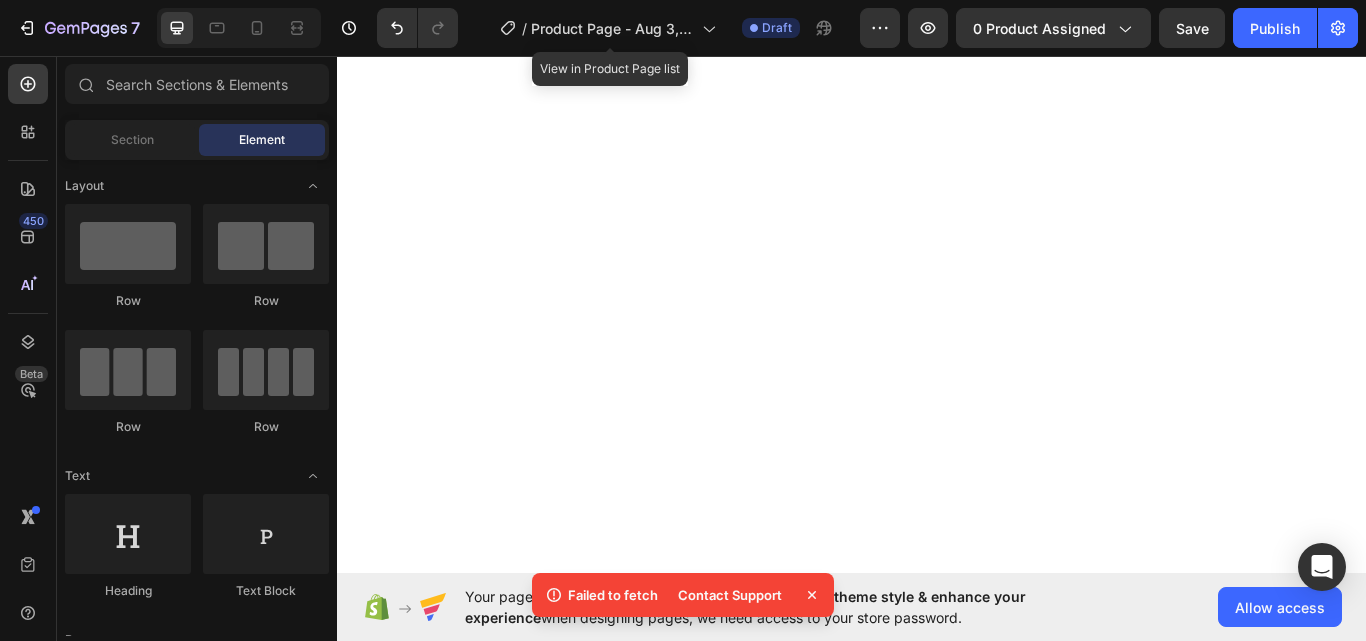 scroll, scrollTop: 0, scrollLeft: 0, axis: both 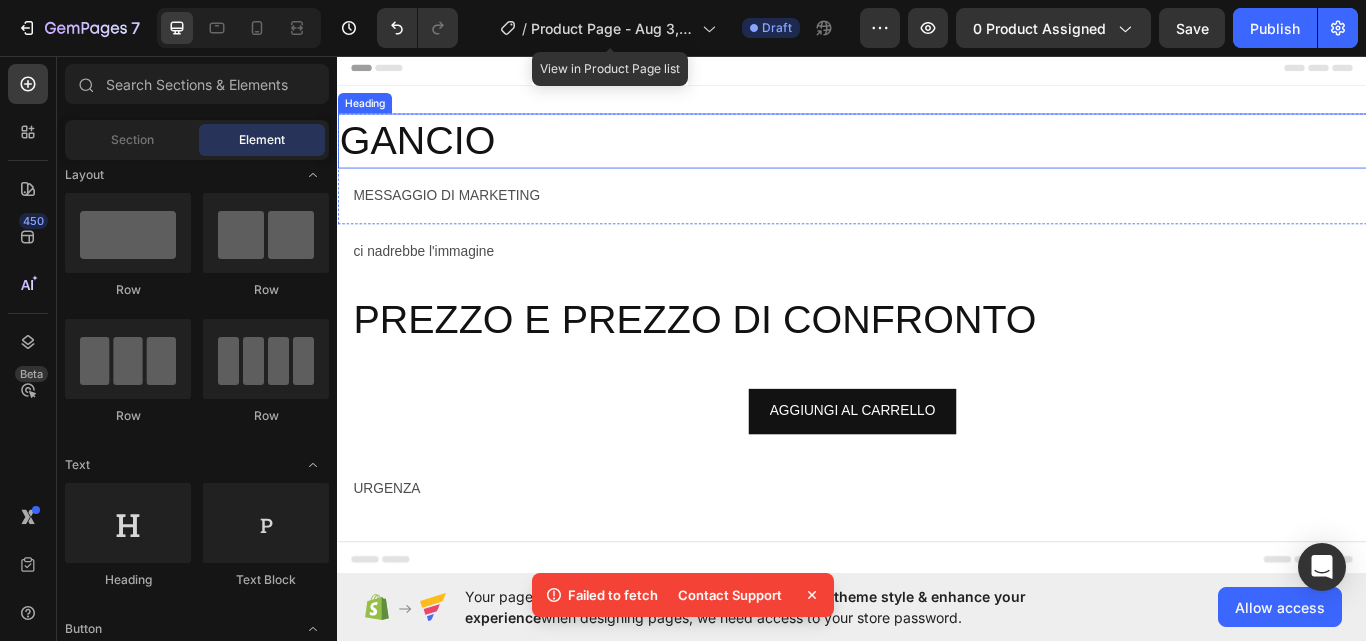 click on "GANCIO" at bounding box center (937, 156) 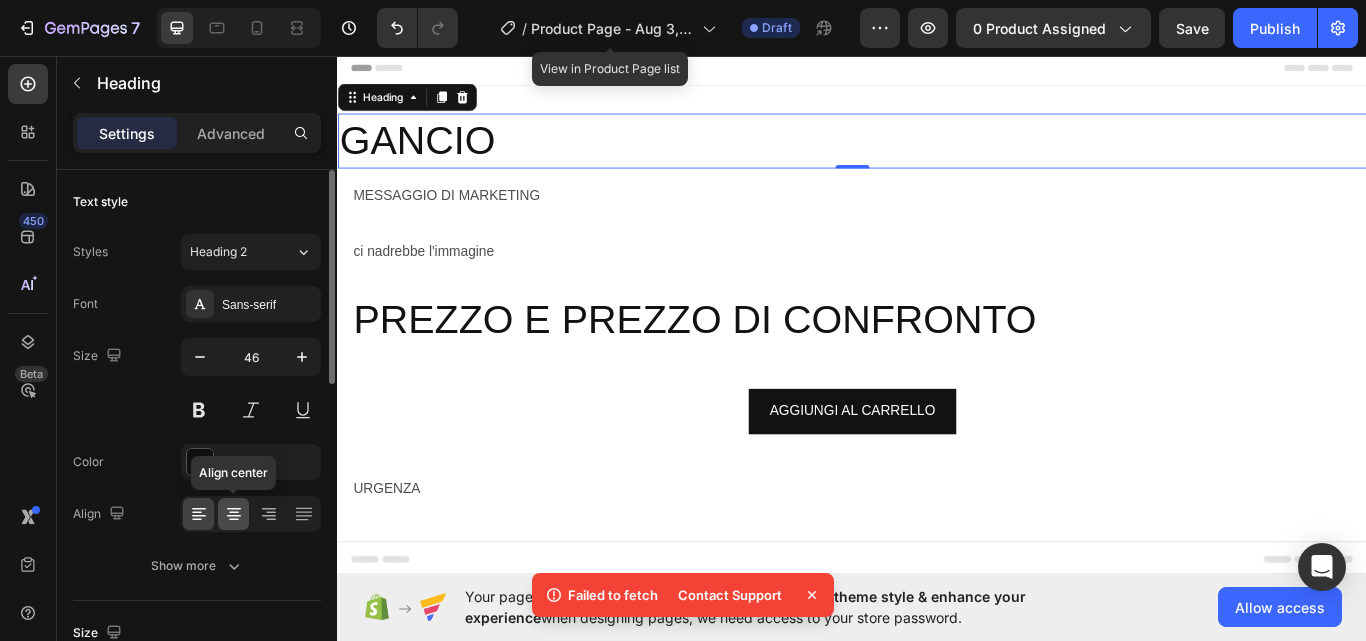 click 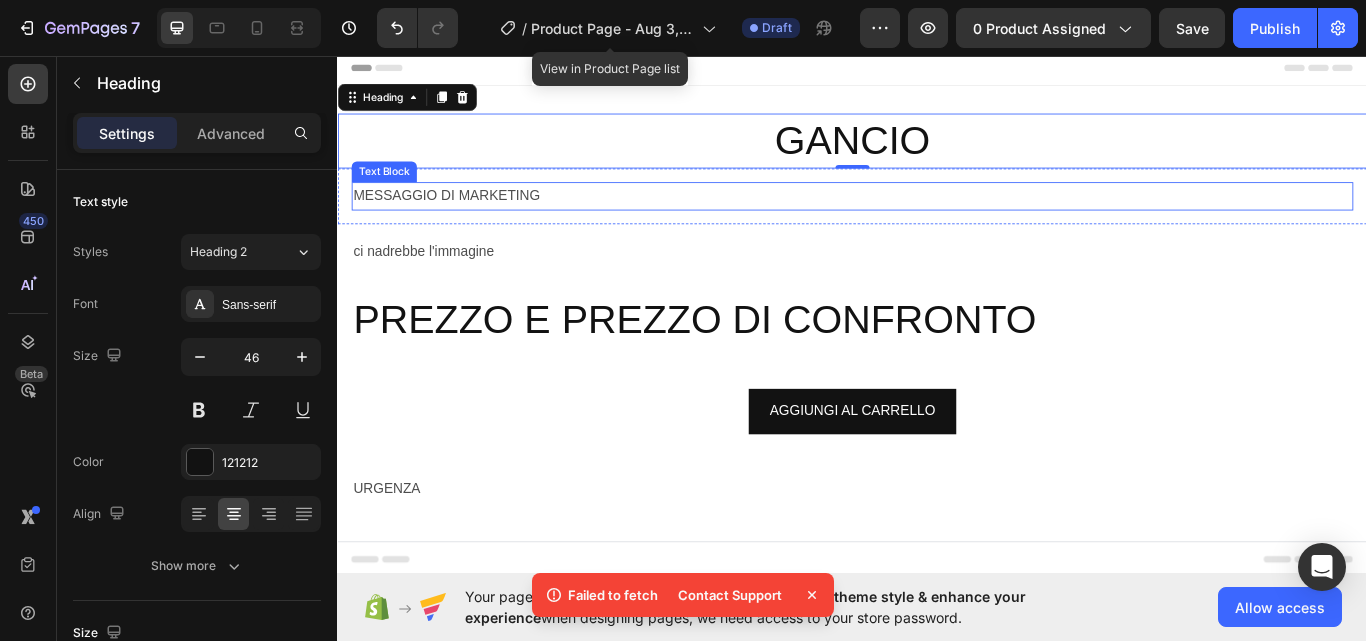 click on "MESSAGGIO DI MARKETING" at bounding box center [937, 220] 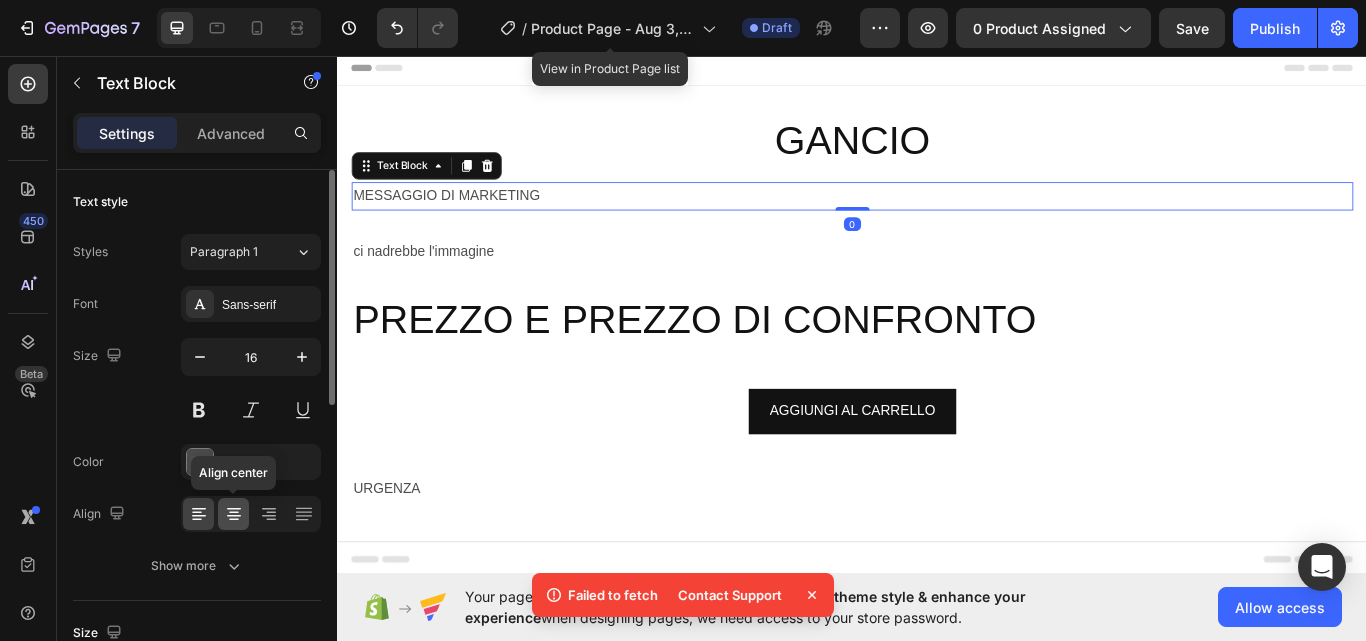 click 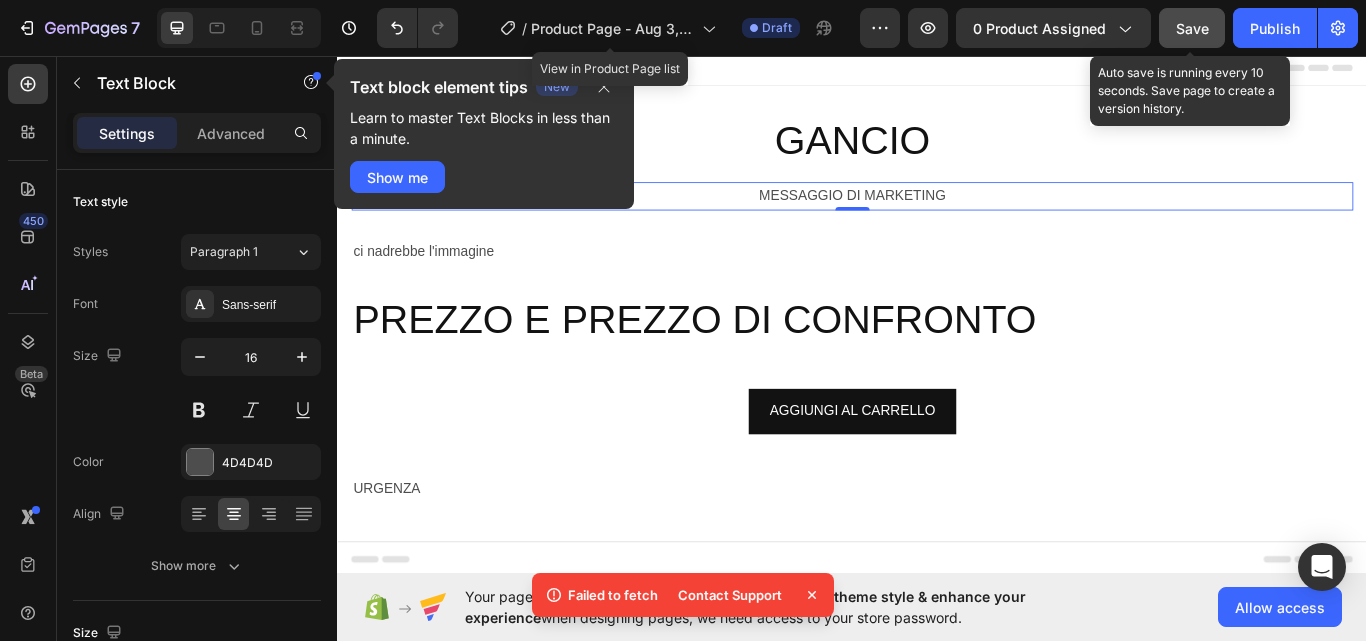 click on "Save" at bounding box center (1192, 28) 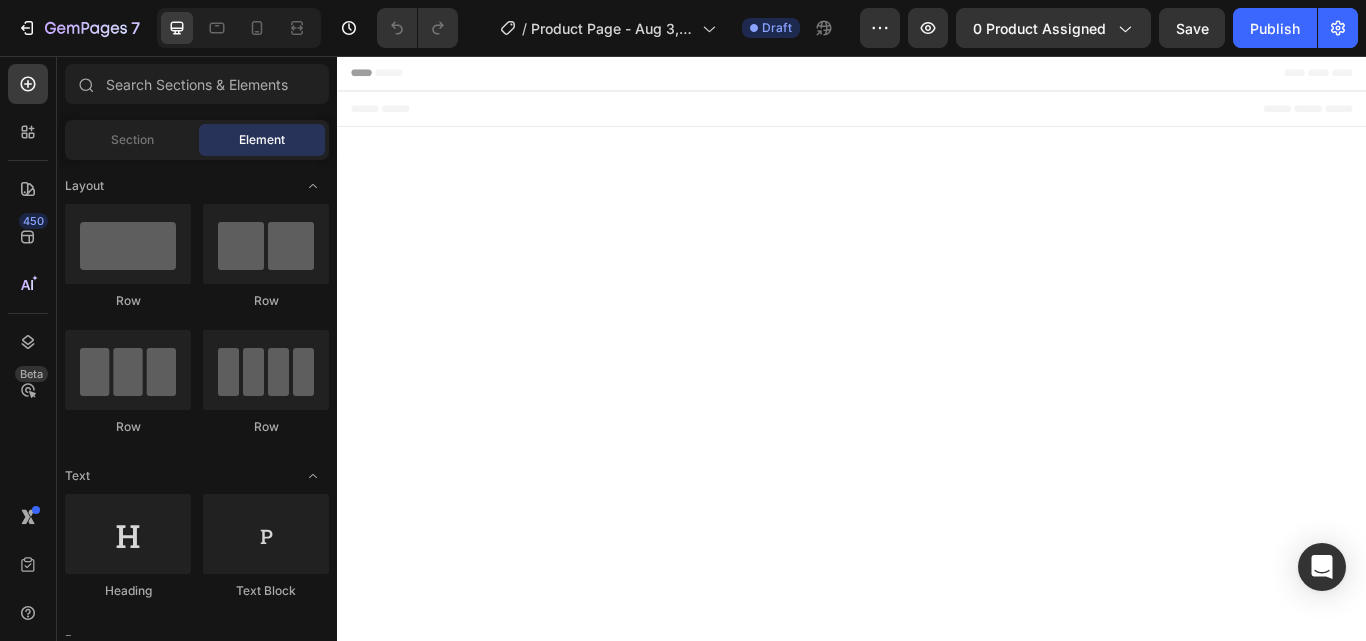 scroll, scrollTop: 0, scrollLeft: 0, axis: both 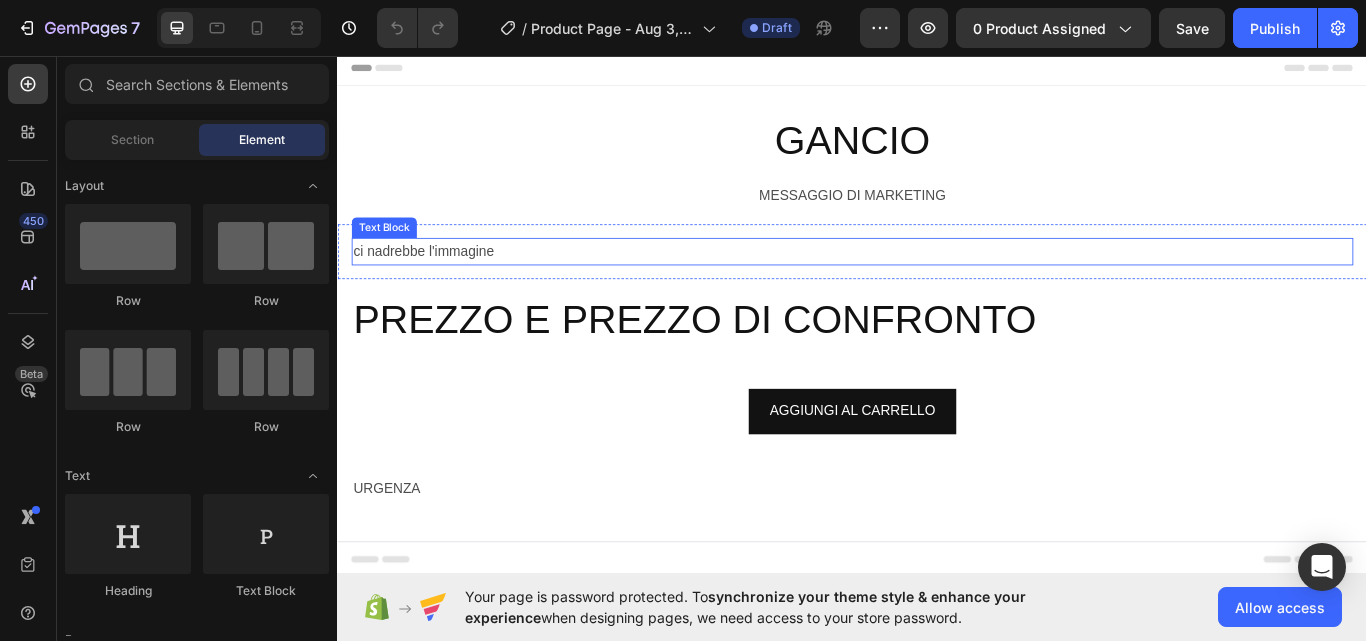 click on "ci nadrebbe l'immagine" at bounding box center [937, 285] 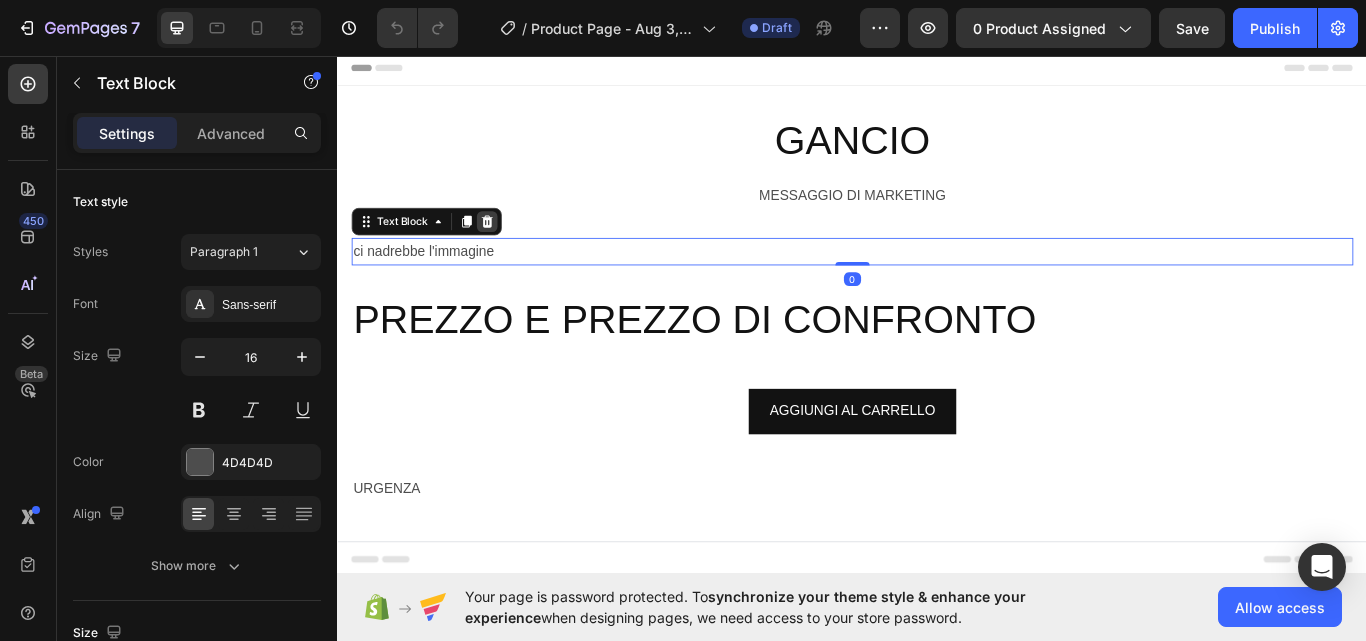 click 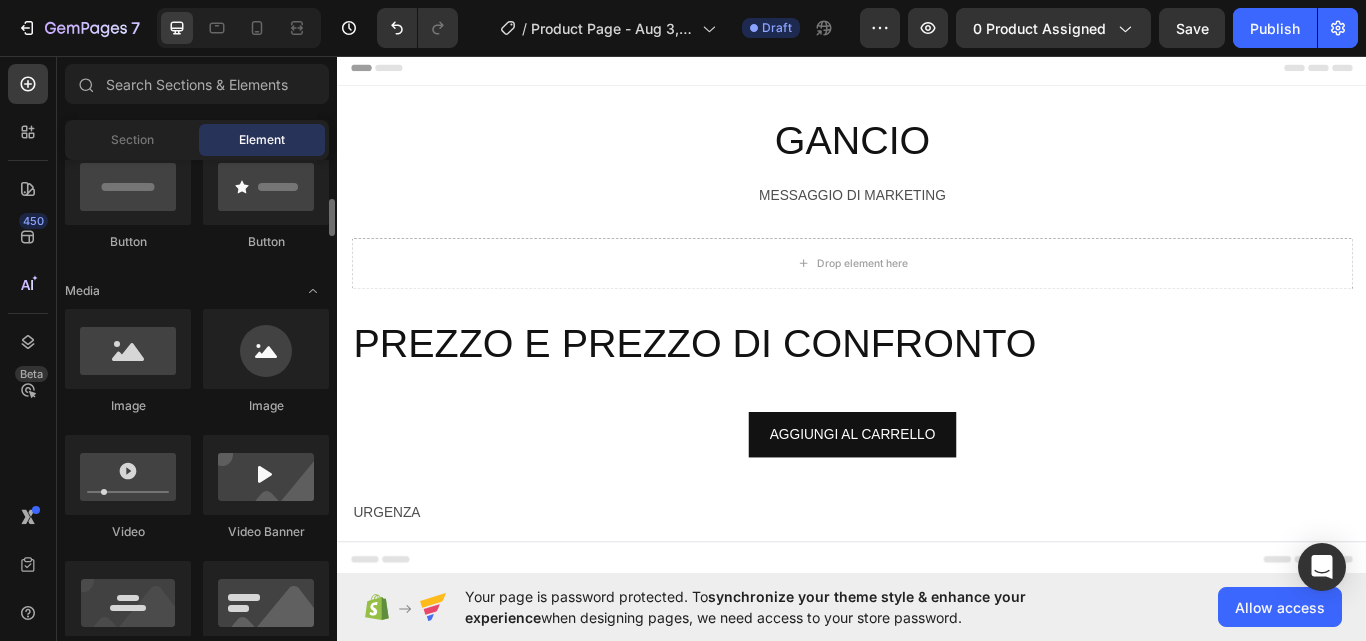 scroll, scrollTop: 512, scrollLeft: 0, axis: vertical 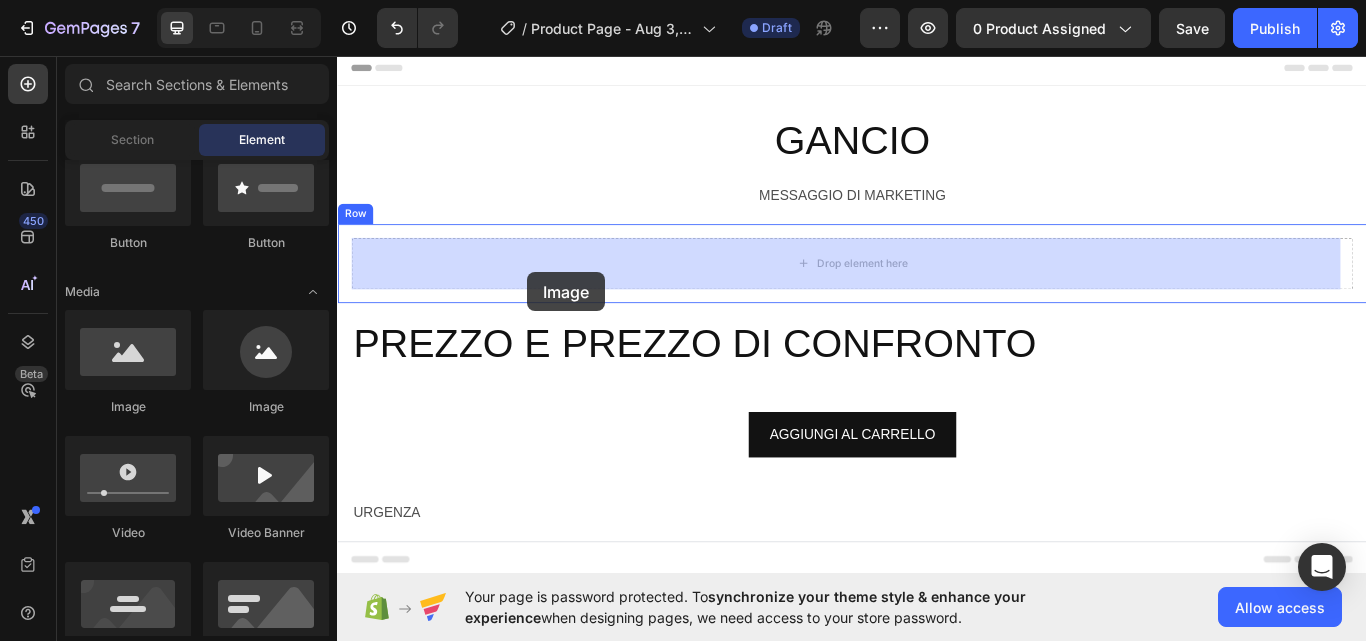 drag, startPoint x: 438, startPoint y: 419, endPoint x: 558, endPoint y: 309, distance: 162.78821 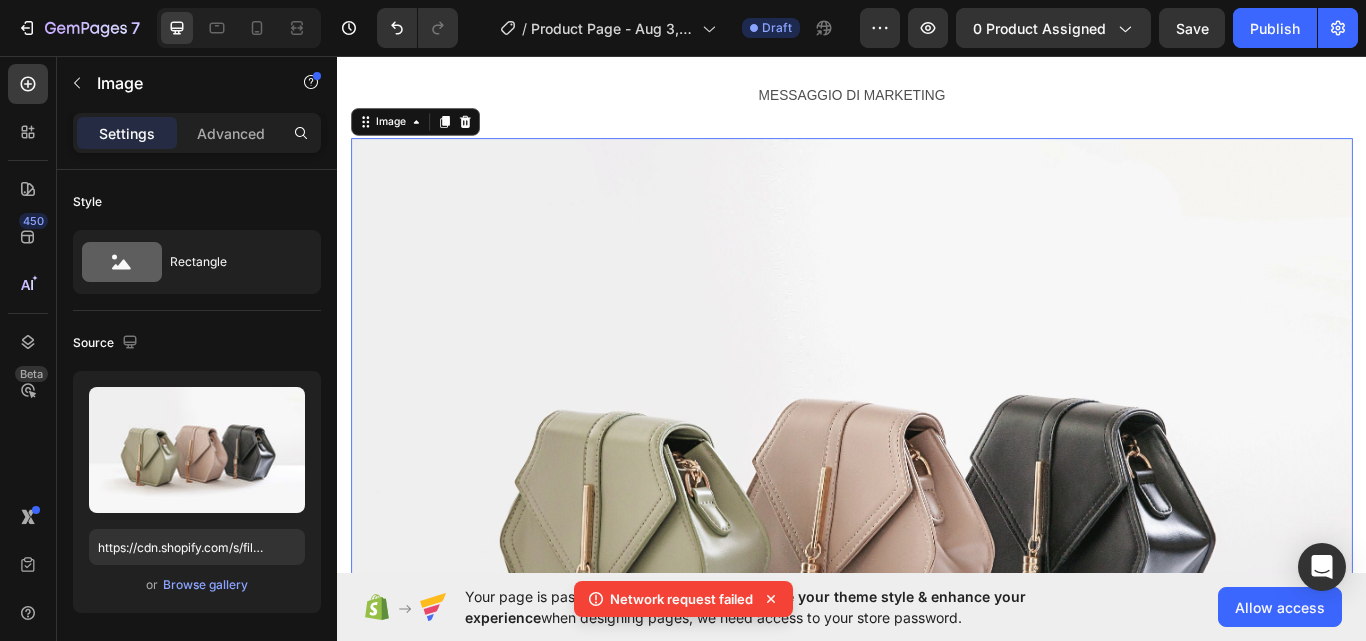 scroll, scrollTop: 0, scrollLeft: 0, axis: both 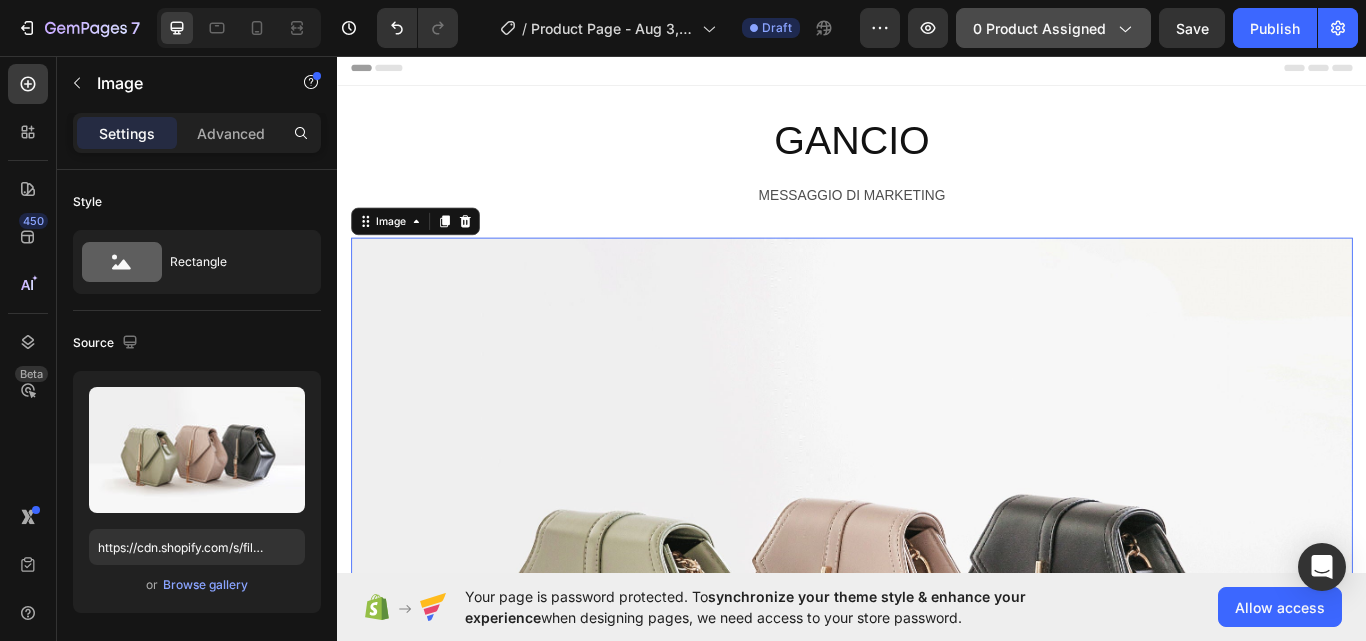 click on "0 product assigned" 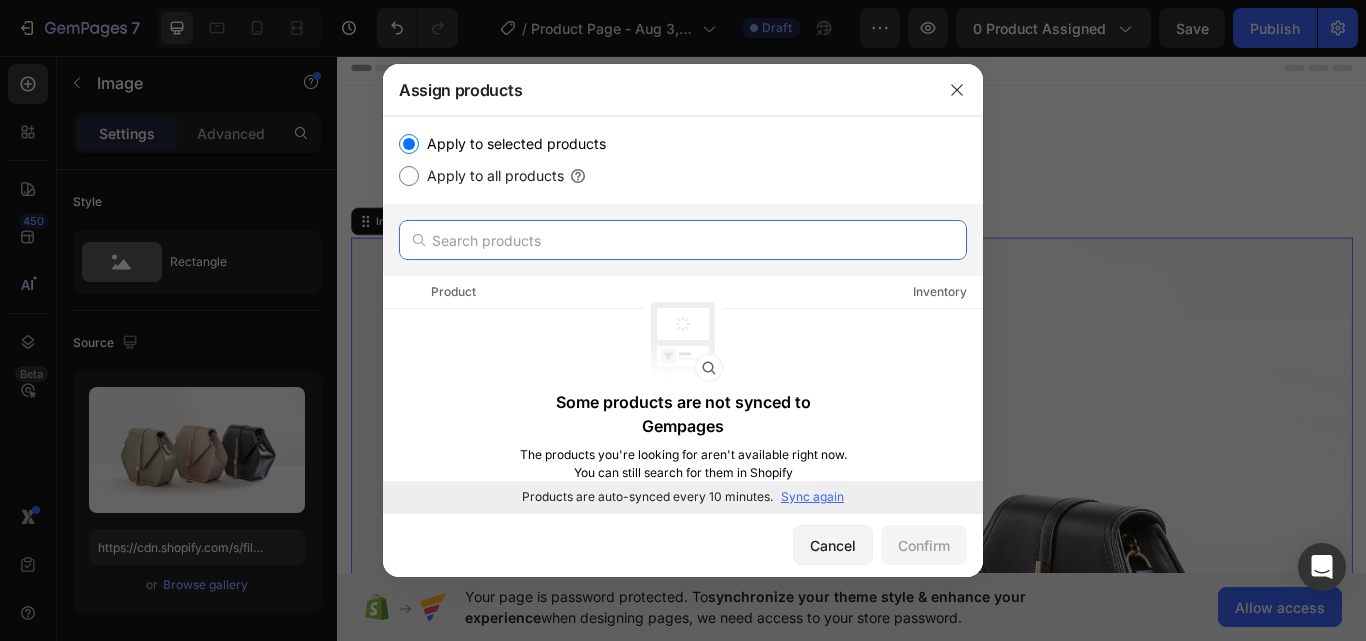 click at bounding box center (683, 240) 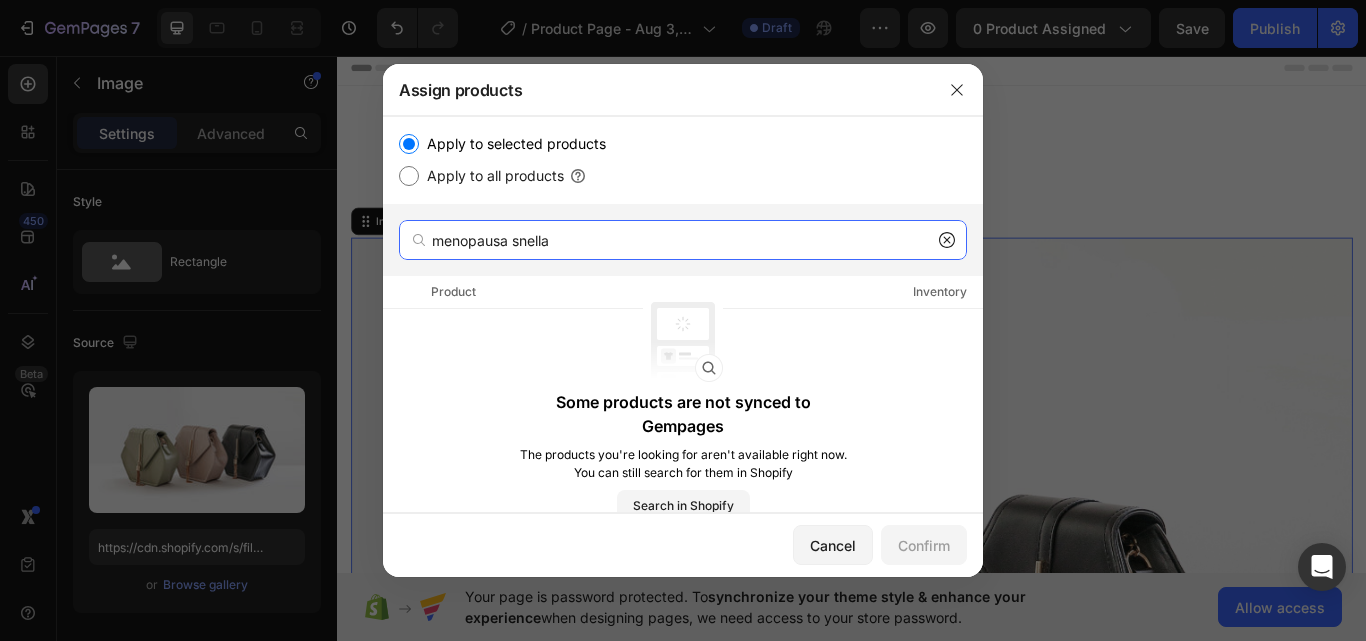 type on "menopausa snella" 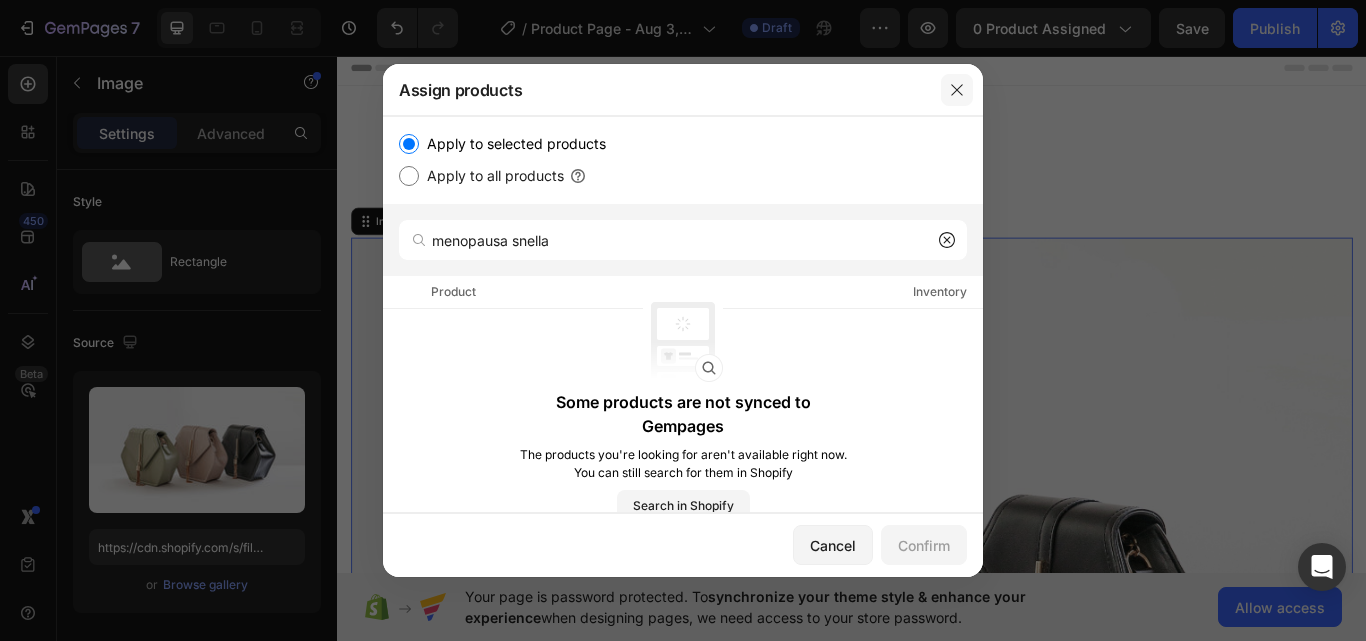 click at bounding box center [957, 90] 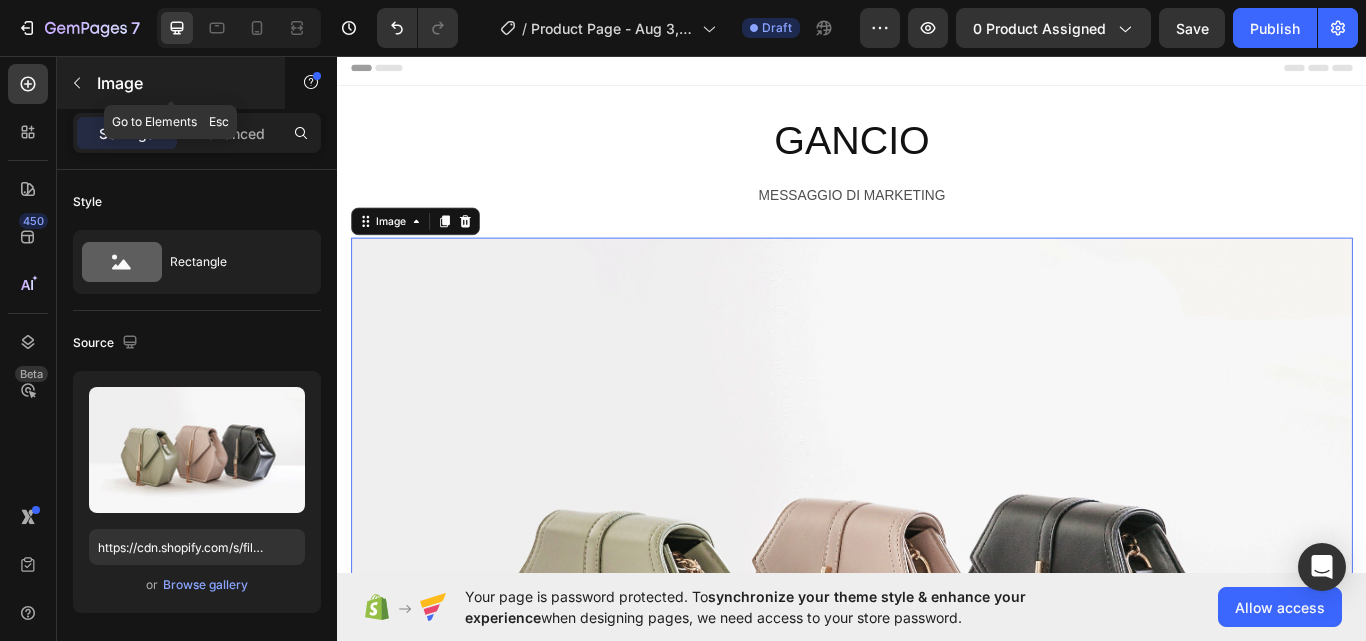 click 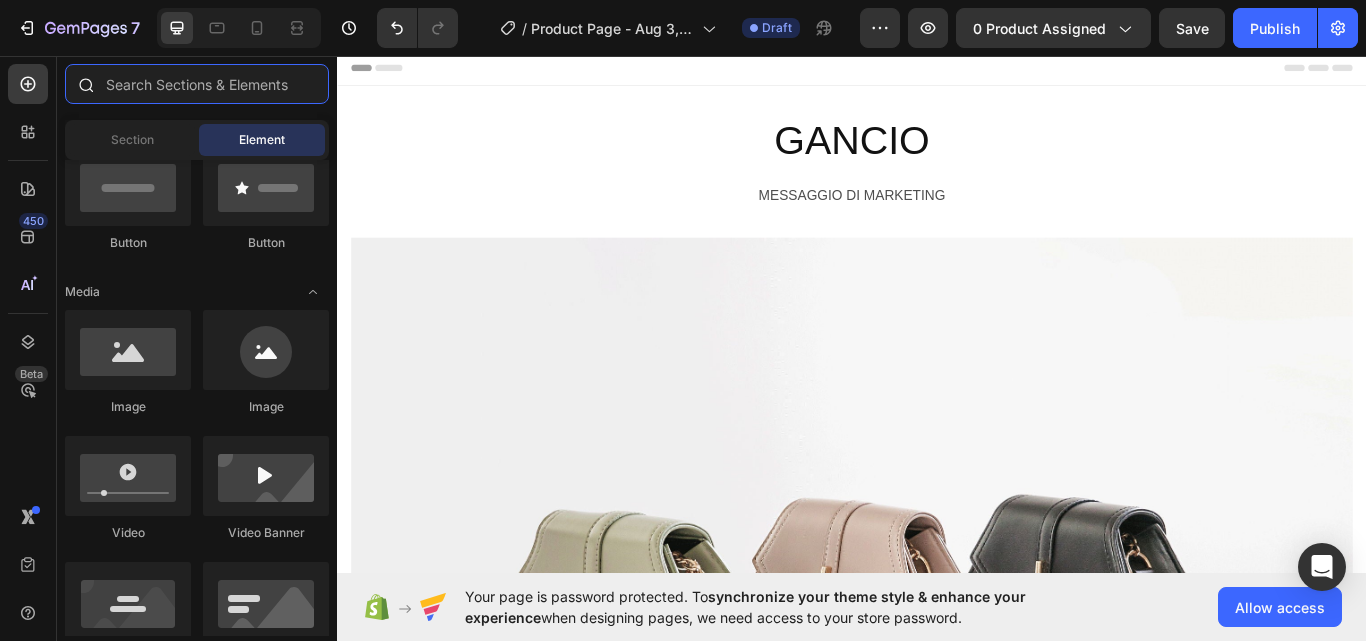 click at bounding box center (197, 84) 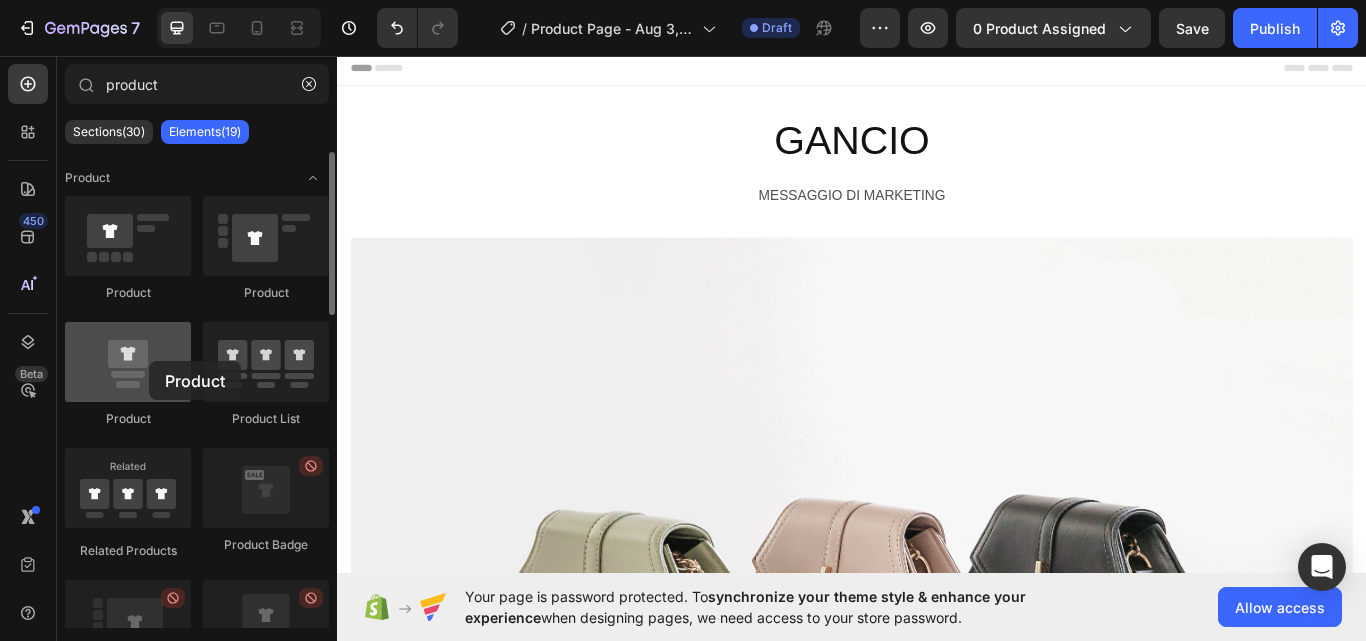 drag, startPoint x: 114, startPoint y: 376, endPoint x: 149, endPoint y: 361, distance: 38.078865 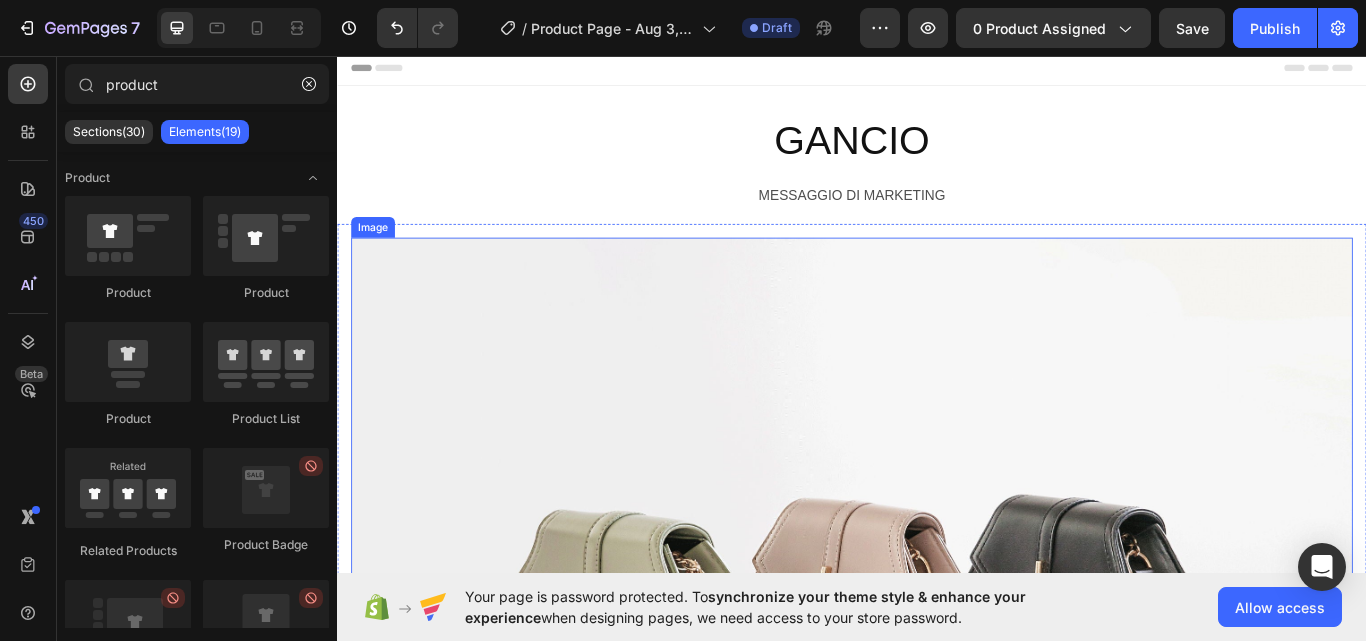 click at bounding box center (937, 707) 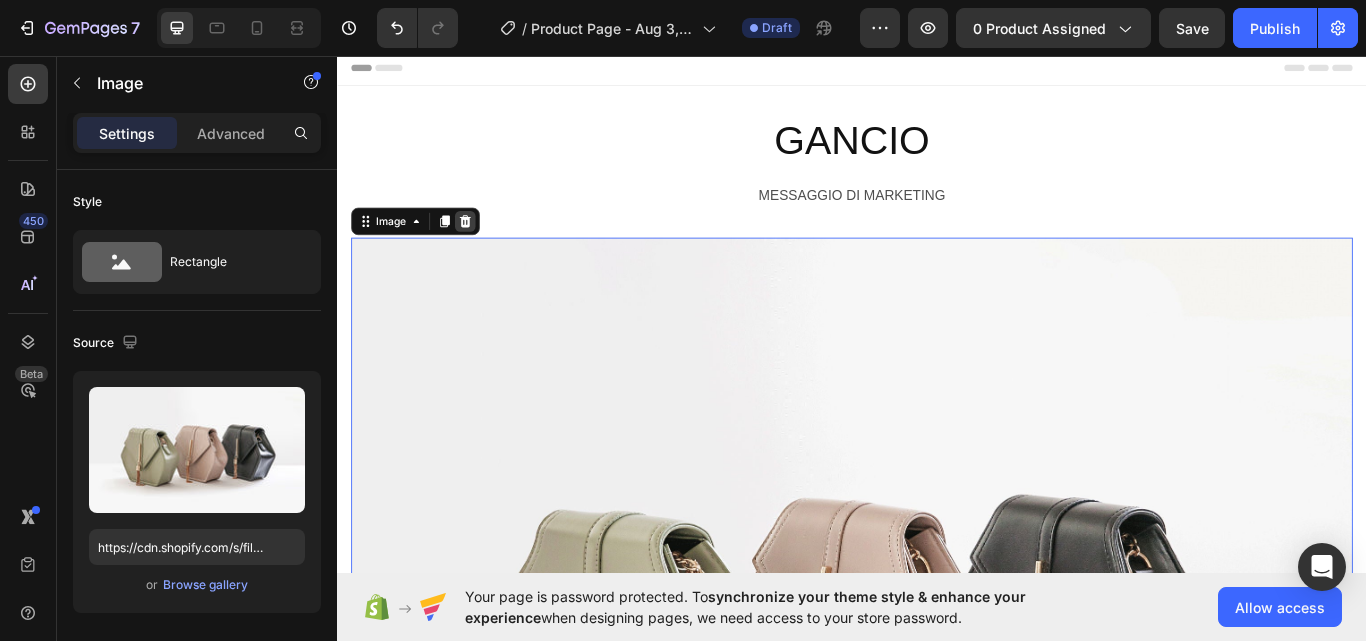 click 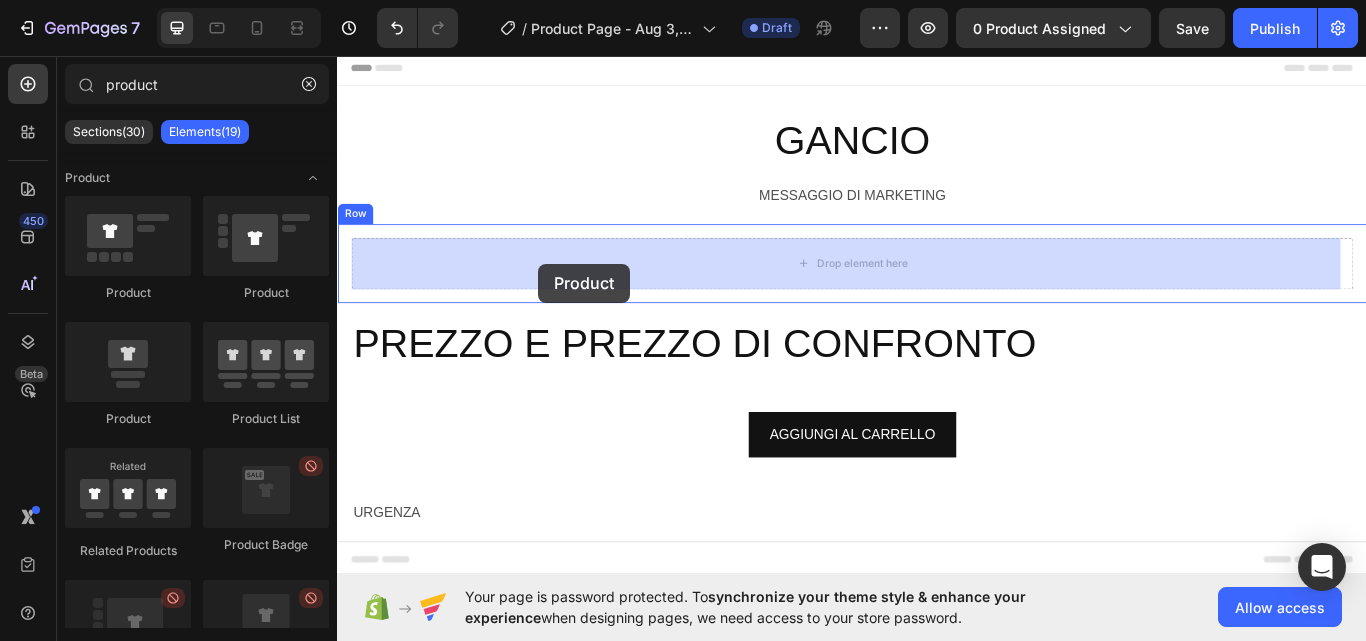 drag, startPoint x: 492, startPoint y: 399, endPoint x: 572, endPoint y: 299, distance: 128.06248 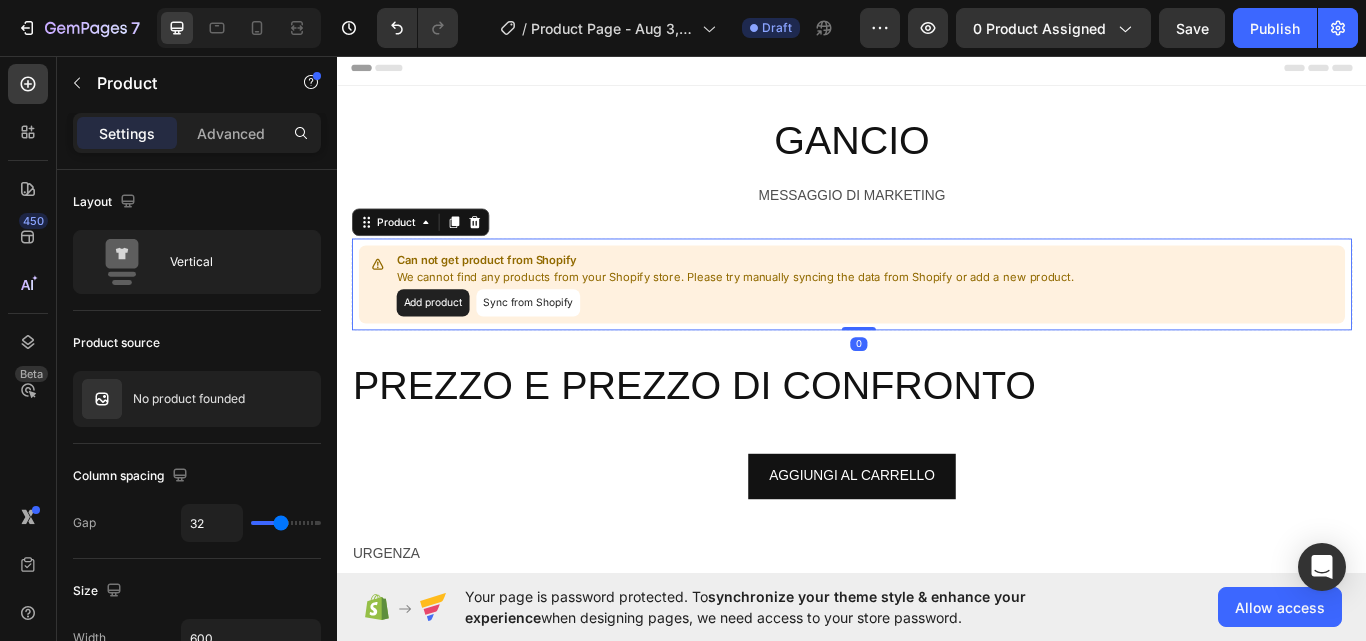 click on "Add product" at bounding box center (448, 345) 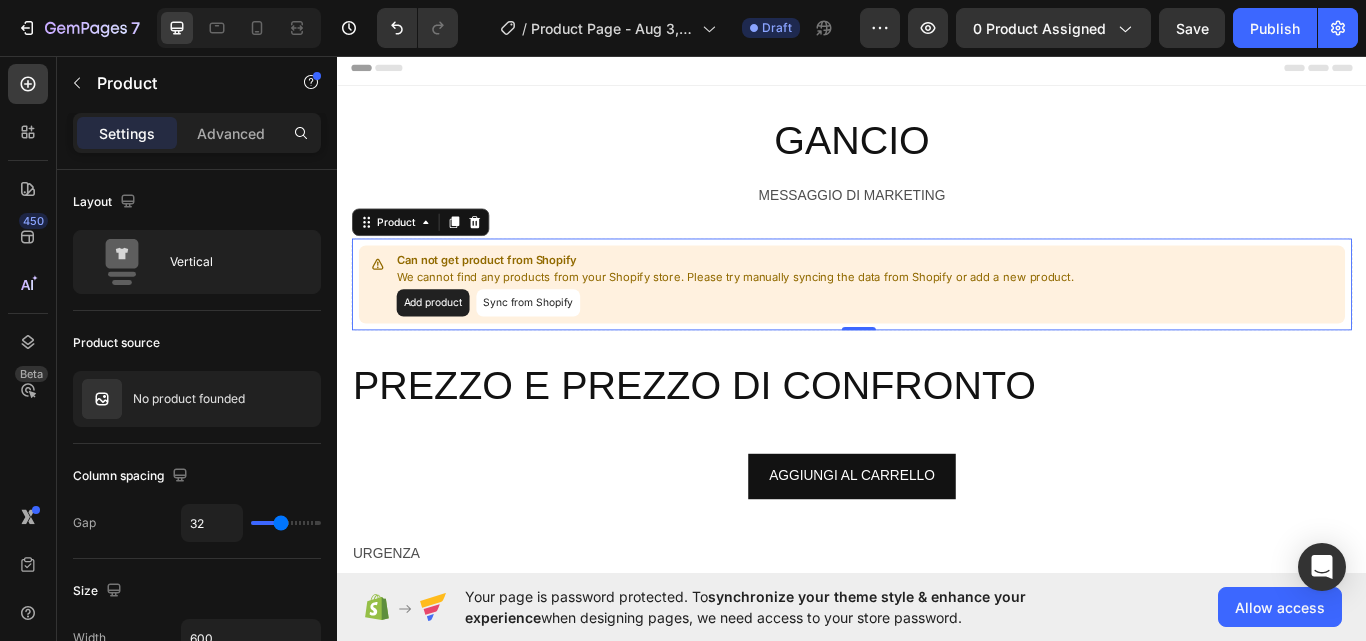 click on "Can not get product from Shopify" at bounding box center (801, 296) 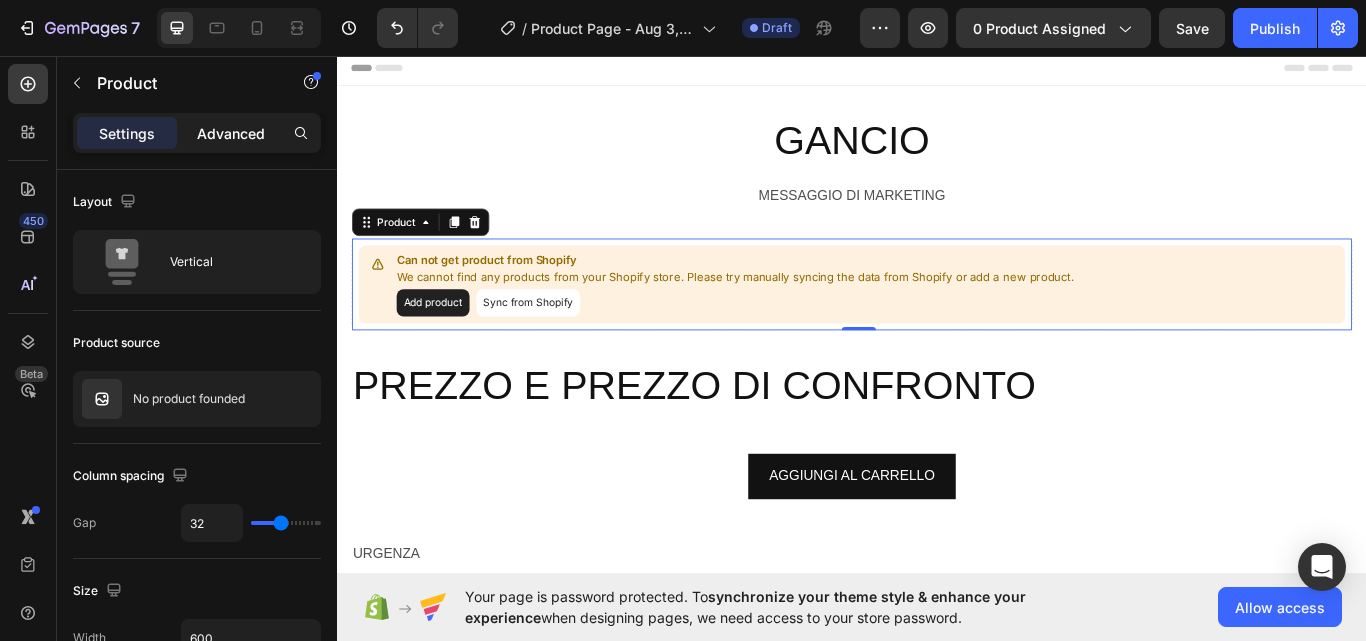 click on "Advanced" at bounding box center [231, 133] 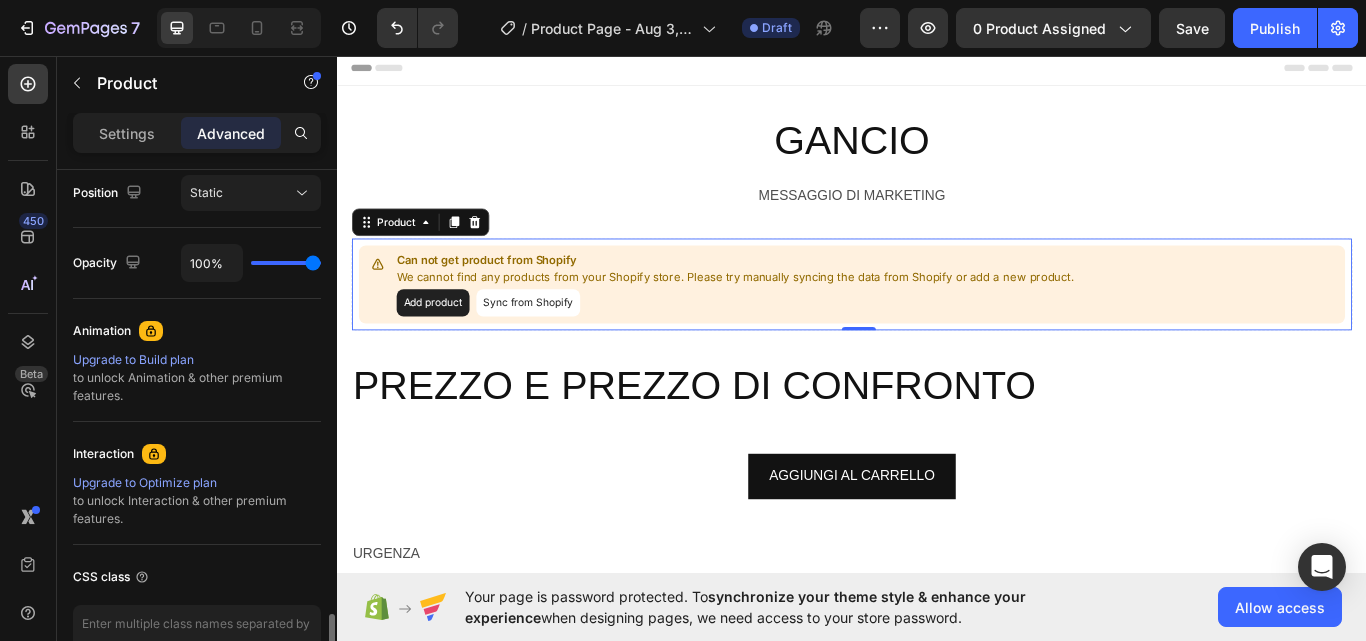 scroll, scrollTop: 860, scrollLeft: 0, axis: vertical 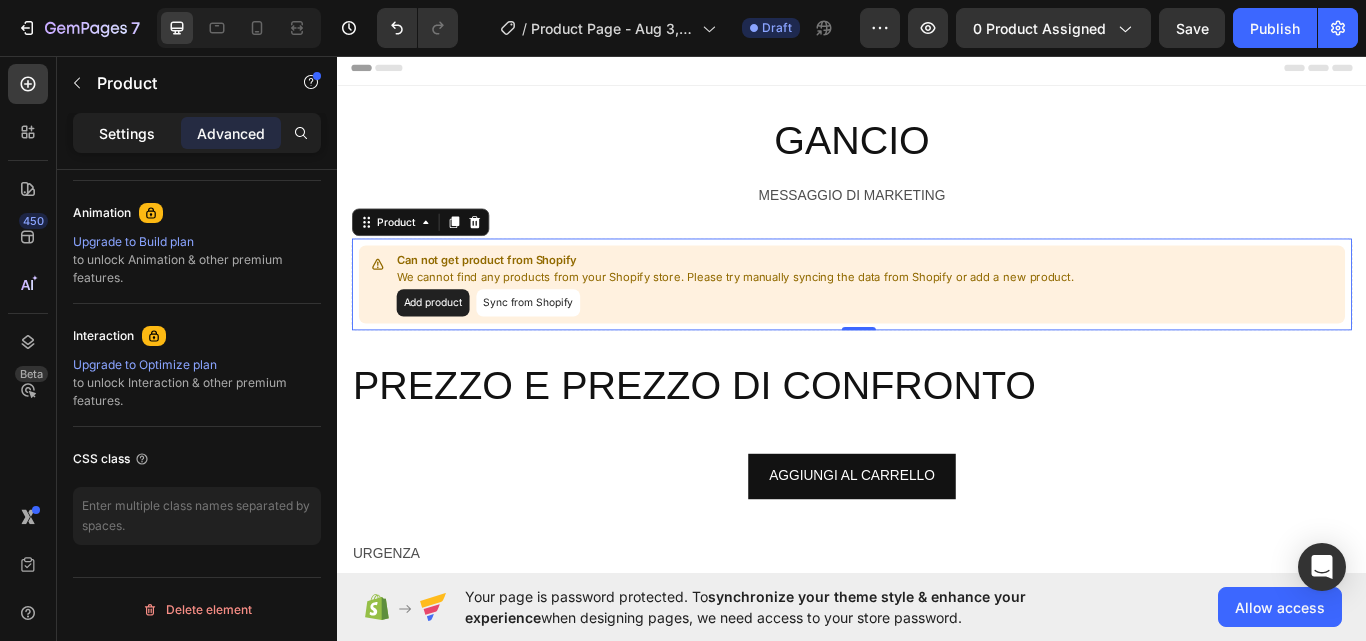 click on "Settings" at bounding box center [127, 133] 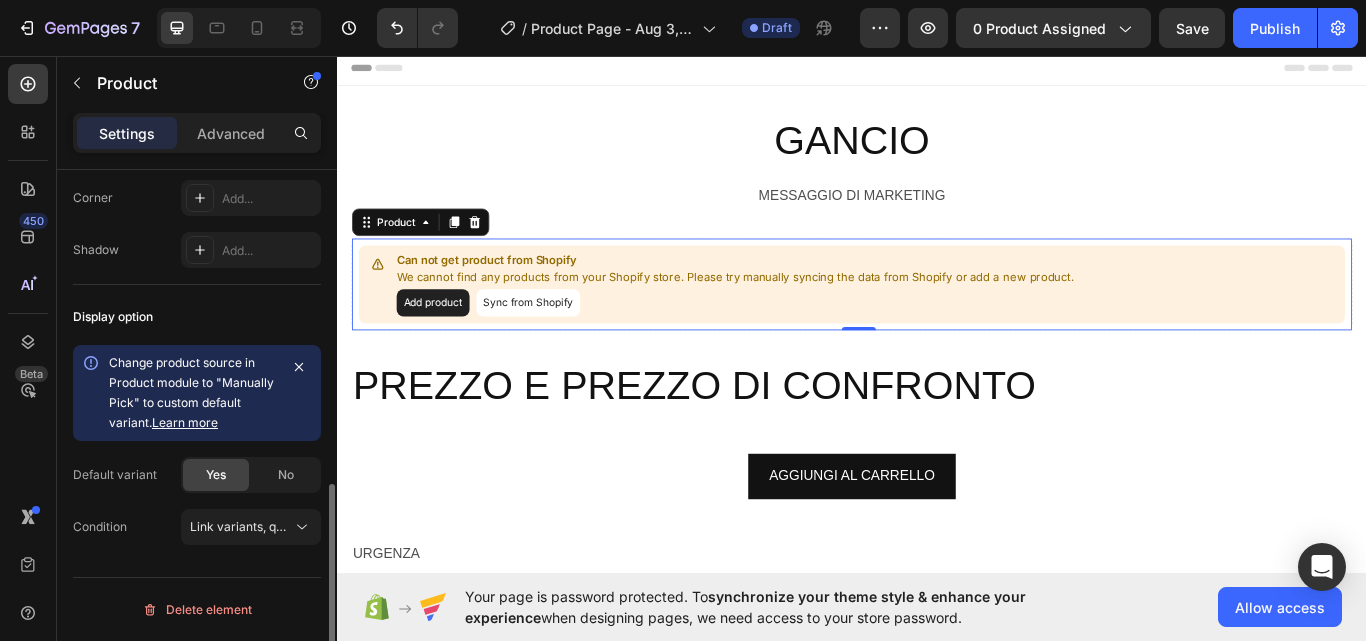 scroll, scrollTop: 771, scrollLeft: 0, axis: vertical 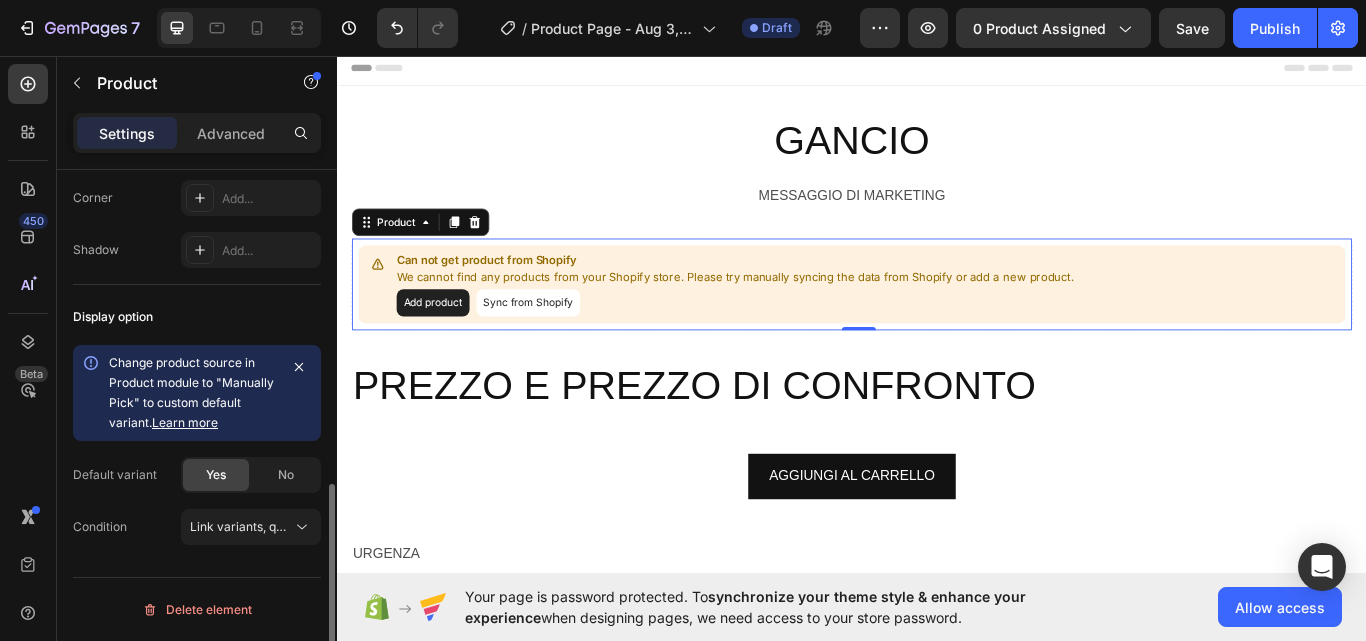 click on "Learn more" at bounding box center (185, 422) 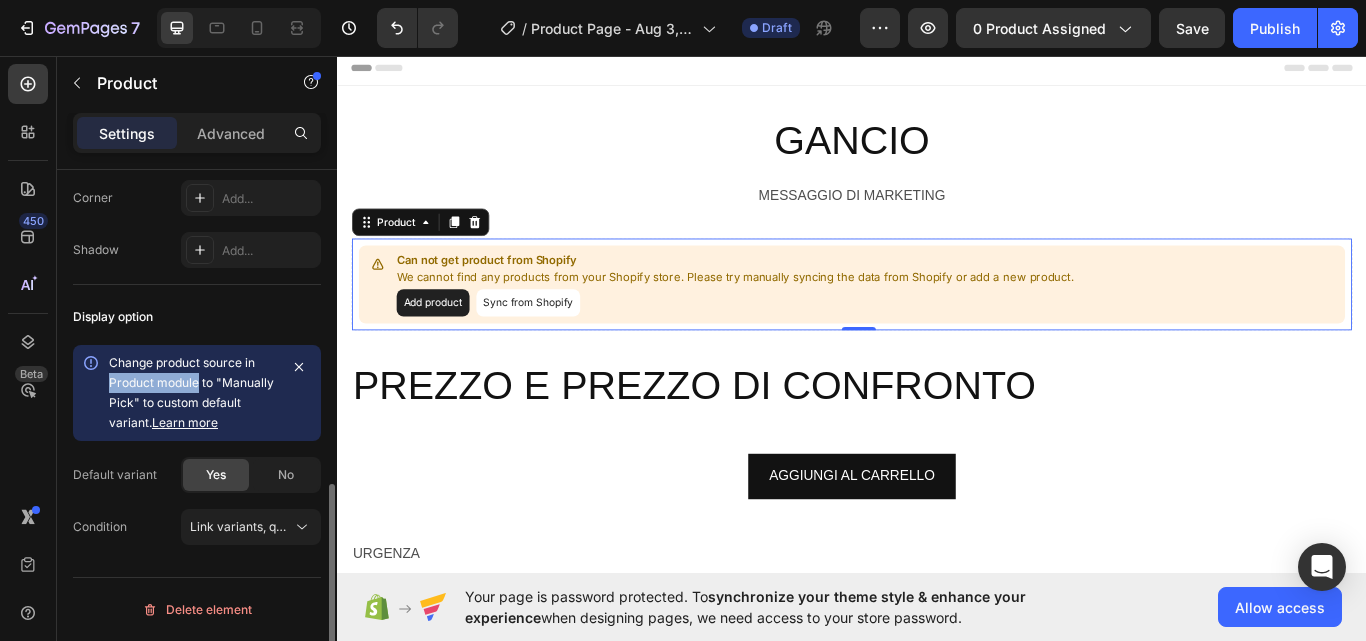 drag, startPoint x: 196, startPoint y: 377, endPoint x: 109, endPoint y: 385, distance: 87.36704 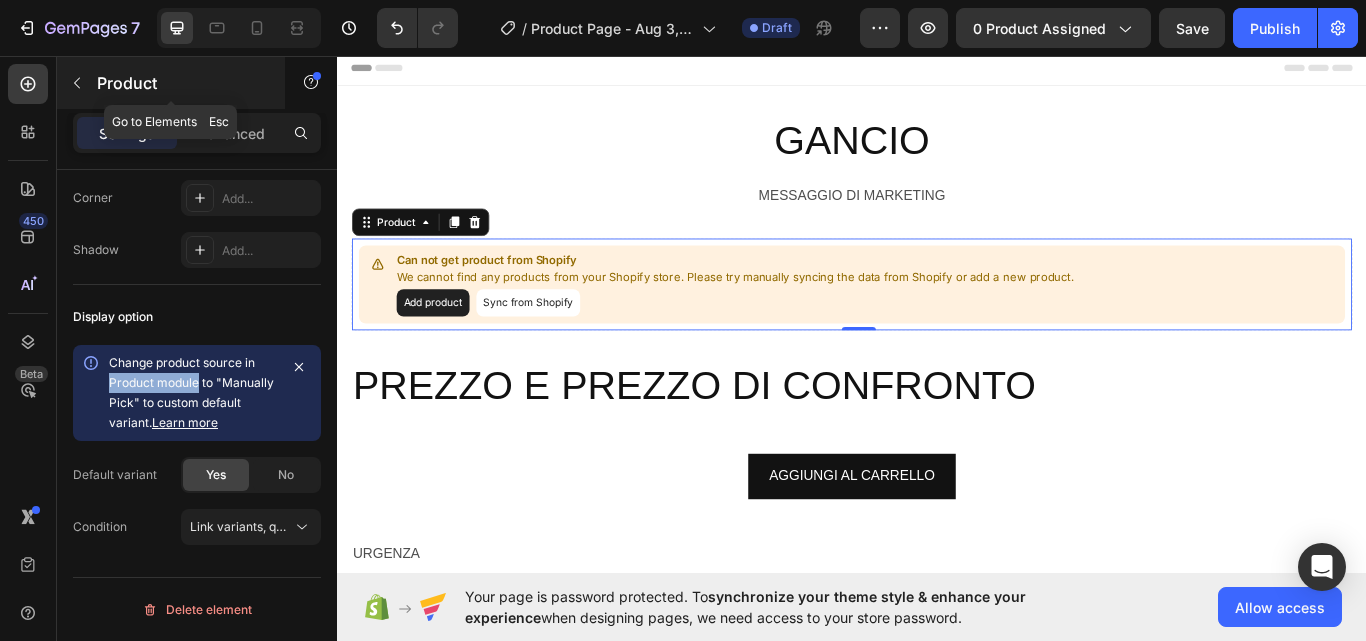 click at bounding box center [77, 83] 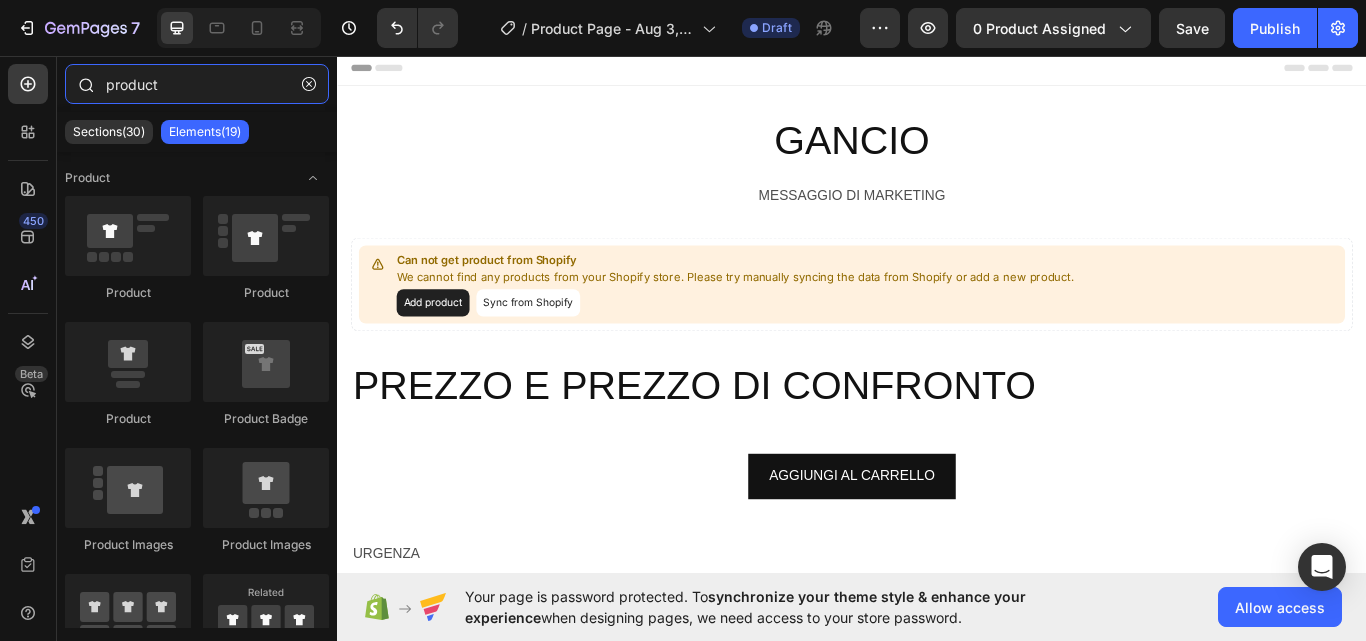 click on "product" at bounding box center (197, 84) 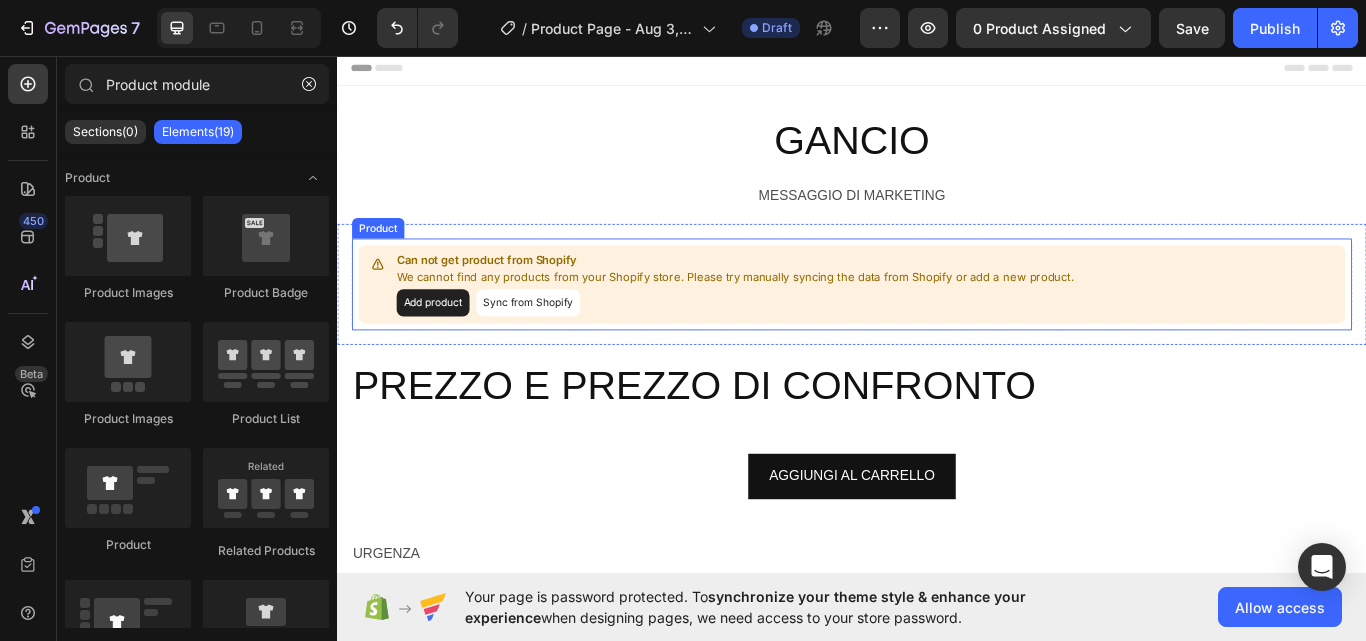click on "We cannot find any products from your Shopify store. Please try manually syncing the data from Shopify or add a new product." at bounding box center [801, 315] 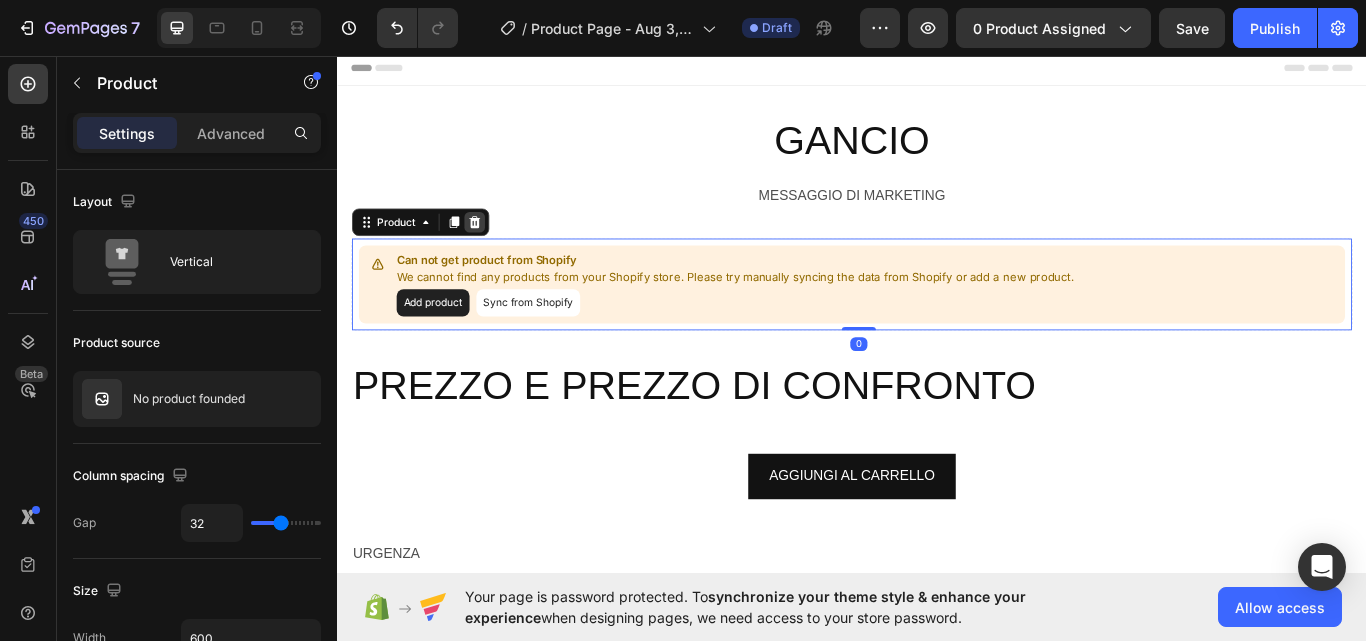 click 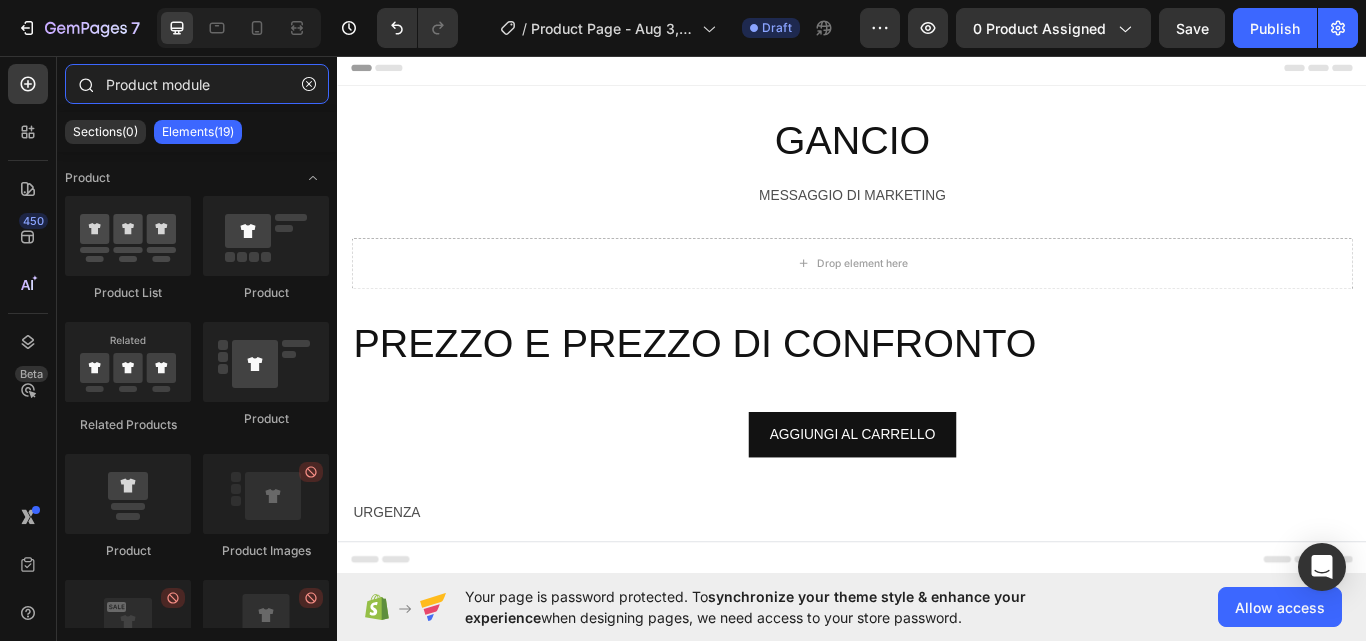 click on "Product module" at bounding box center (197, 84) 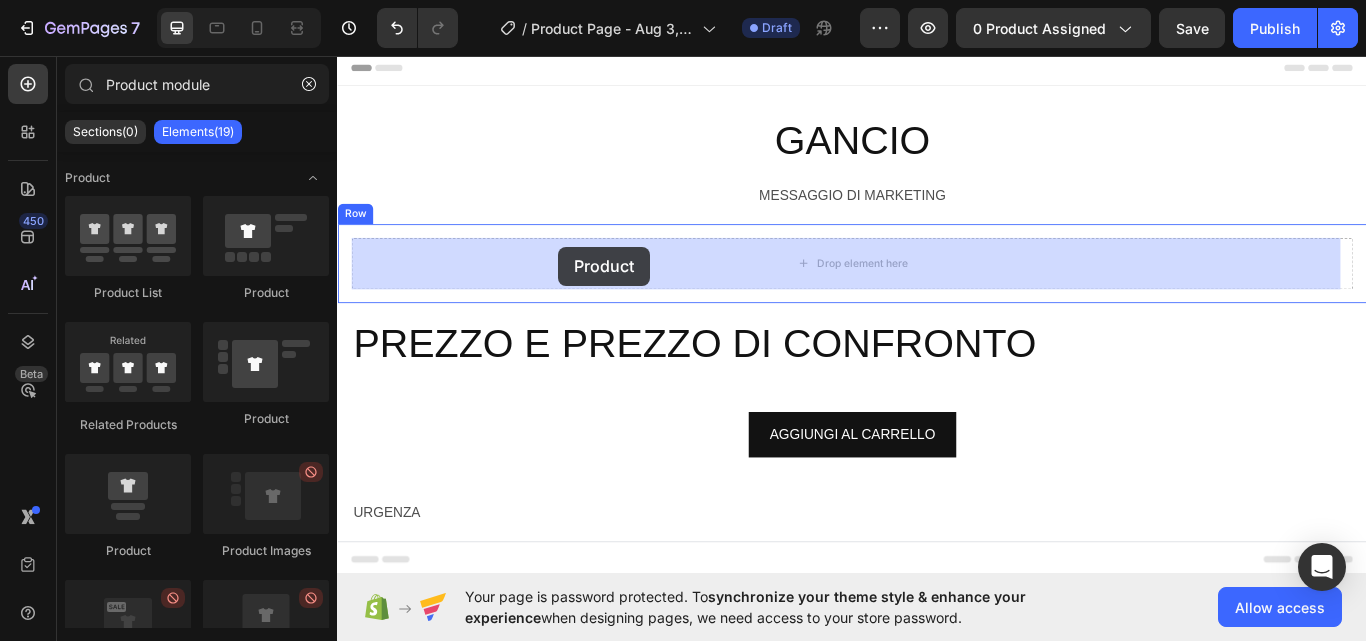 drag, startPoint x: 630, startPoint y: 427, endPoint x: 594, endPoint y: 280, distance: 151.34398 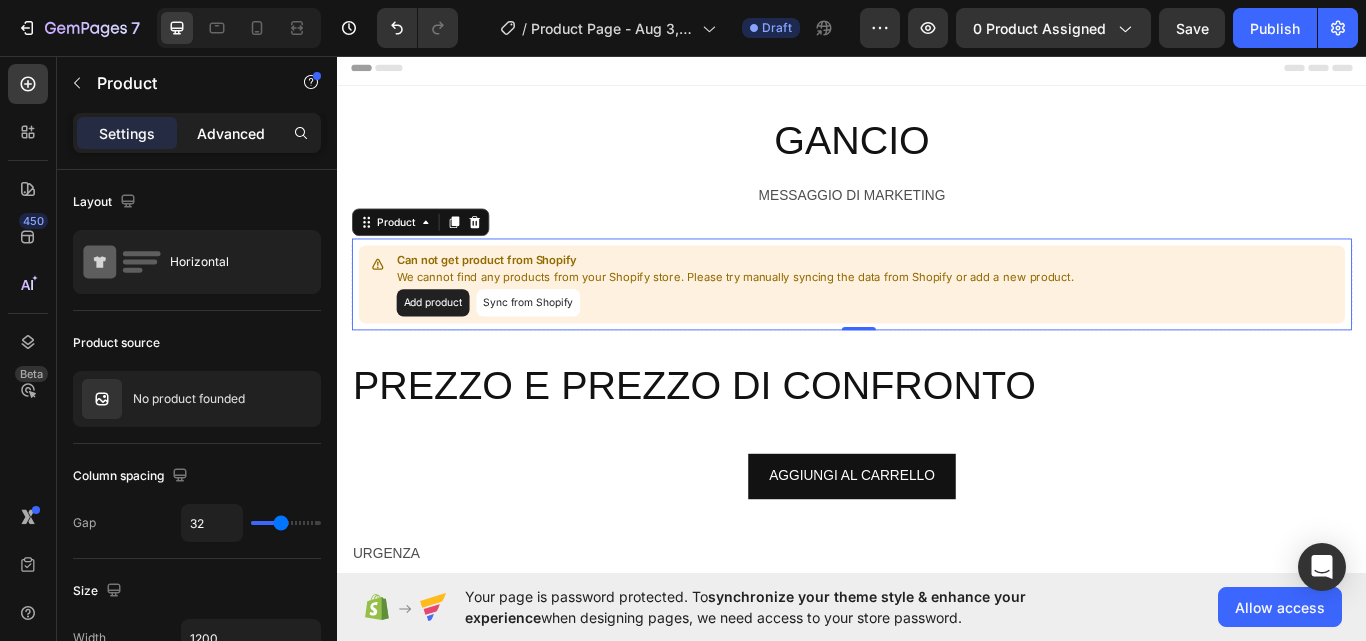 click on "Advanced" at bounding box center (231, 133) 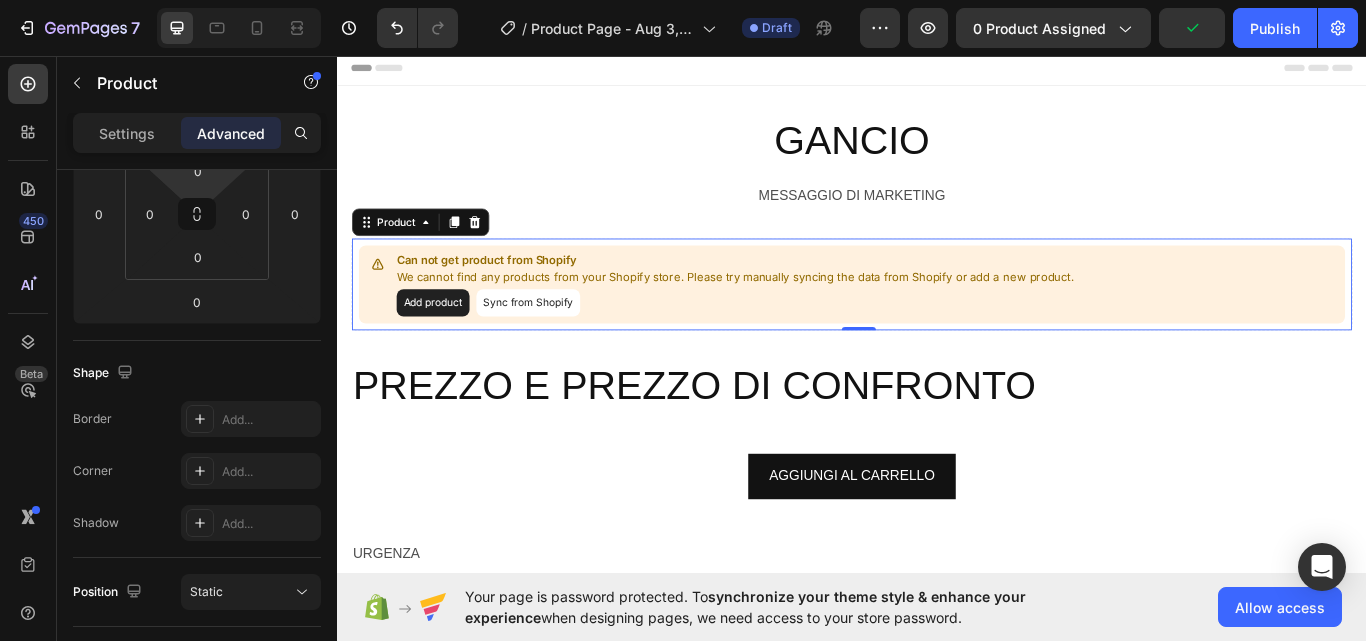 scroll, scrollTop: 658, scrollLeft: 0, axis: vertical 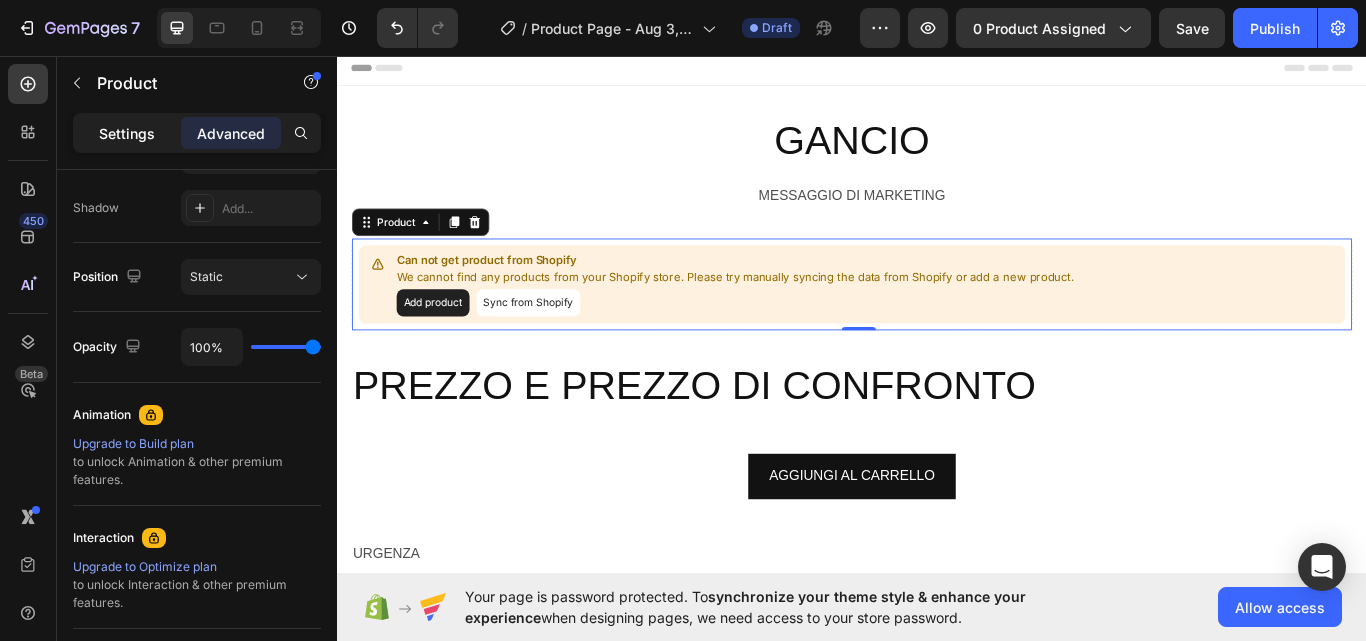 click on "Settings" at bounding box center [127, 133] 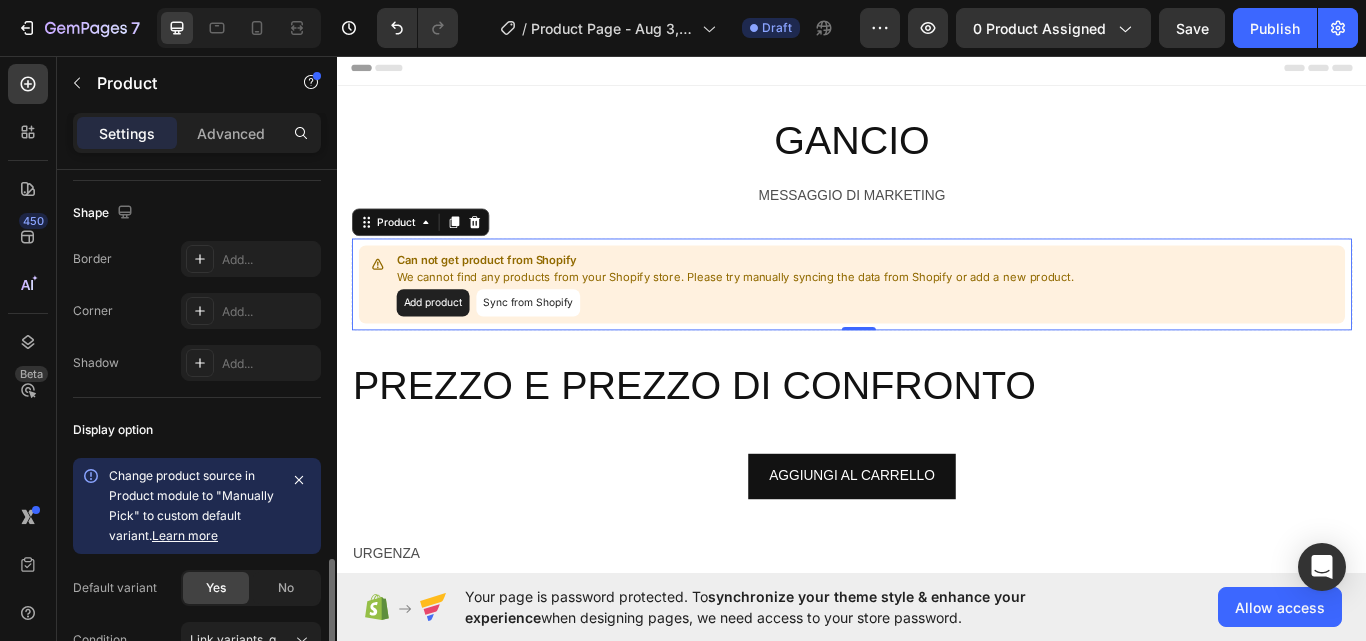scroll, scrollTop: 788, scrollLeft: 0, axis: vertical 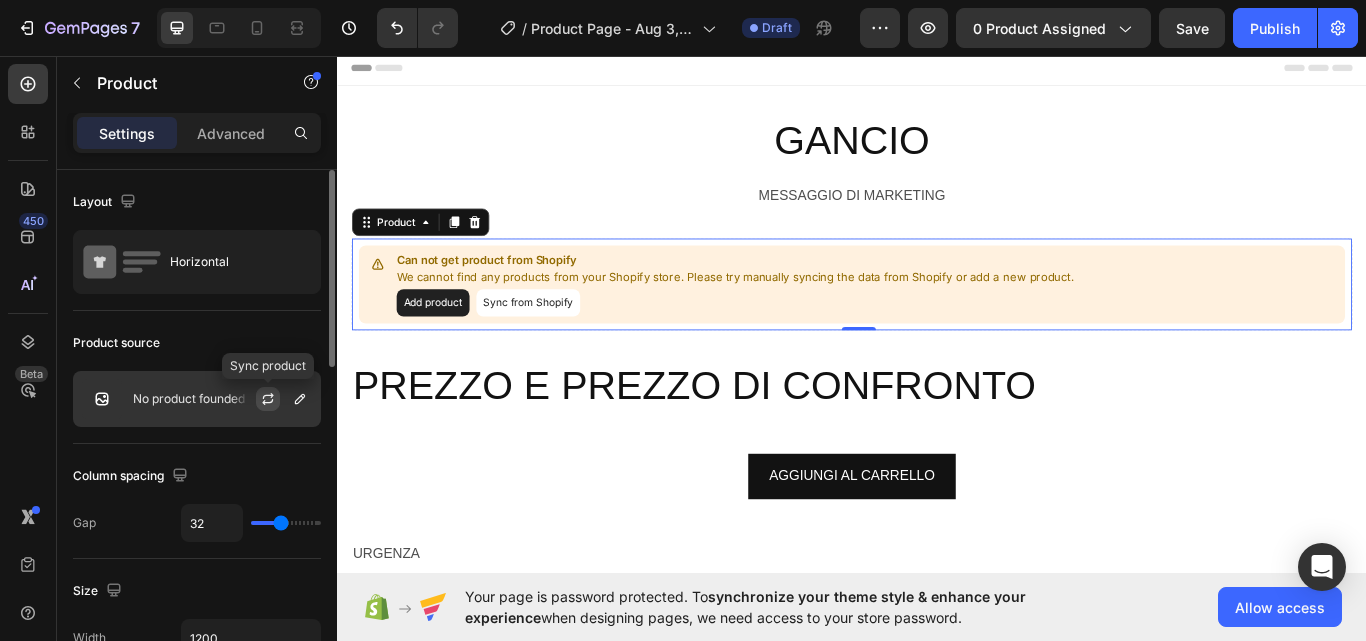 click 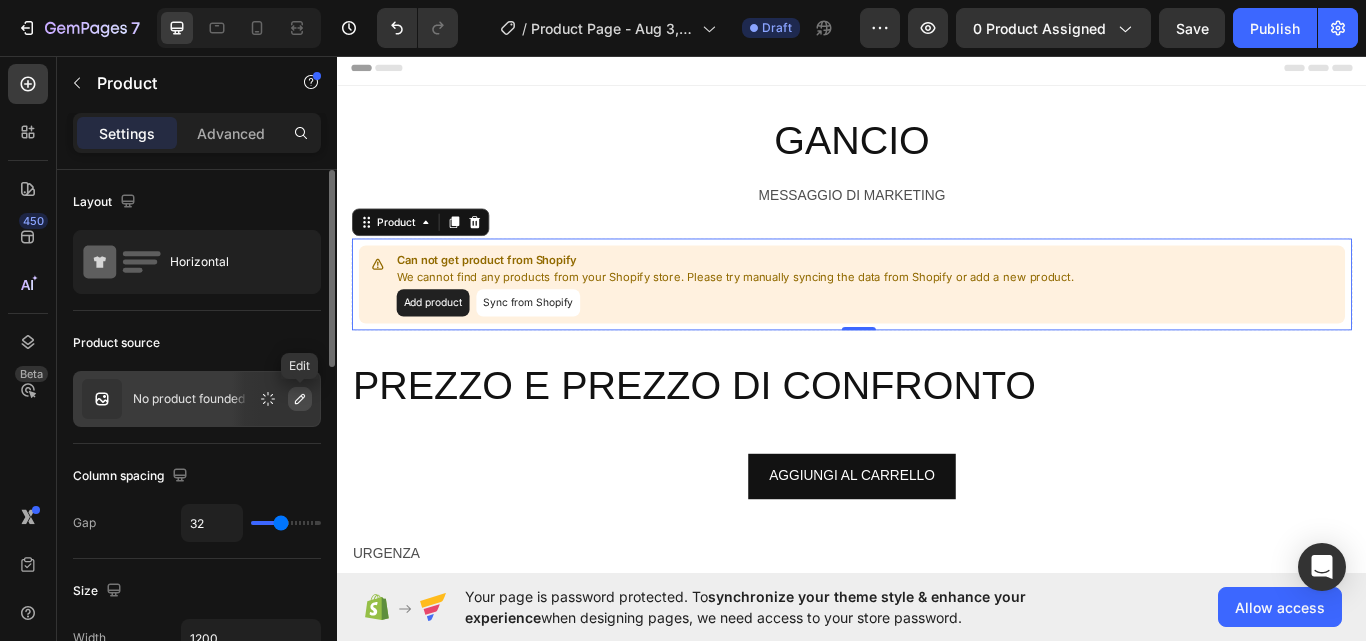 click 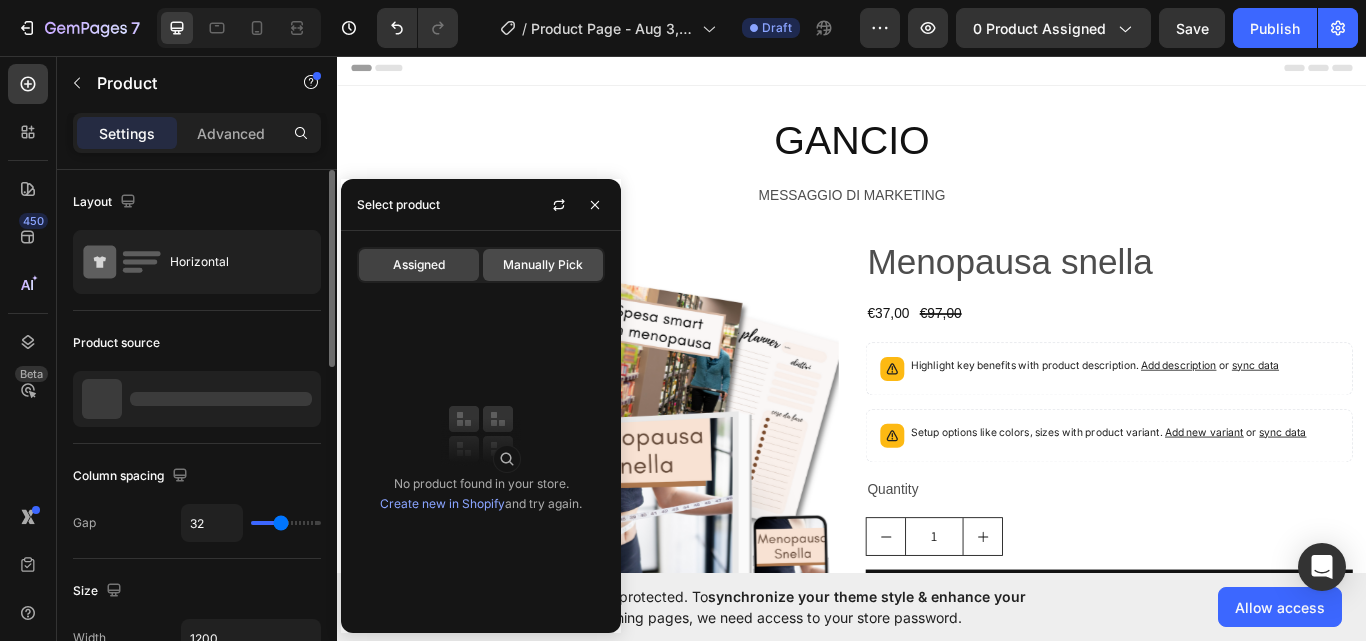 click on "Manually Pick" 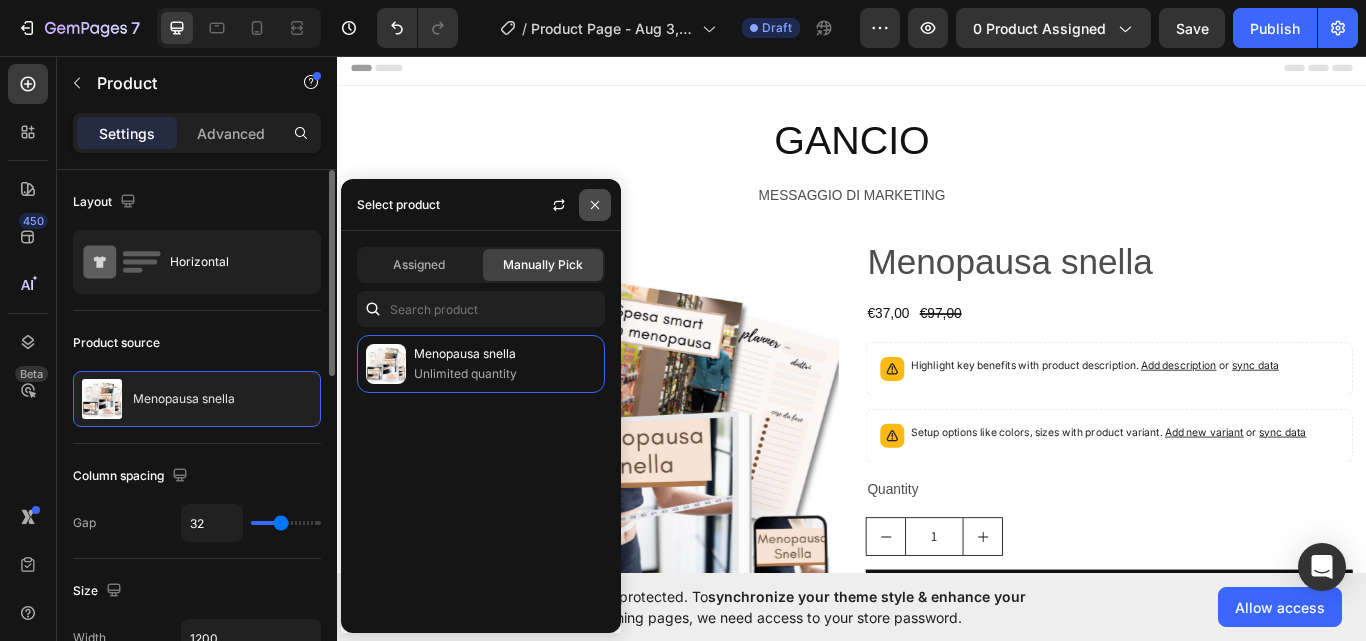 click 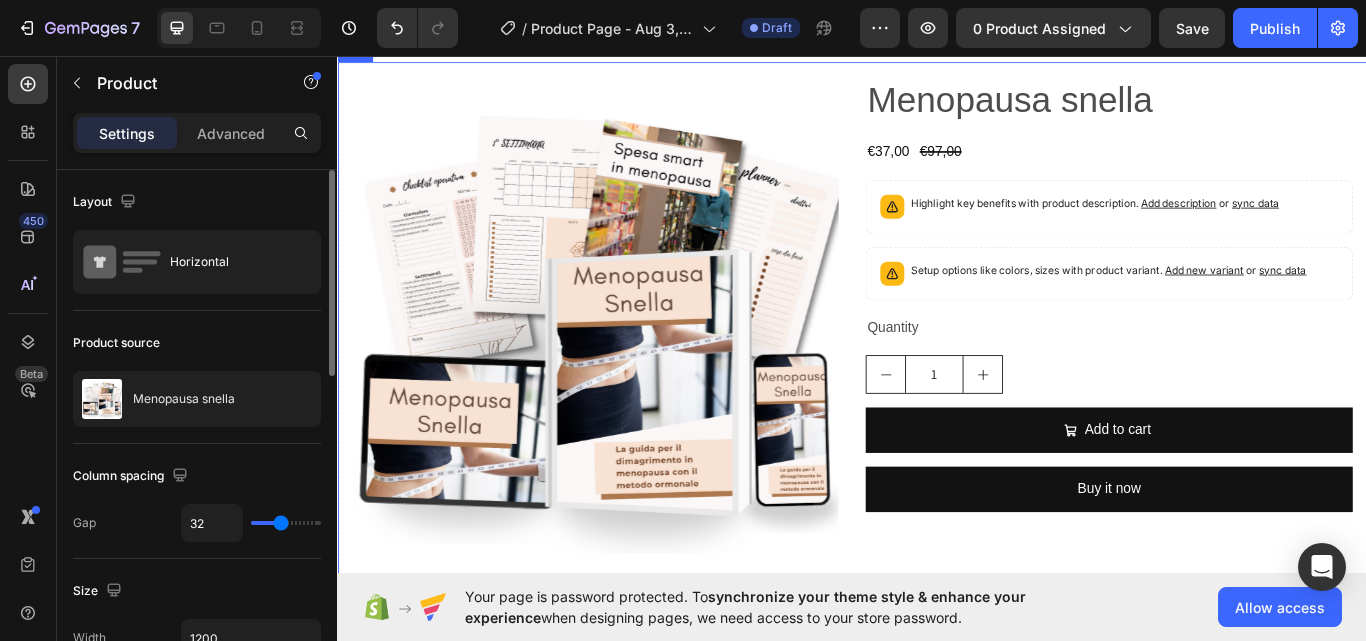 scroll, scrollTop: 192, scrollLeft: 0, axis: vertical 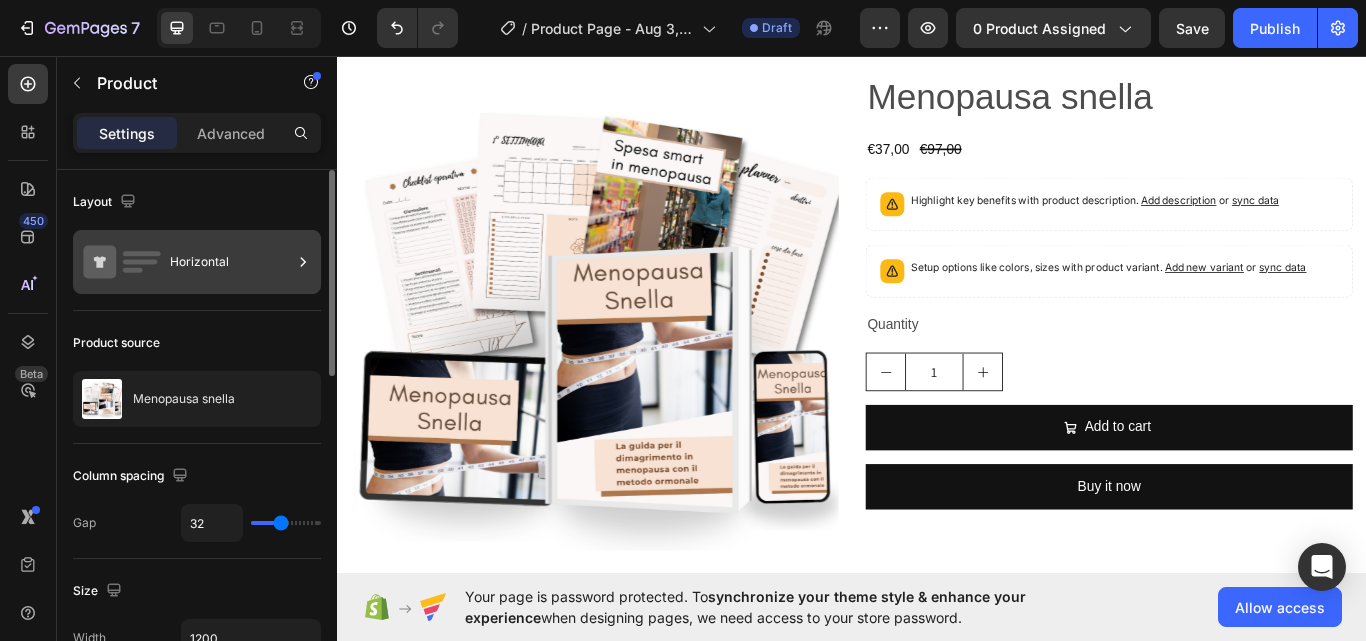 click on "Horizontal" at bounding box center [231, 262] 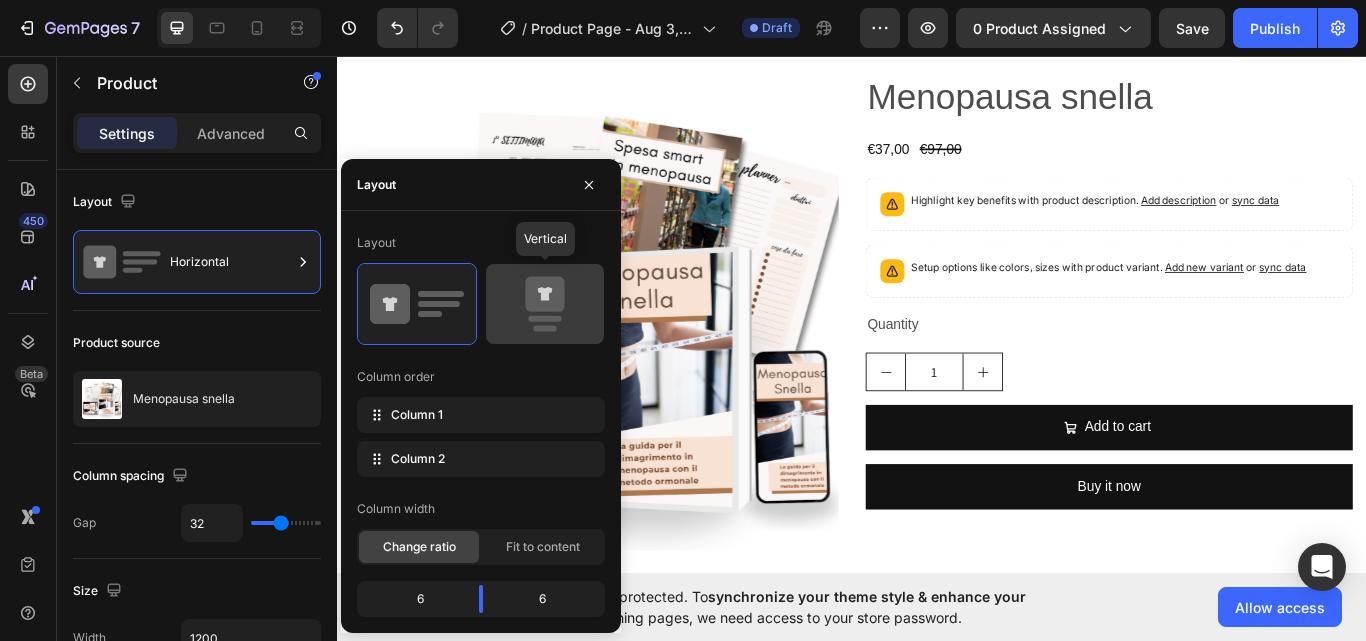 click 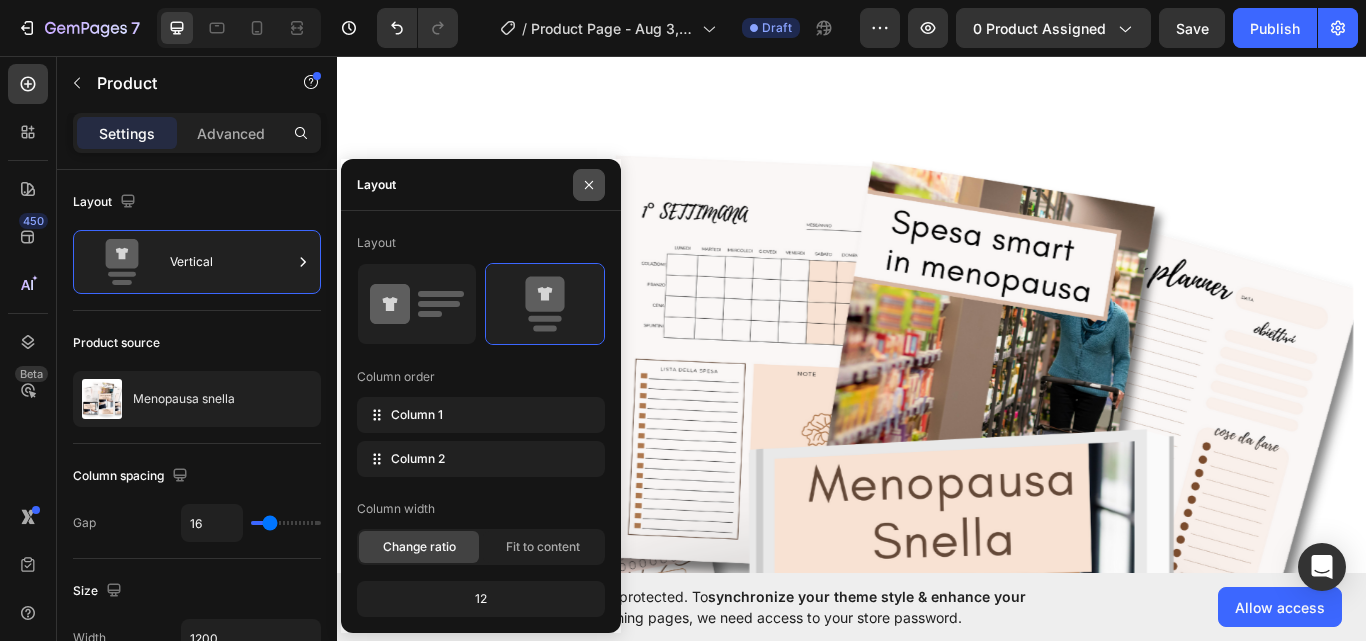 click at bounding box center (589, 185) 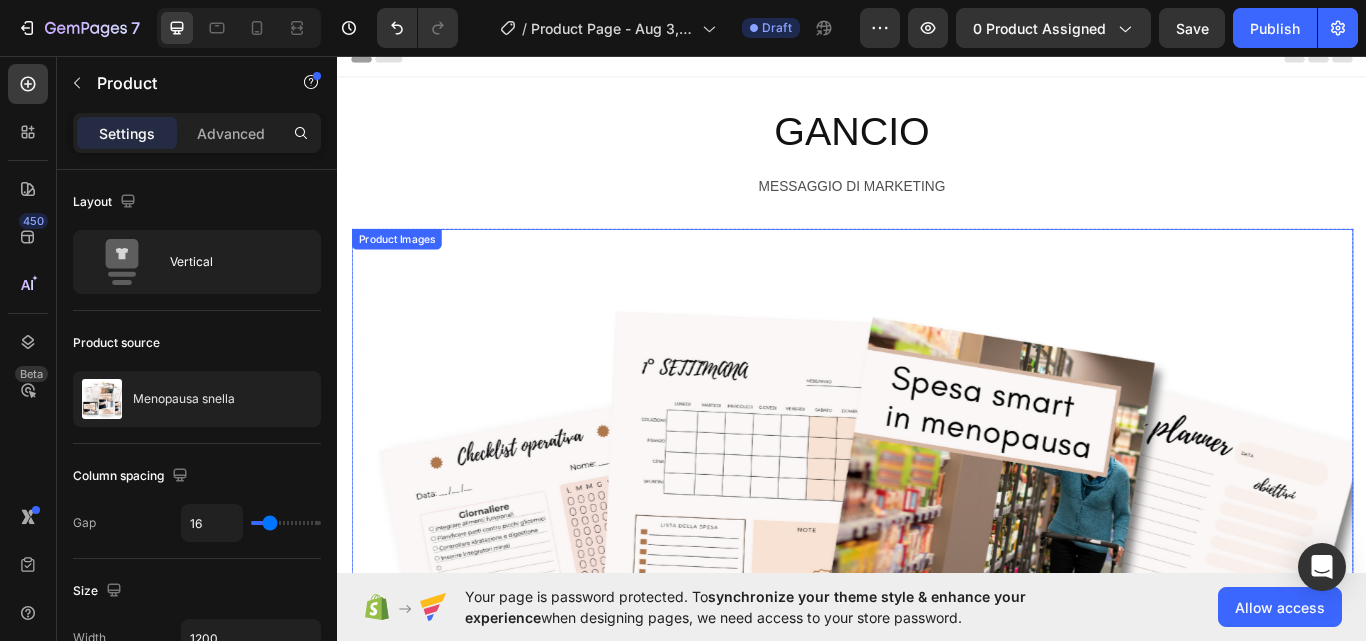 scroll, scrollTop: 0, scrollLeft: 0, axis: both 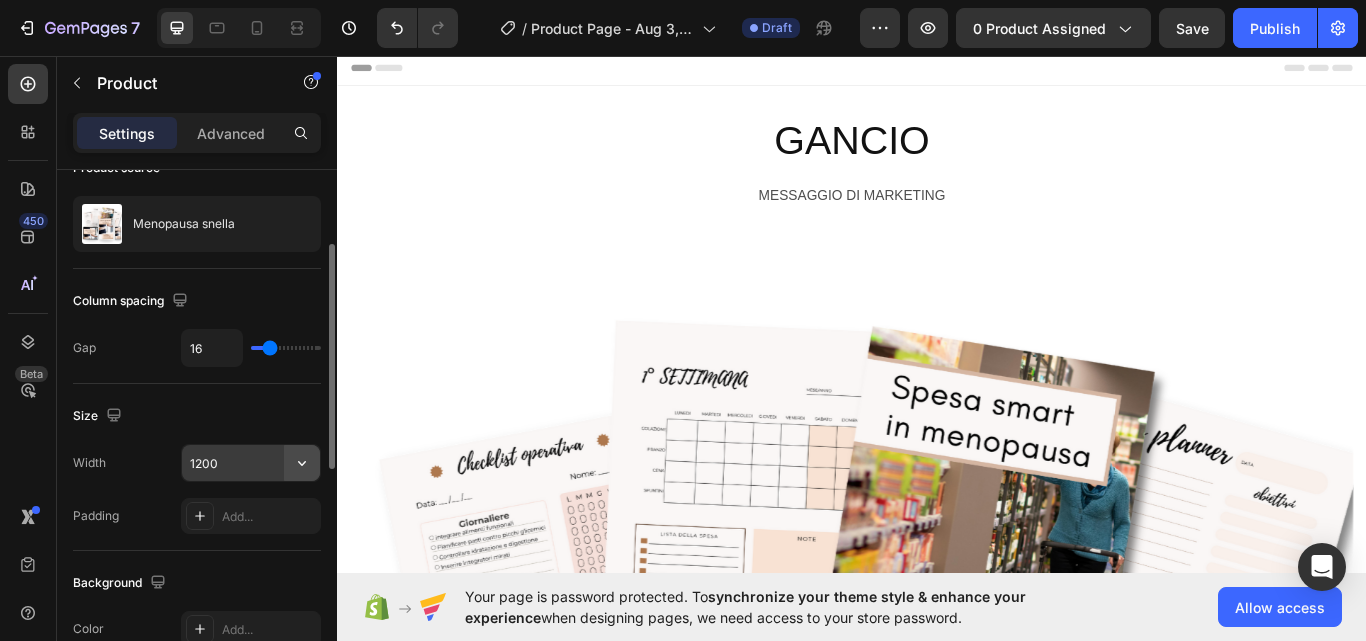 click 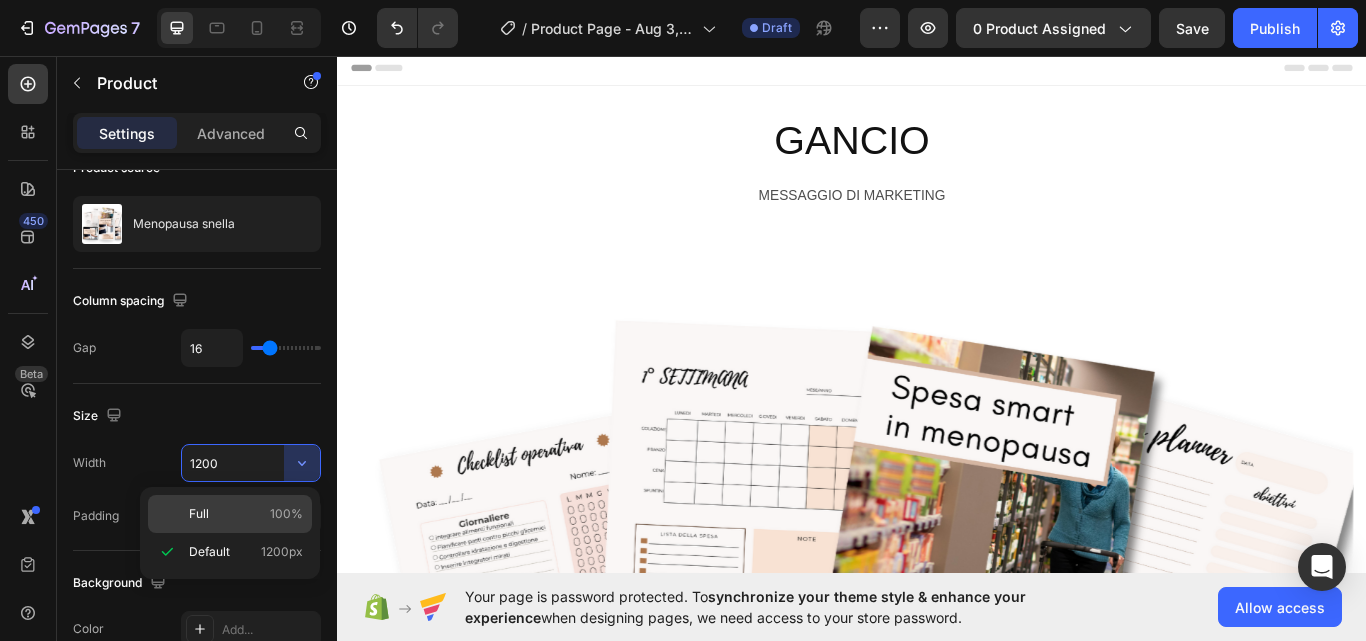 click on "Full 100%" at bounding box center (246, 514) 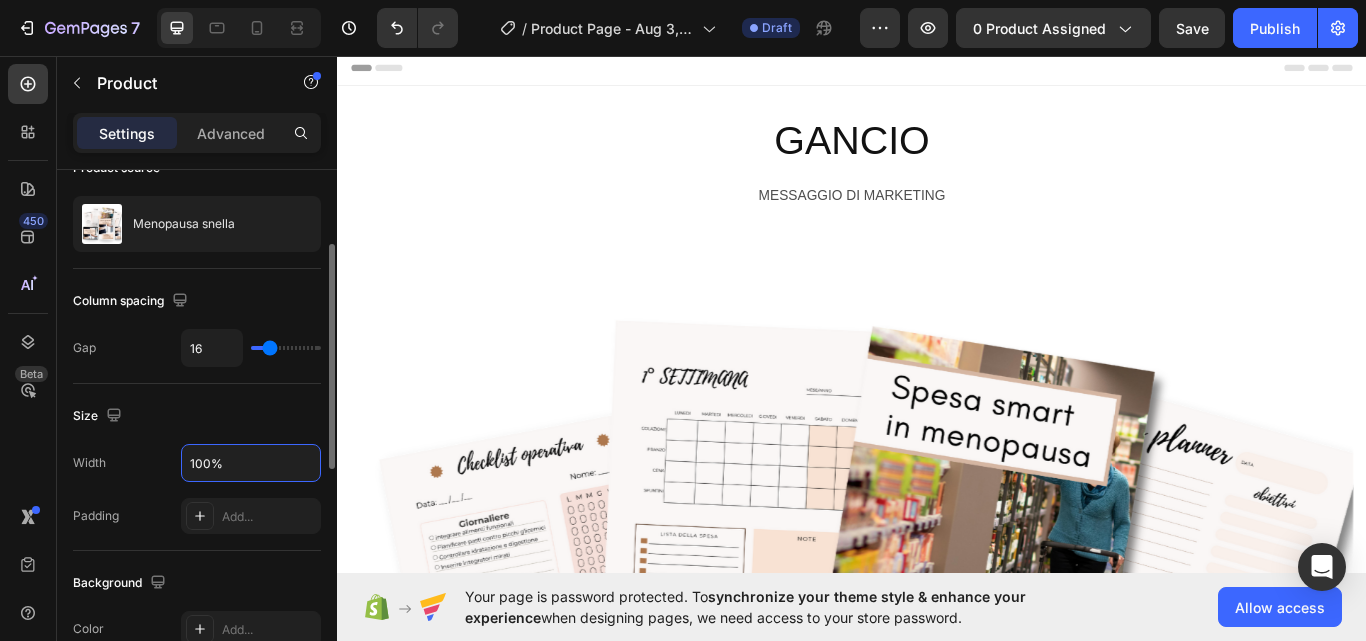 drag, startPoint x: 226, startPoint y: 463, endPoint x: 114, endPoint y: 458, distance: 112.11155 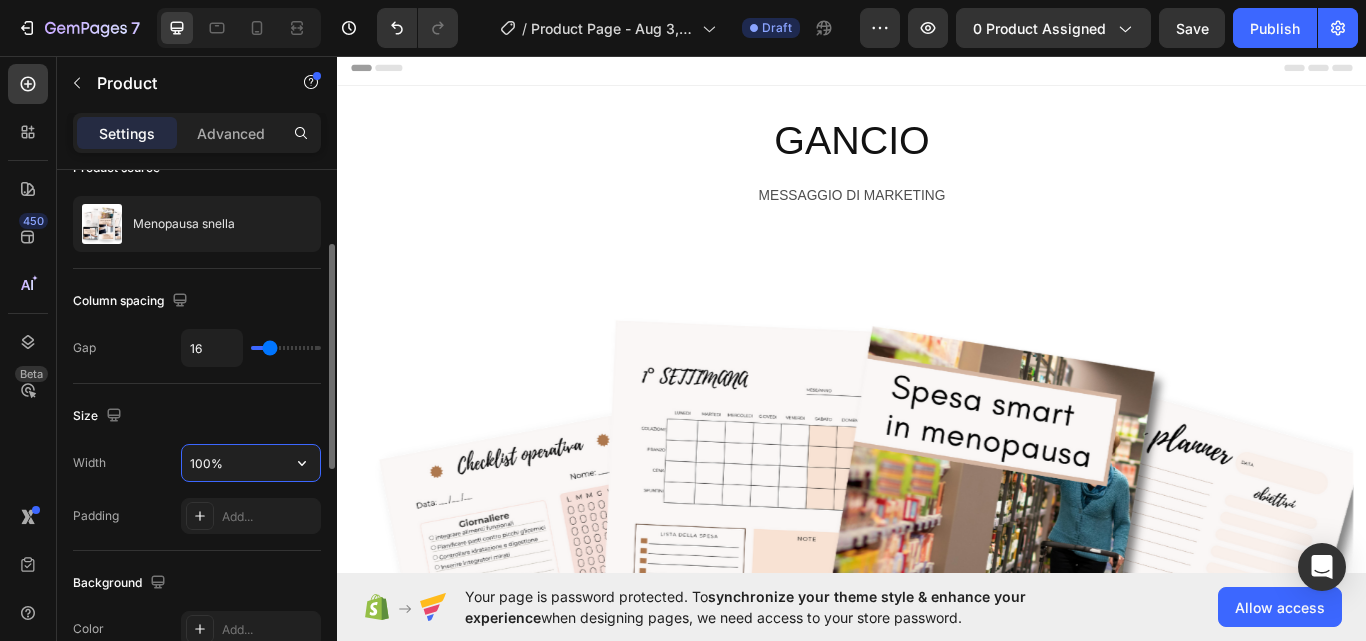 click on "100%" at bounding box center [251, 463] 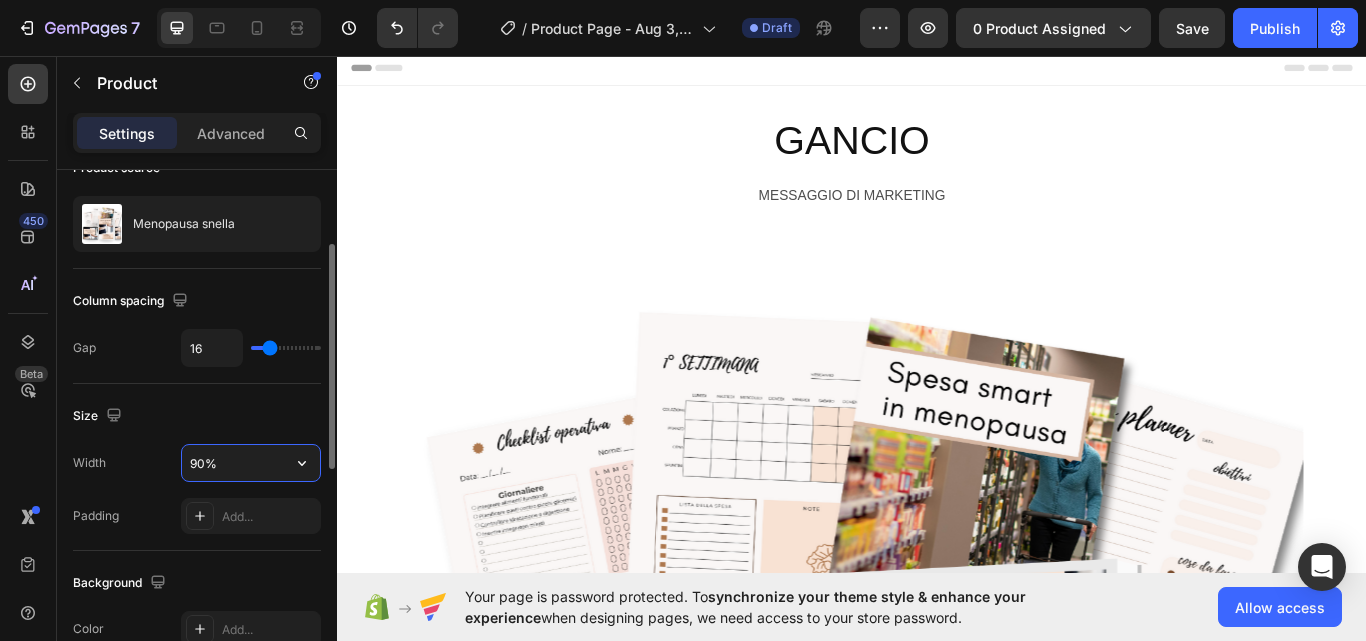 type on "90%" 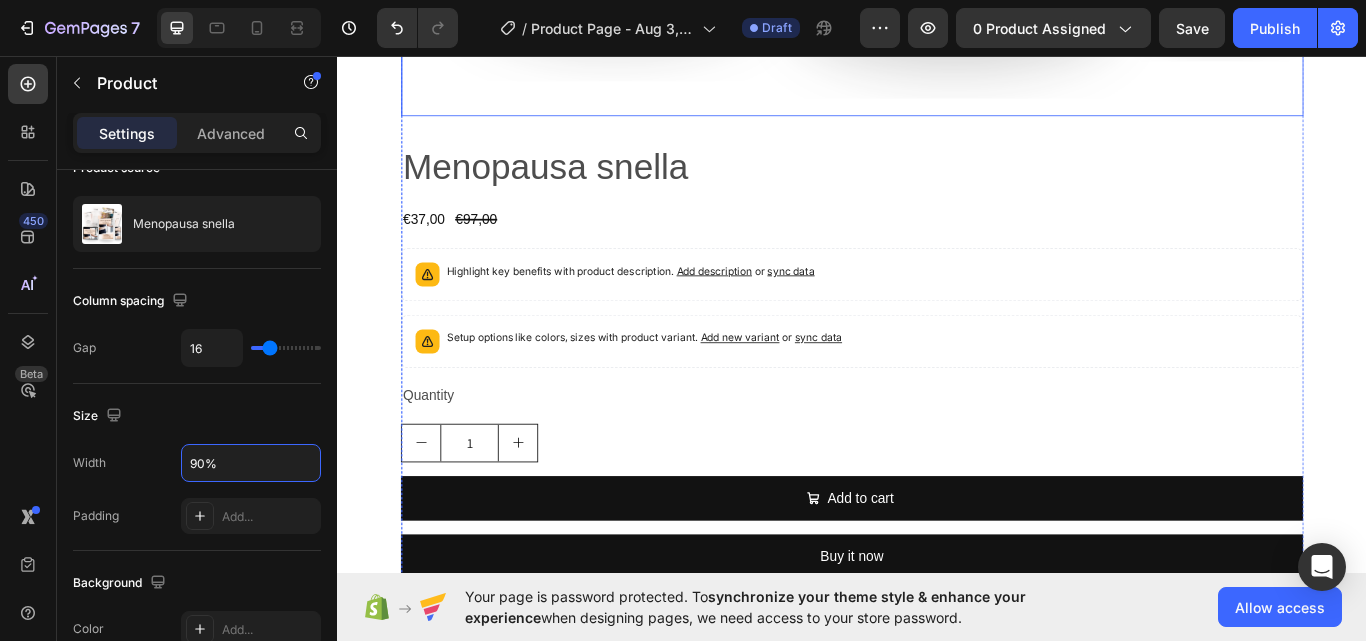 scroll, scrollTop: 1190, scrollLeft: 0, axis: vertical 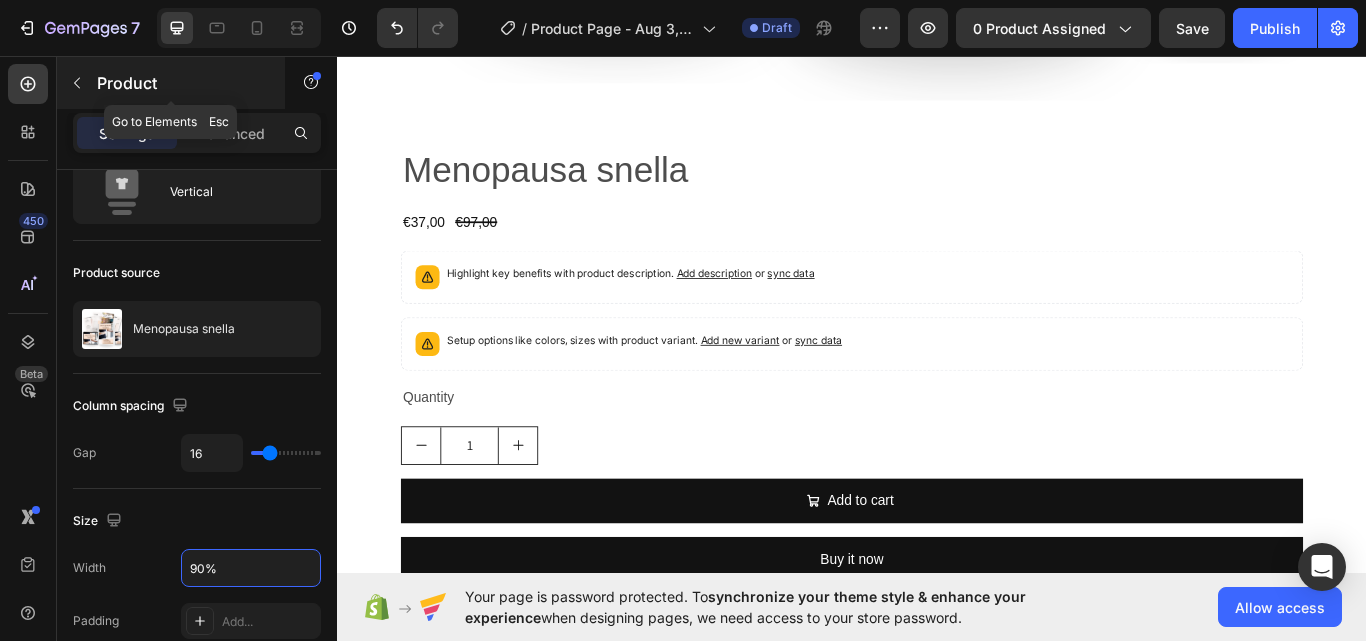 click at bounding box center [77, 83] 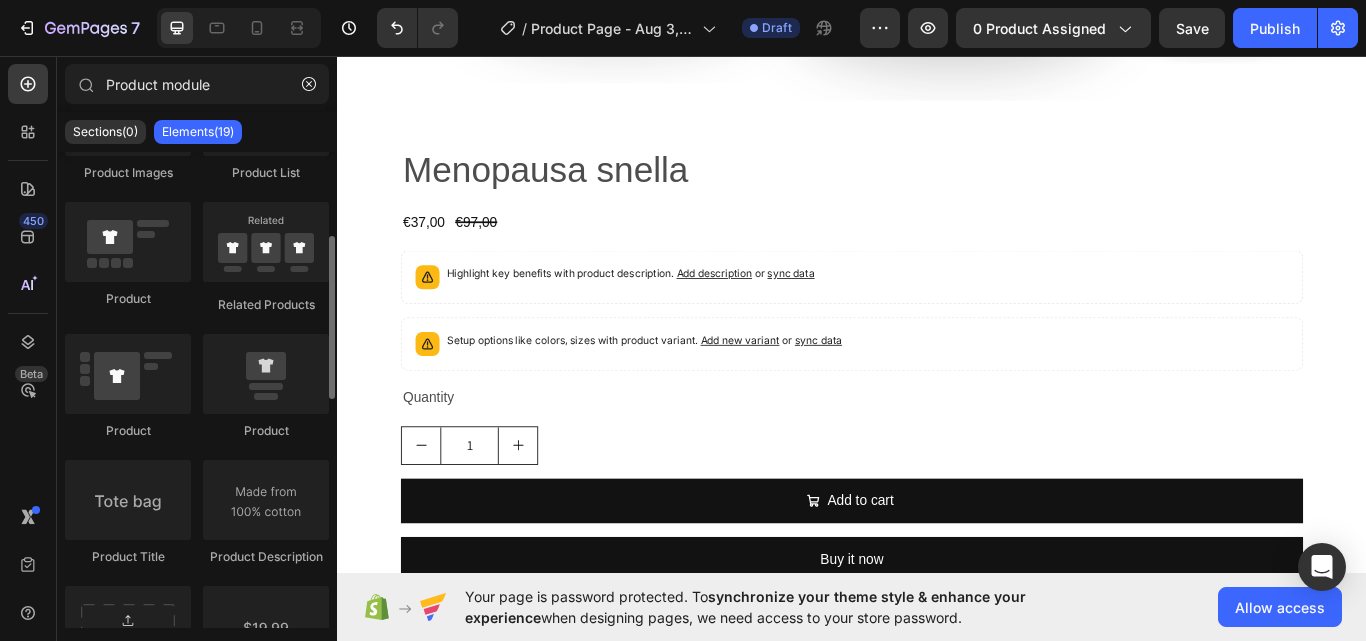 scroll, scrollTop: 246, scrollLeft: 0, axis: vertical 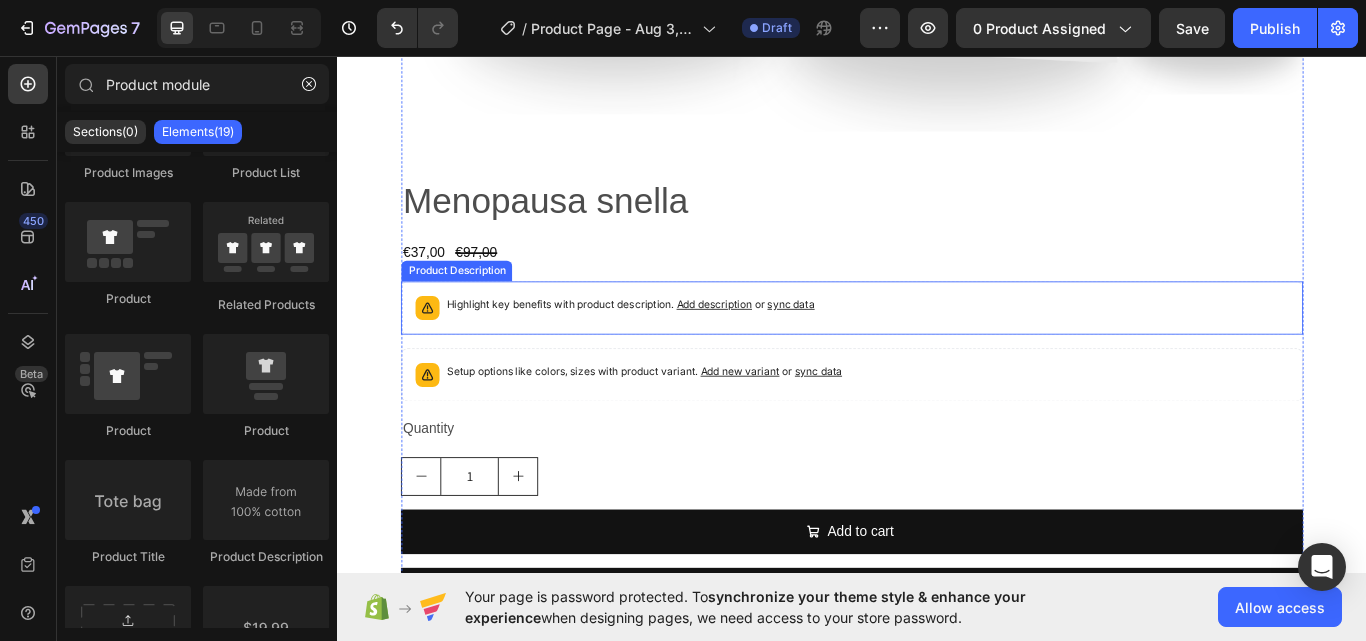 click on "Highlight key benefits with product description.       Add description   or   sync data" at bounding box center [678, 347] 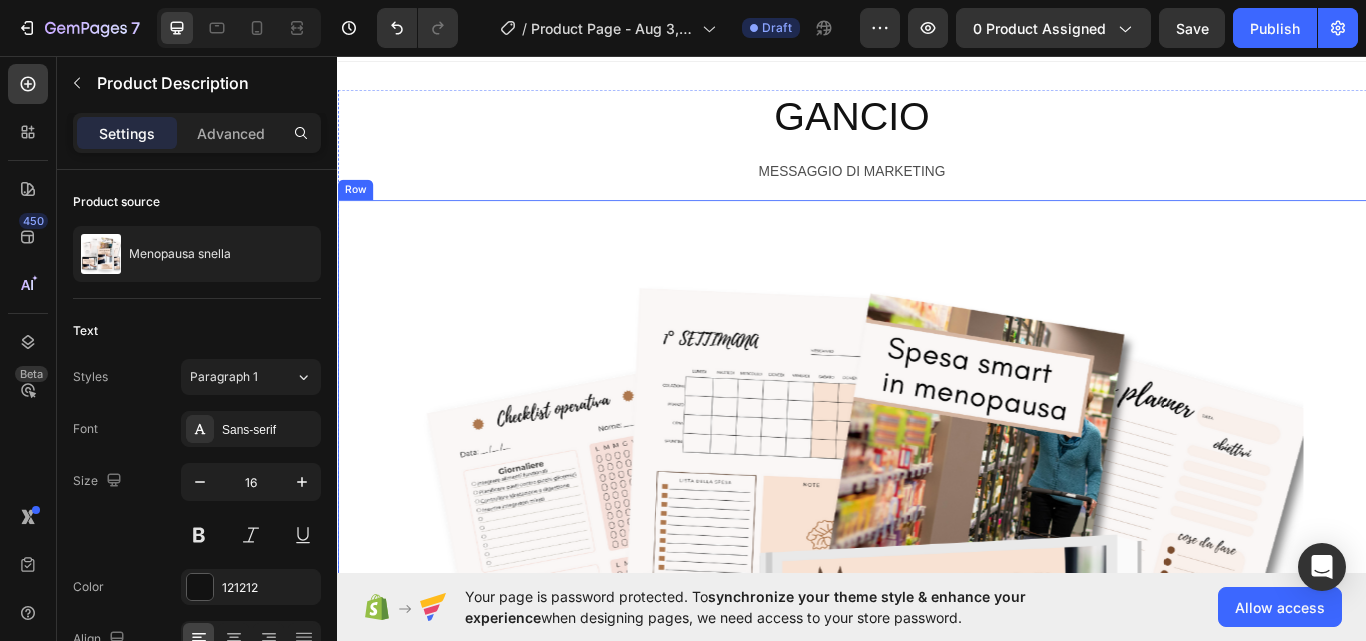 scroll, scrollTop: 21, scrollLeft: 0, axis: vertical 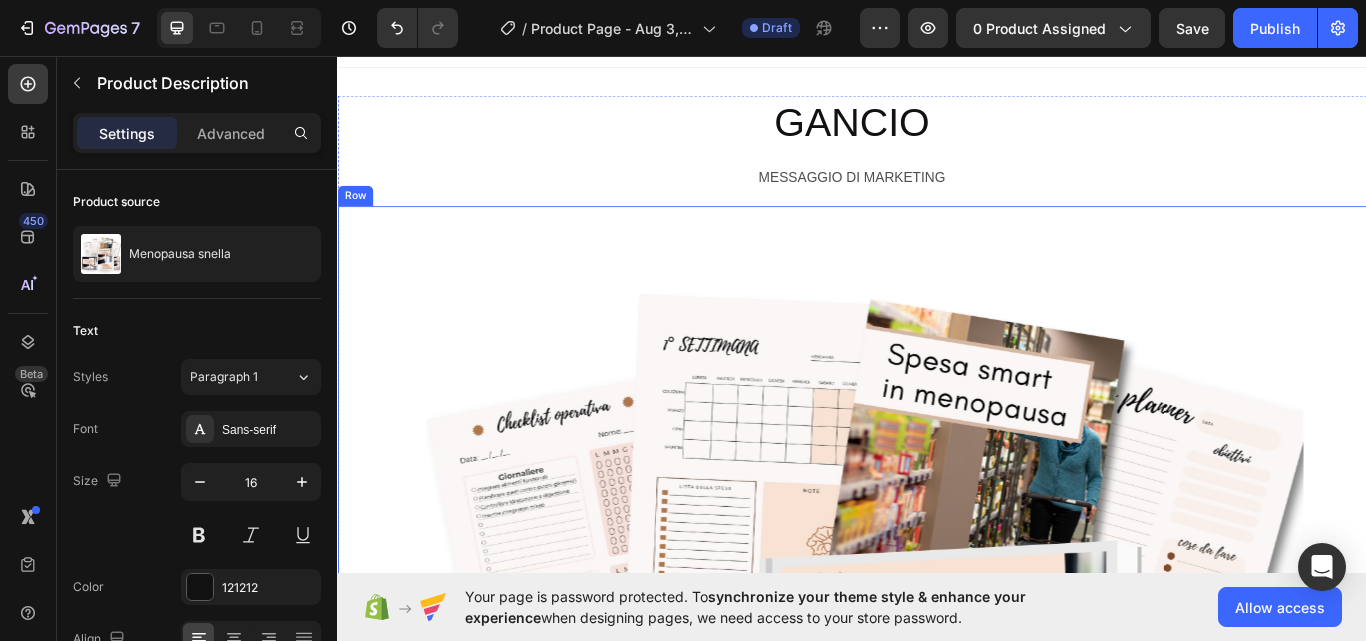 click on "Product Images Menopausa snella Product Title €37,00 Product Price Product Price €97,00 Product Price Product Price Row Highlight key benefits with product description.       Add description   or   sync data Product Description   Edit content in Shopify 16 Setup options like colors, sizes with product variant.       Add new variant   or   sync data Product Variants & Swatches Quantity Text Block
1
Product Quantity
Add to cart Add to Cart Buy it now Dynamic Checkout Product" at bounding box center (937, 1052) 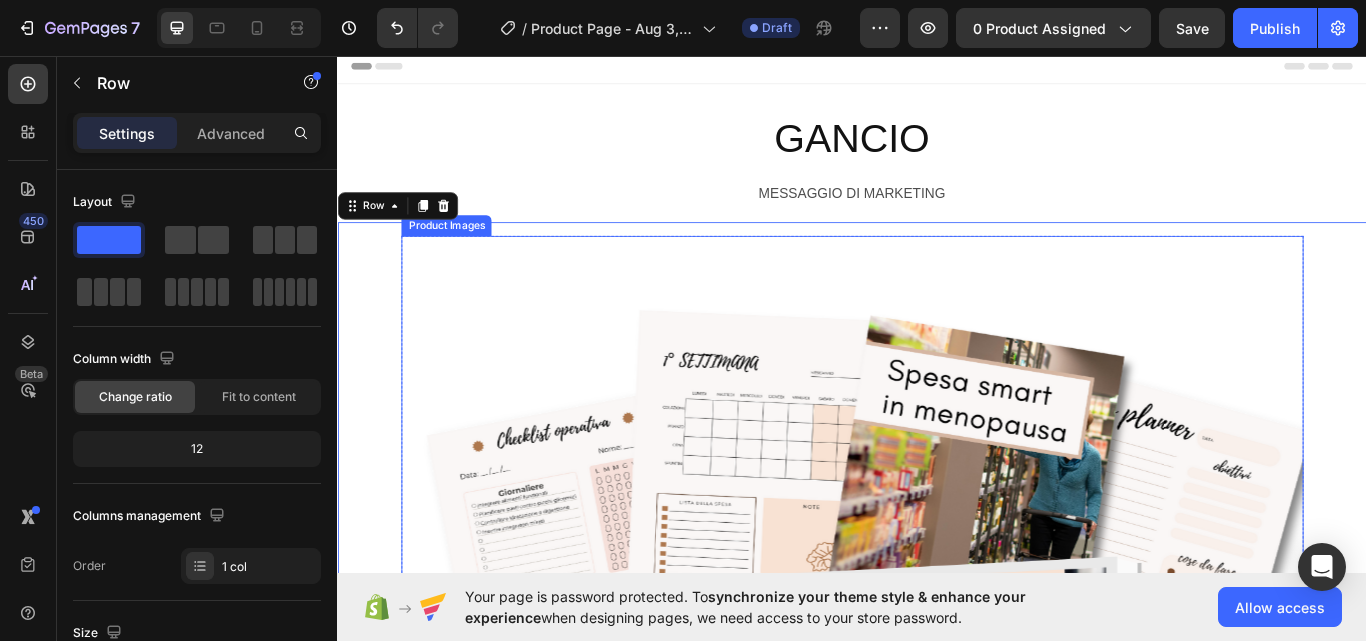 scroll, scrollTop: 0, scrollLeft: 0, axis: both 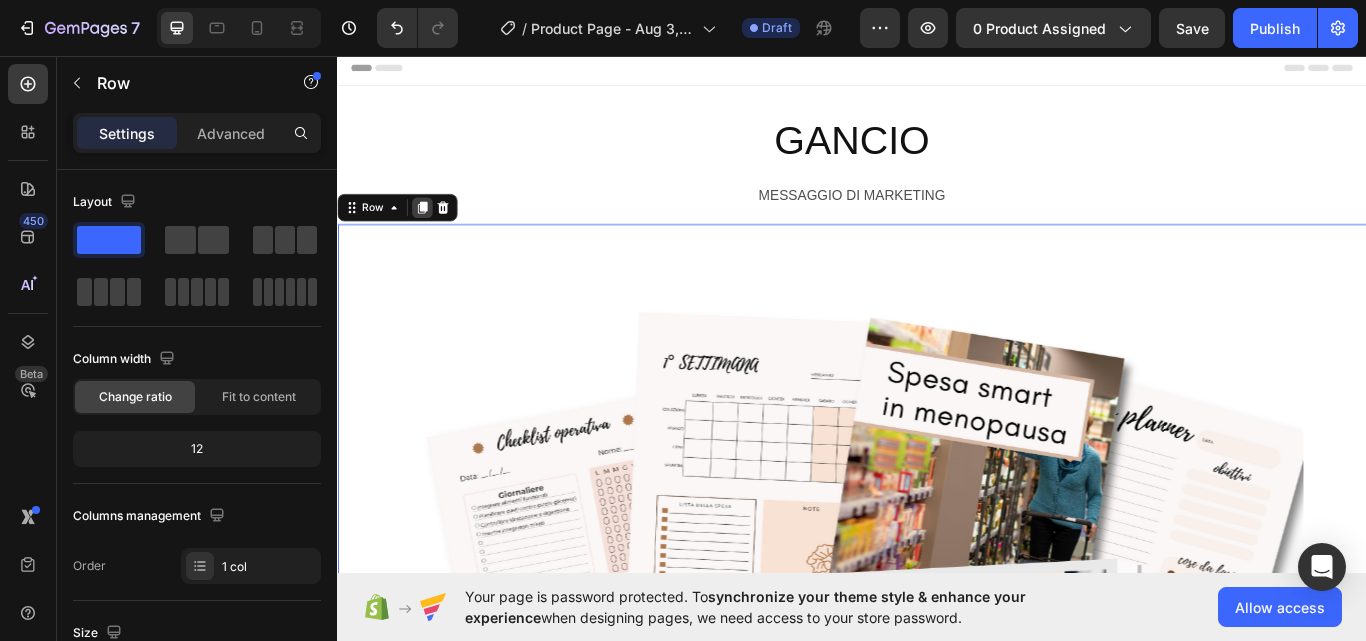 click 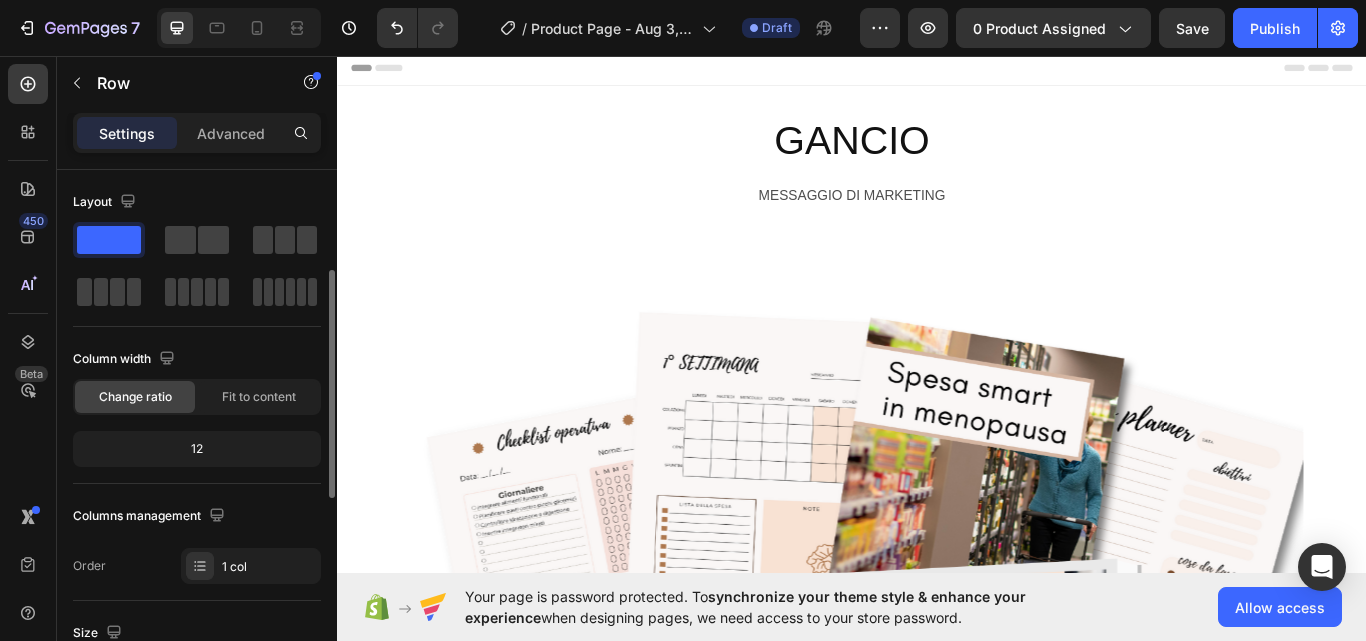 scroll, scrollTop: 1728, scrollLeft: 0, axis: vertical 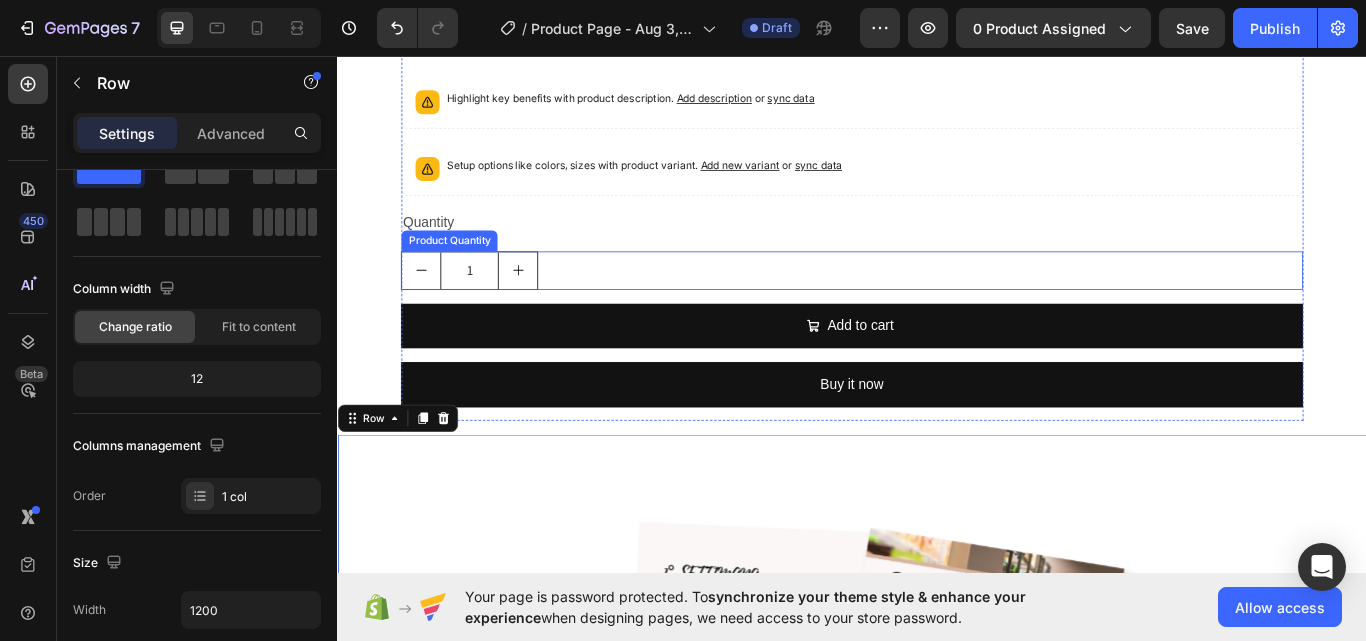 click on "1" at bounding box center (936, 307) 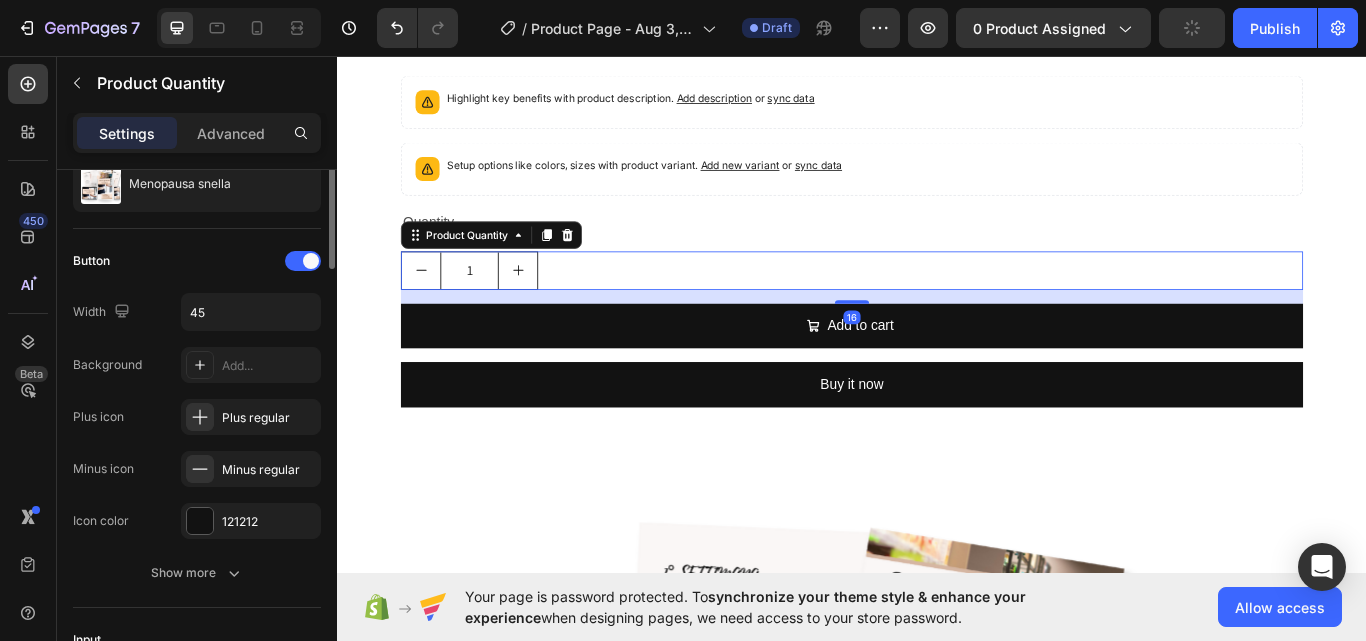 scroll, scrollTop: 0, scrollLeft: 0, axis: both 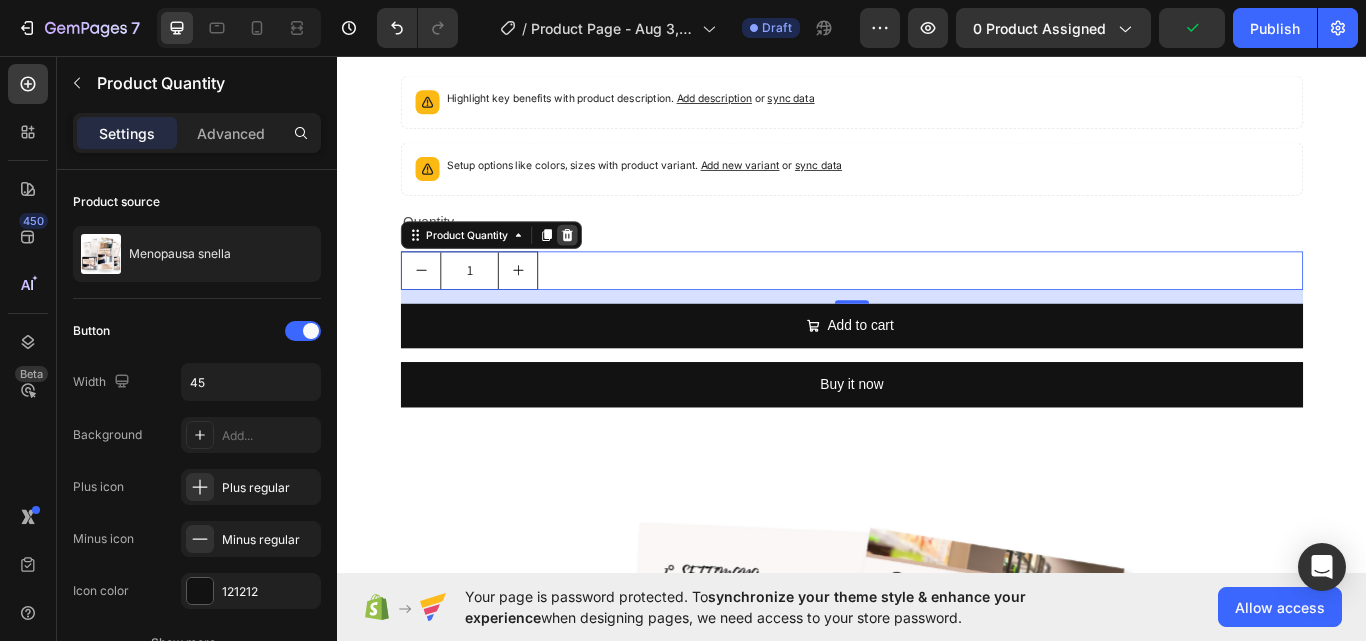 click 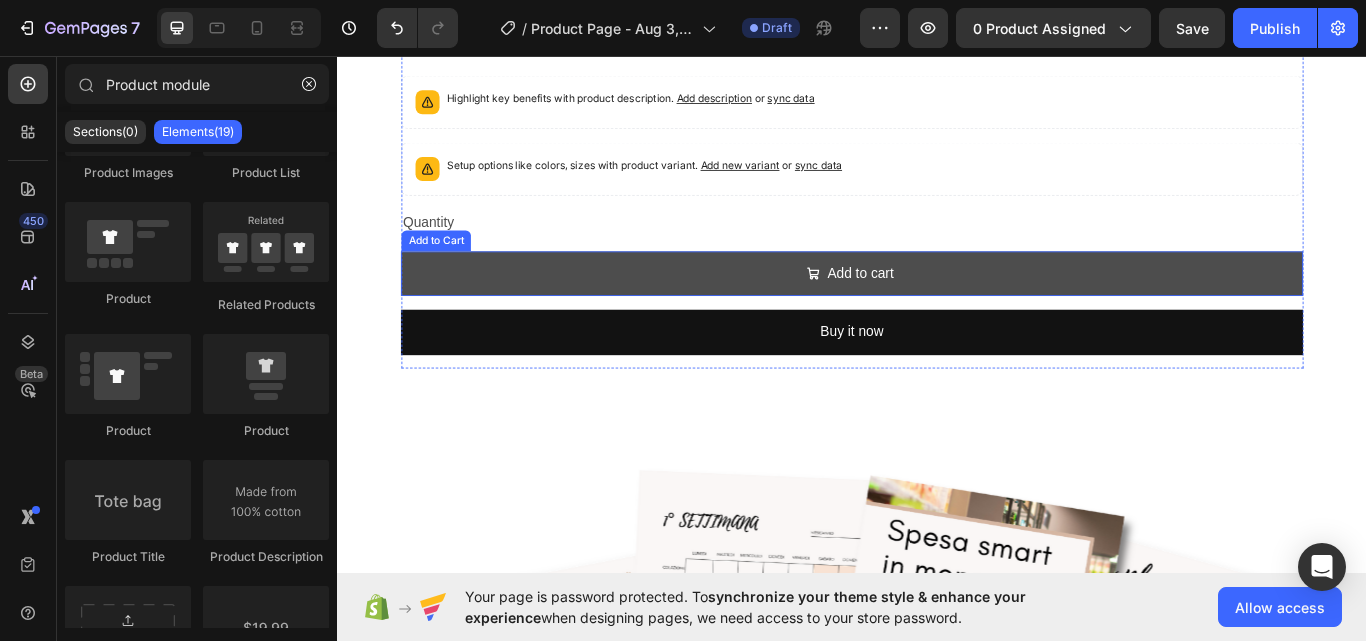 click on "Add to cart" at bounding box center [936, 311] 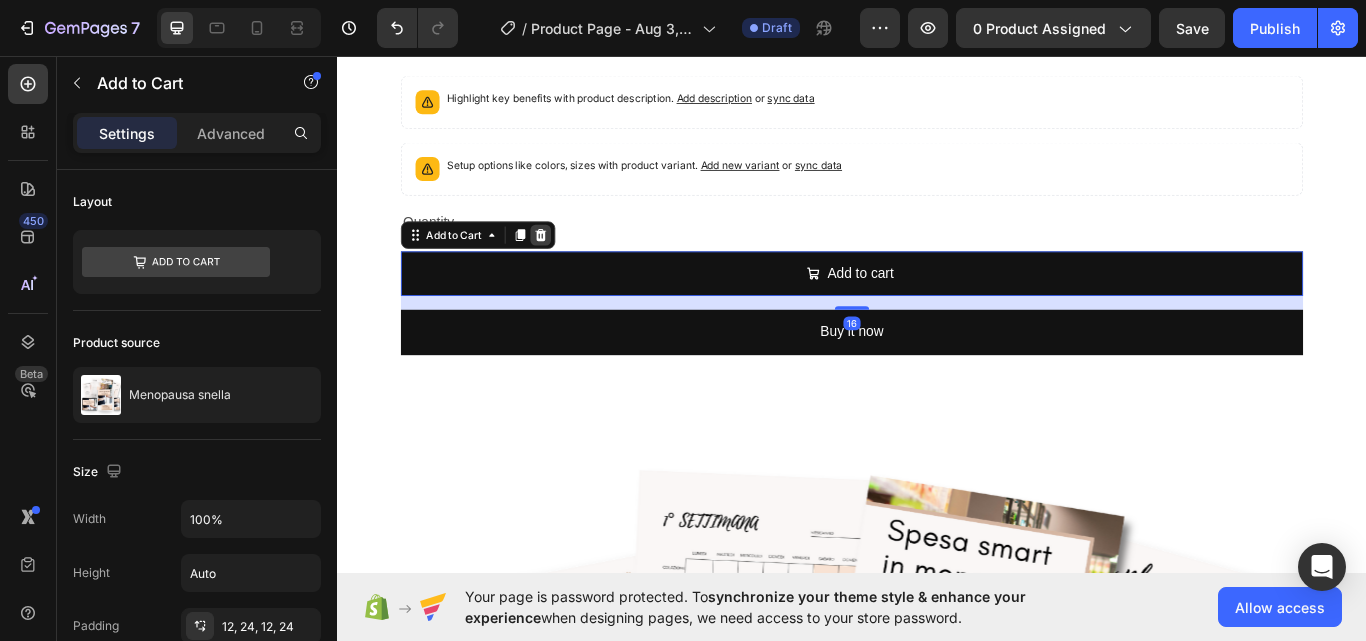 click 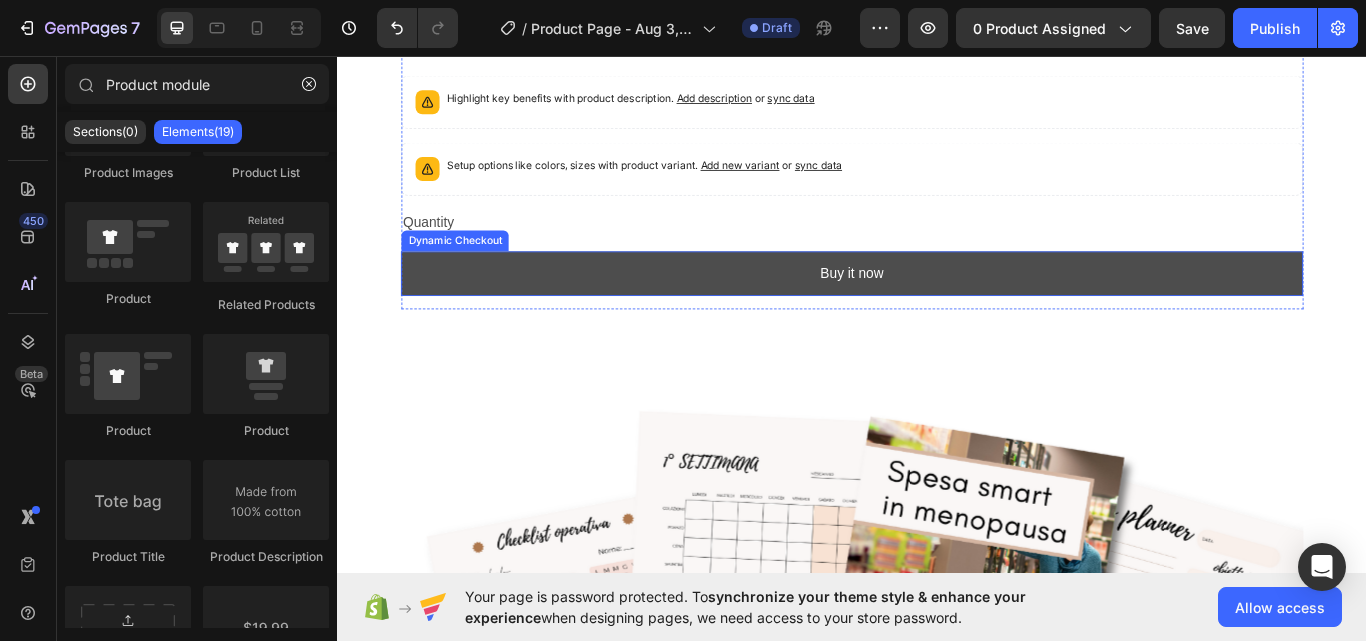 click on "Buy it now" at bounding box center [936, 311] 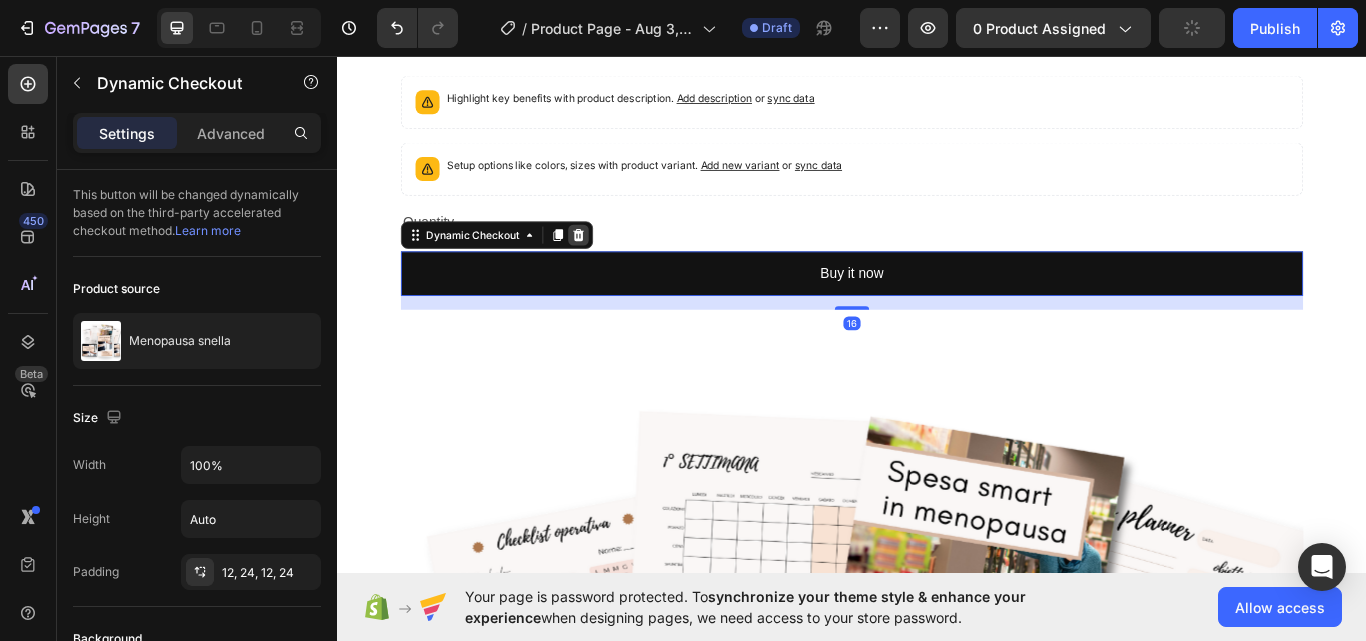 click 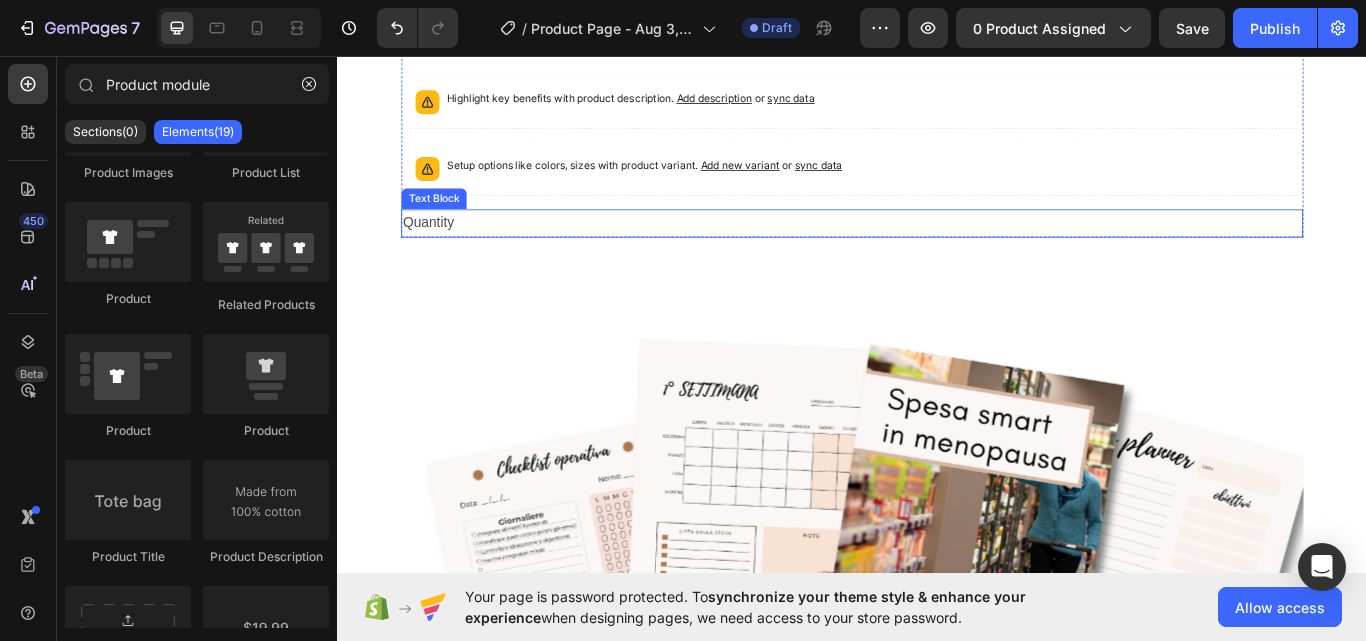 click on "Quantity" at bounding box center (936, 252) 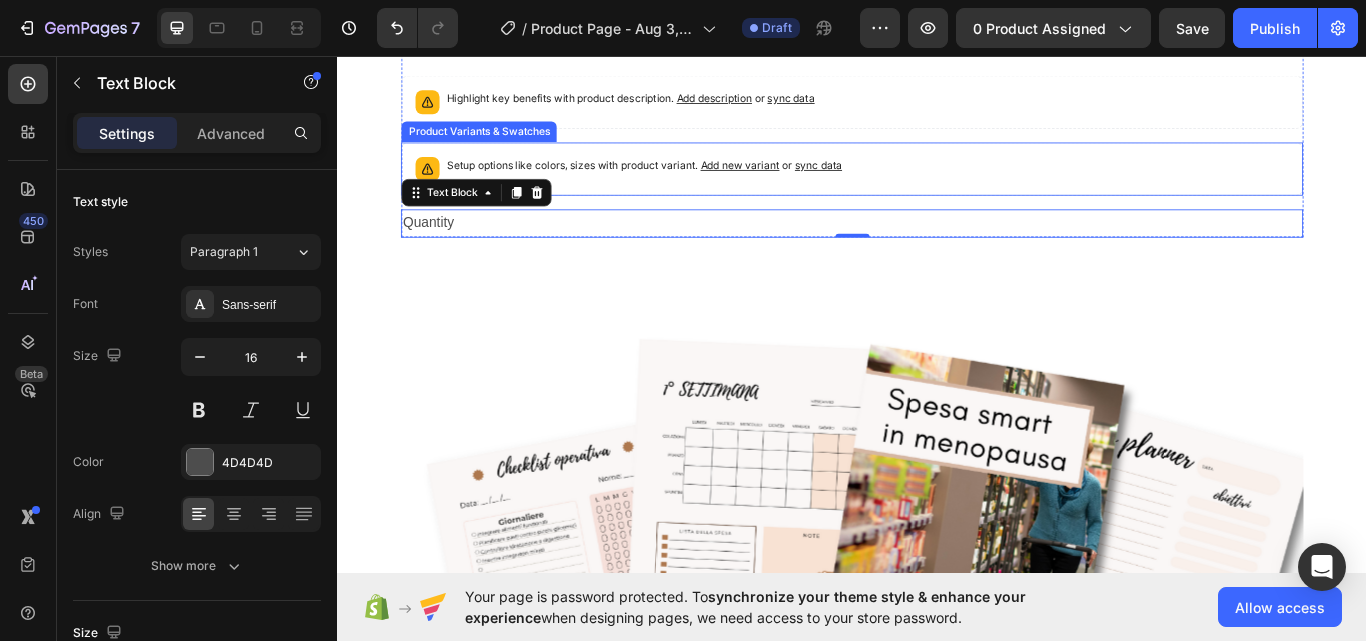 click on "Highlight key benefits with product description.       Add description   or   sync data" at bounding box center [936, 111] 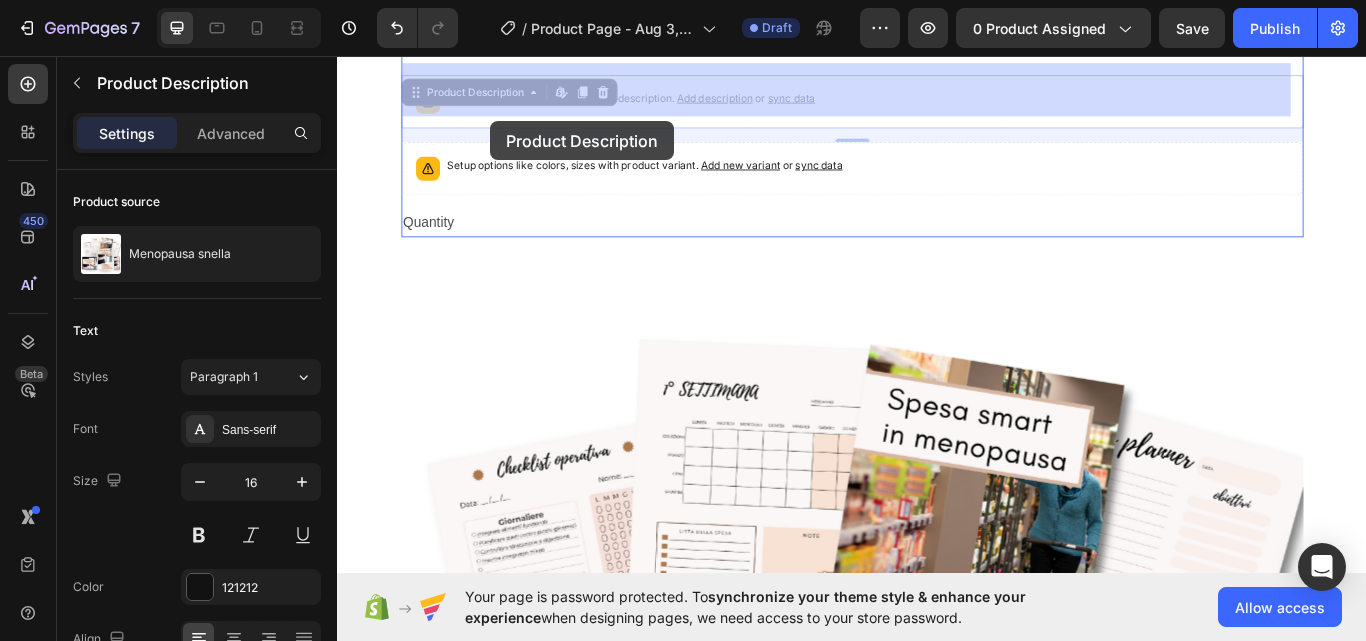 drag, startPoint x: 516, startPoint y: 89, endPoint x: 516, endPoint y: 133, distance: 44 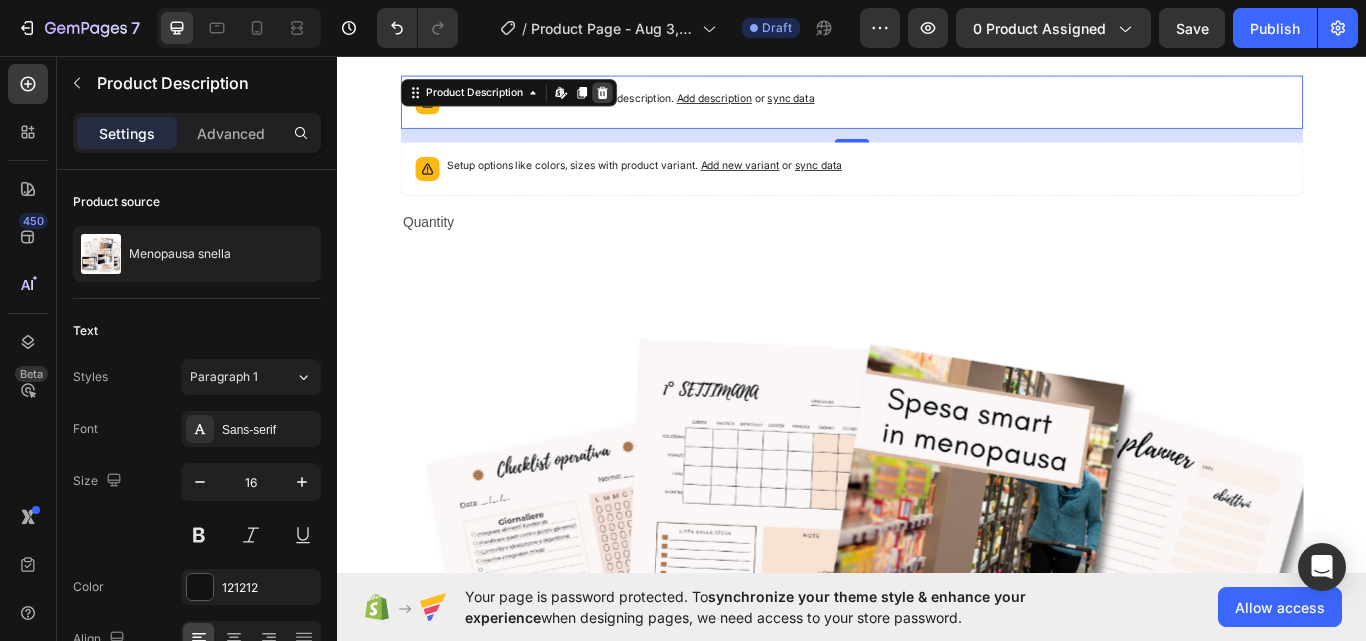 click 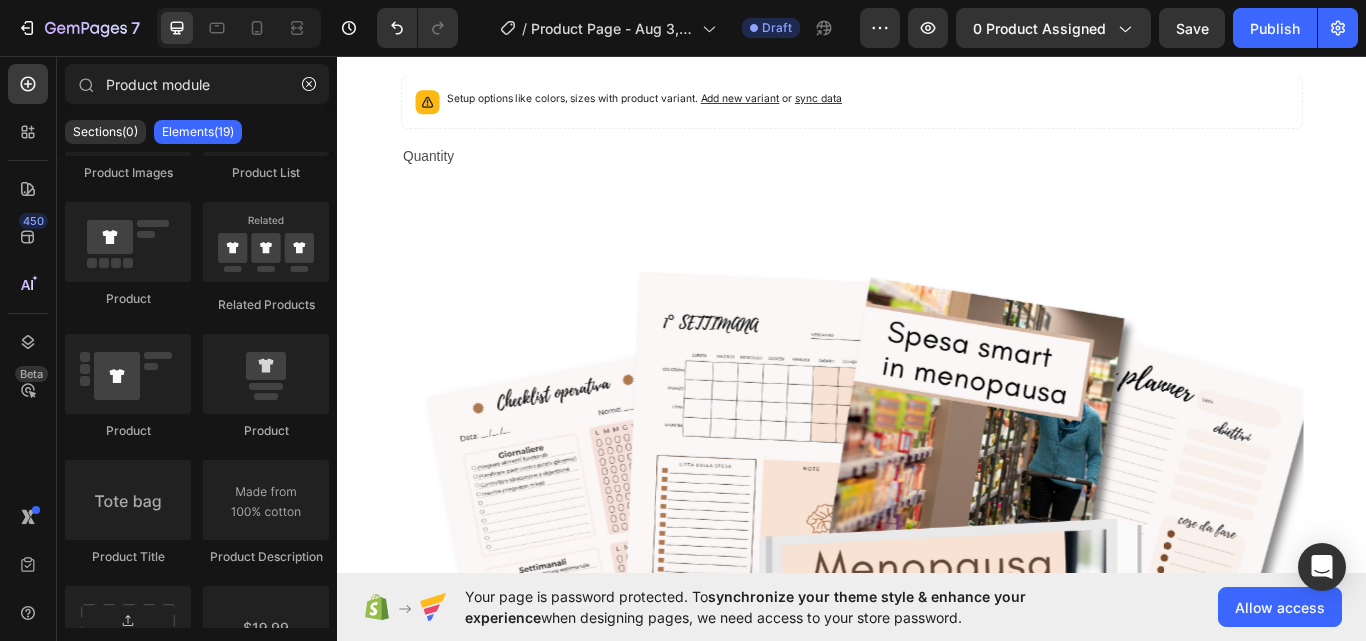 scroll, scrollTop: 1316, scrollLeft: 0, axis: vertical 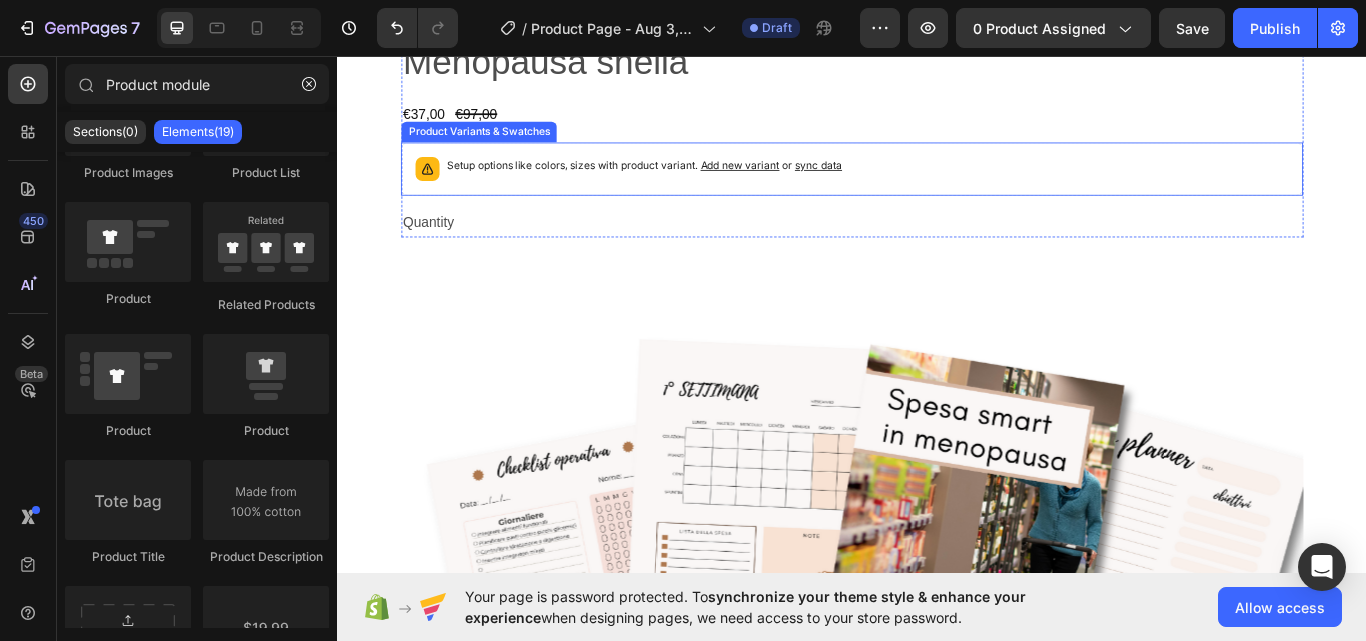 click on "Setup options like colors, sizes with product variant.       Add new variant   or   sync data" at bounding box center (694, 185) 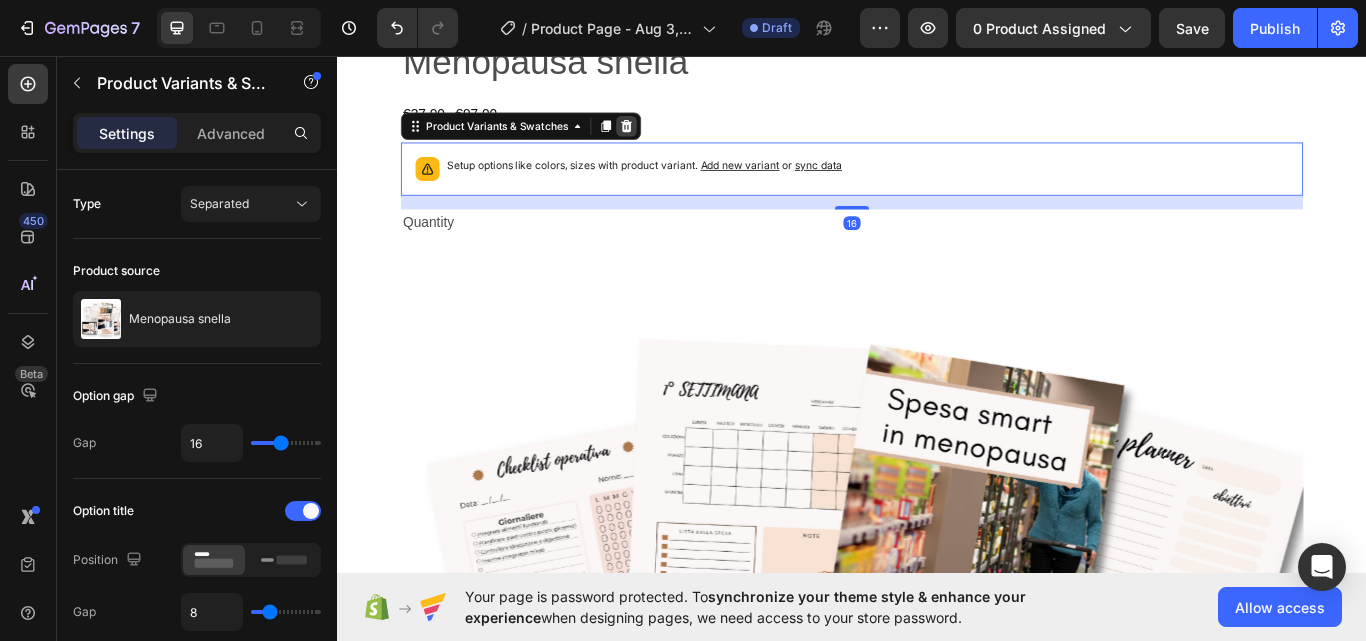 click 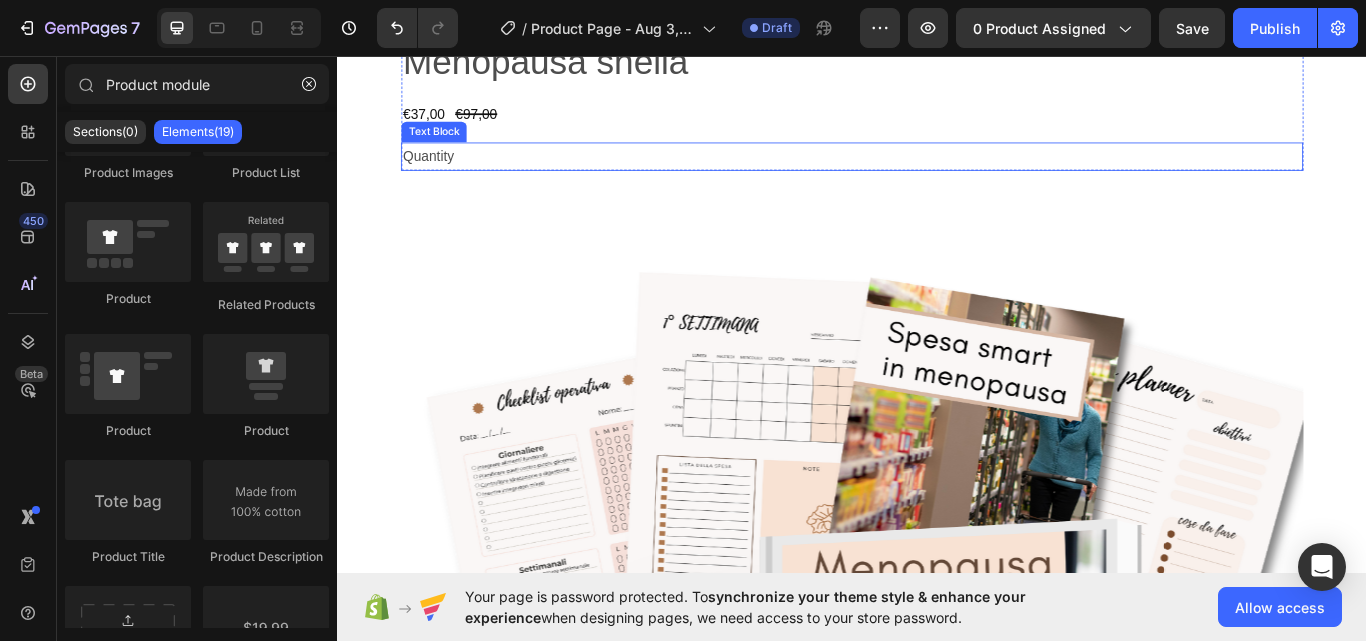 click on "Quantity" at bounding box center (936, 174) 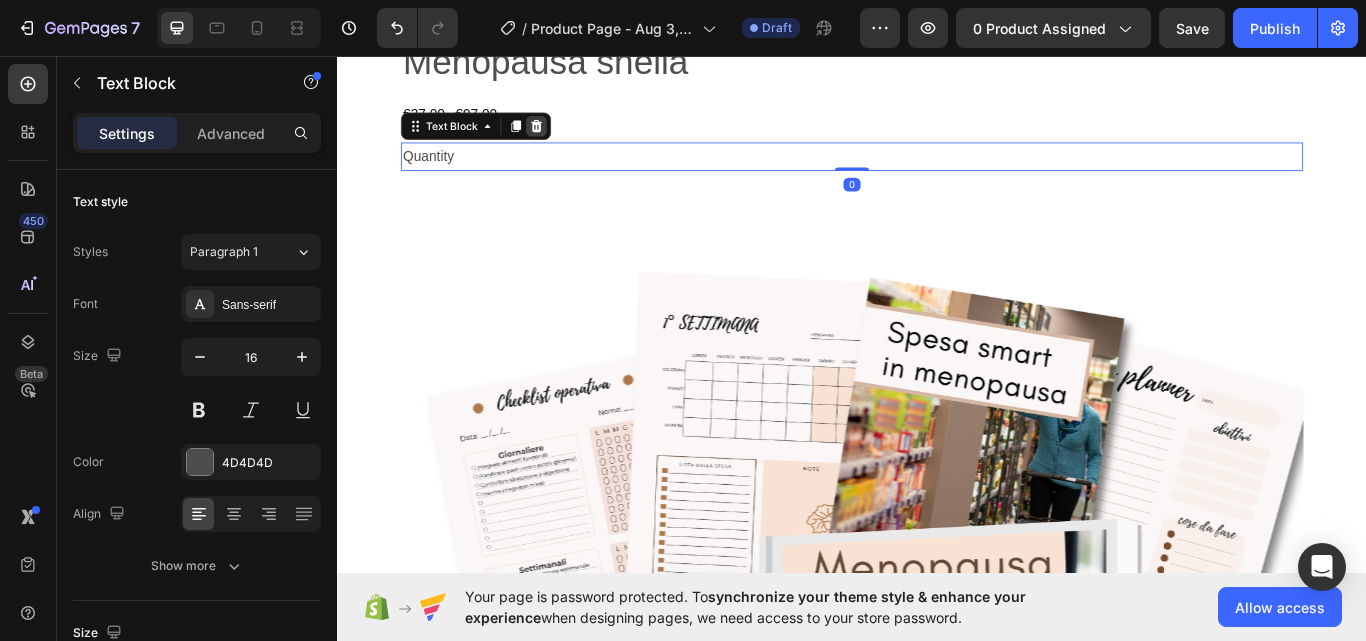 click 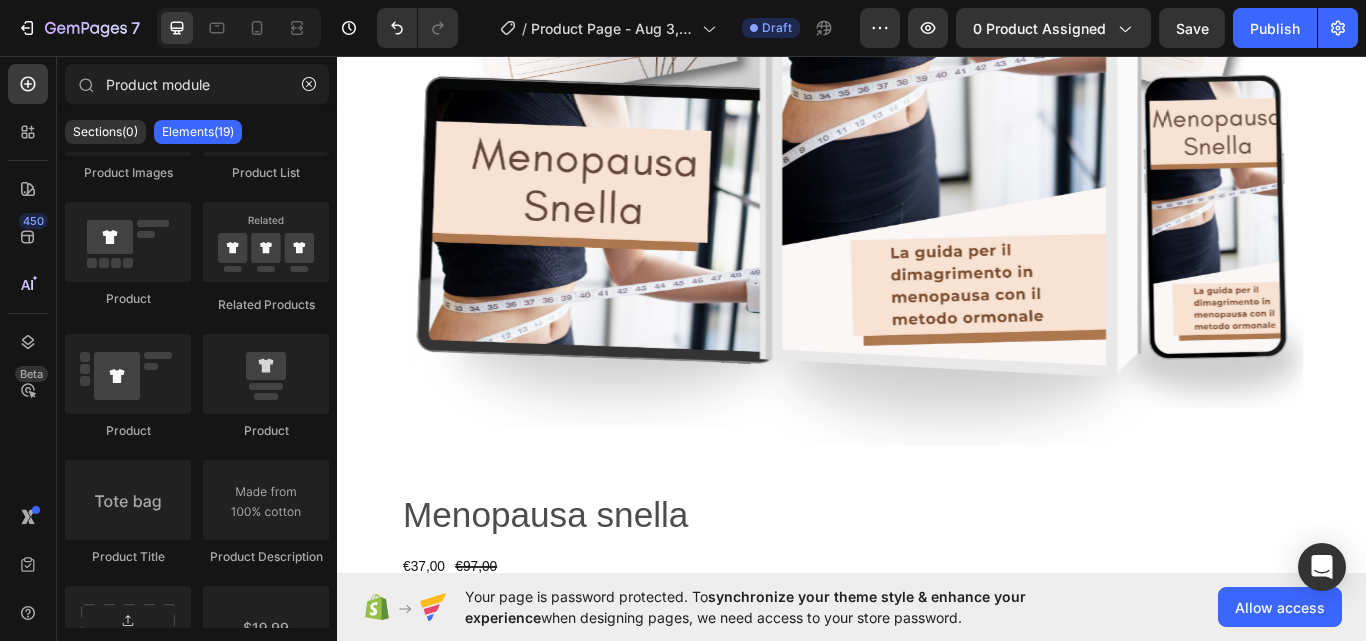 scroll, scrollTop: 899, scrollLeft: 0, axis: vertical 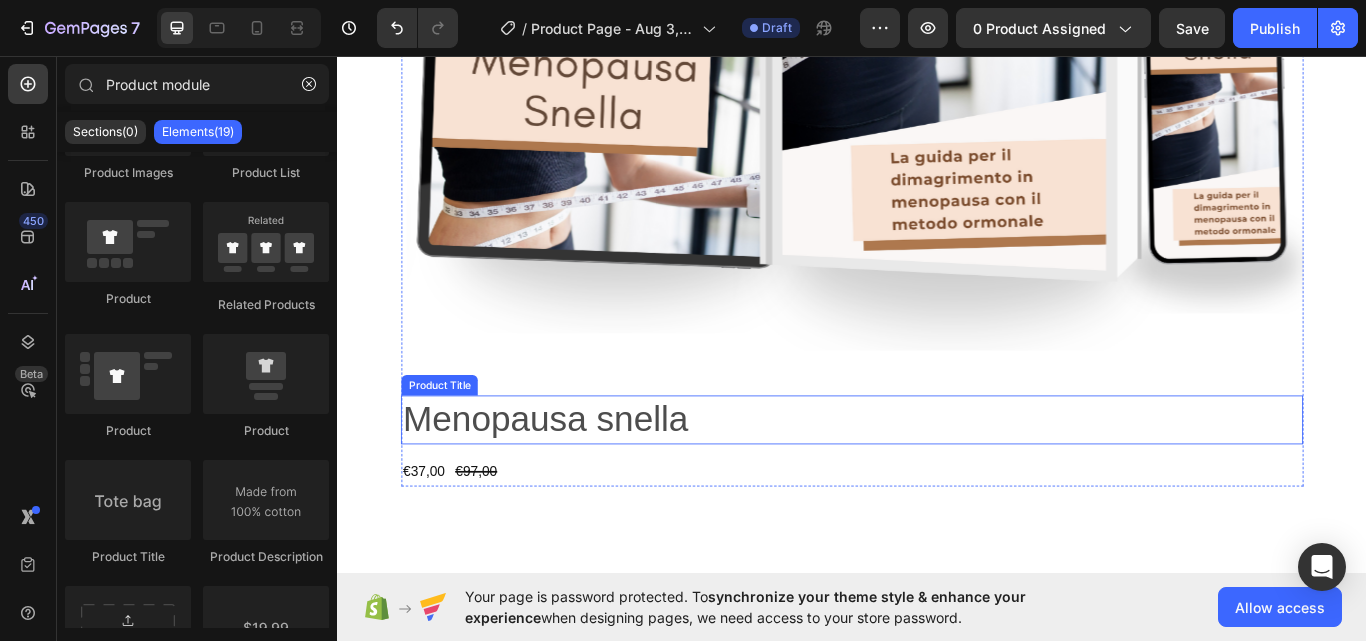 click on "Menopausa snella" at bounding box center [936, 481] 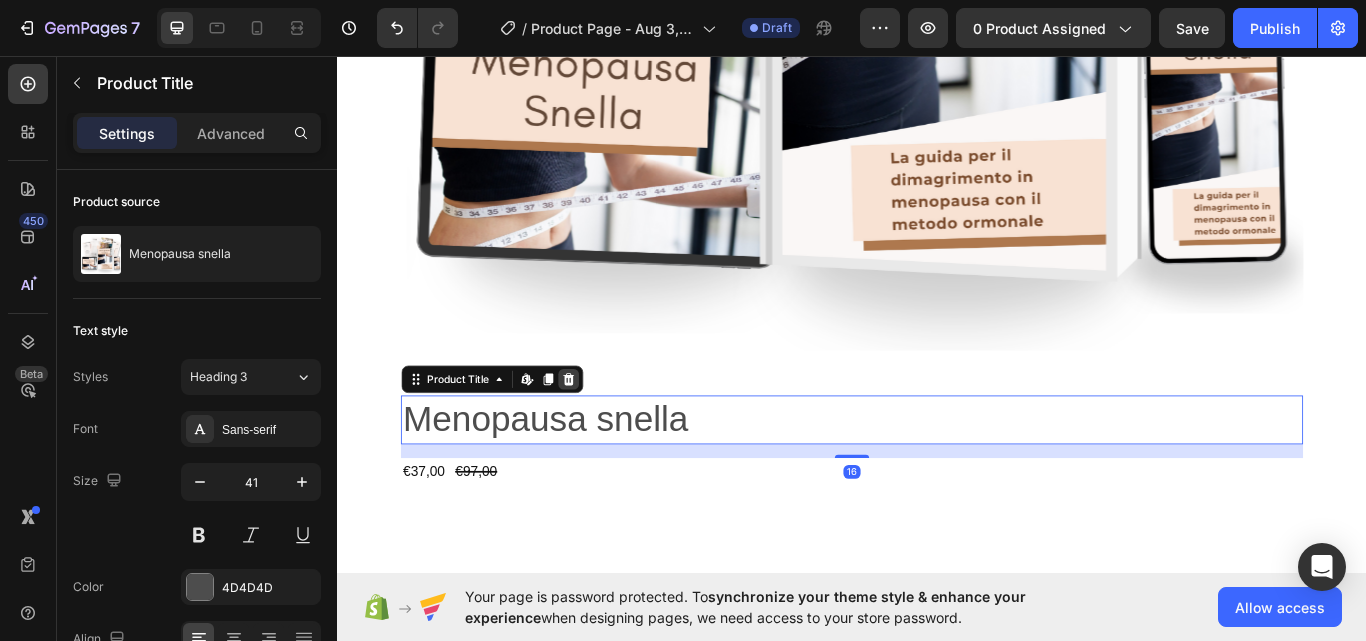 click 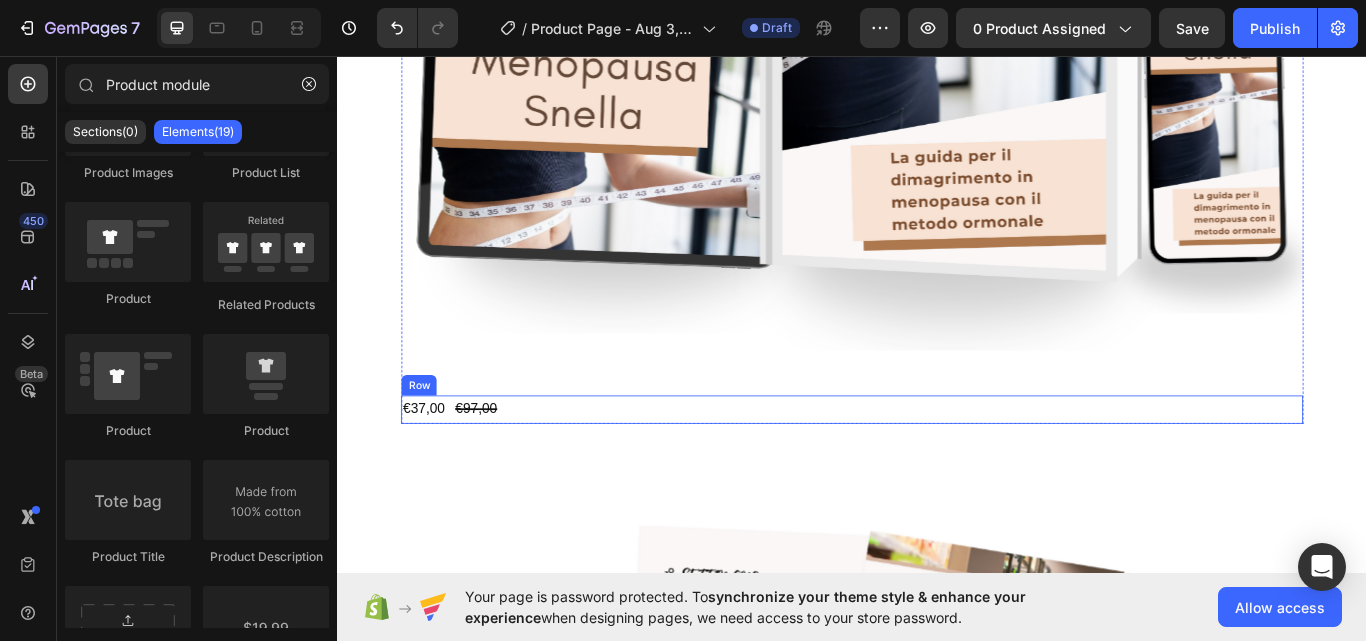 click on "€37,00 Product Price Product Price €97,00 Product Price Product Price Row" at bounding box center (936, 469) 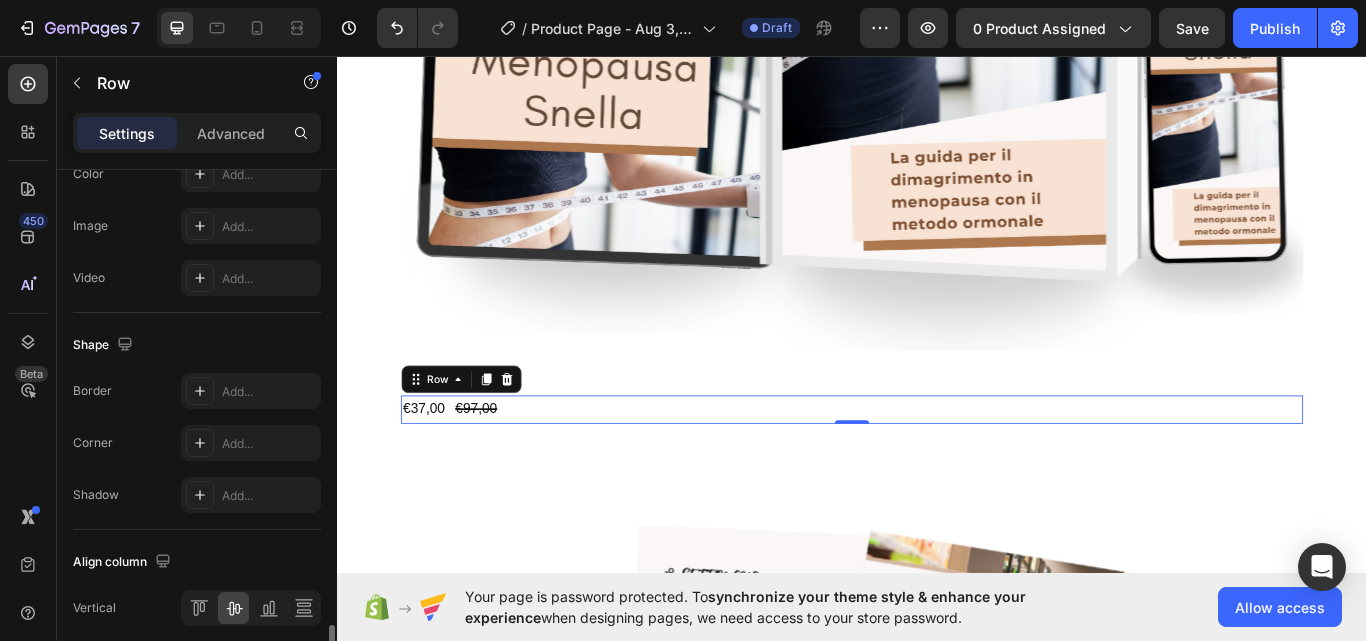 scroll, scrollTop: 920, scrollLeft: 0, axis: vertical 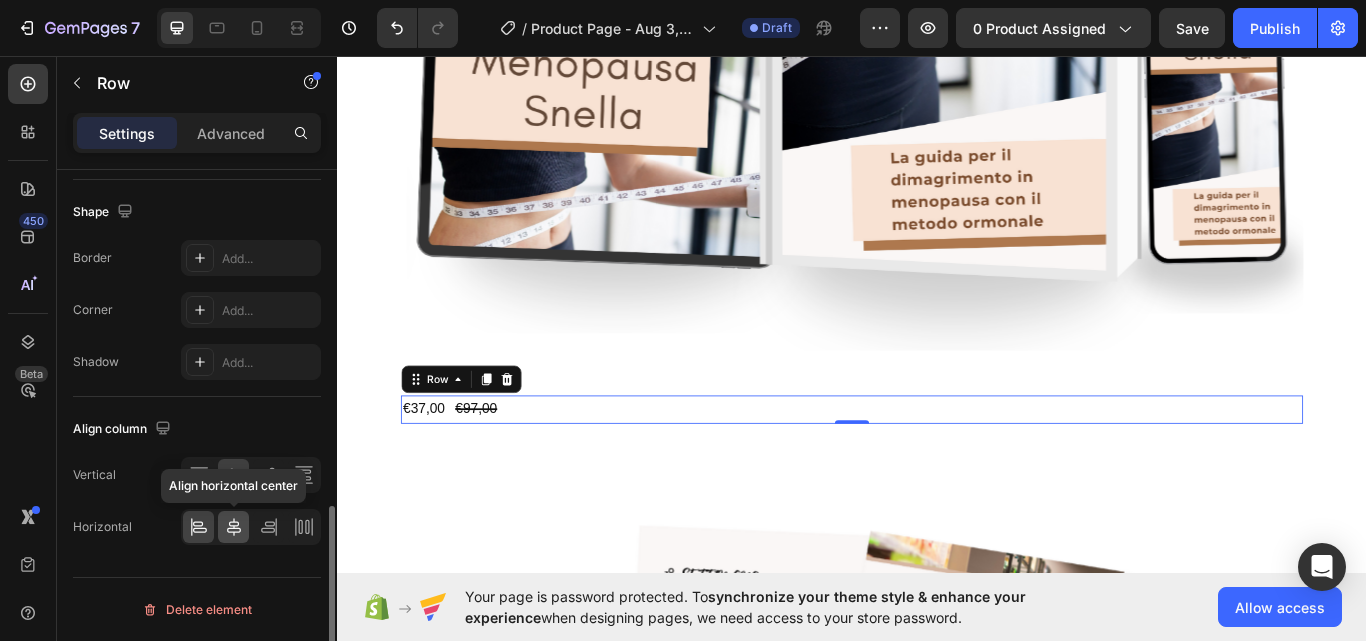 click 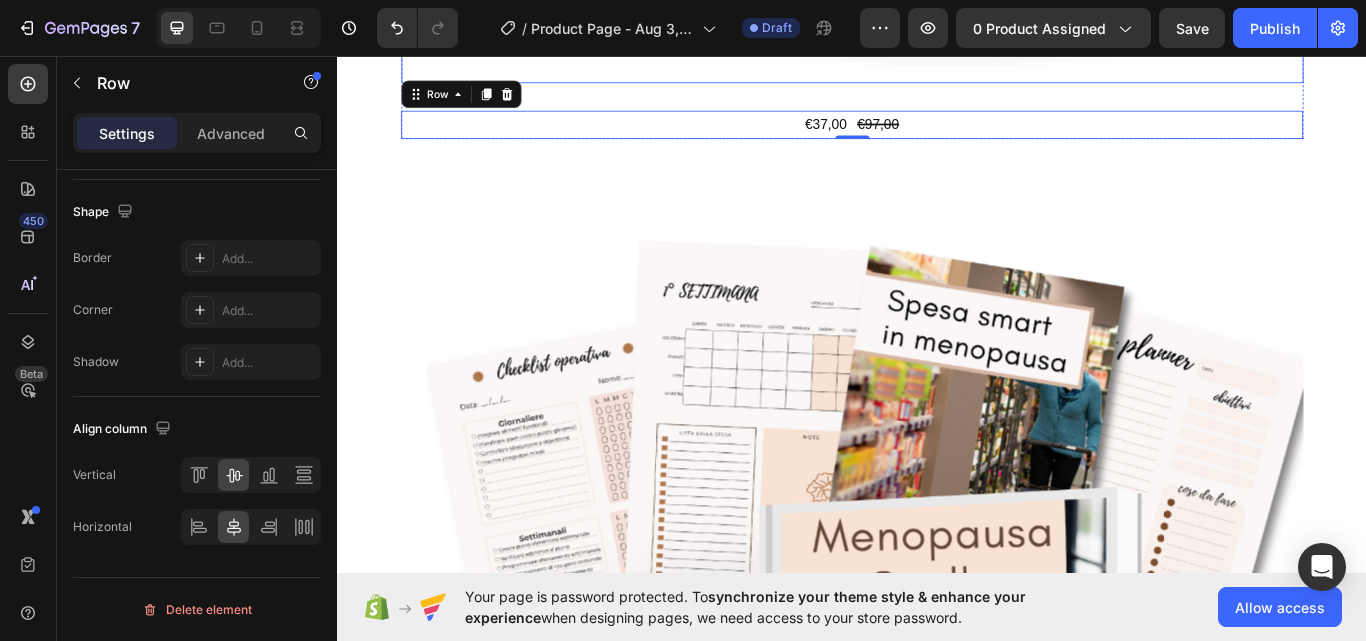 scroll, scrollTop: 1232, scrollLeft: 0, axis: vertical 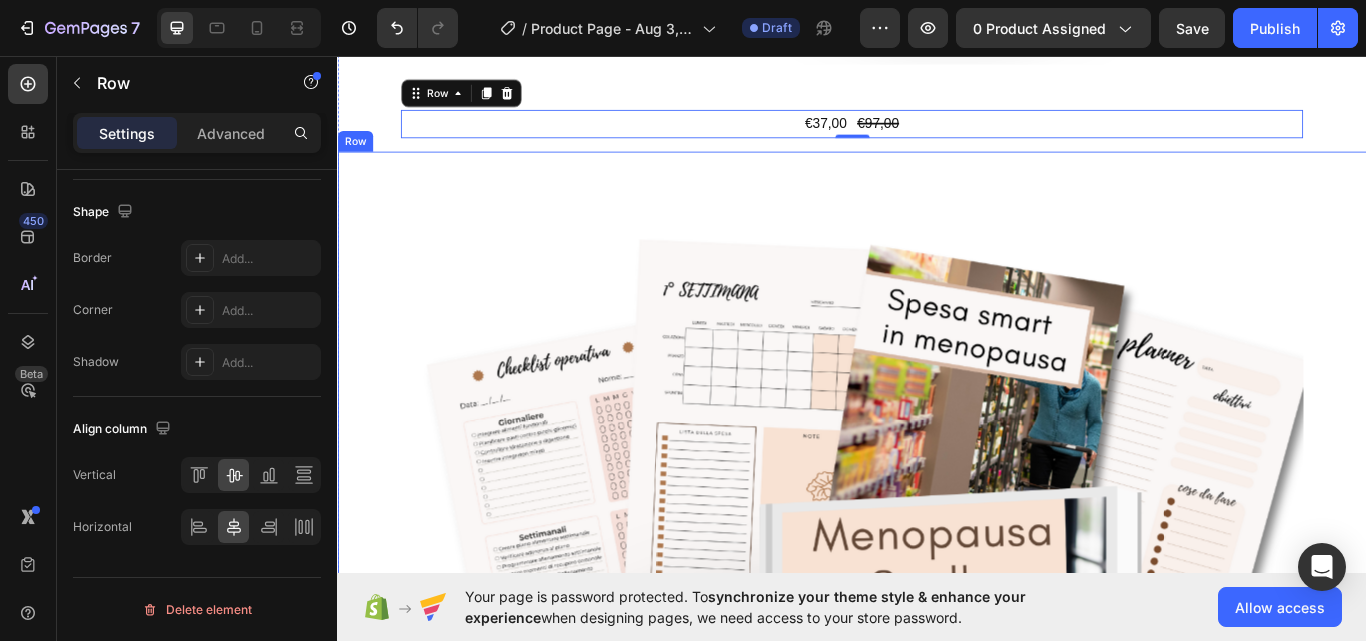 click on "Product Images Menopausa snella Product Title €37,00 Product Price Product Price €97,00 Product Price Product Price Row Highlight key benefits with product description.       Add description   or   sync data Product Description Setup options like colors, sizes with product variant.       Add new variant   or   sync data Product Variants & Swatches Quantity Text Block
1
Product Quantity
Add to cart Add to Cart Buy it now Dynamic Checkout Product" at bounding box center [937, 989] 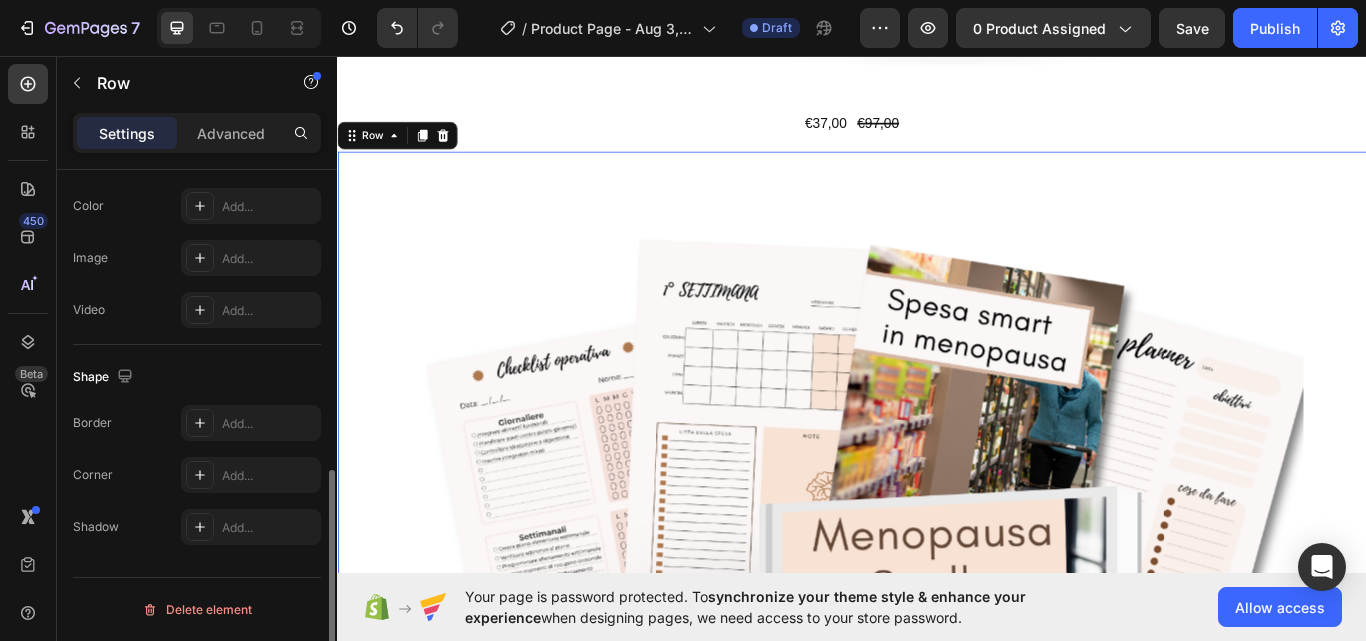 scroll, scrollTop: 692, scrollLeft: 0, axis: vertical 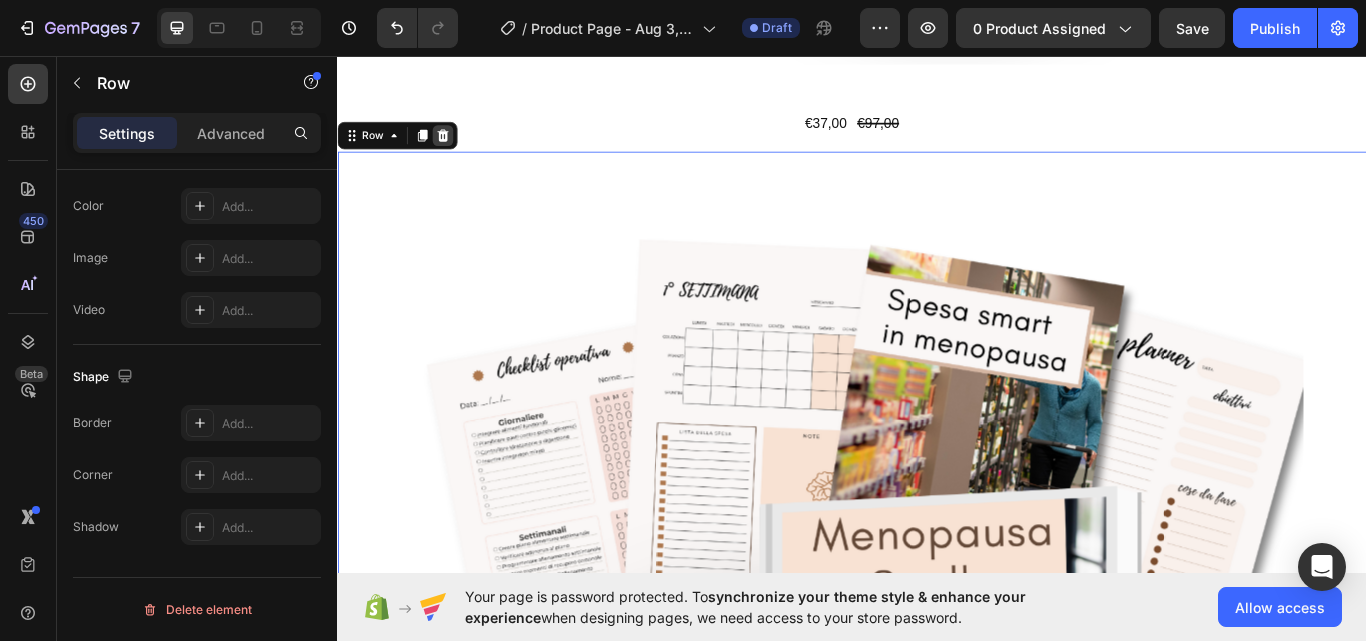 click 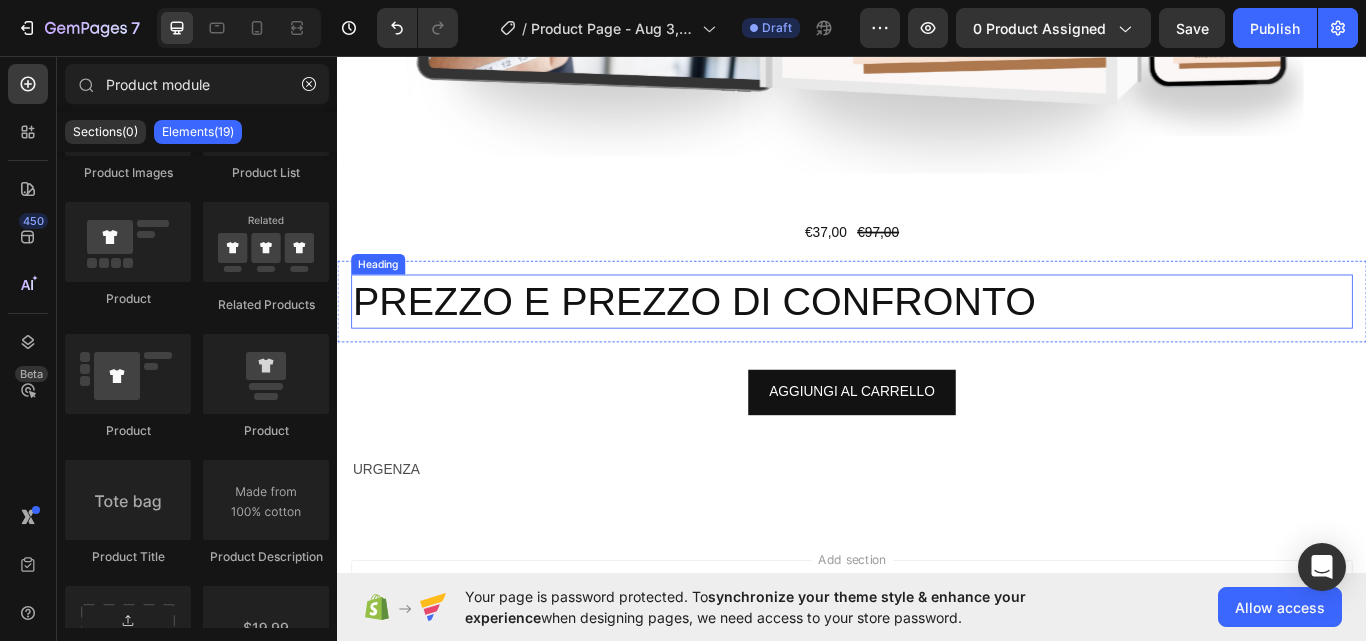 scroll, scrollTop: 1108, scrollLeft: 0, axis: vertical 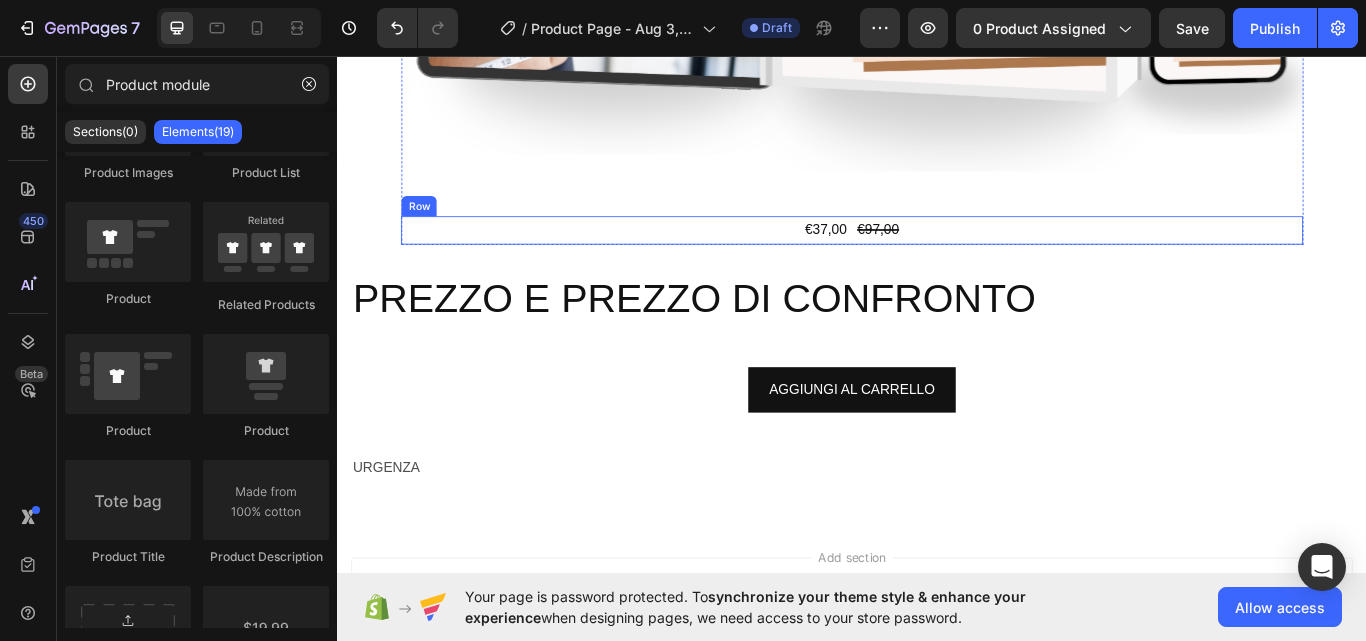 click on "€37,00 Product Price Product Price €97,00 Product Price Product Price Row" at bounding box center [936, 260] 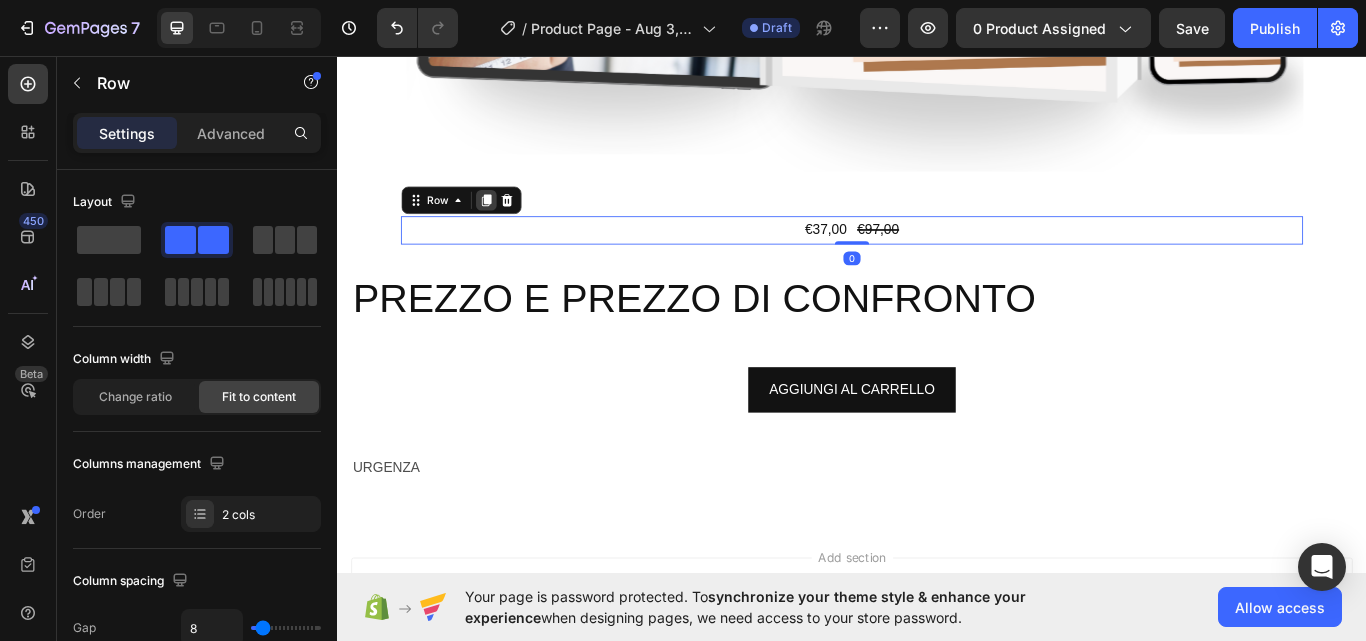click 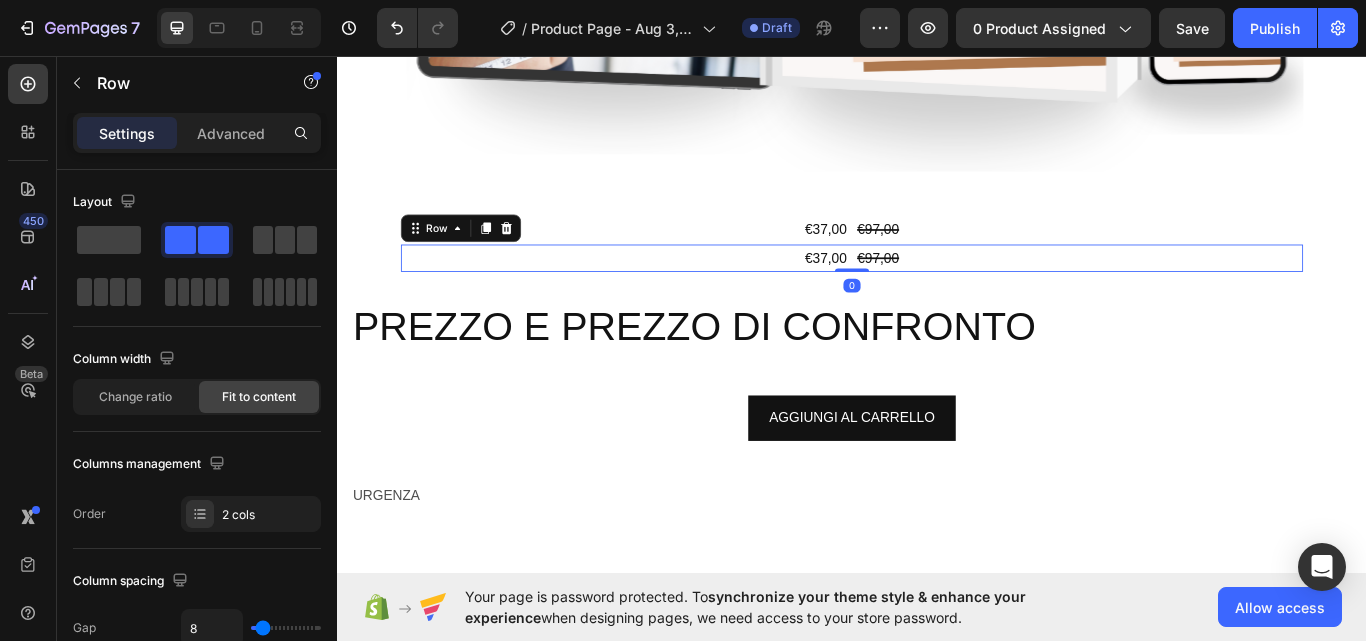 scroll, scrollTop: 692, scrollLeft: 0, axis: vertical 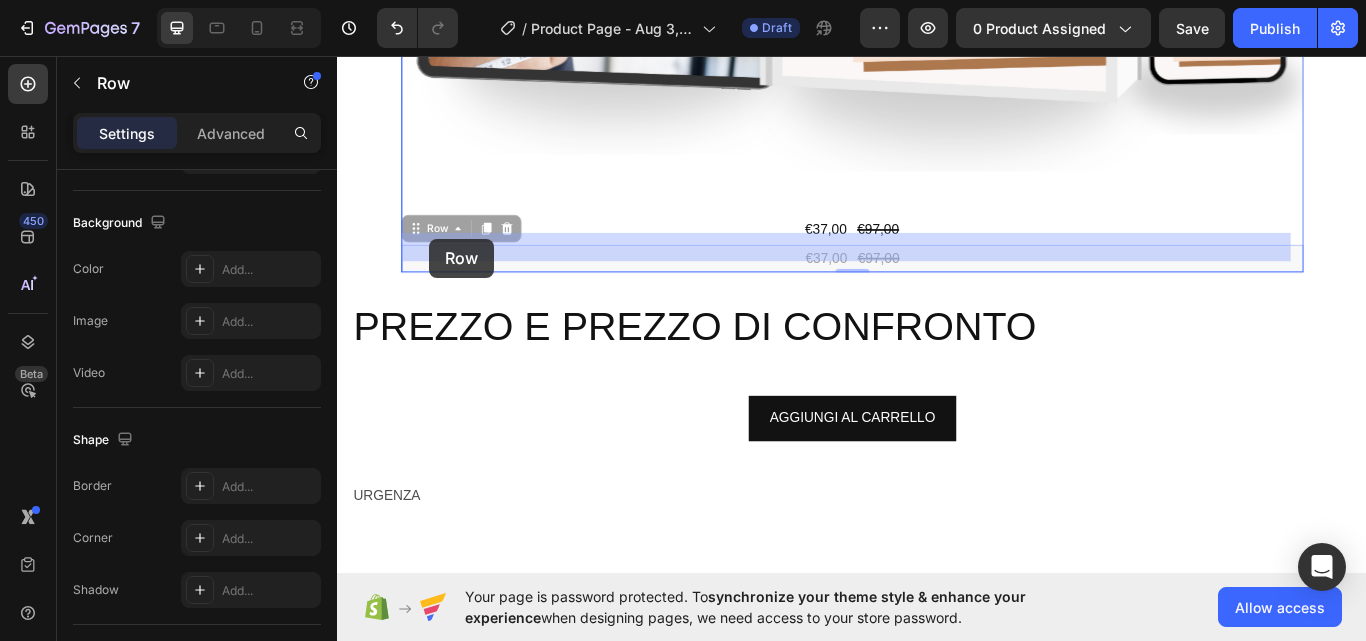 drag, startPoint x: 447, startPoint y: 246, endPoint x: 444, endPoint y: 270, distance: 24.186773 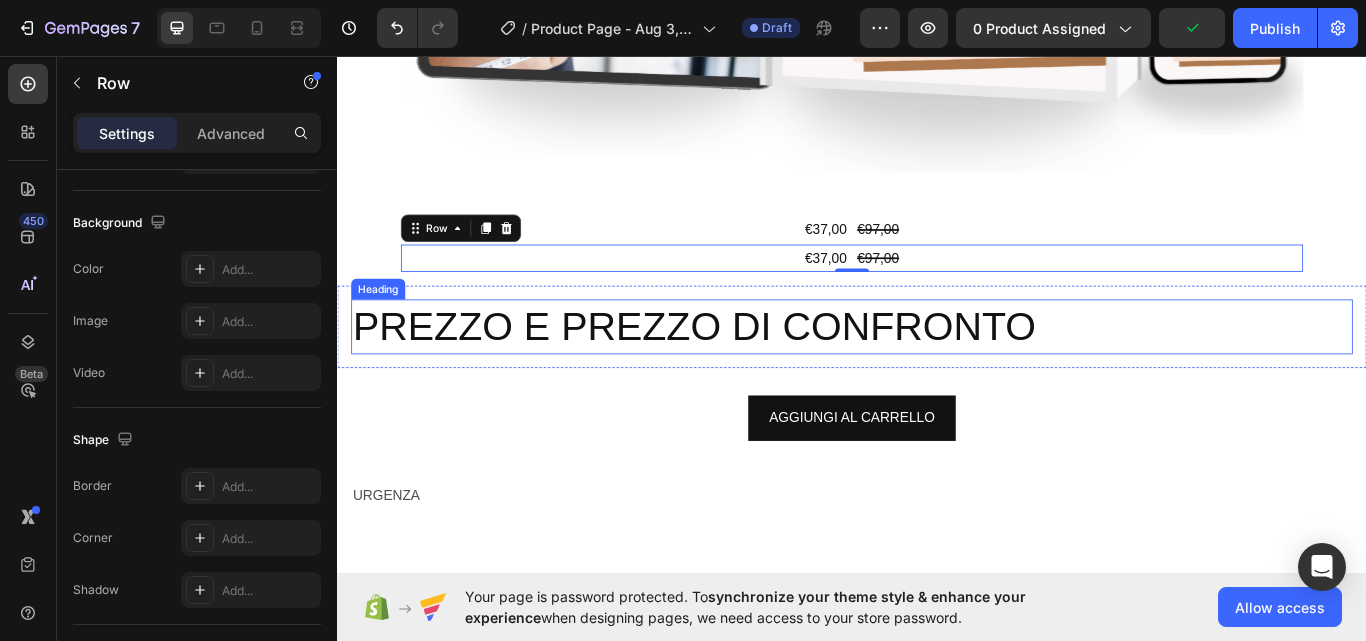 click on "PREZZO E PREZZO DI CONFRONTO" at bounding box center (937, 373) 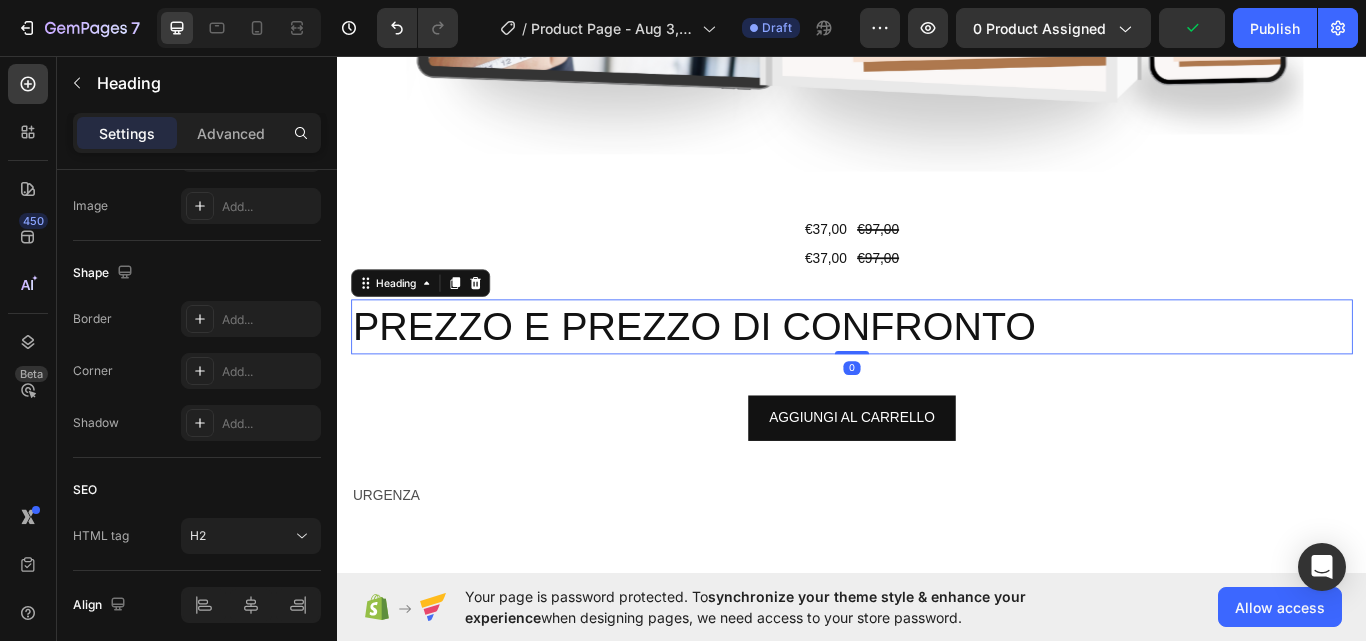 scroll, scrollTop: 0, scrollLeft: 0, axis: both 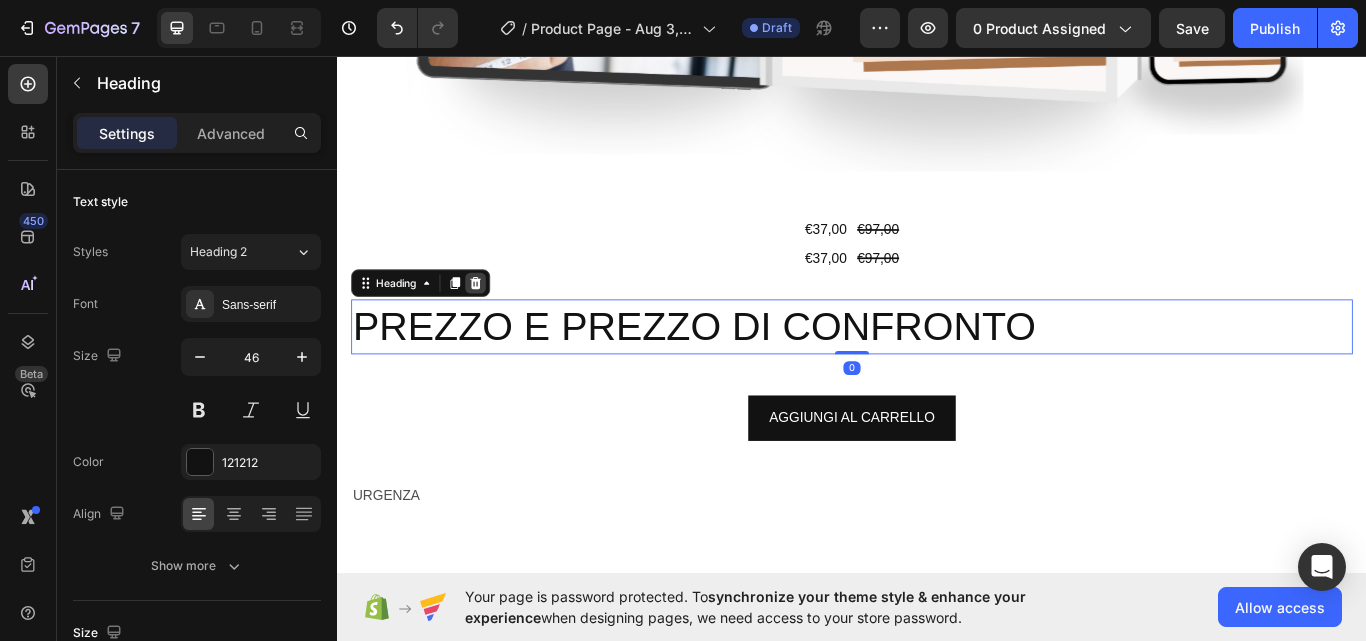 click 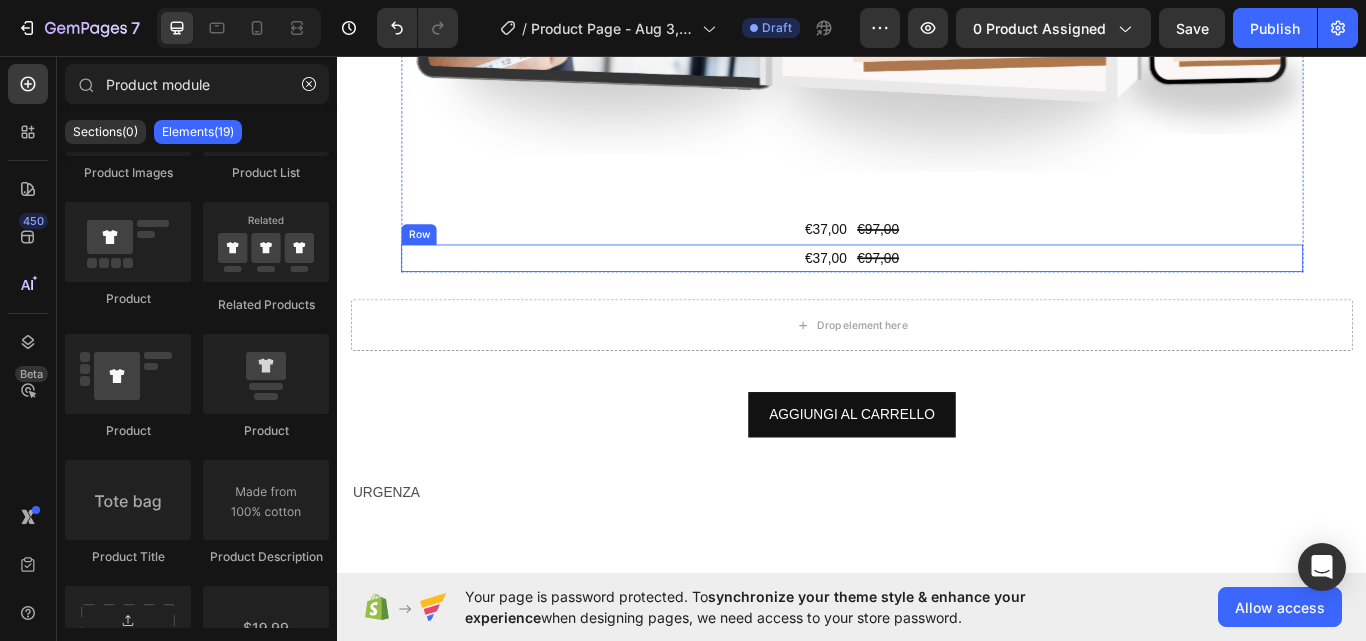 click on "€37,00 Product Price Product Price €97,00 Product Price Product Price Row" at bounding box center [936, 293] 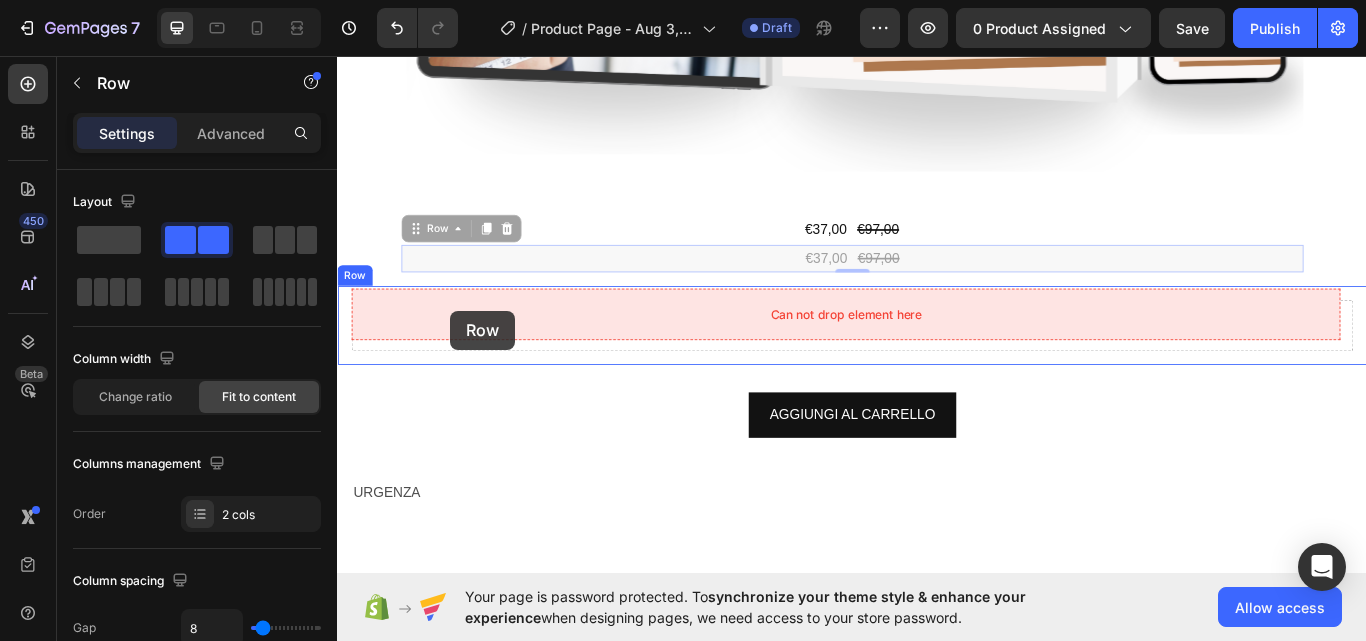 drag, startPoint x: 452, startPoint y: 251, endPoint x: 466, endPoint y: 352, distance: 101.96568 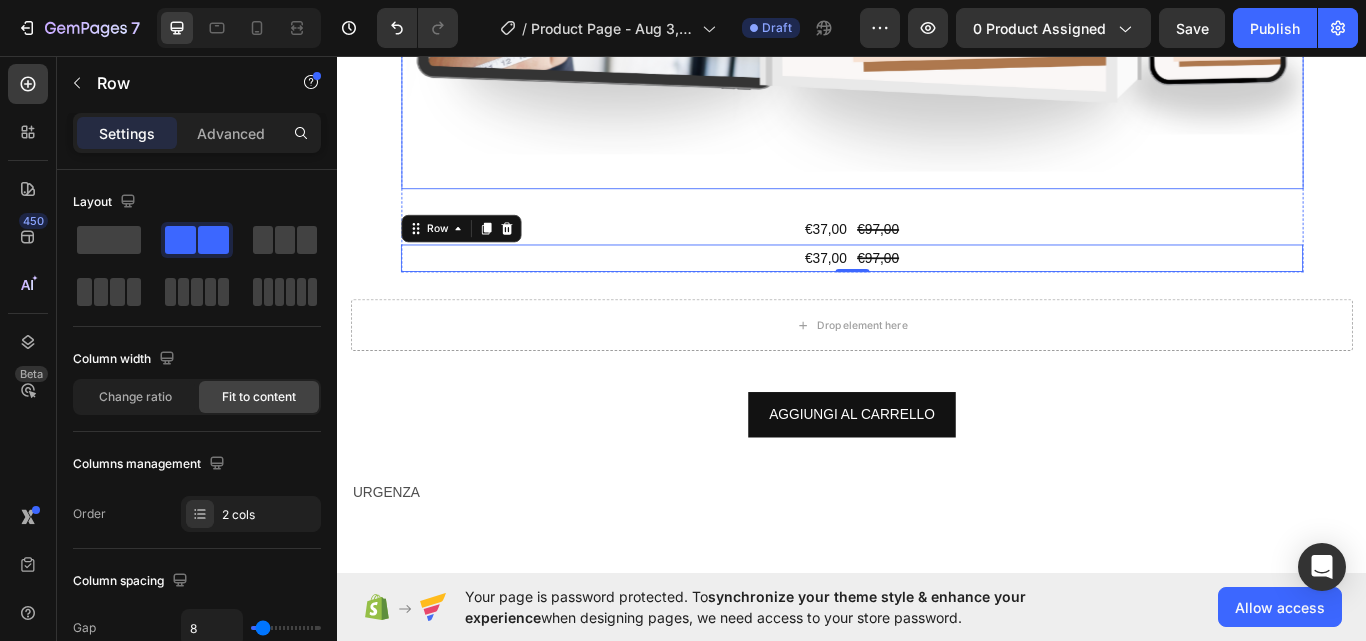 click at bounding box center [936, -314] 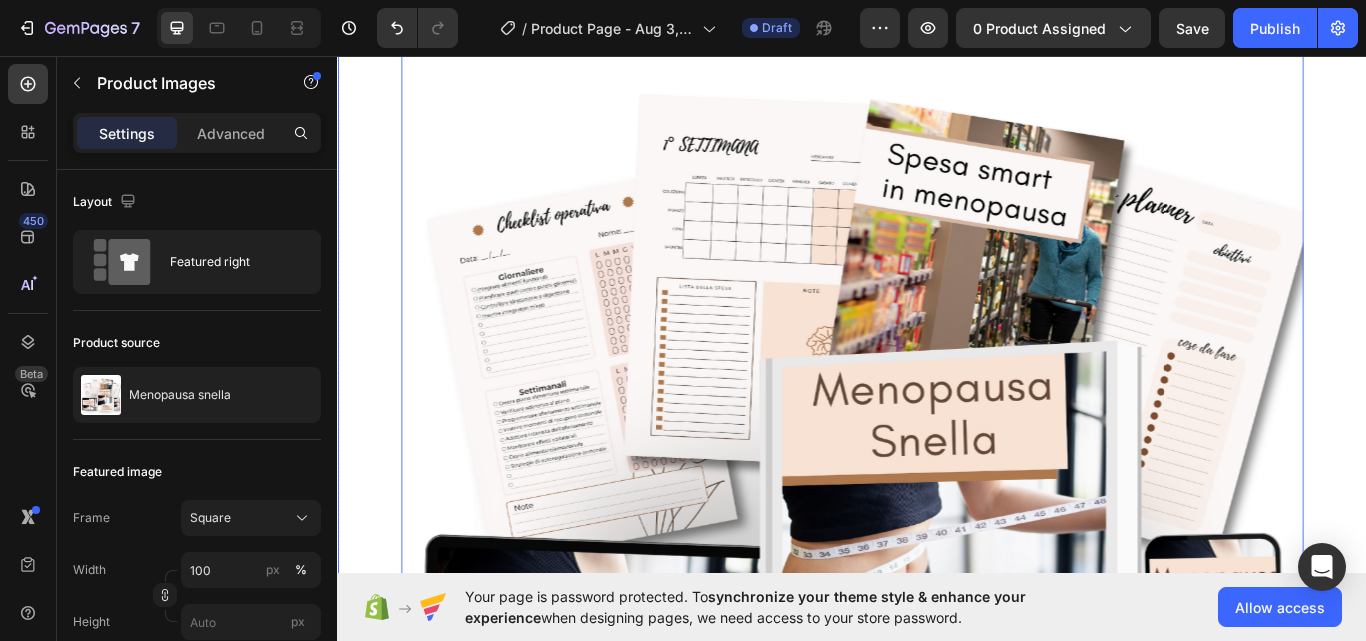 scroll, scrollTop: 0, scrollLeft: 0, axis: both 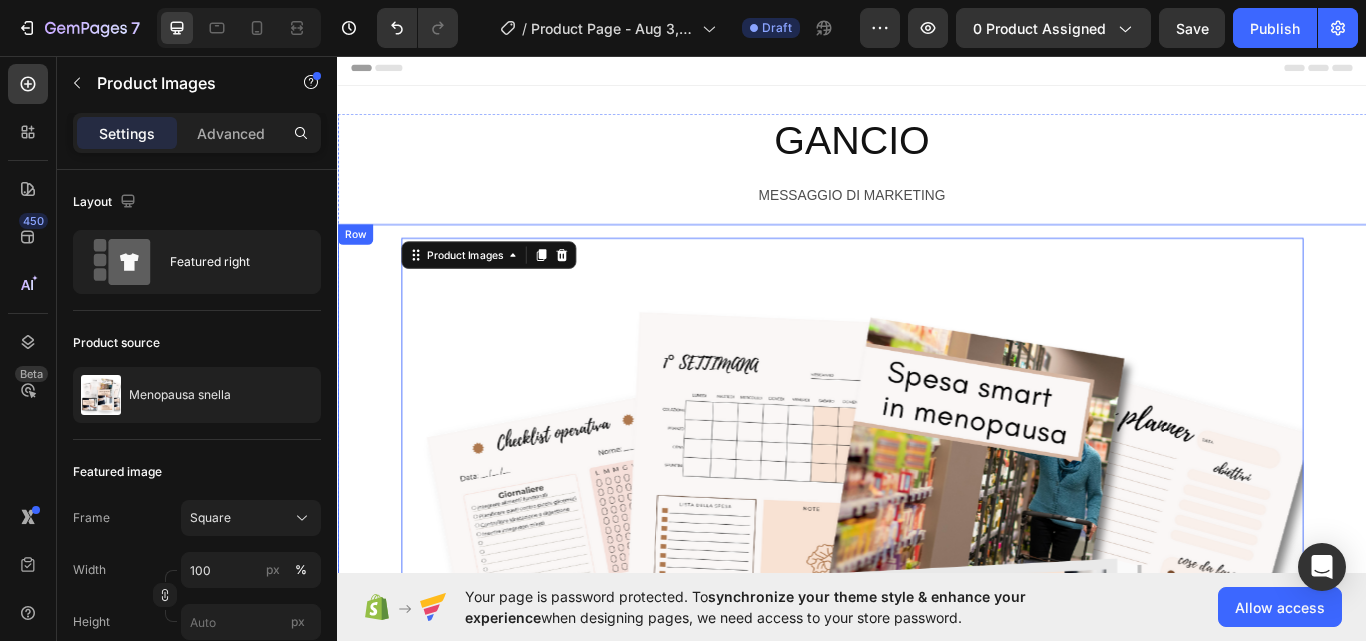 click on "Product Images   16 €37,00 Product Price Product Price €97,00 Product Price Product Price Row €37,00 Product Price Product Price €97,00 Product Price Product Price Row Product" at bounding box center [937, 843] 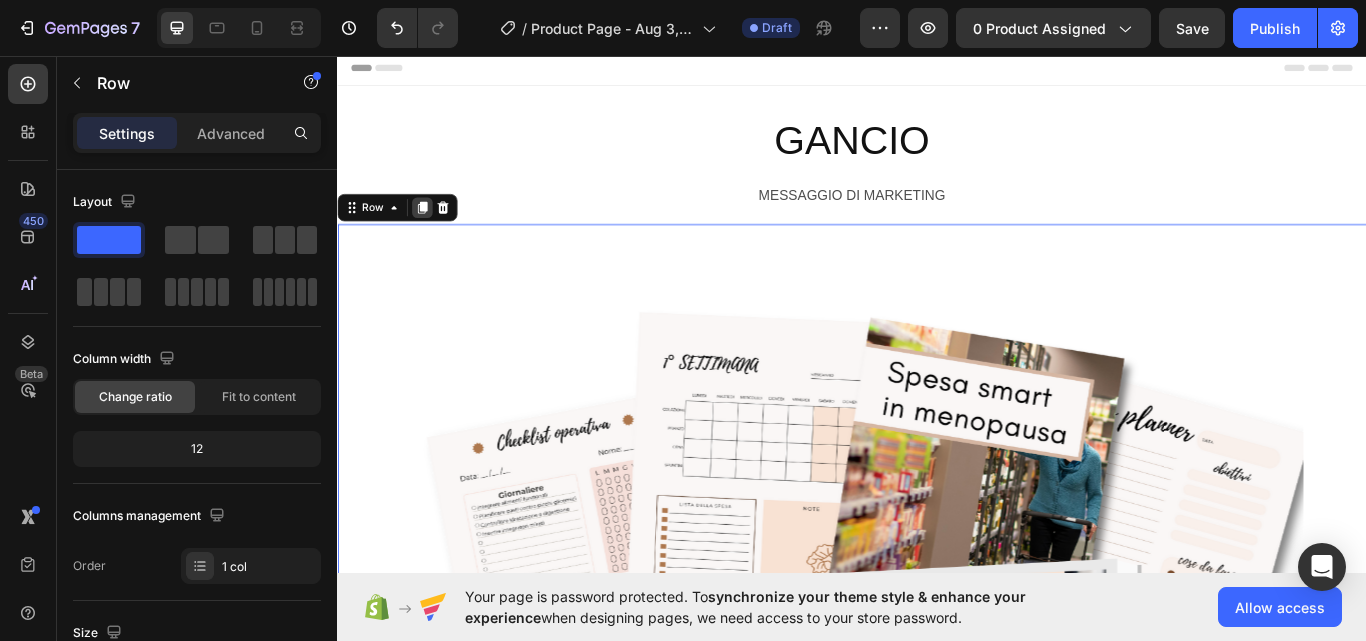 click 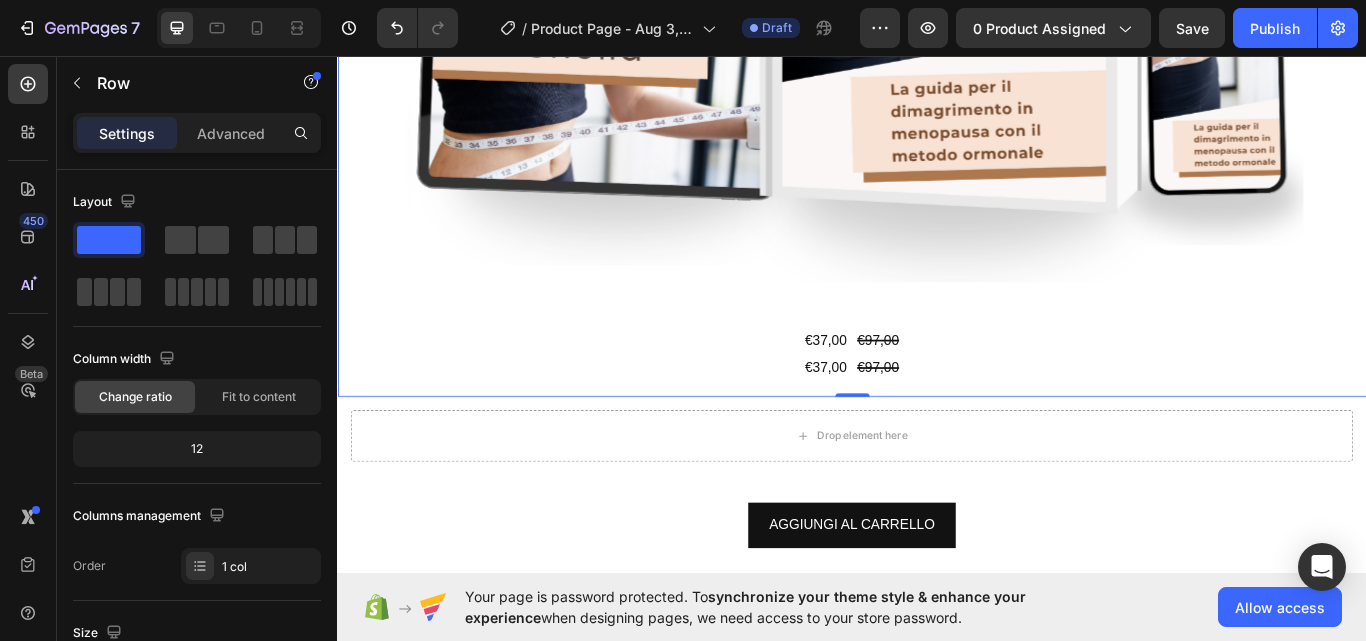 scroll, scrollTop: 2159, scrollLeft: 0, axis: vertical 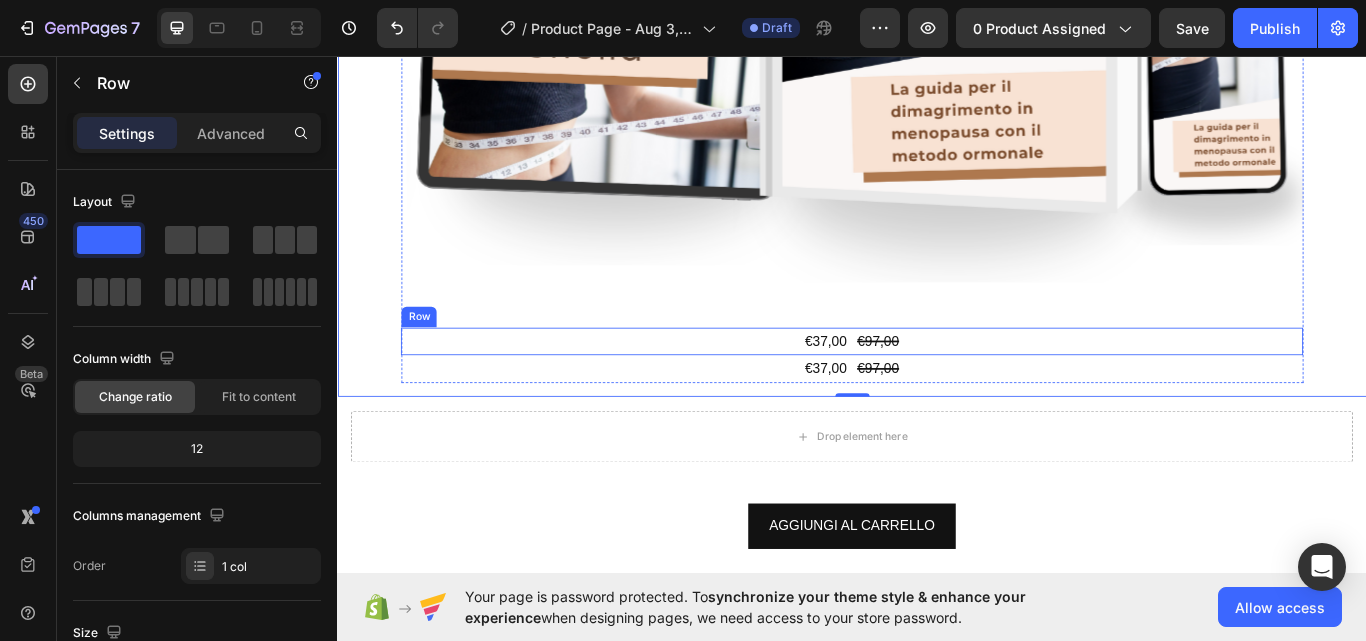 click on "€37,00 Product Price Product Price €97,00 Product Price Product Price Row" at bounding box center (936, 390) 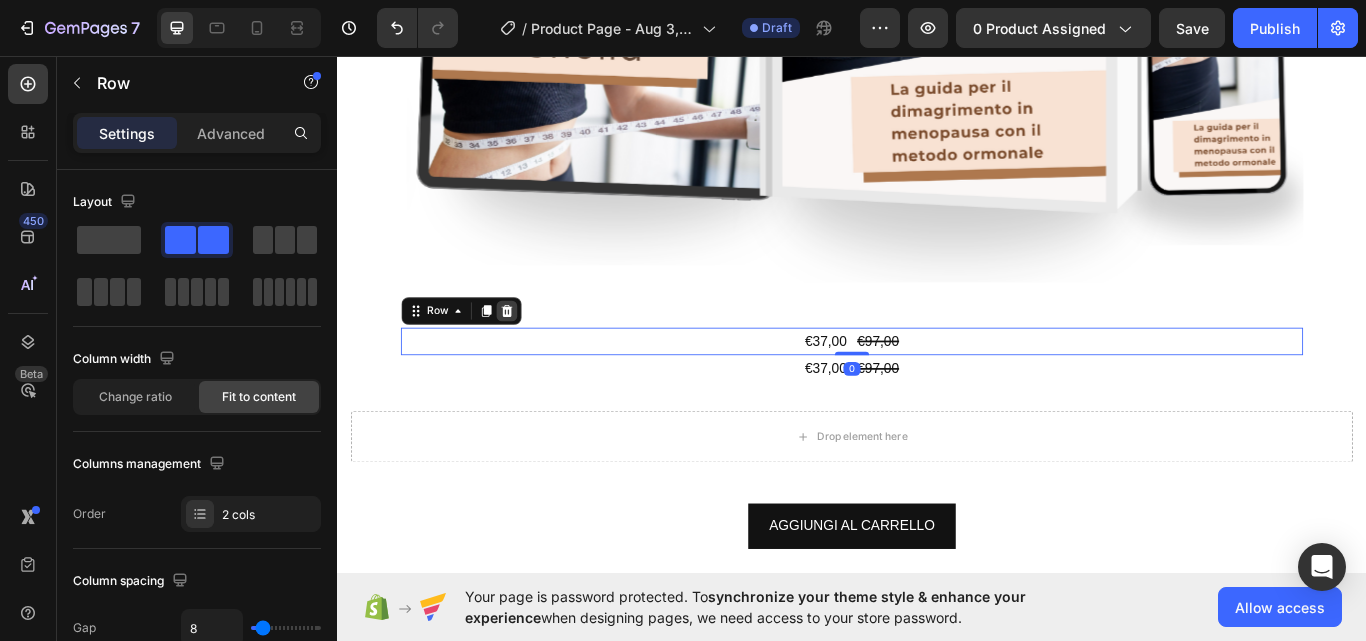 click at bounding box center [534, 355] 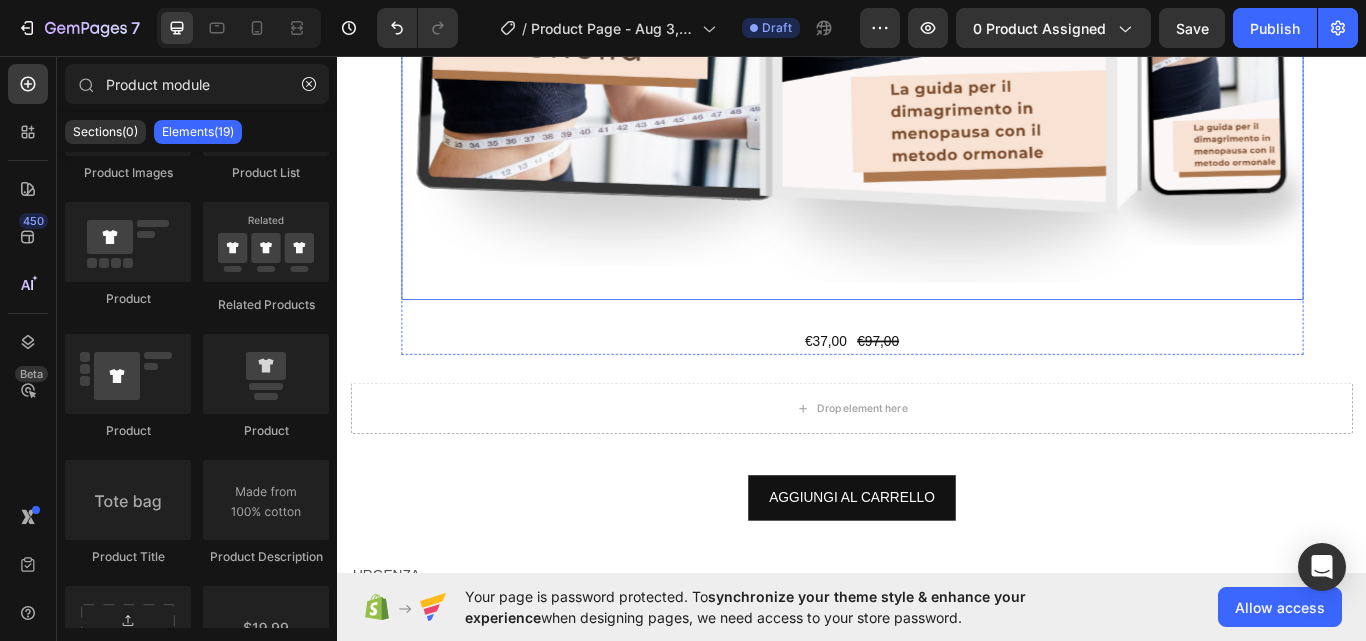 click at bounding box center [936, -185] 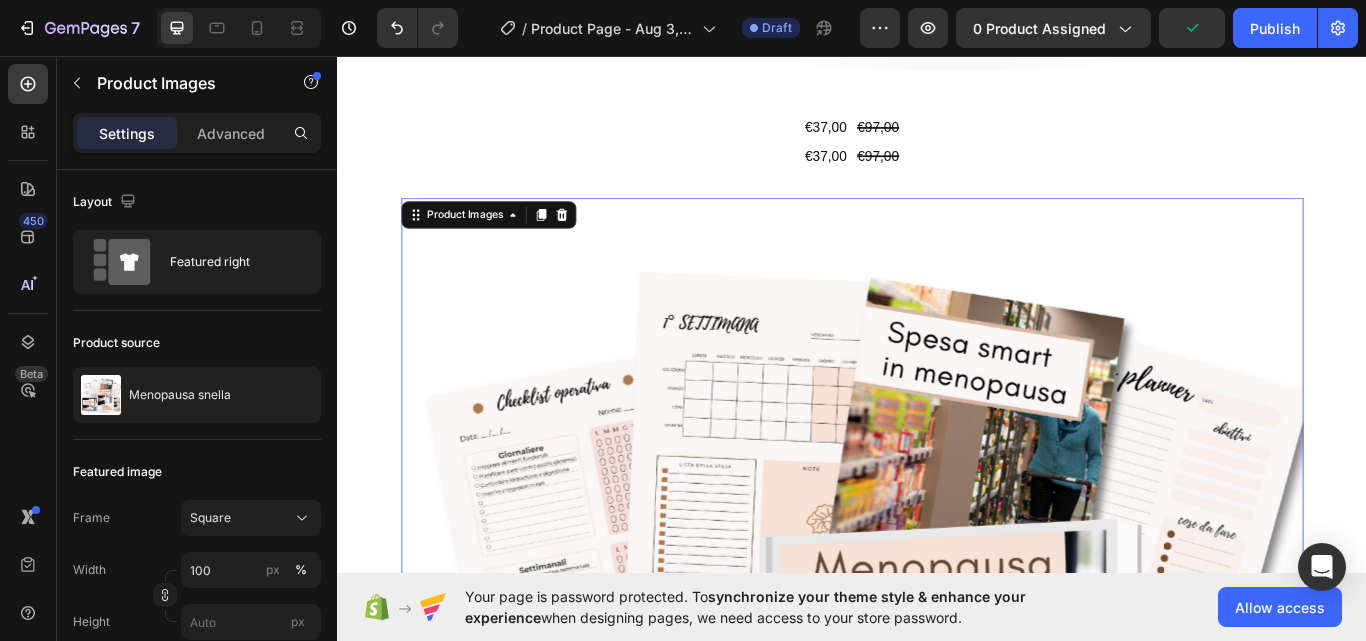 scroll, scrollTop: 1229, scrollLeft: 0, axis: vertical 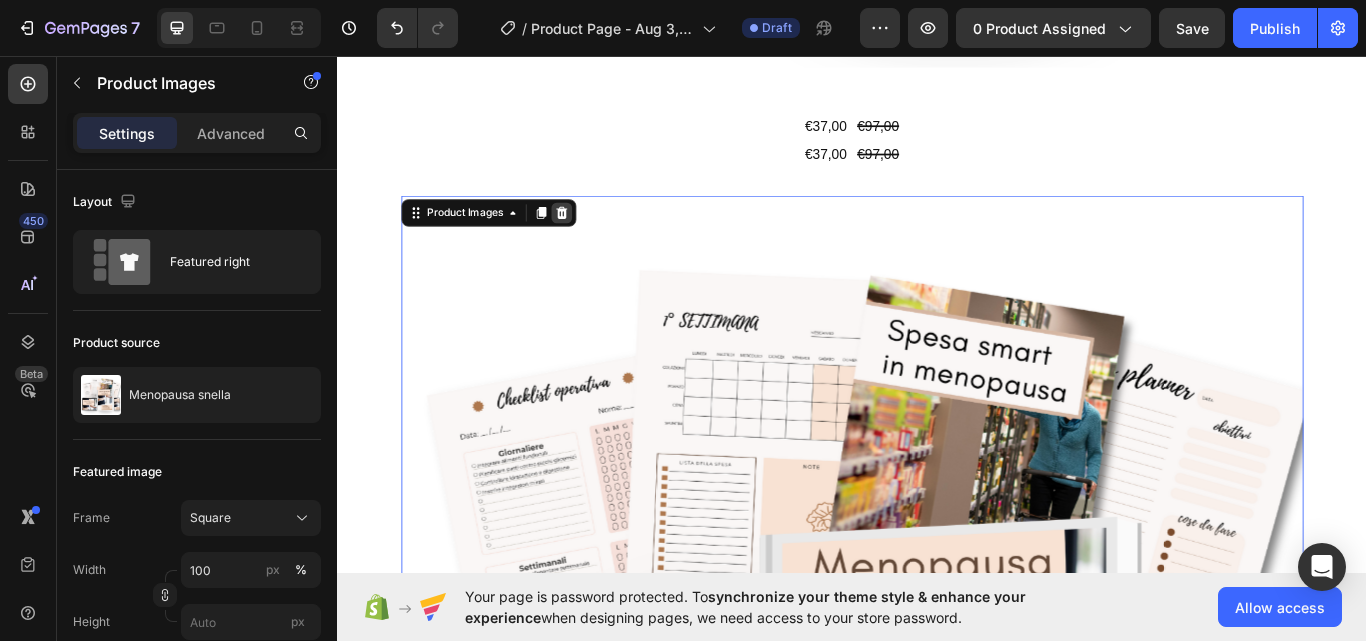 click 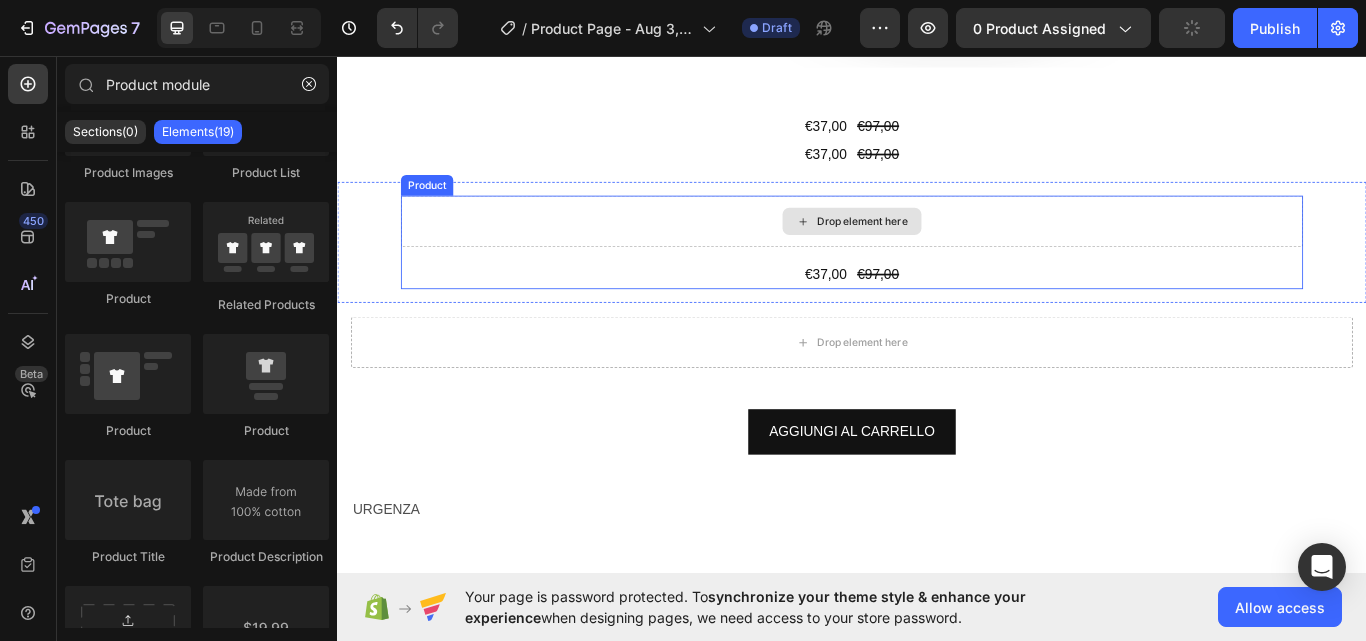 click on "Drop element here" at bounding box center (936, 250) 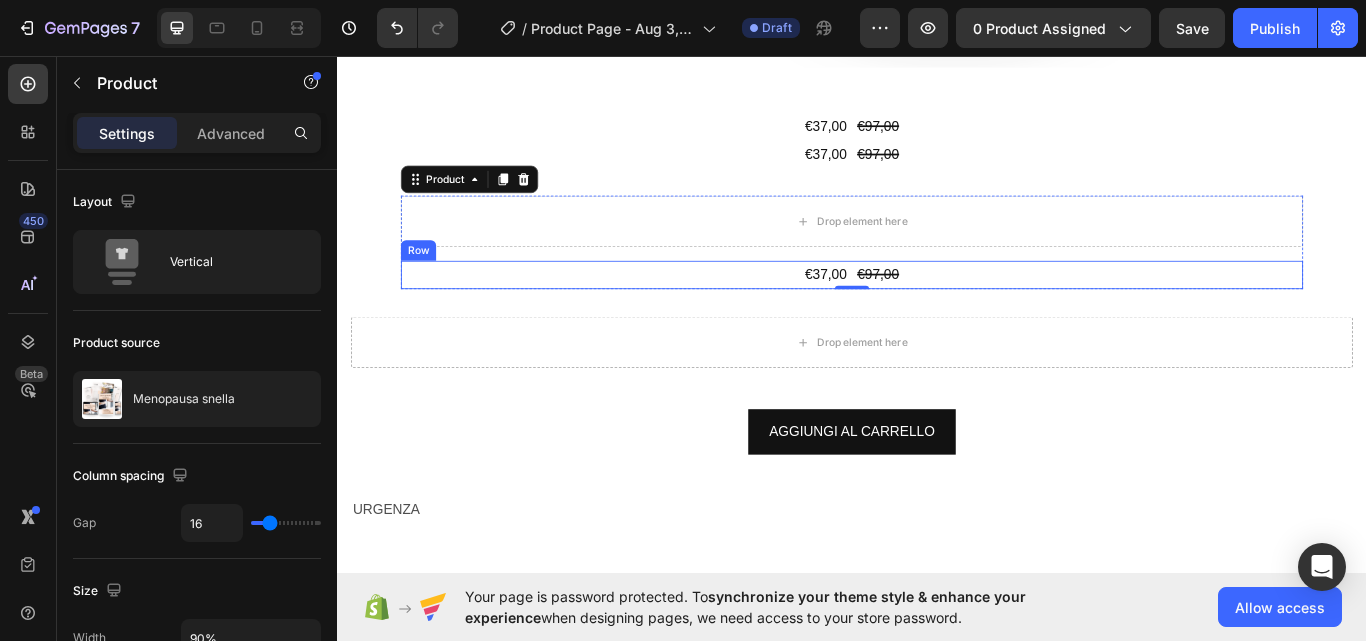 click on "€37,00 Product Price Product Price €97,00 Product Price Product Price Row" at bounding box center (936, 312) 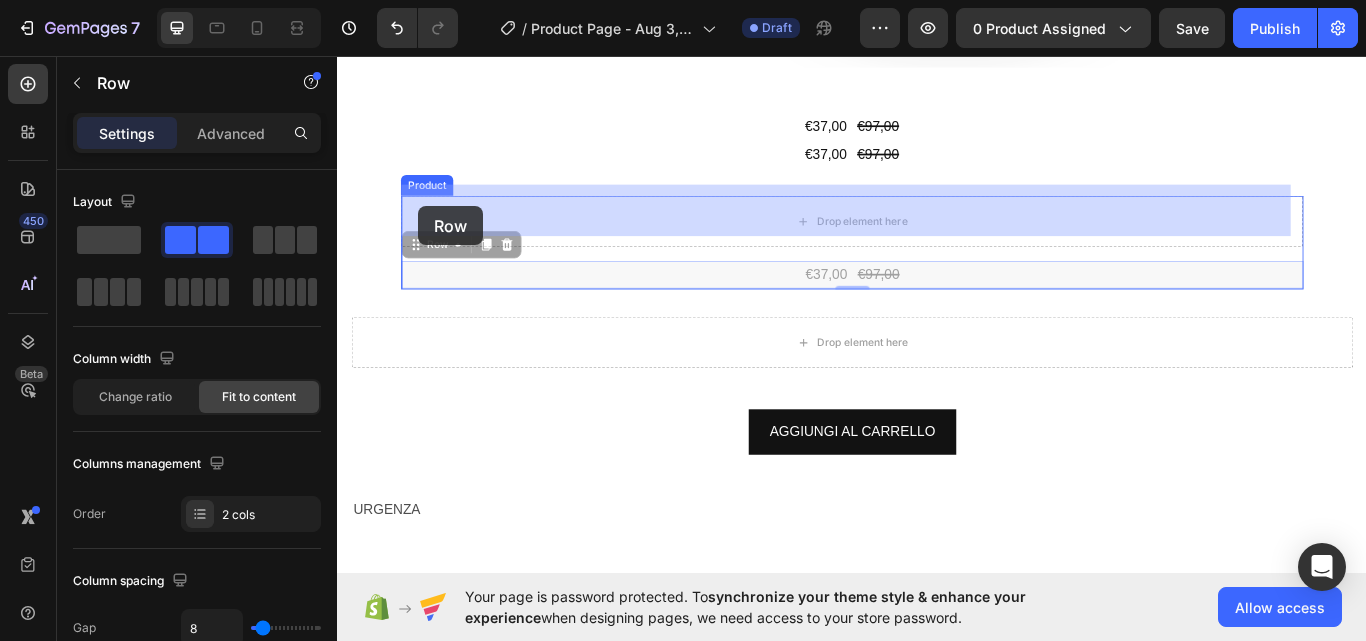 drag, startPoint x: 452, startPoint y: 272, endPoint x: 431, endPoint y: 232, distance: 45.17743 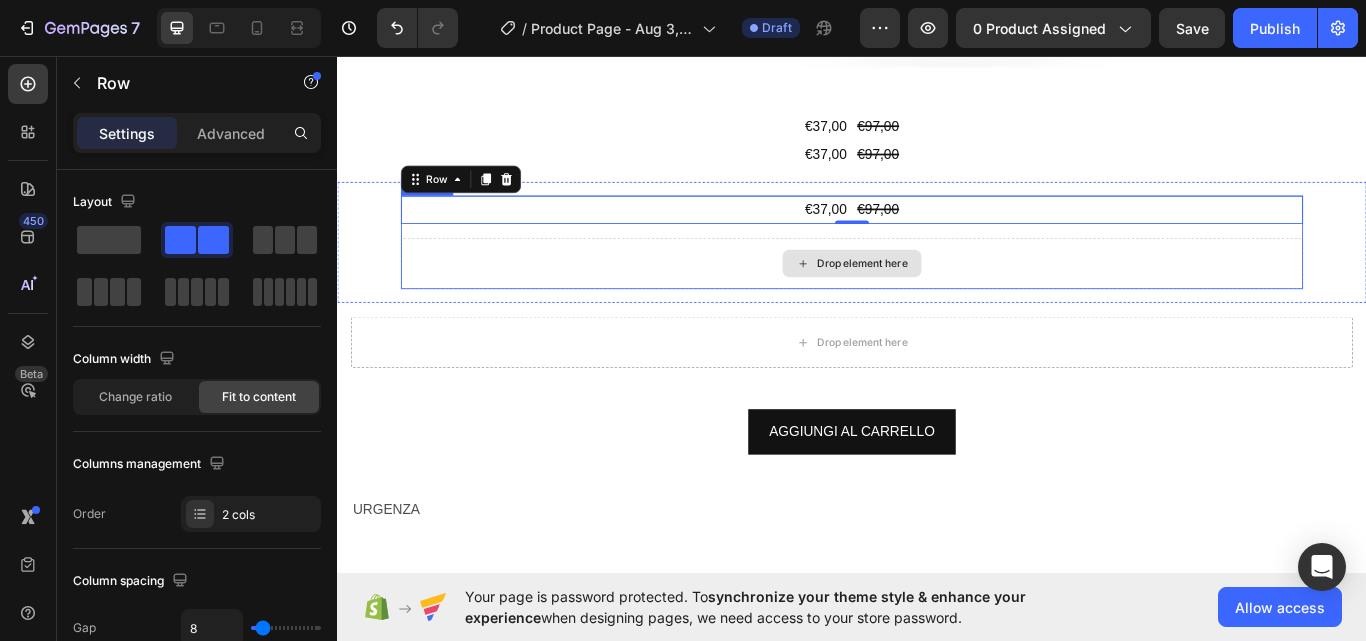 click on "Drop element here" at bounding box center (936, 299) 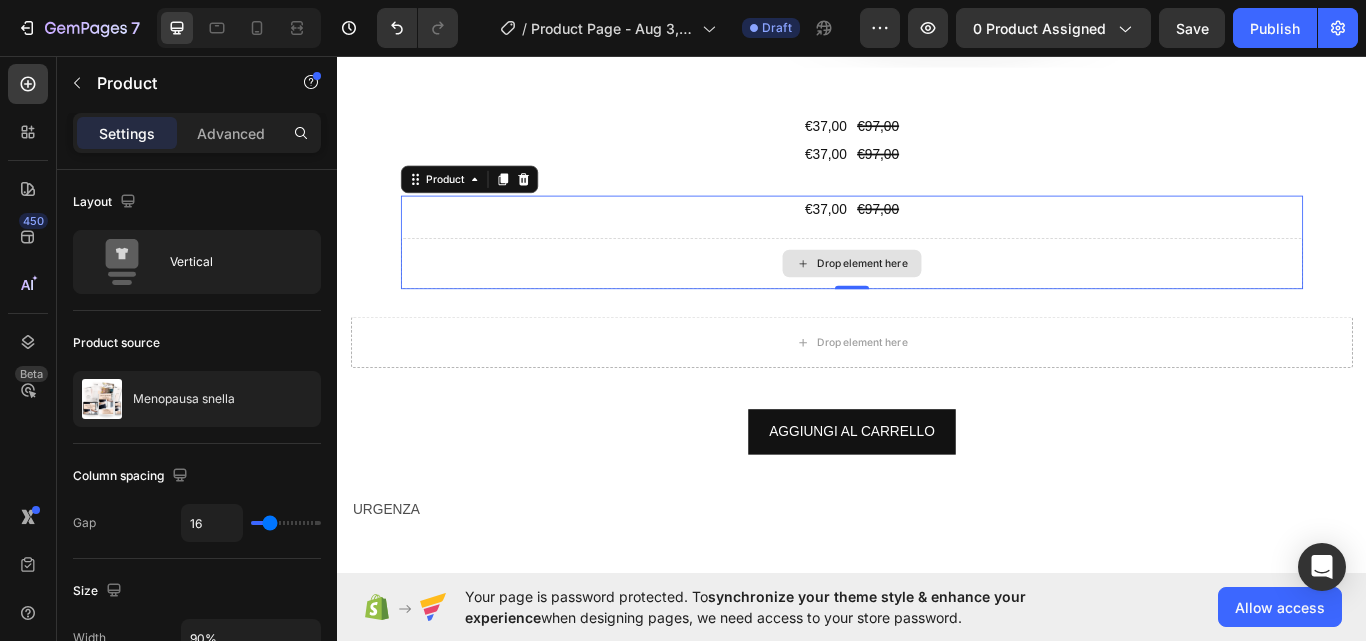 click on "Drop element here" at bounding box center [936, 299] 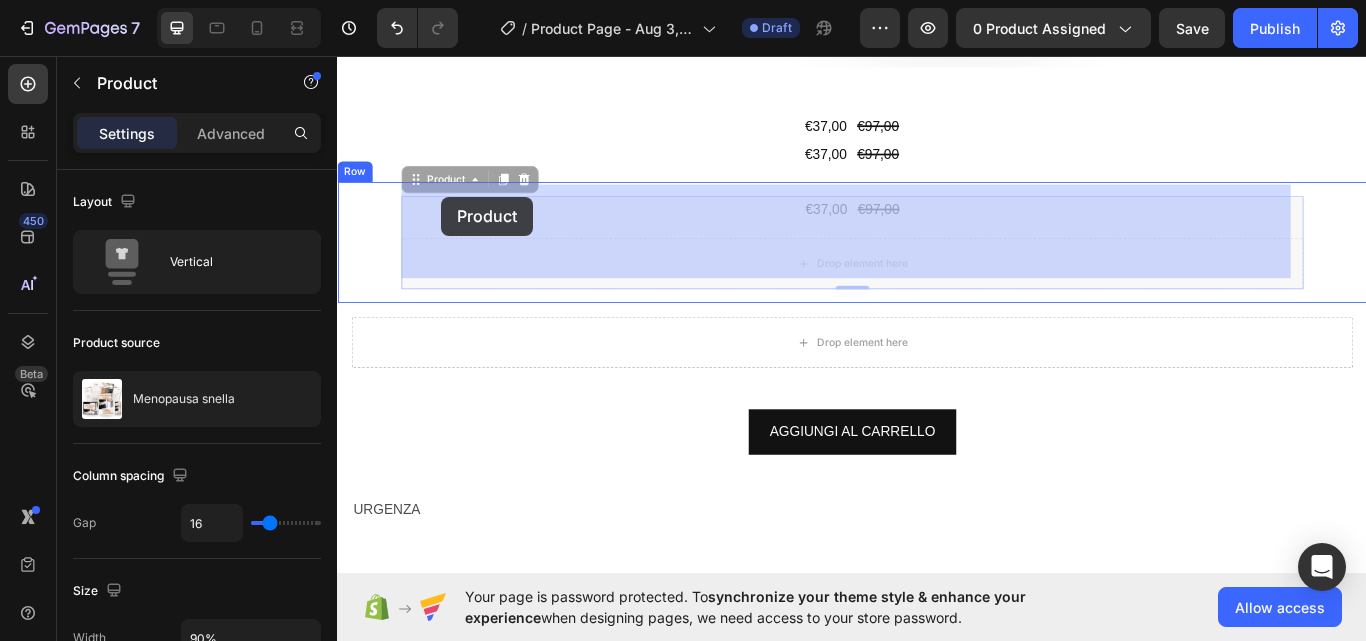 drag, startPoint x: 440, startPoint y: 194, endPoint x: 423, endPoint y: 228, distance: 38.013157 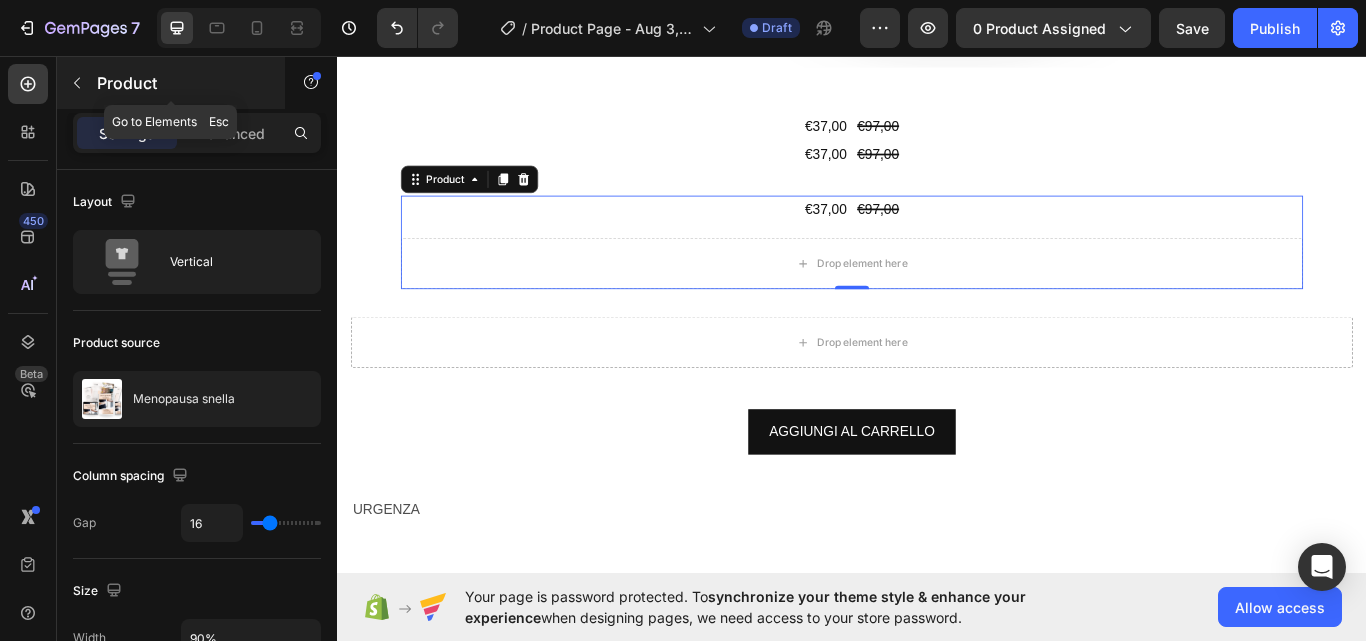 click 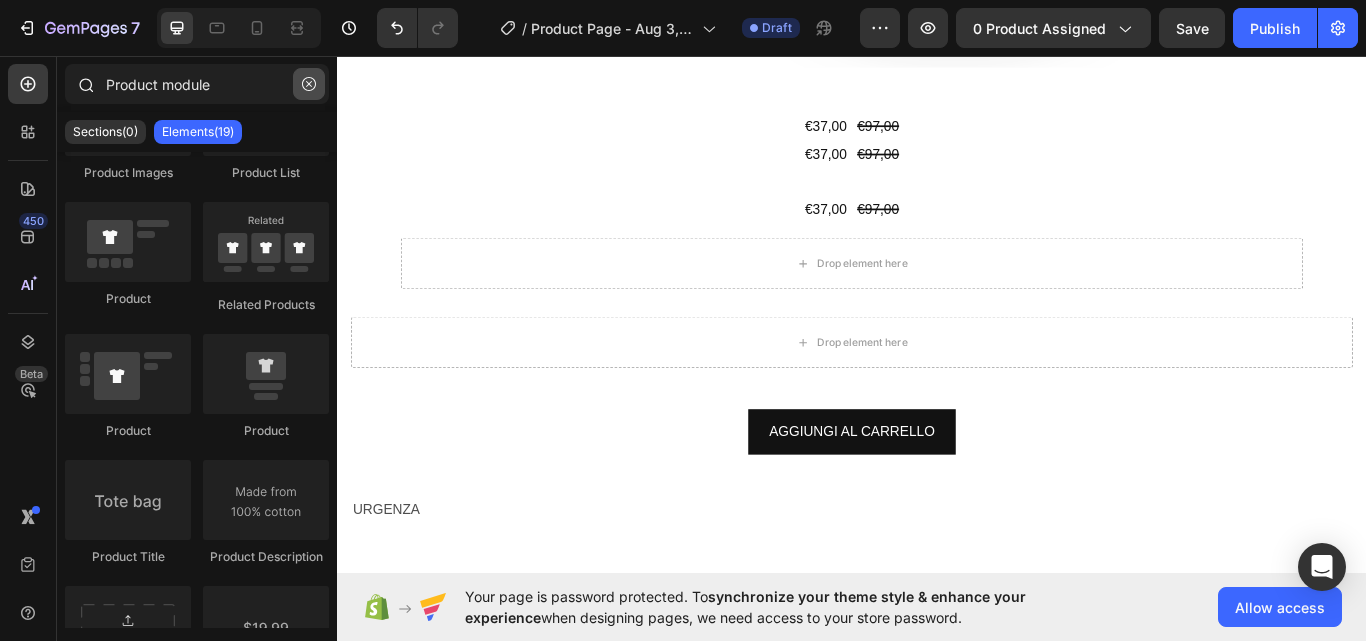 click 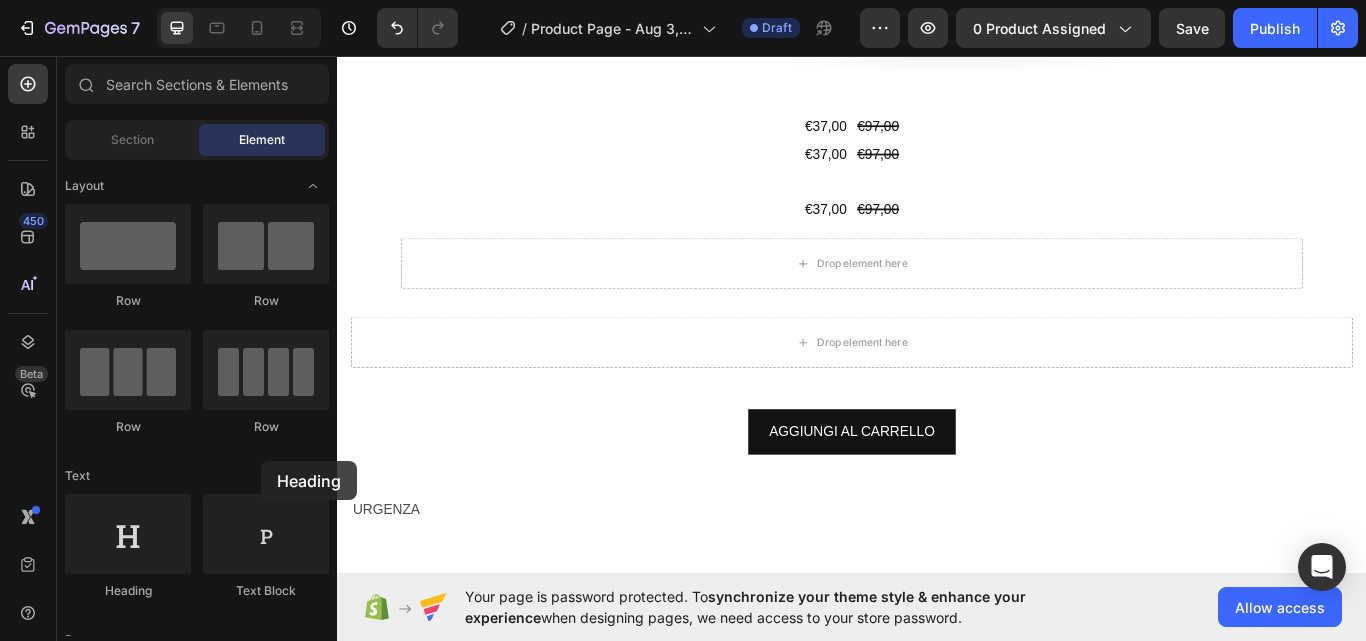 scroll, scrollTop: 1274, scrollLeft: 0, axis: vertical 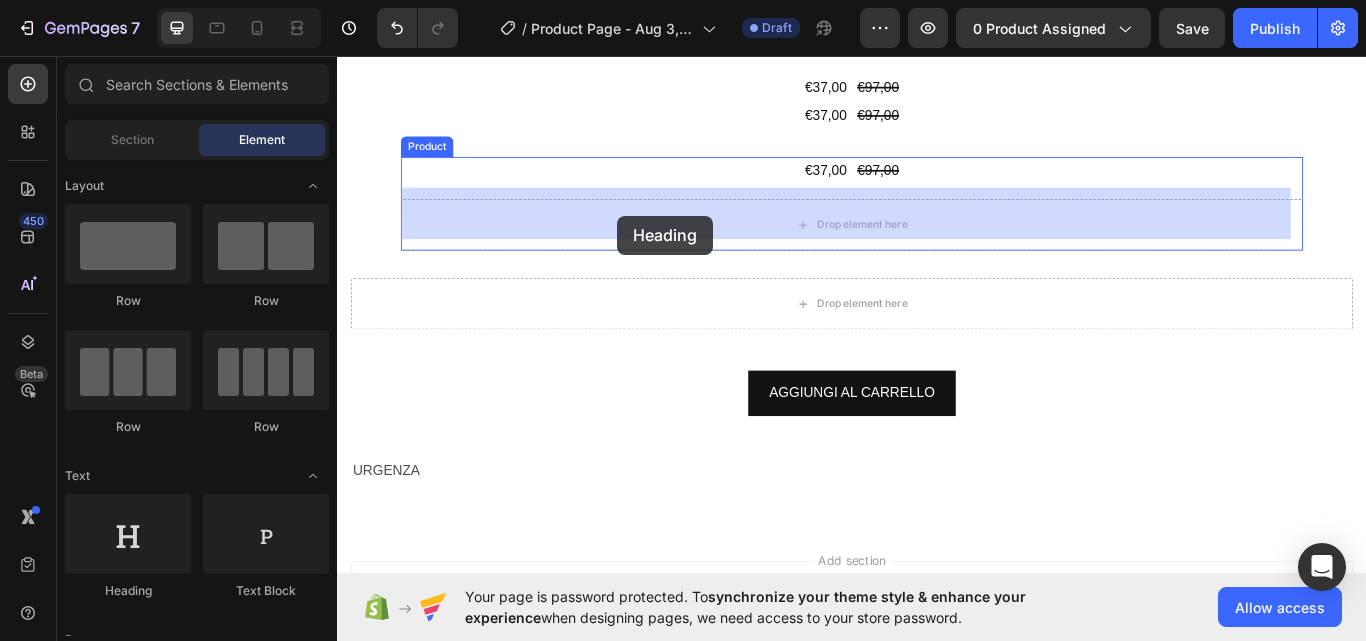 drag, startPoint x: 522, startPoint y: 591, endPoint x: 656, endPoint y: 197, distance: 416.16342 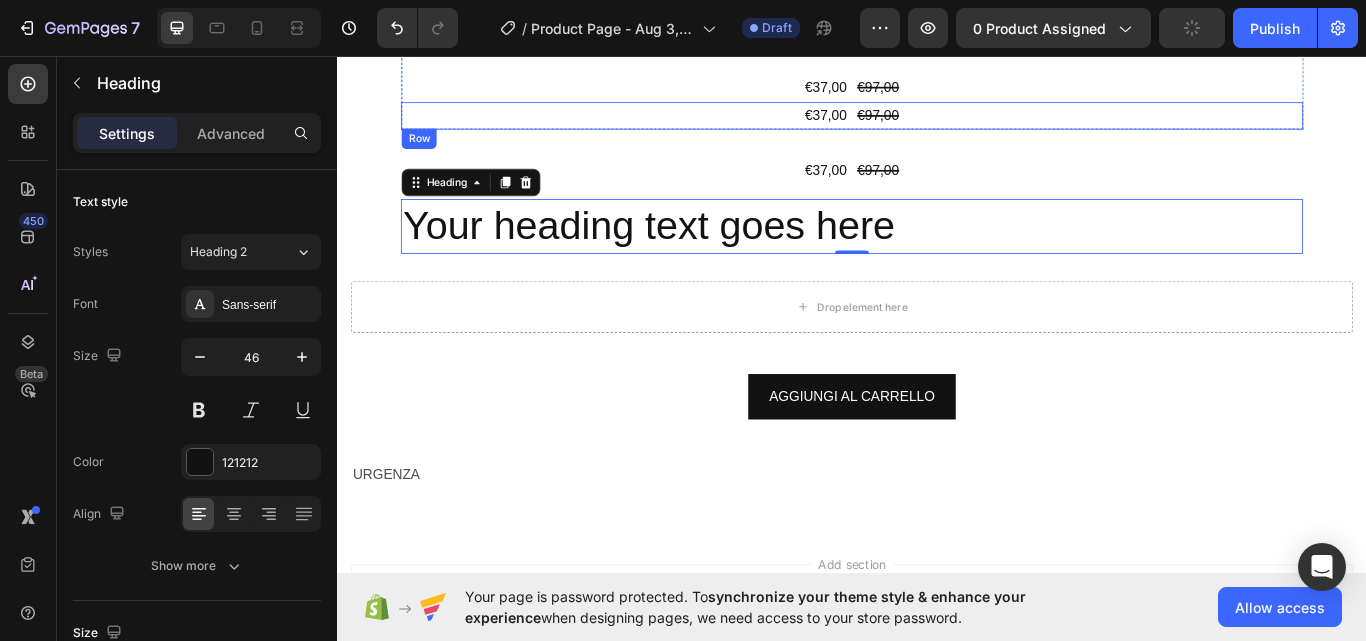 click on "€37,00 Product Price Product Price €97,00 Product Price Product Price Row" at bounding box center [936, 127] 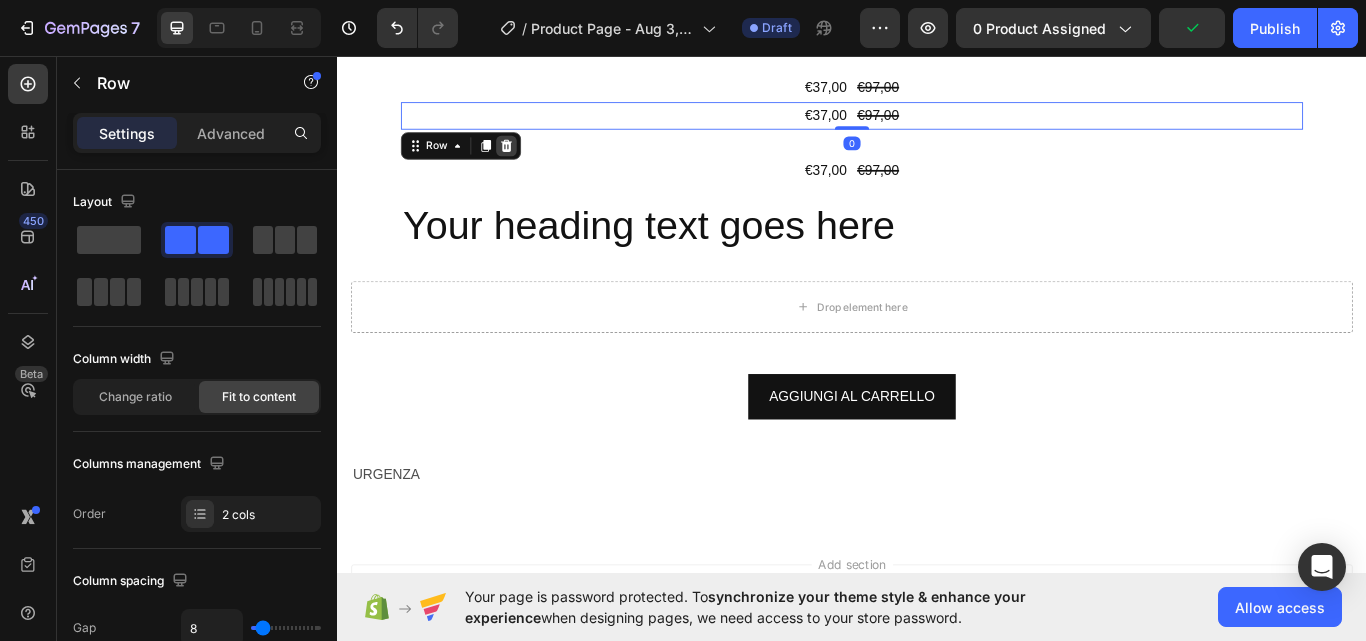 click 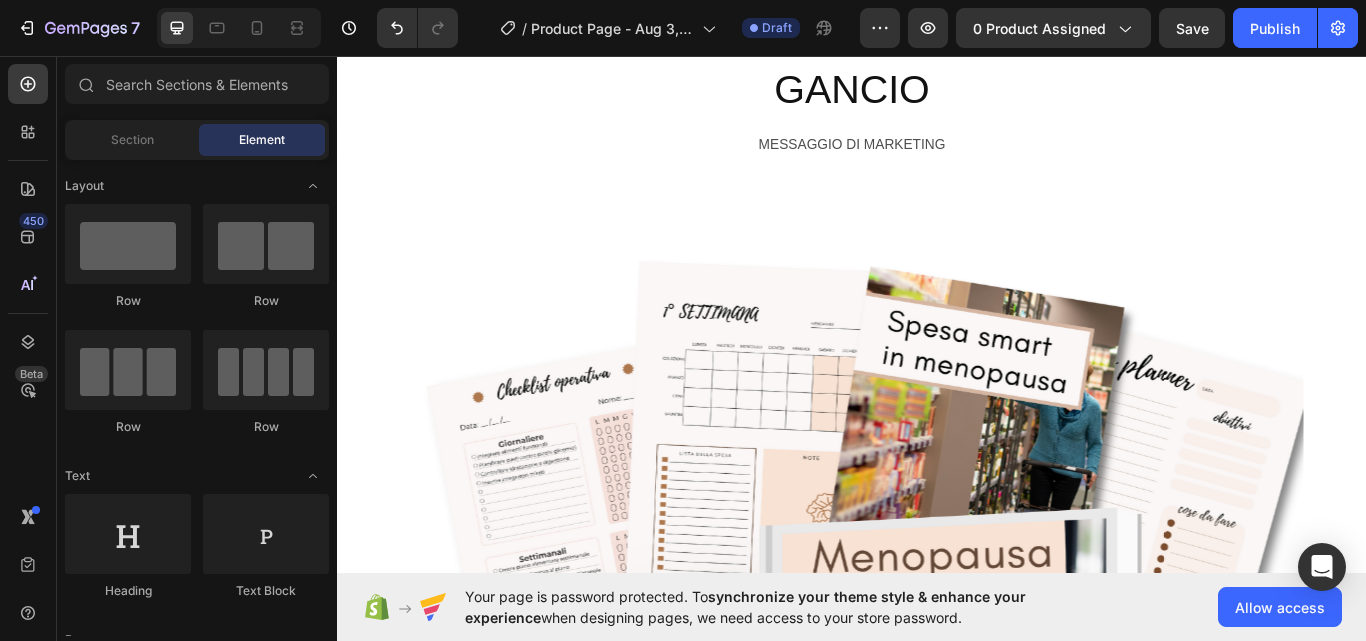 scroll, scrollTop: 0, scrollLeft: 0, axis: both 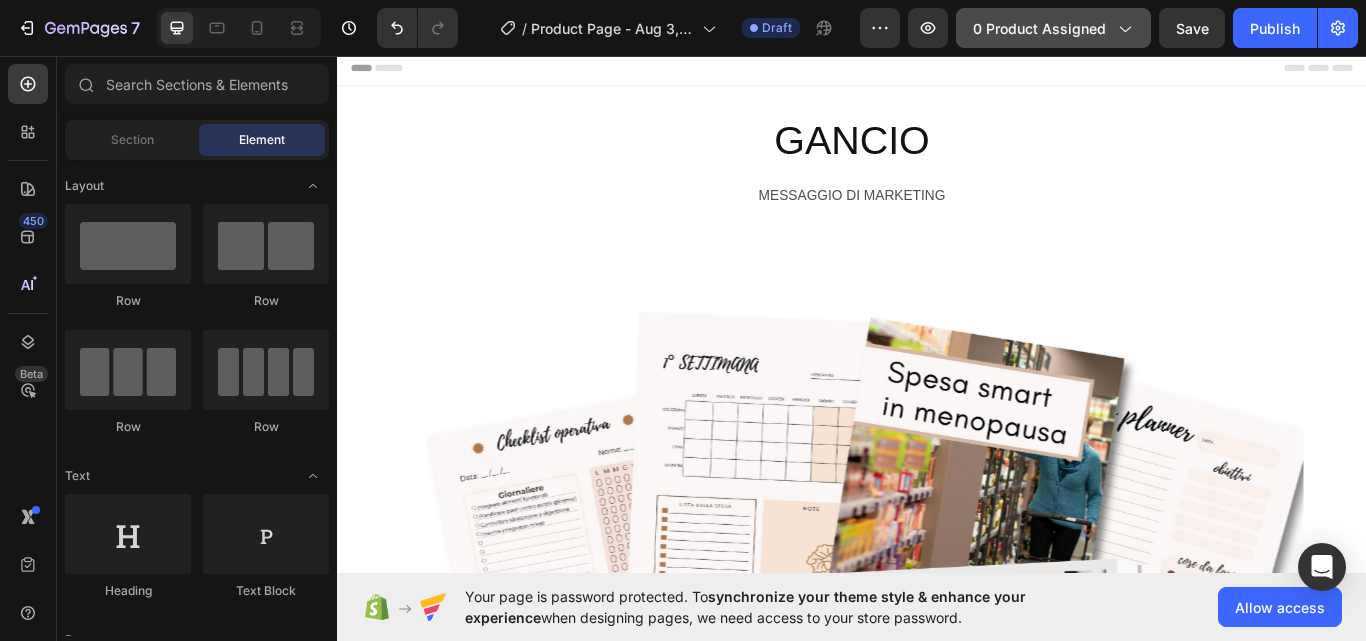 click on "0 product assigned" 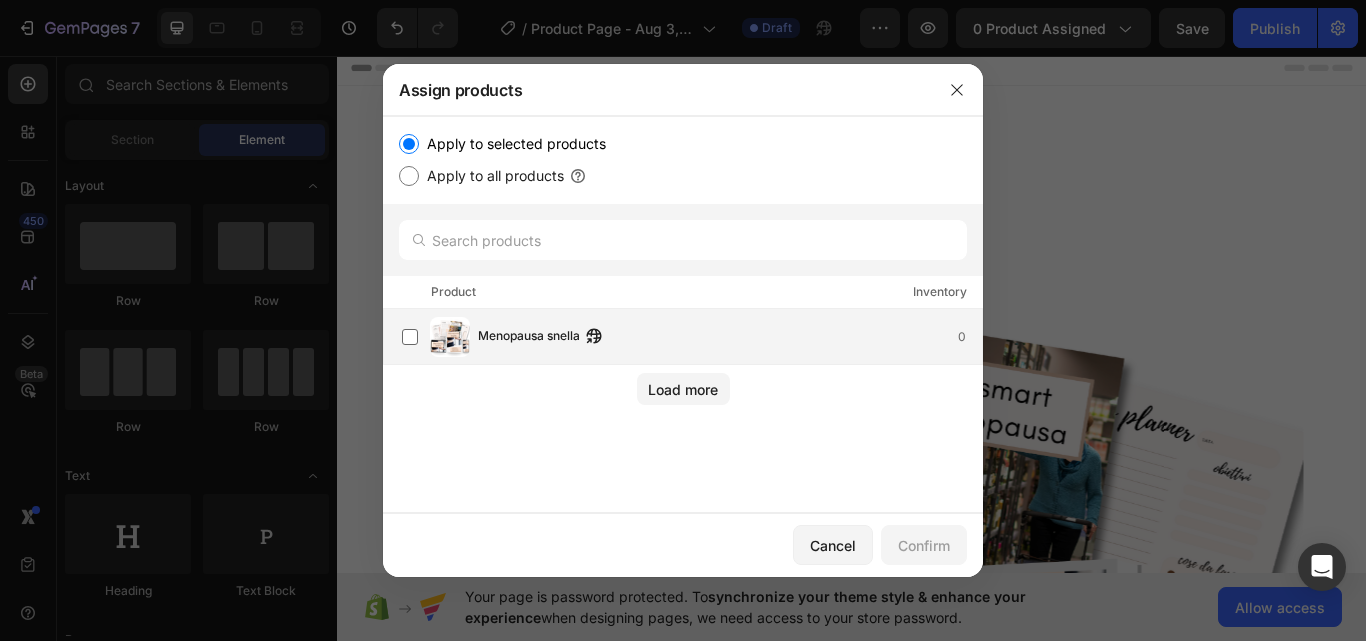 click on "Menopausa snella" at bounding box center (529, 337) 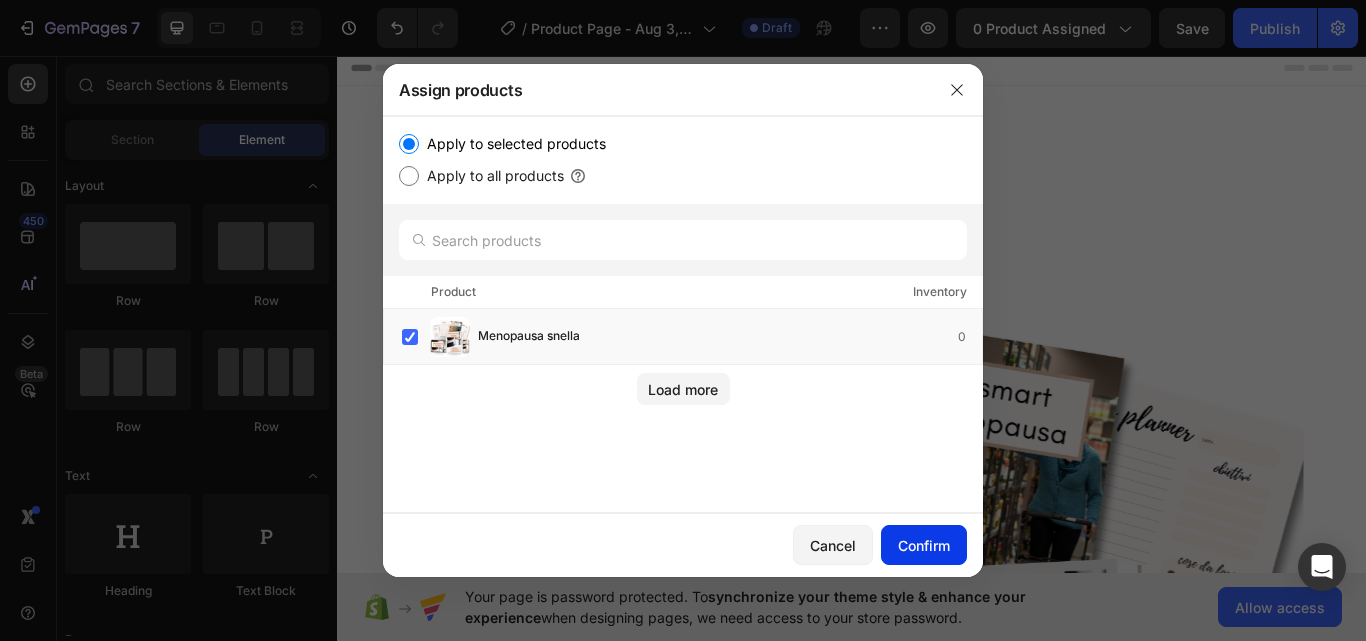 click on "Confirm" at bounding box center [924, 545] 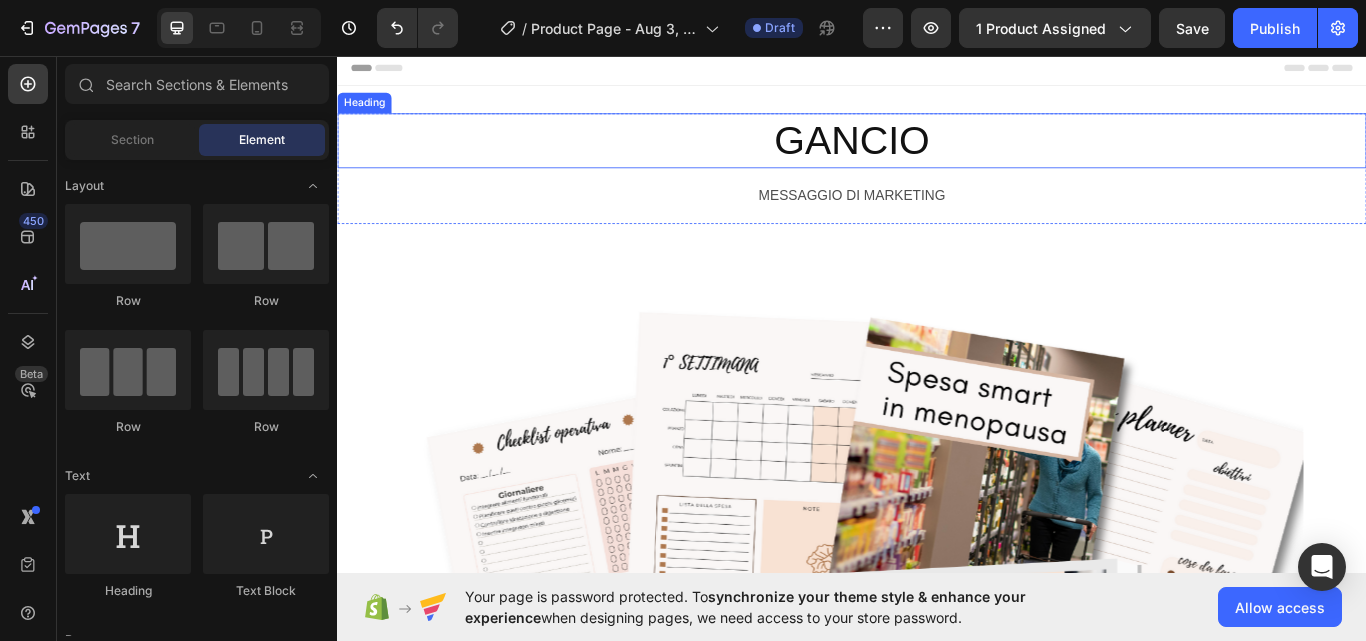 click on "GANCIO" at bounding box center [937, 156] 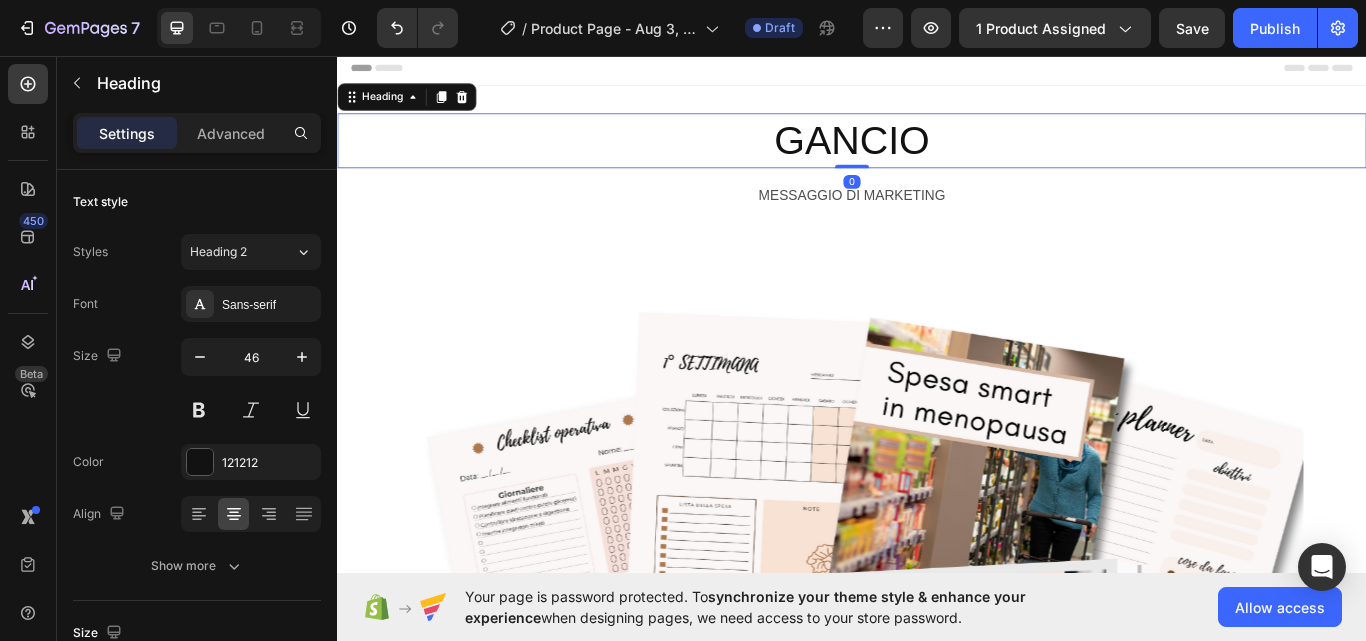 click on "GANCIO" at bounding box center [937, 156] 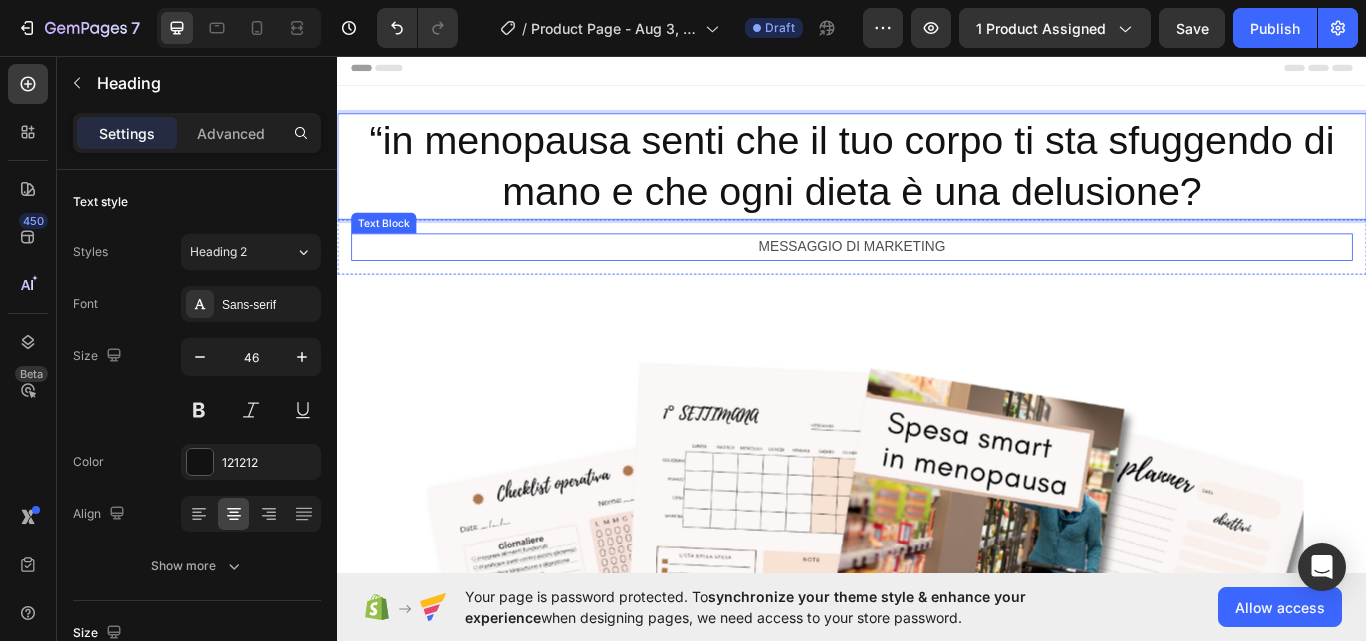 click on "MESSAGGIO DI MARKETING" at bounding box center [937, 280] 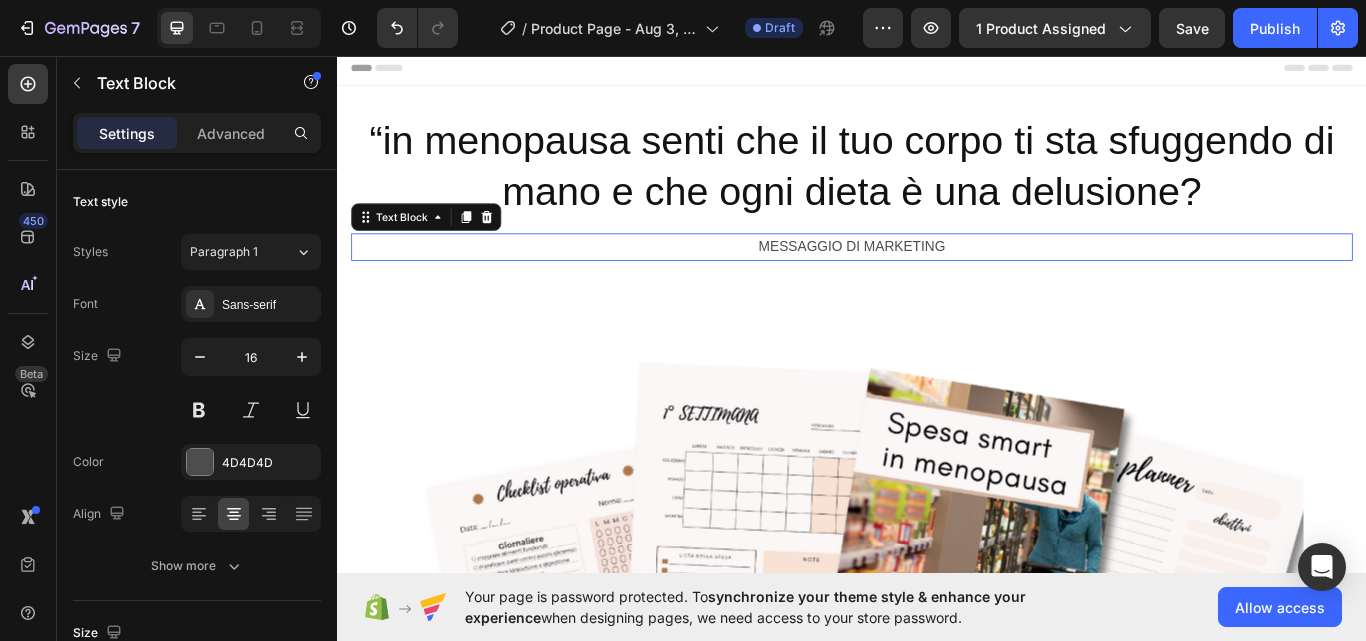 click on "MESSAGGIO DI MARKETING" at bounding box center [937, 280] 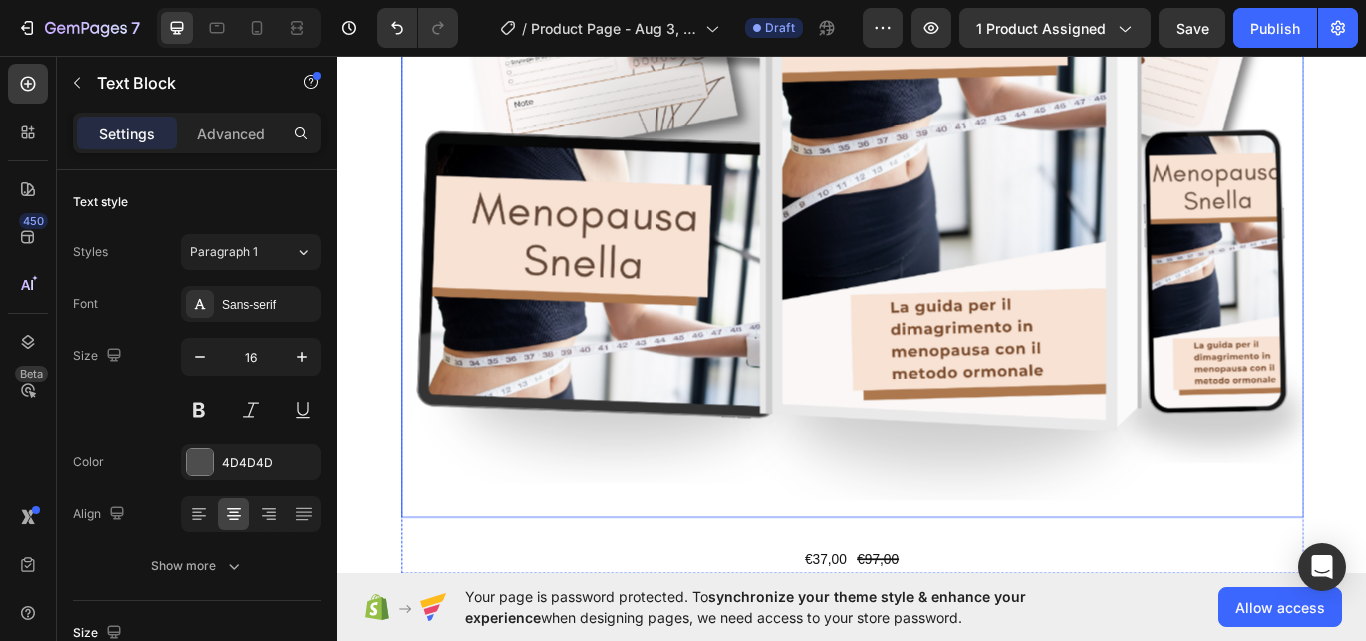 scroll, scrollTop: 921, scrollLeft: 0, axis: vertical 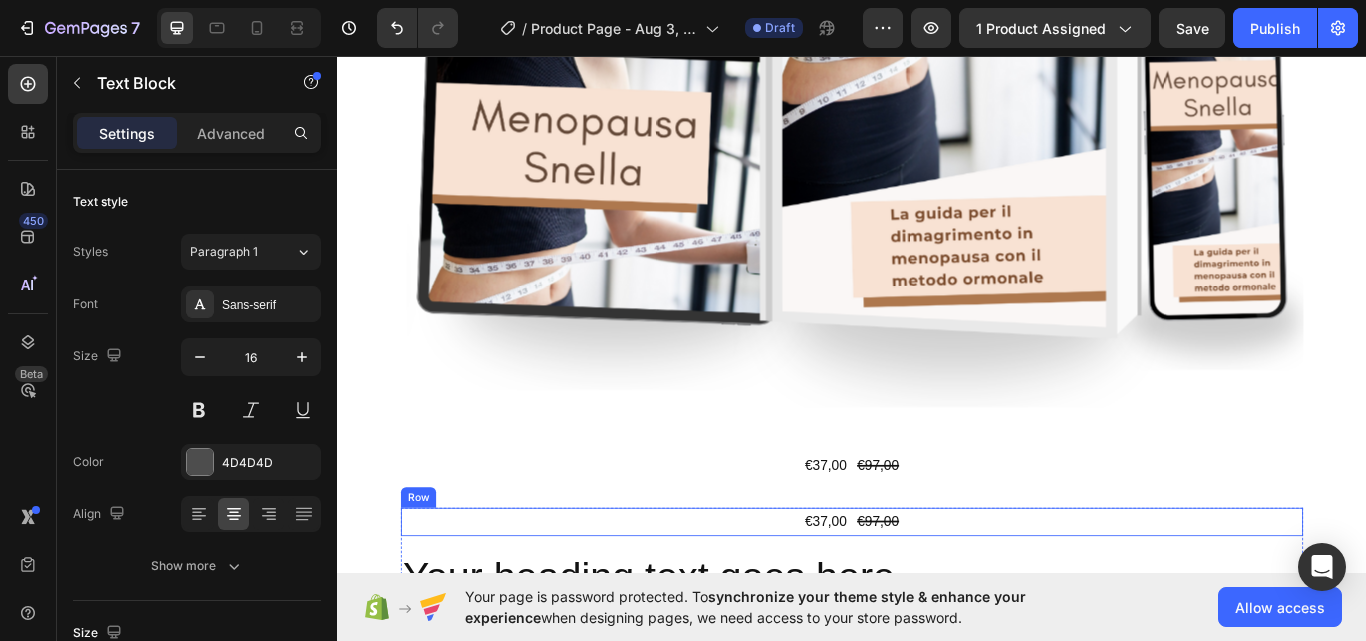 click on "€37,00 Product Price Product Price €97,00 Product Price Product Price Row" at bounding box center (936, 600) 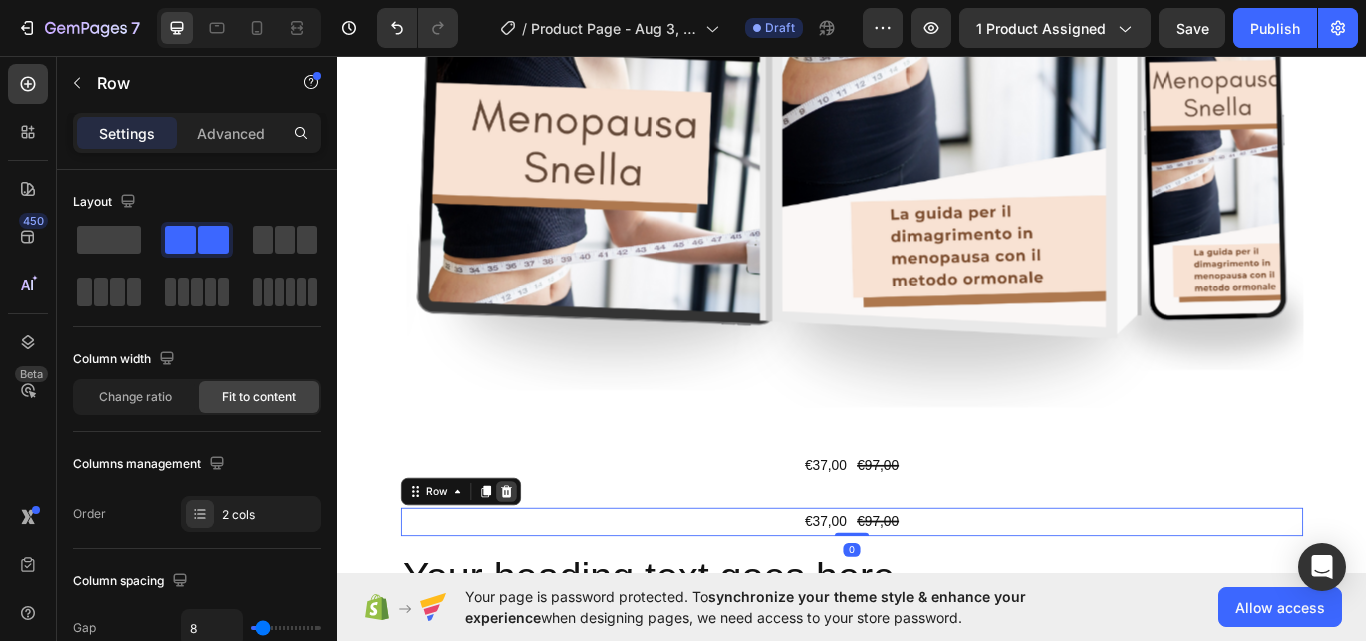 click 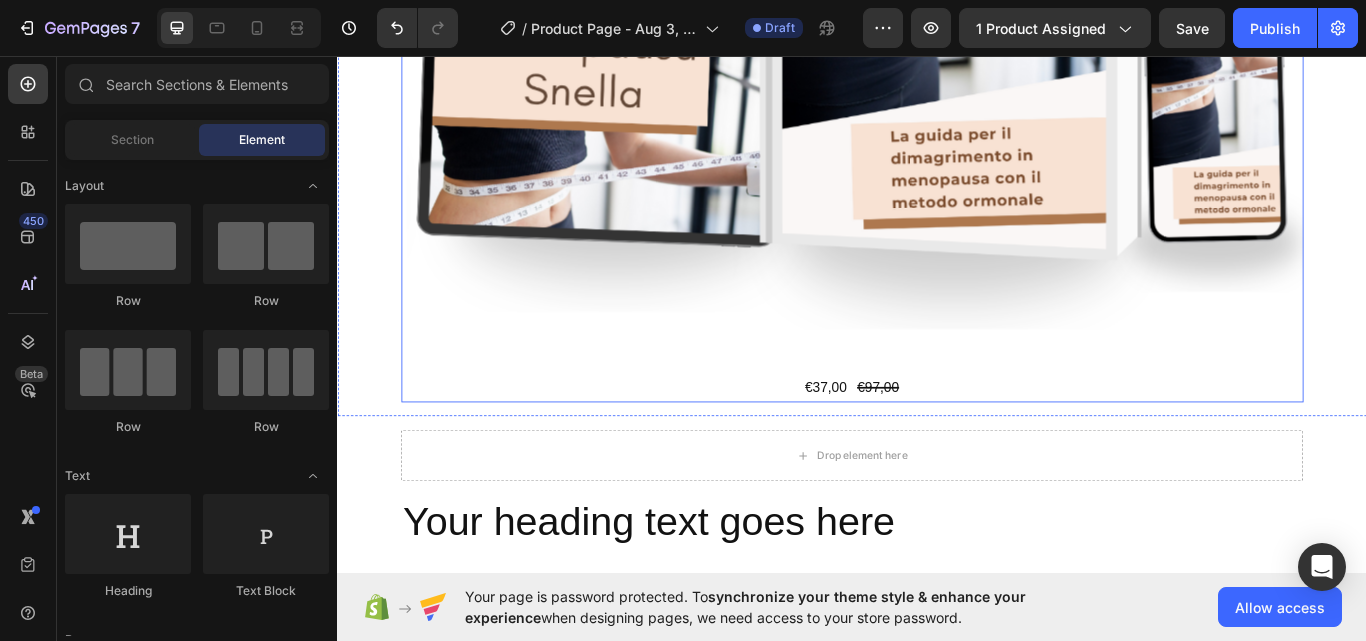 scroll, scrollTop: 1021, scrollLeft: 0, axis: vertical 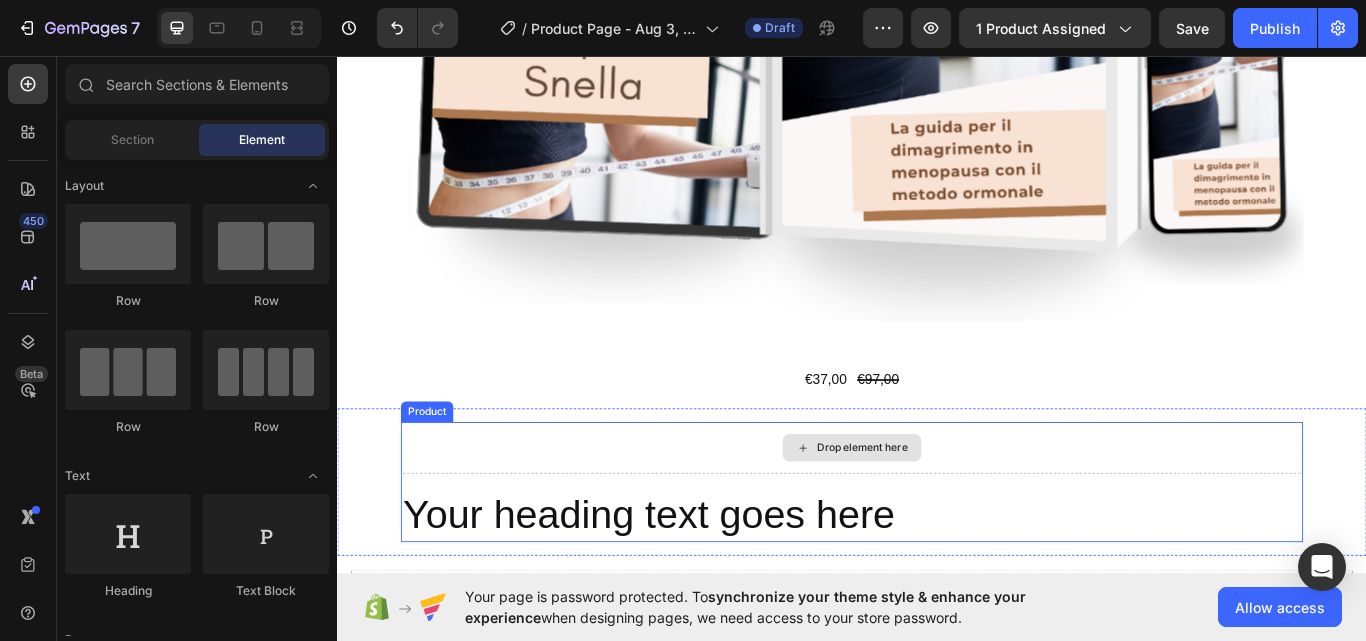 click on "Drop element here" at bounding box center [936, 514] 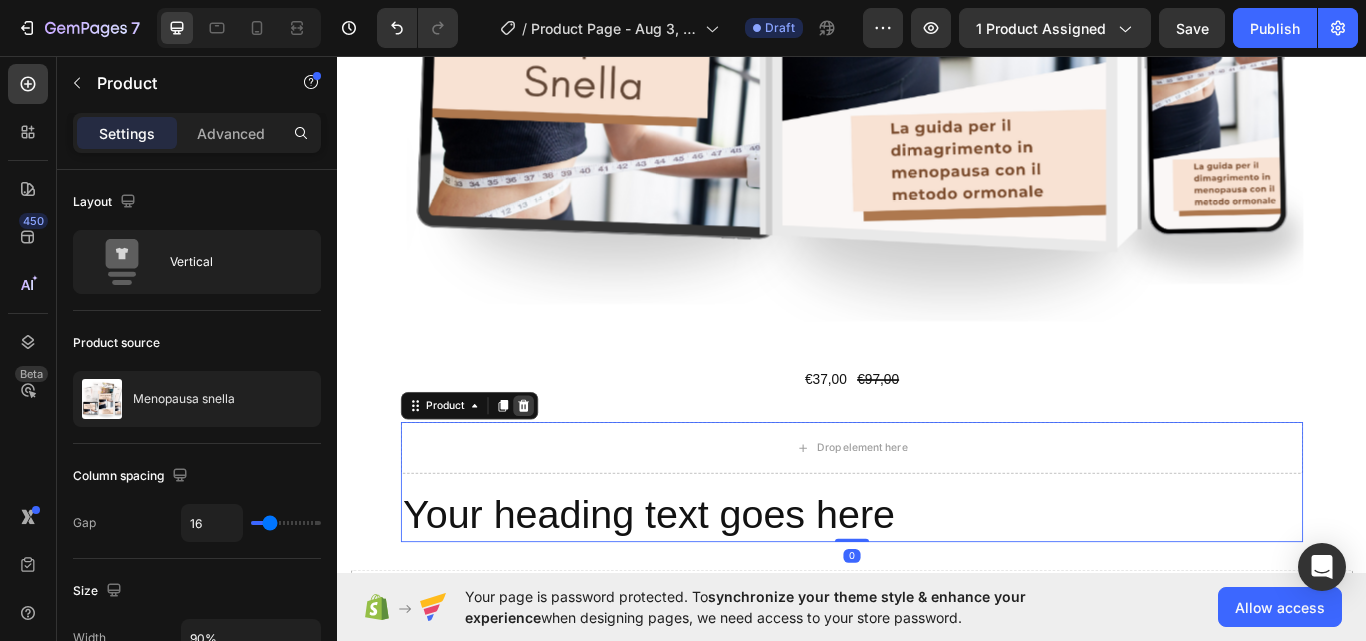 click 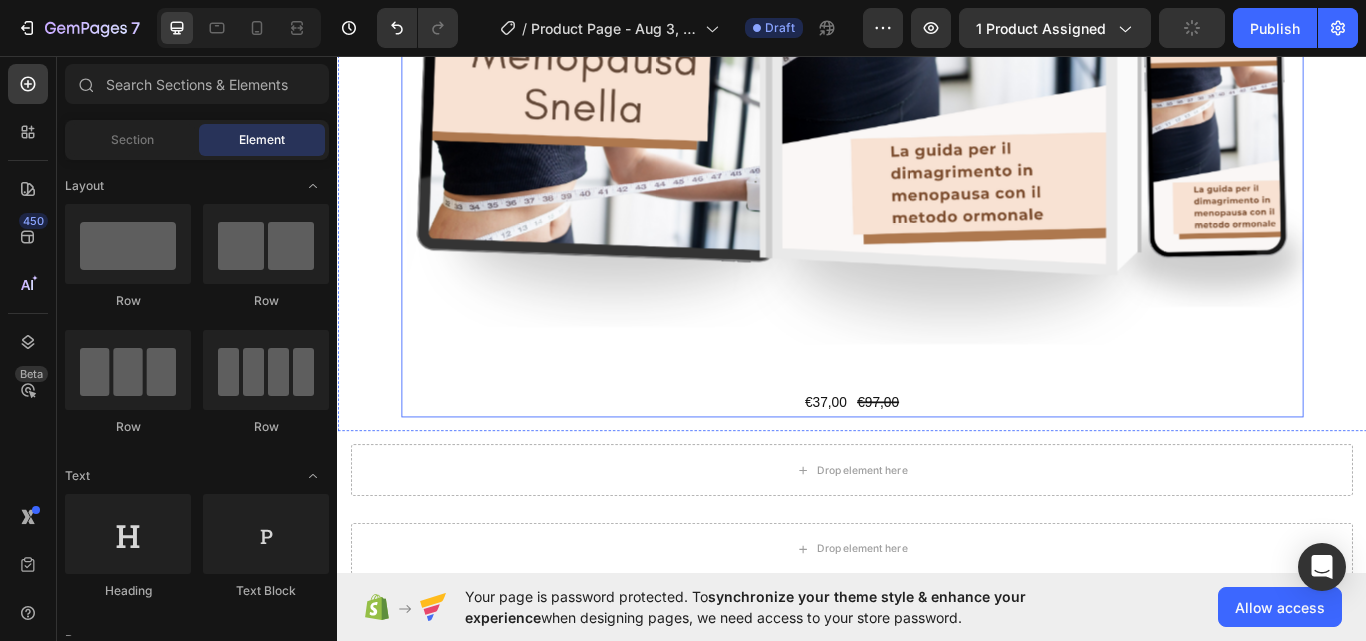 scroll, scrollTop: 994, scrollLeft: 0, axis: vertical 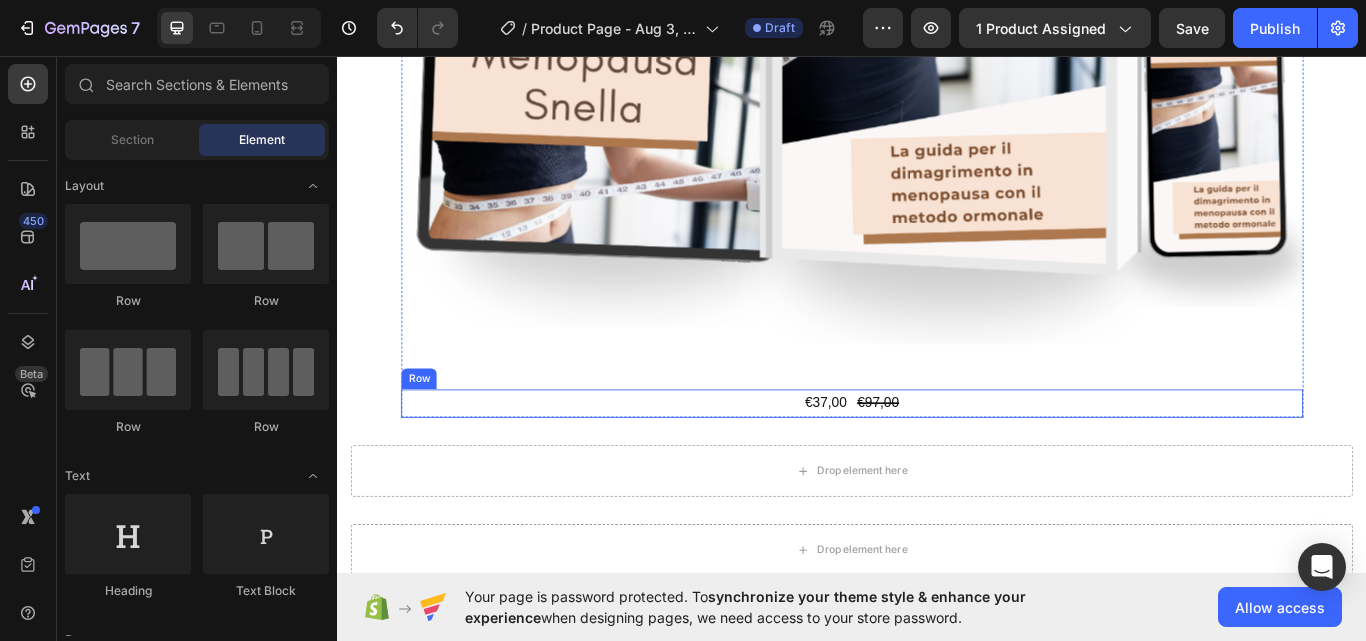 click on "€37,00 Product Price Product Price €97,00 Product Price Product Price Row" at bounding box center (936, 462) 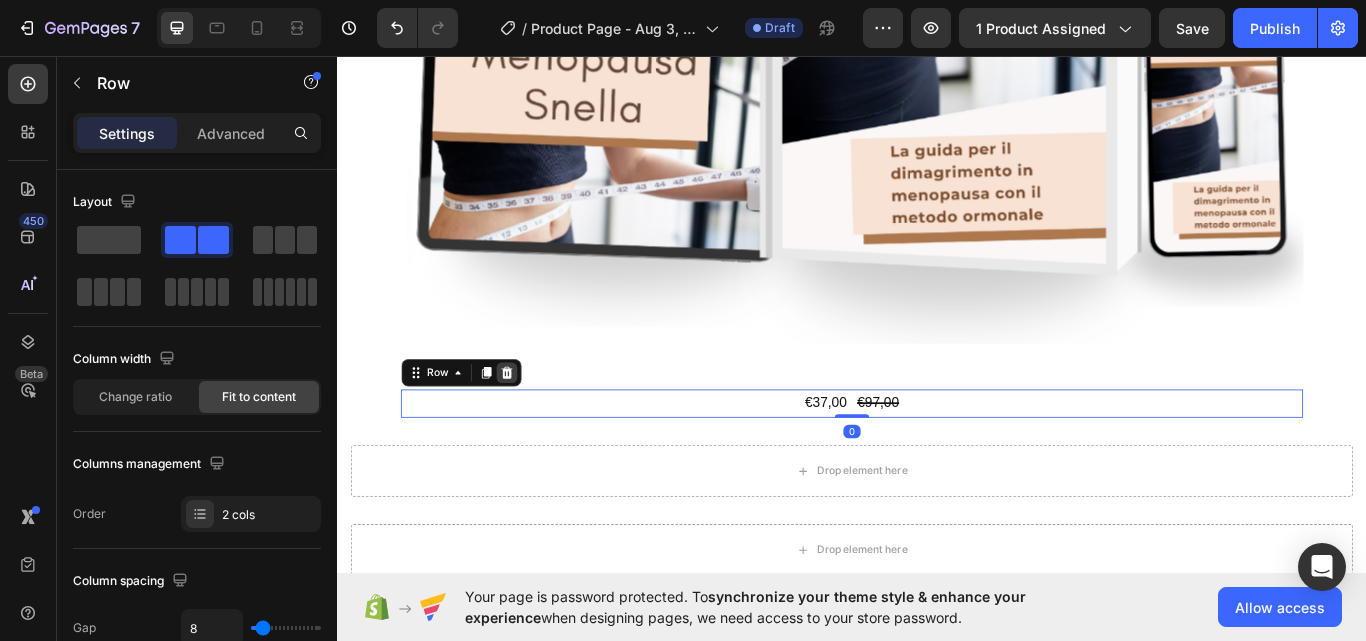 click 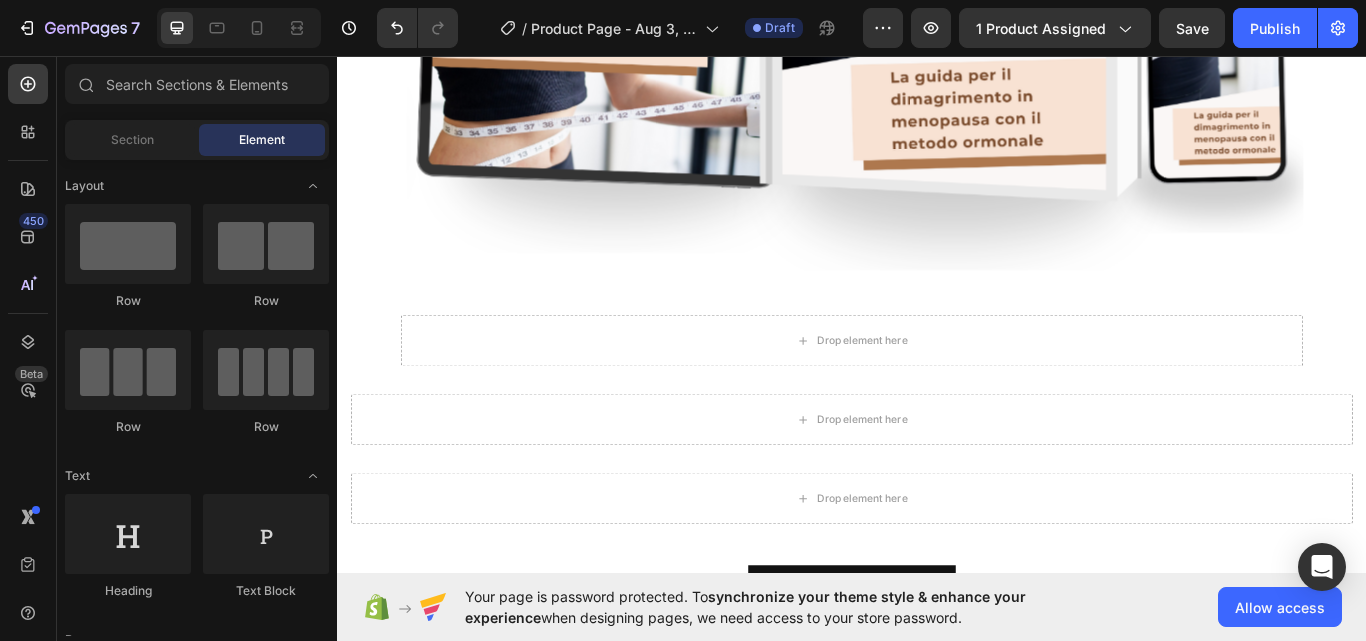 scroll, scrollTop: 1095, scrollLeft: 0, axis: vertical 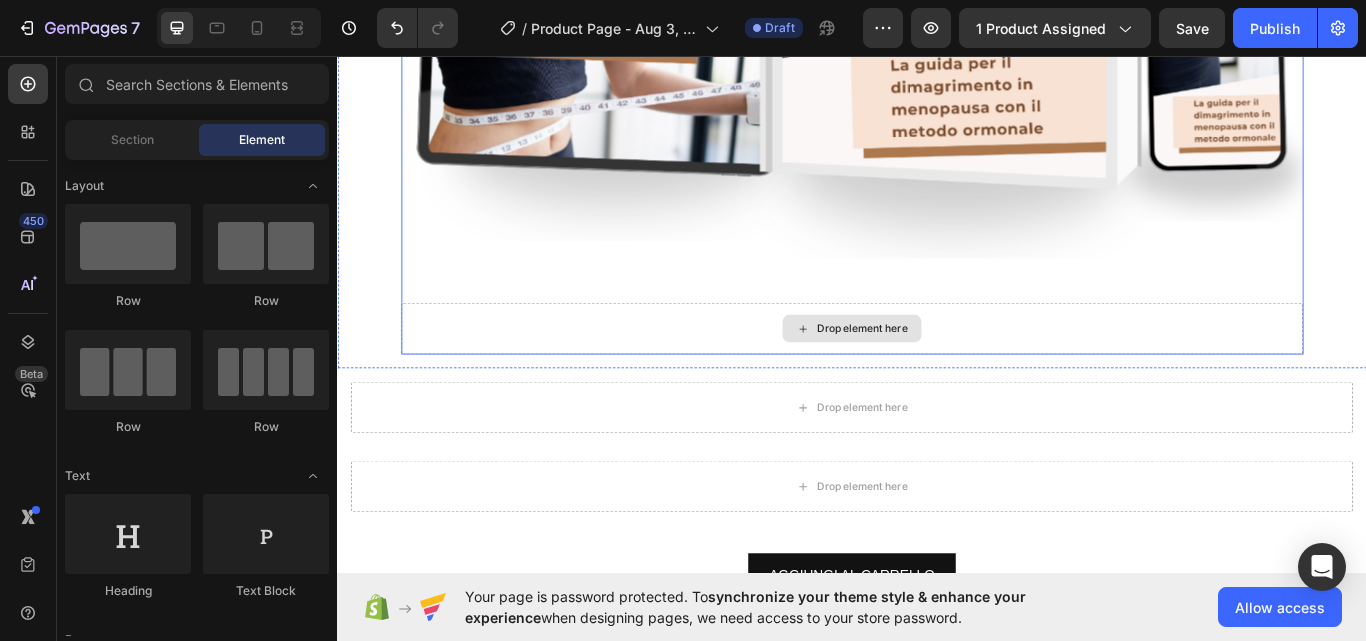 click on "Drop element here" at bounding box center (936, 375) 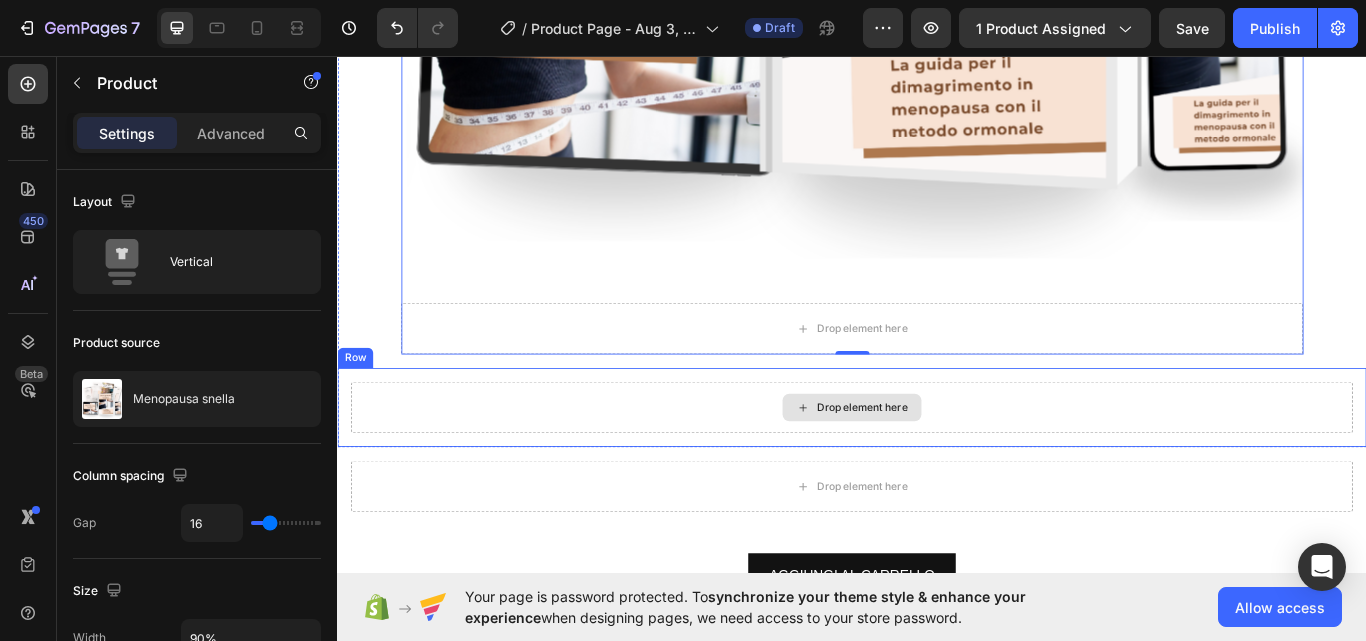 click on "Drop element here" at bounding box center [937, 467] 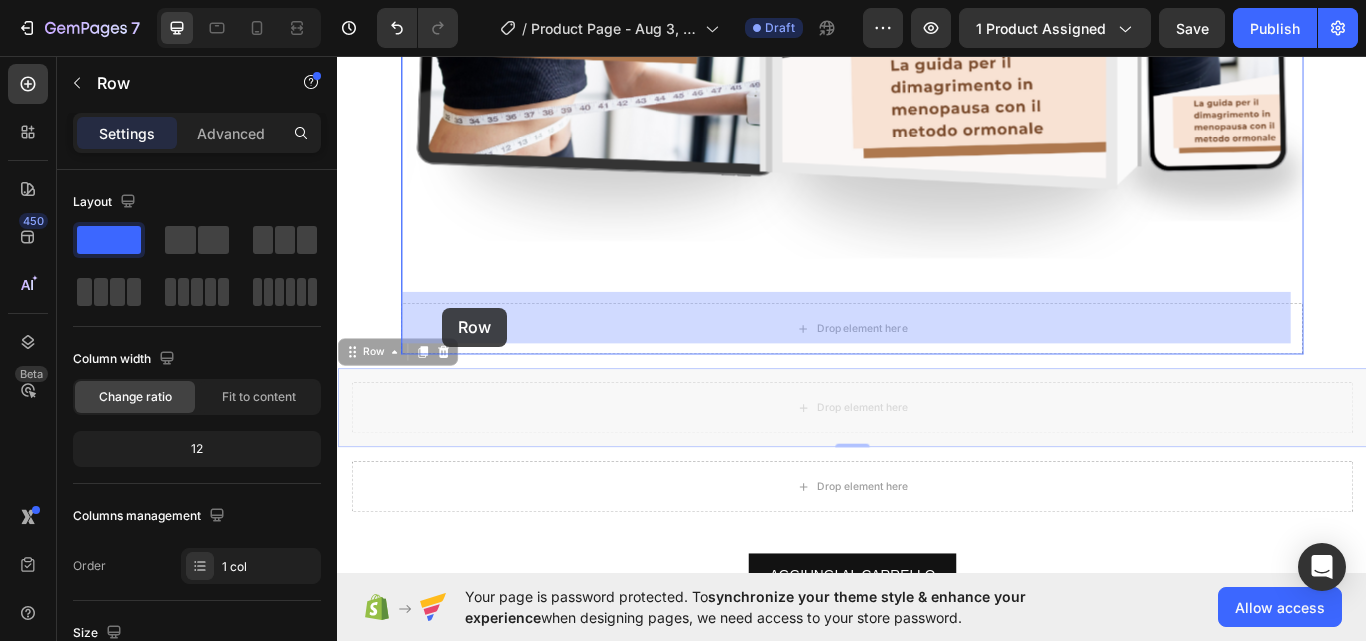 drag, startPoint x: 377, startPoint y: 399, endPoint x: 458, endPoint y: 350, distance: 94.66784 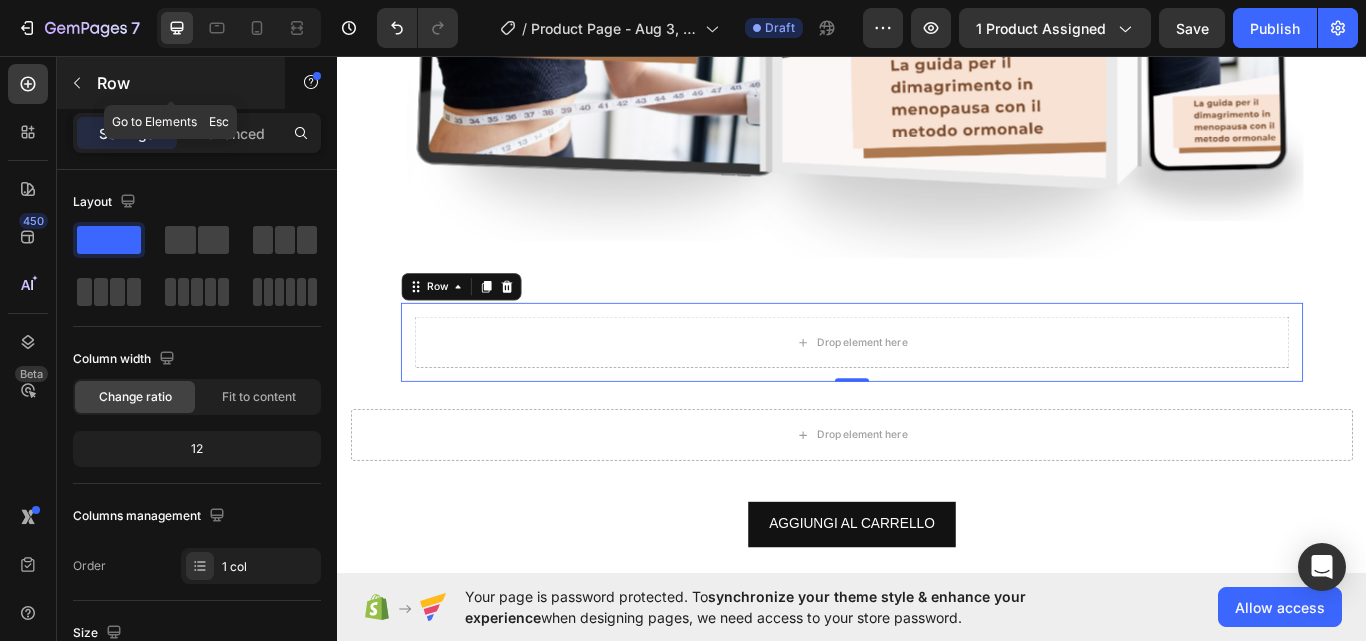click on "Row" at bounding box center (171, 83) 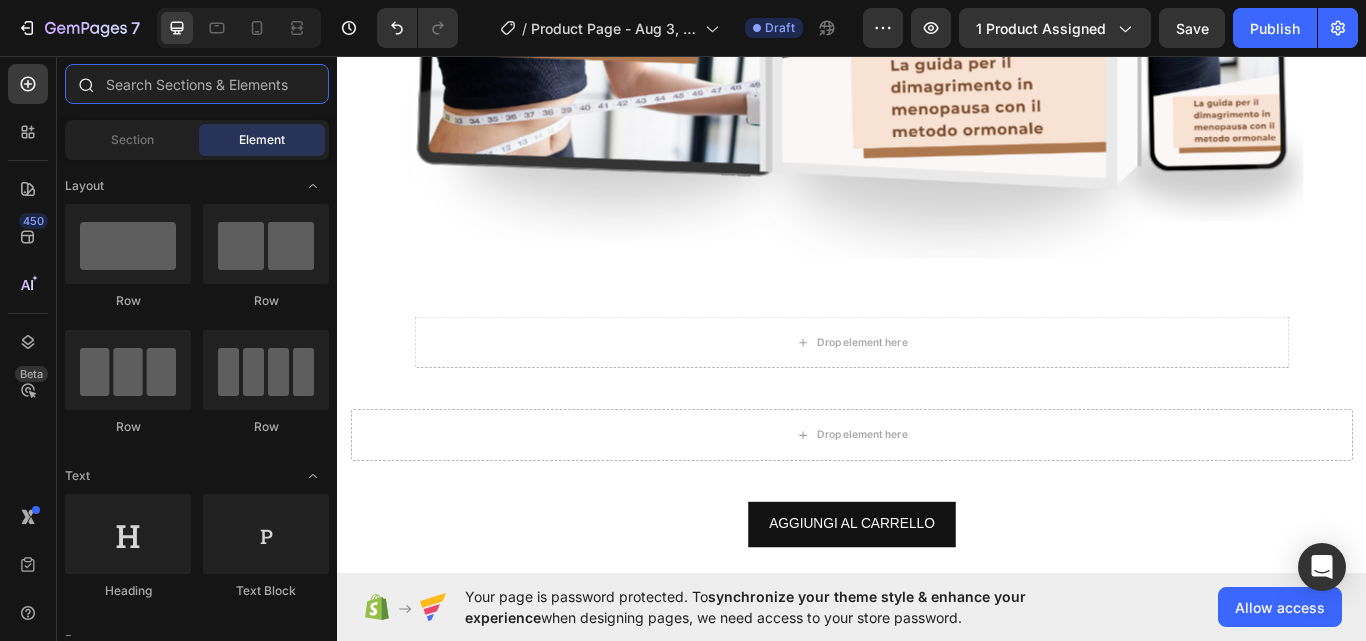 click at bounding box center [197, 84] 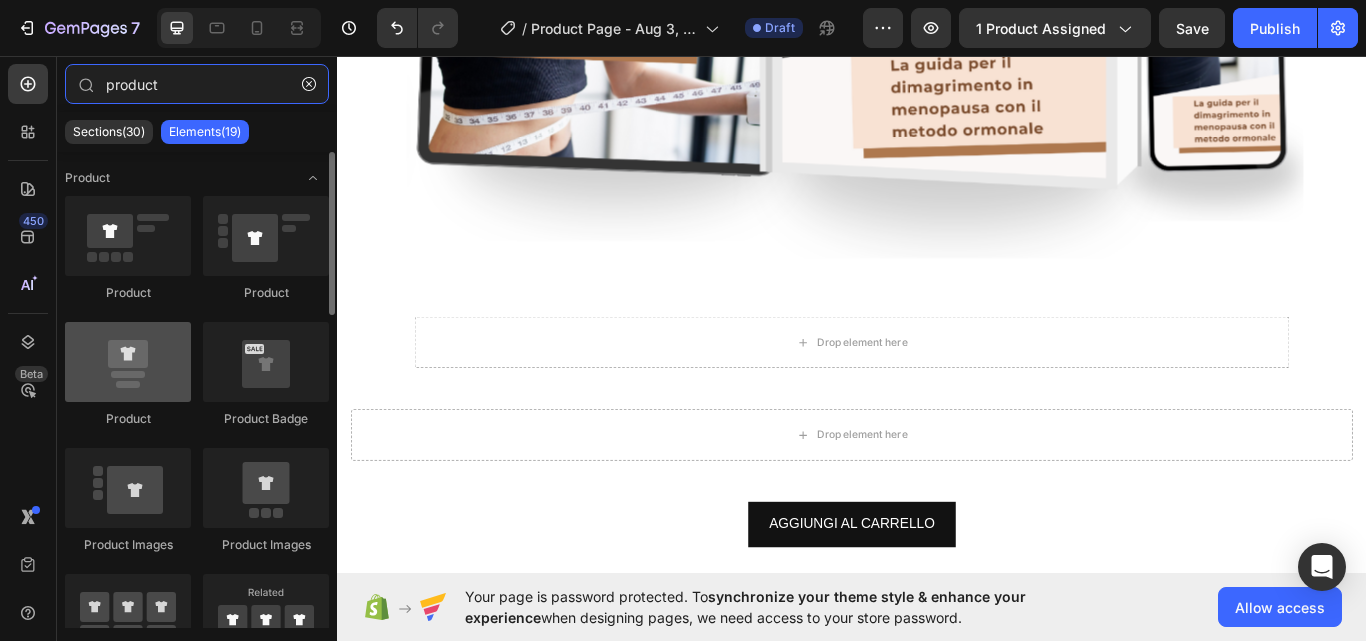 type on "product" 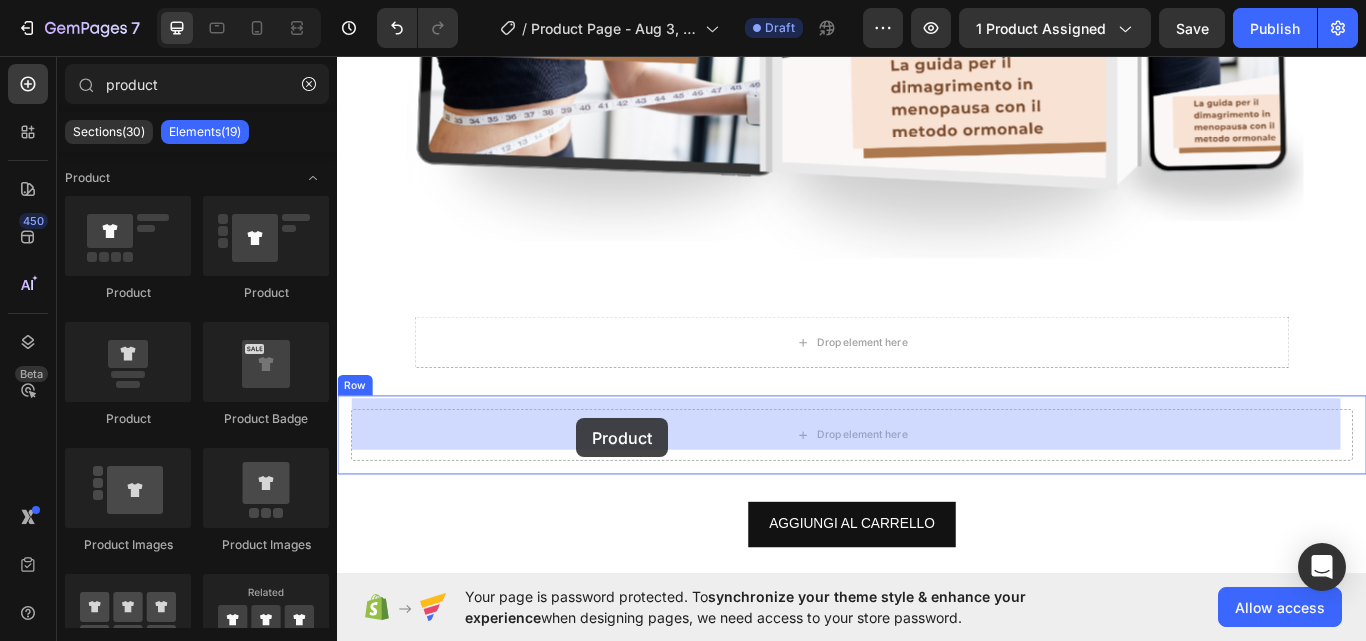 drag, startPoint x: 474, startPoint y: 417, endPoint x: 616, endPoint y: 479, distance: 154.94514 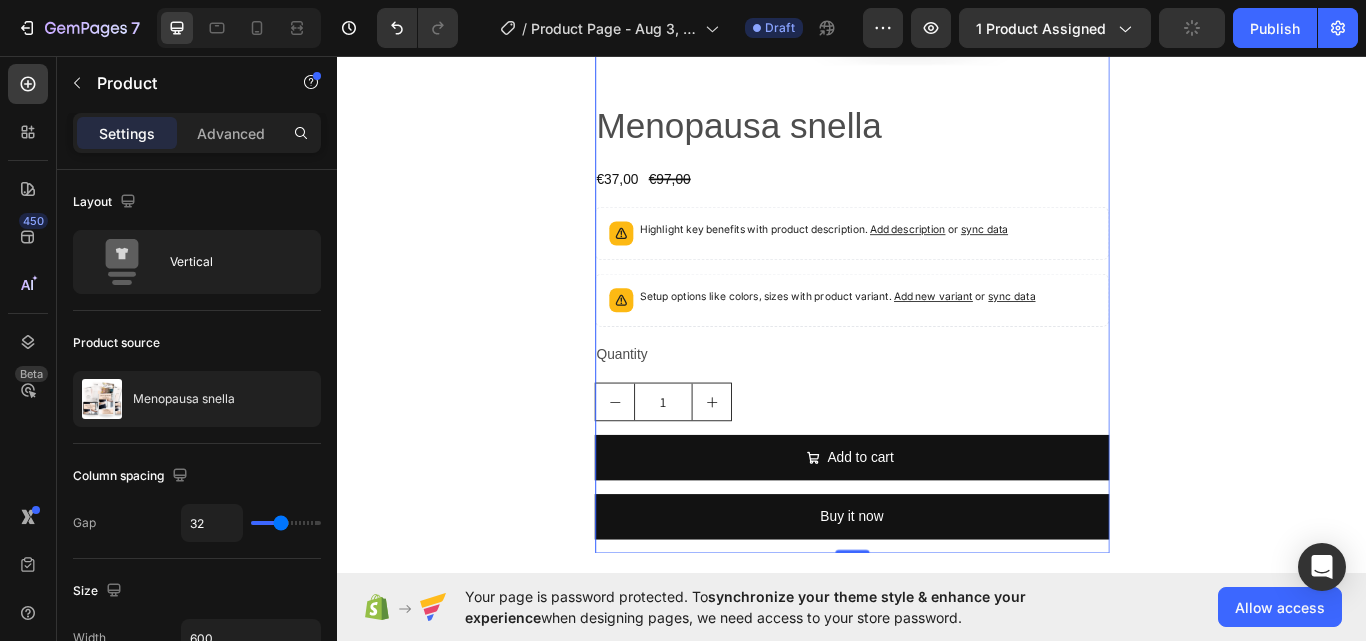 scroll, scrollTop: 2087, scrollLeft: 0, axis: vertical 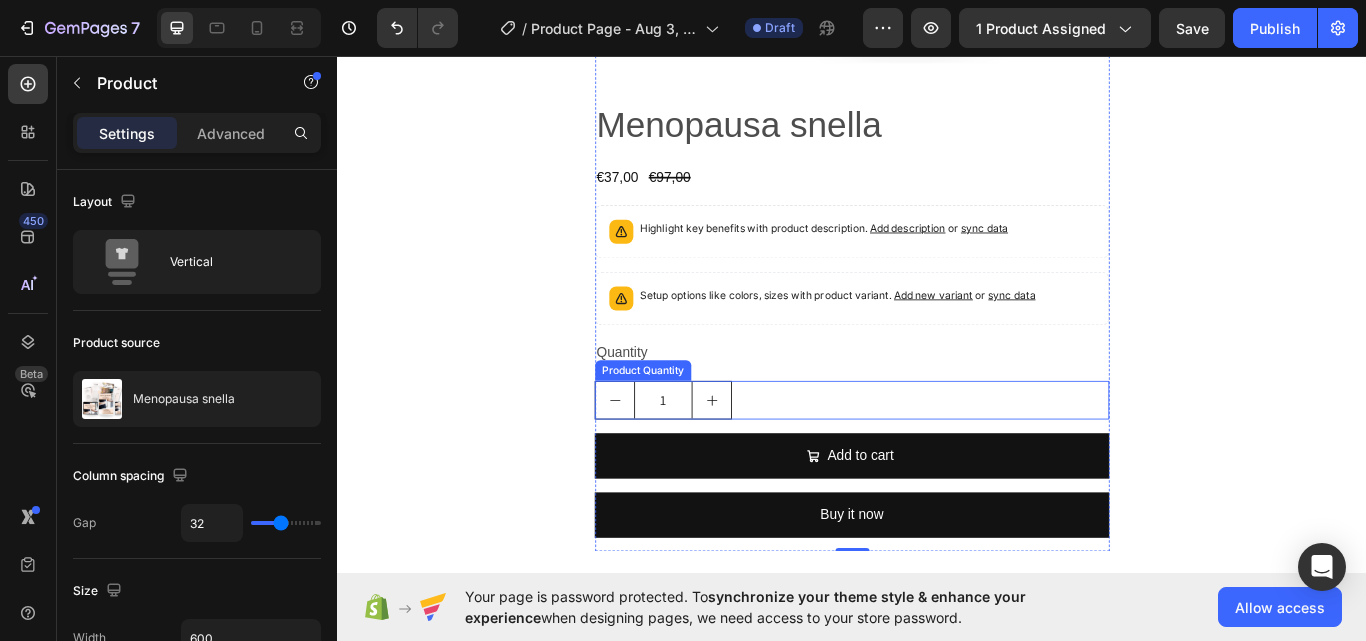 click 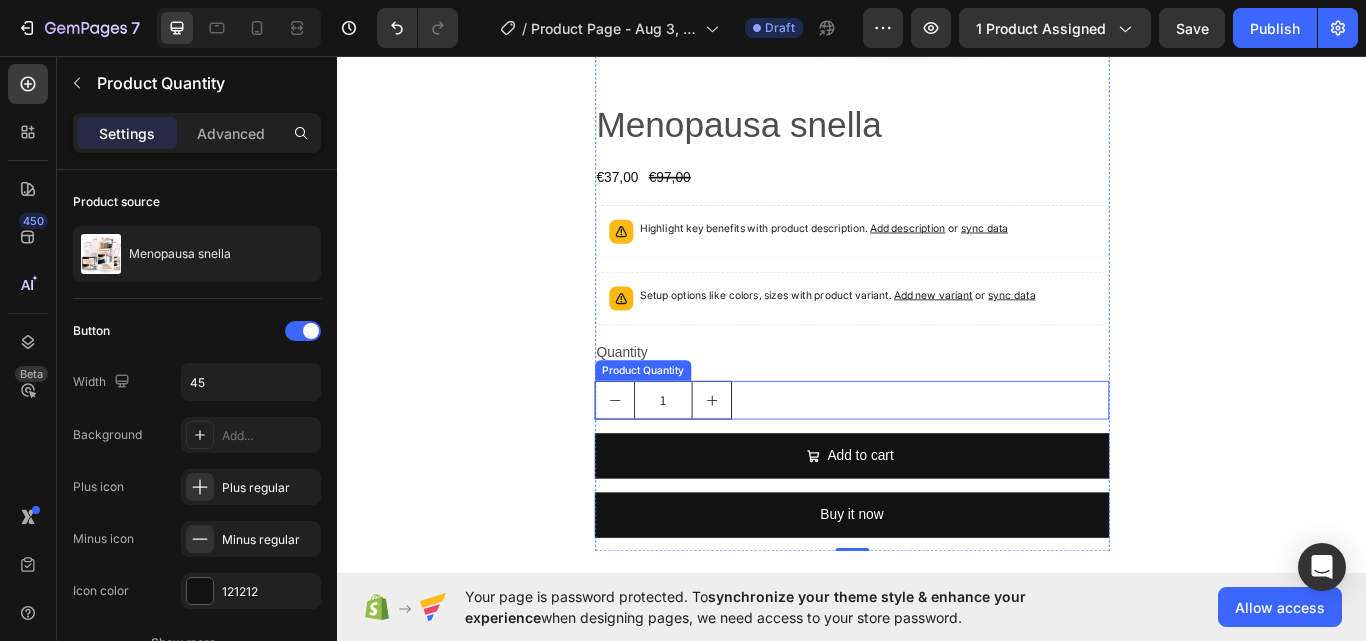 type on "2" 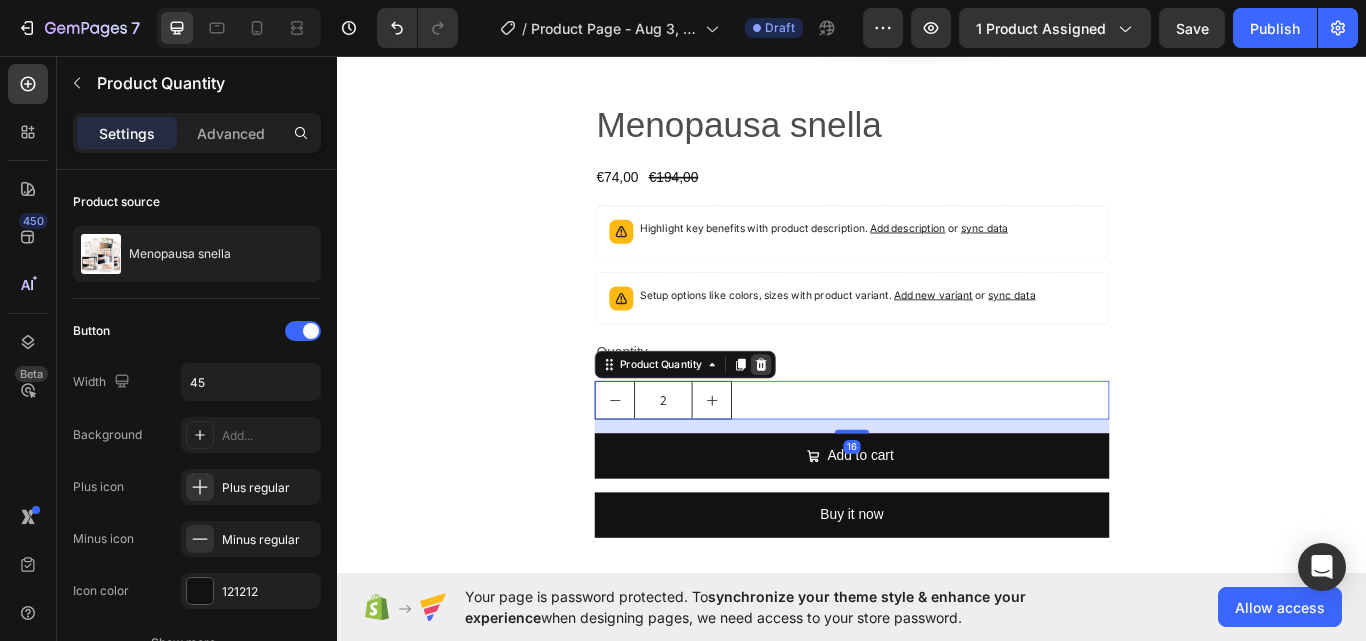 click 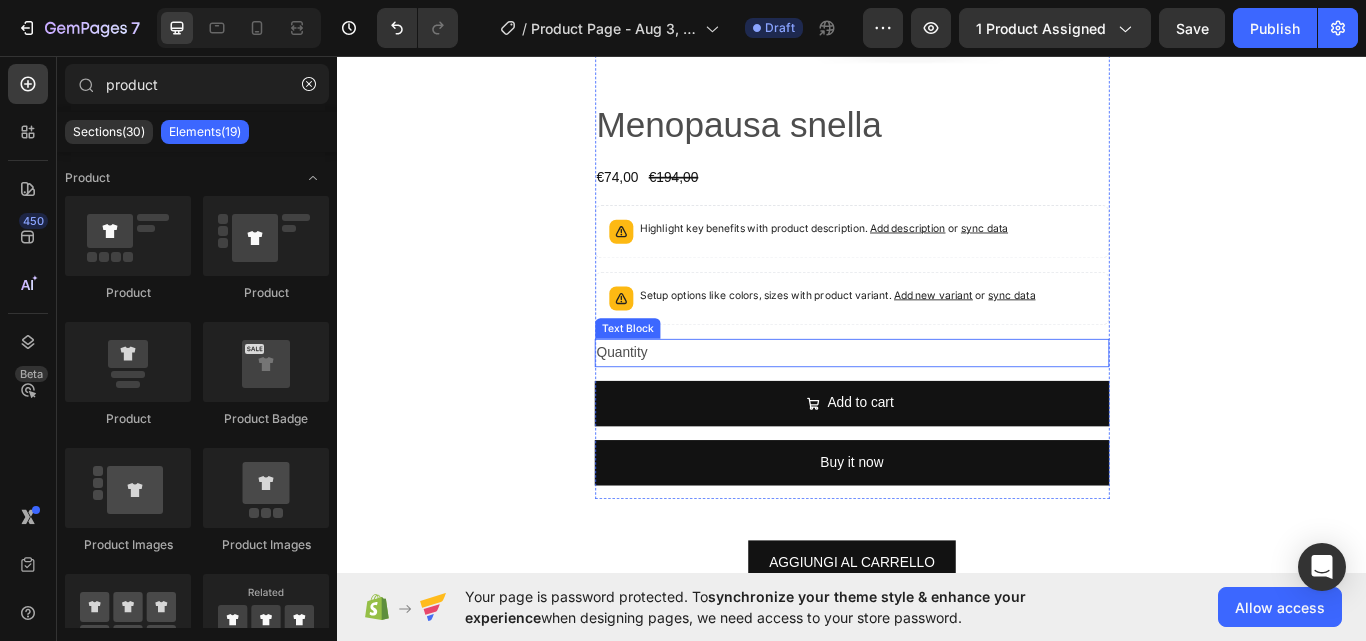click on "Quantity" at bounding box center (937, 403) 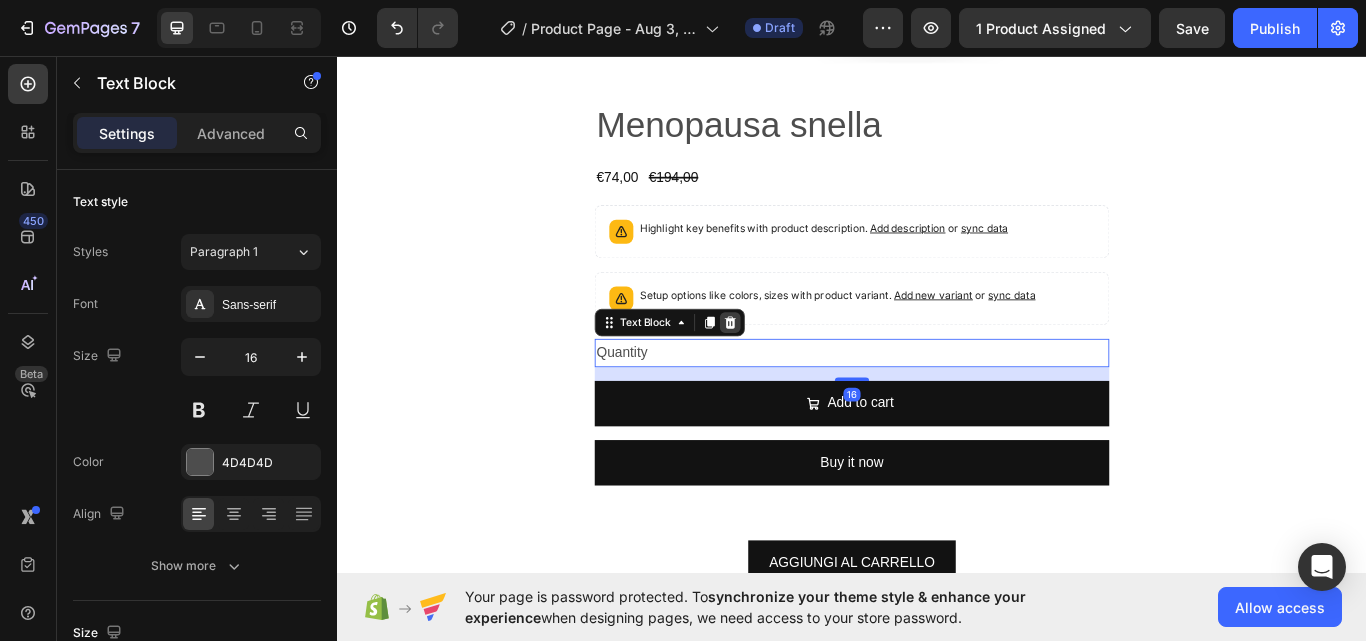 click 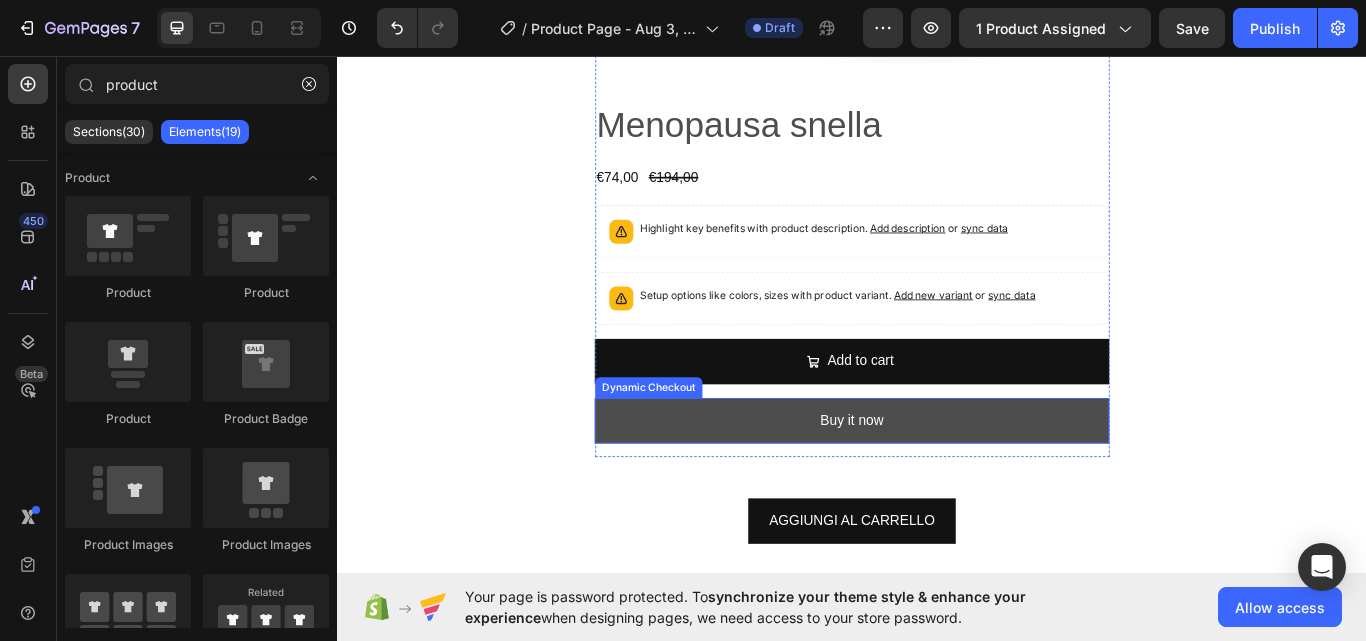 click on "Buy it now" at bounding box center [937, 482] 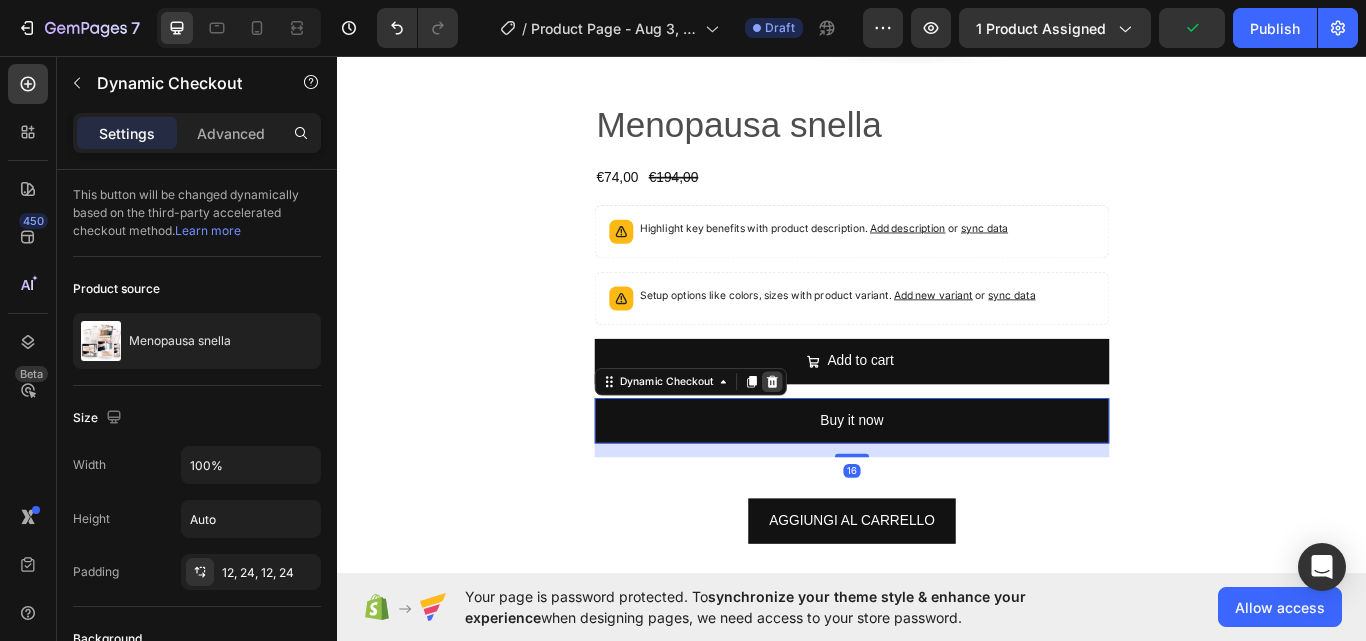 click 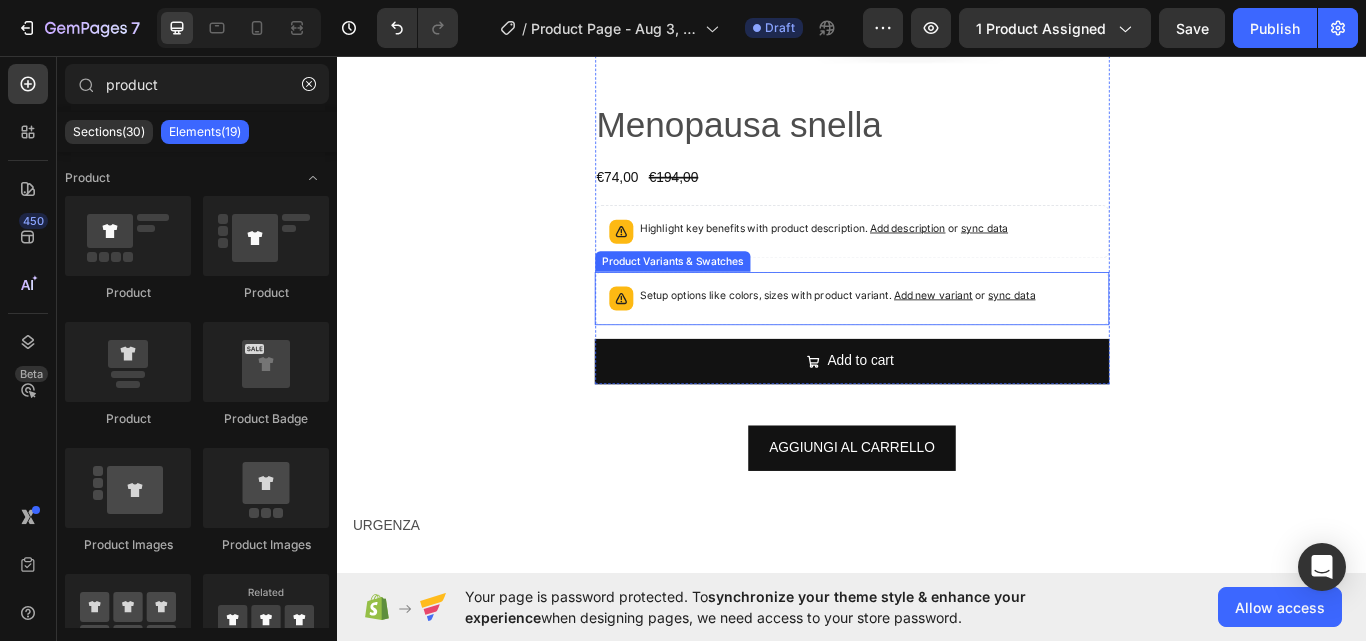 click on "Setup options like colors, sizes with product variant.       Add new variant   or   sync data" at bounding box center (920, 336) 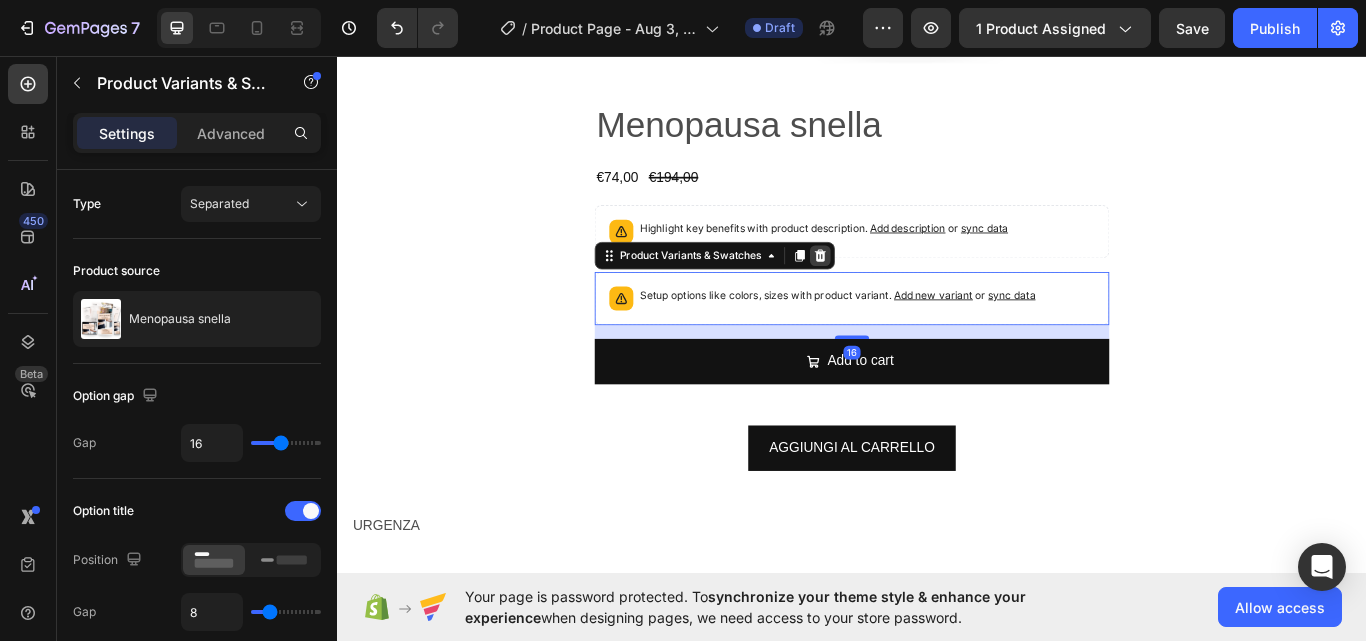 click 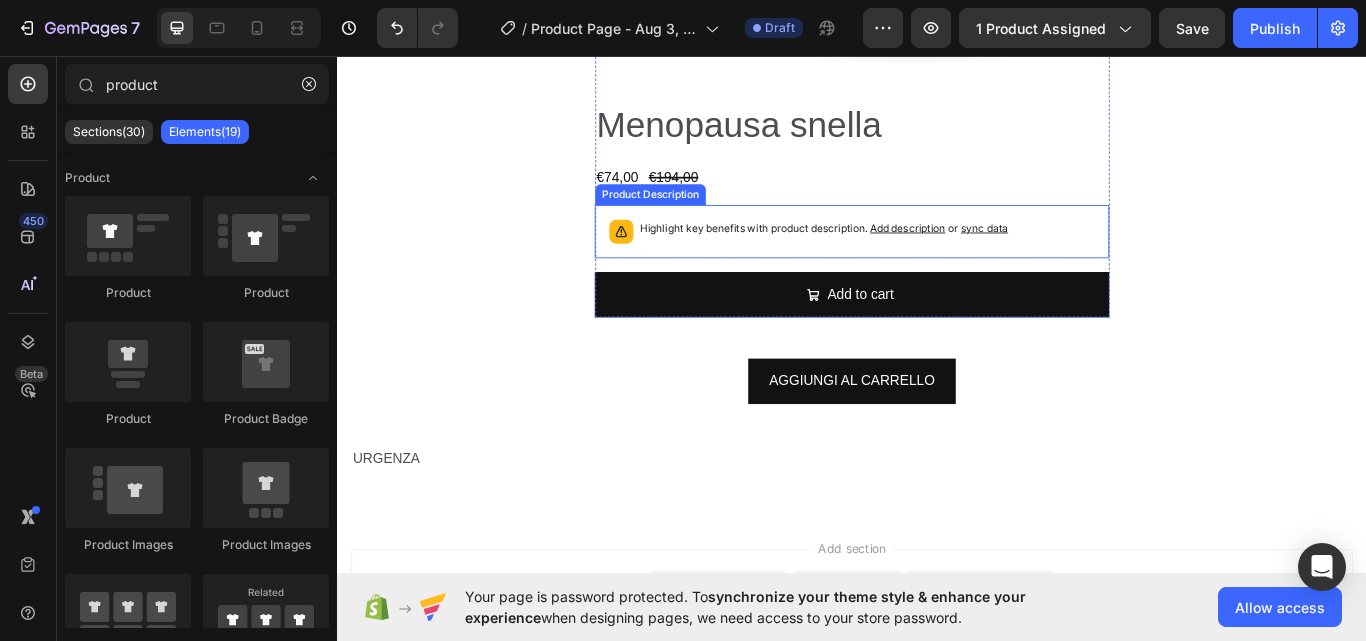 click on "Highlight key benefits with product description.       Add description   or   sync data" at bounding box center (904, 258) 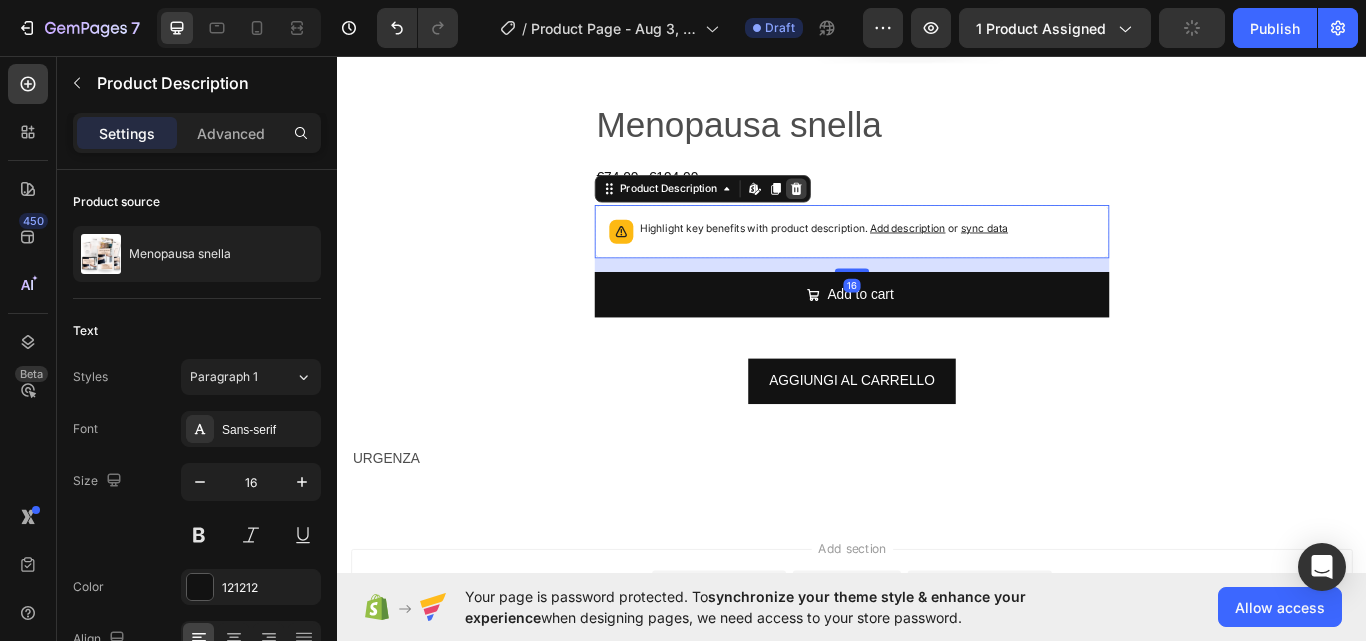 click at bounding box center (872, 212) 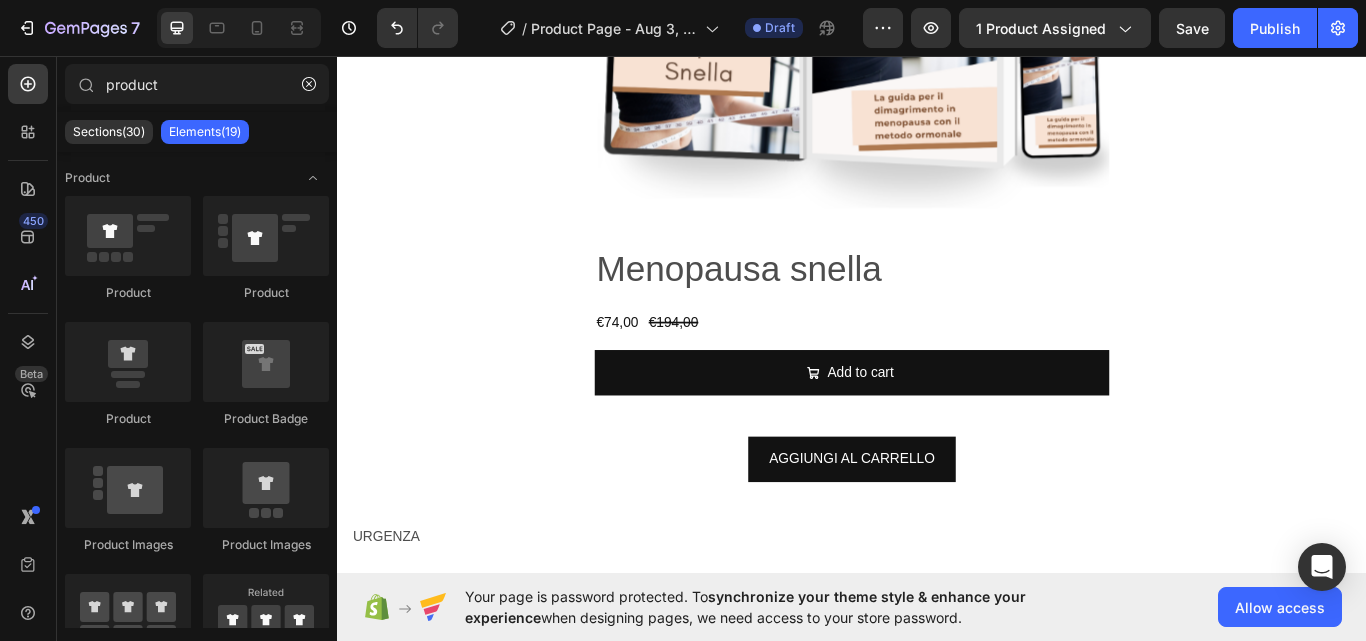scroll, scrollTop: 1898, scrollLeft: 0, axis: vertical 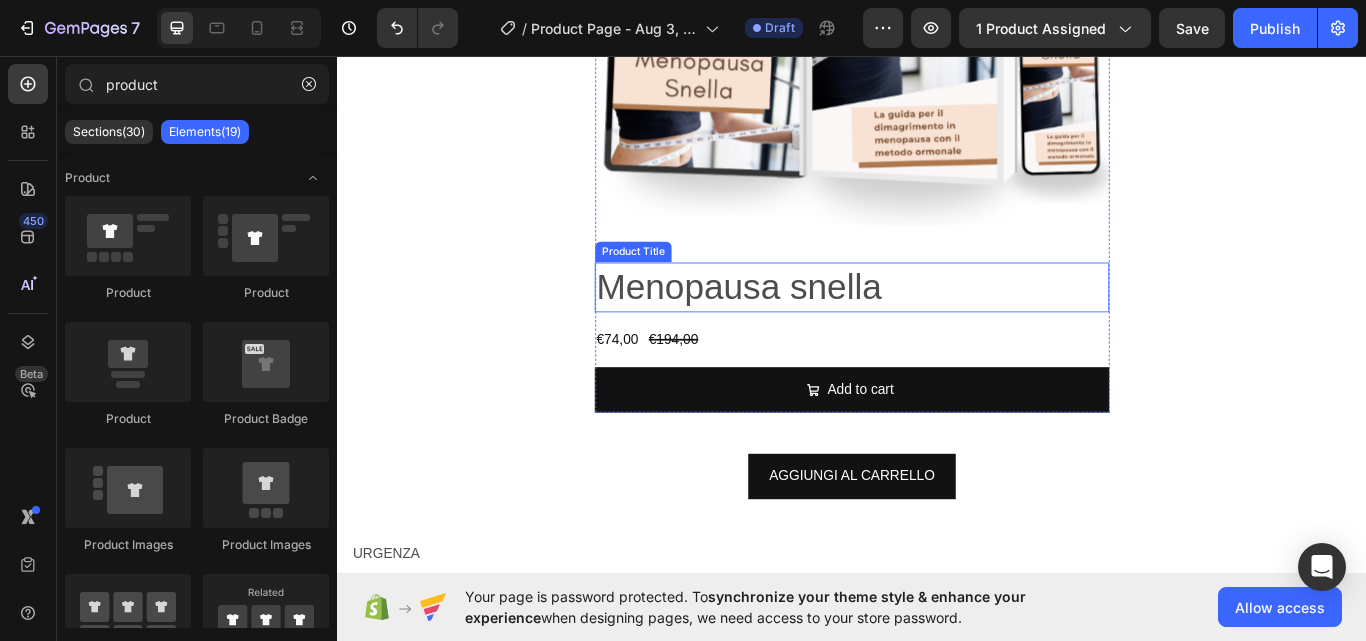 click on "Menopausa snella" at bounding box center [937, 326] 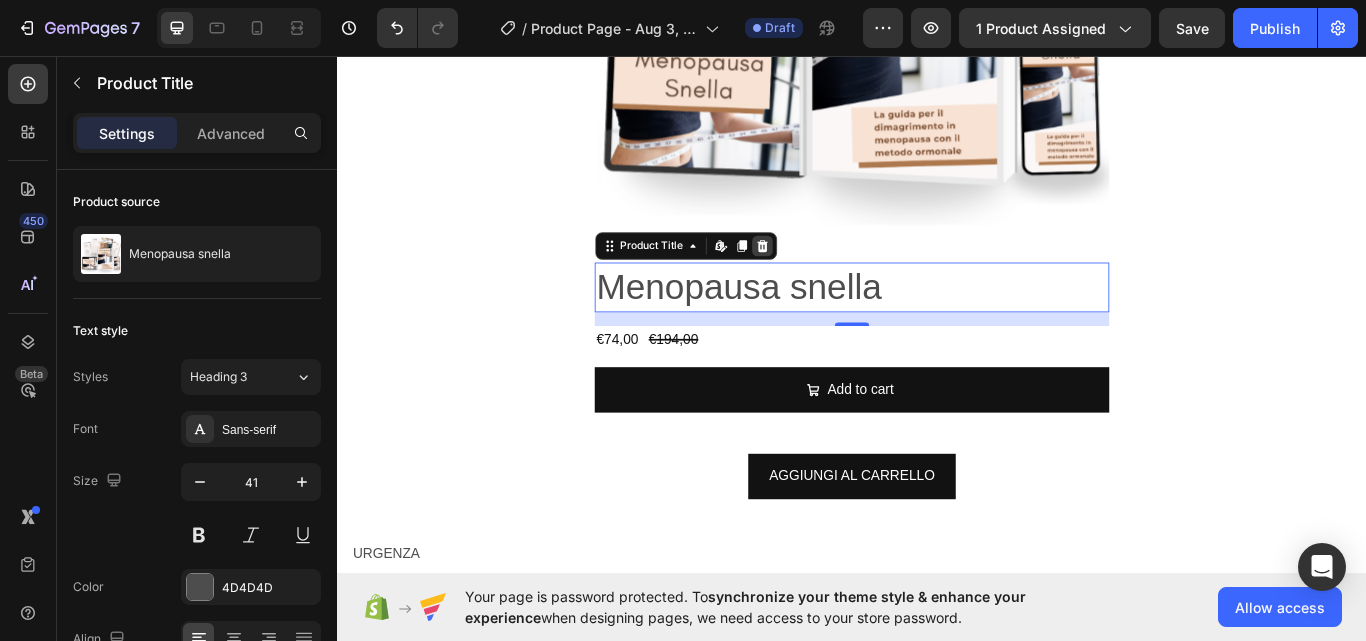 click 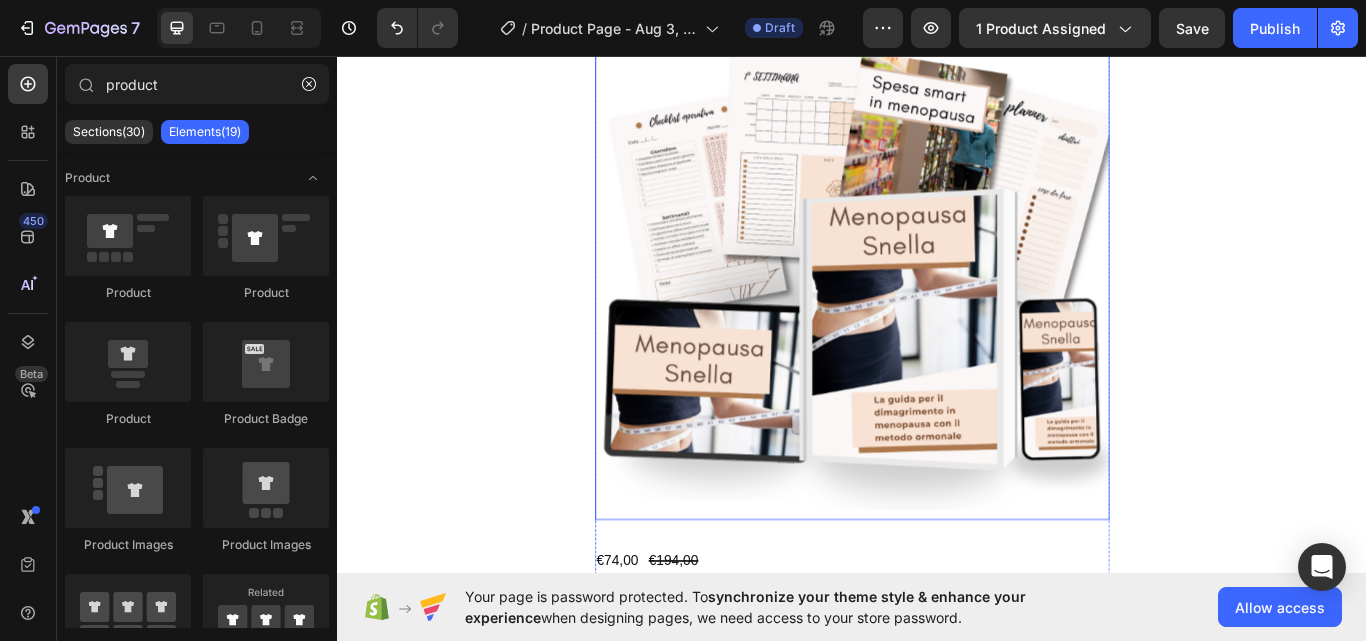 scroll, scrollTop: 1622, scrollLeft: 0, axis: vertical 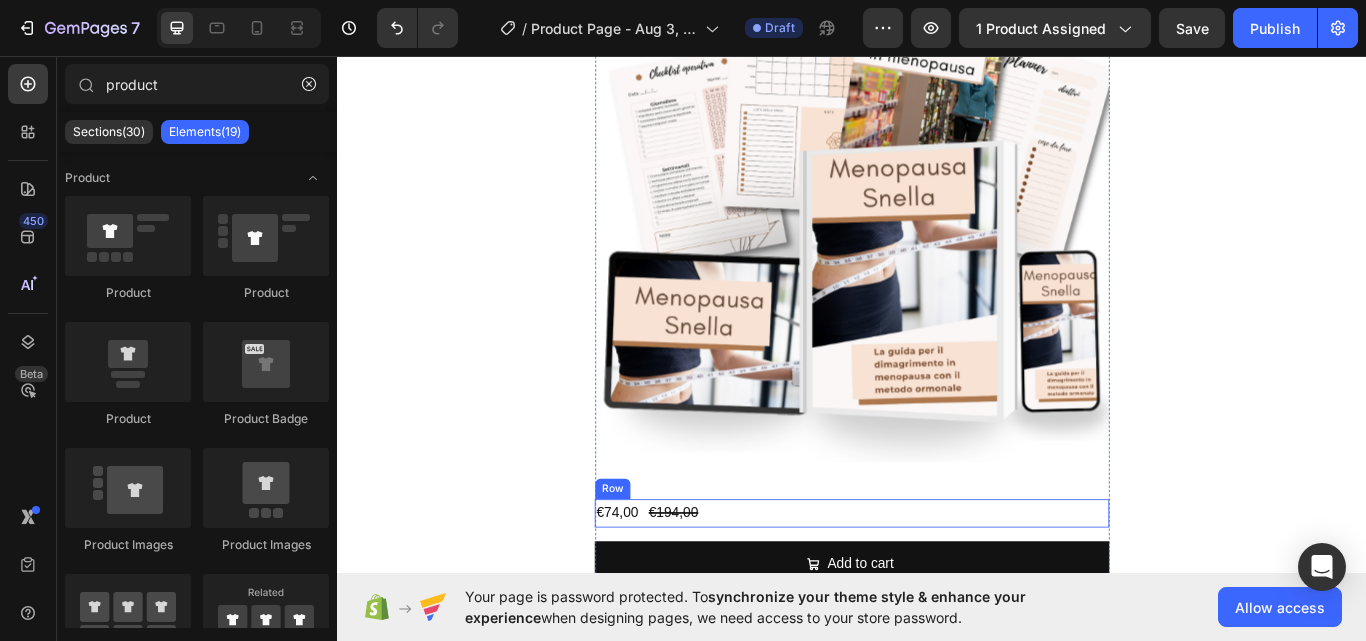 click on "€74,00 Product Price Product Price €194,00 Product Price Product Price Row" at bounding box center [937, 590] 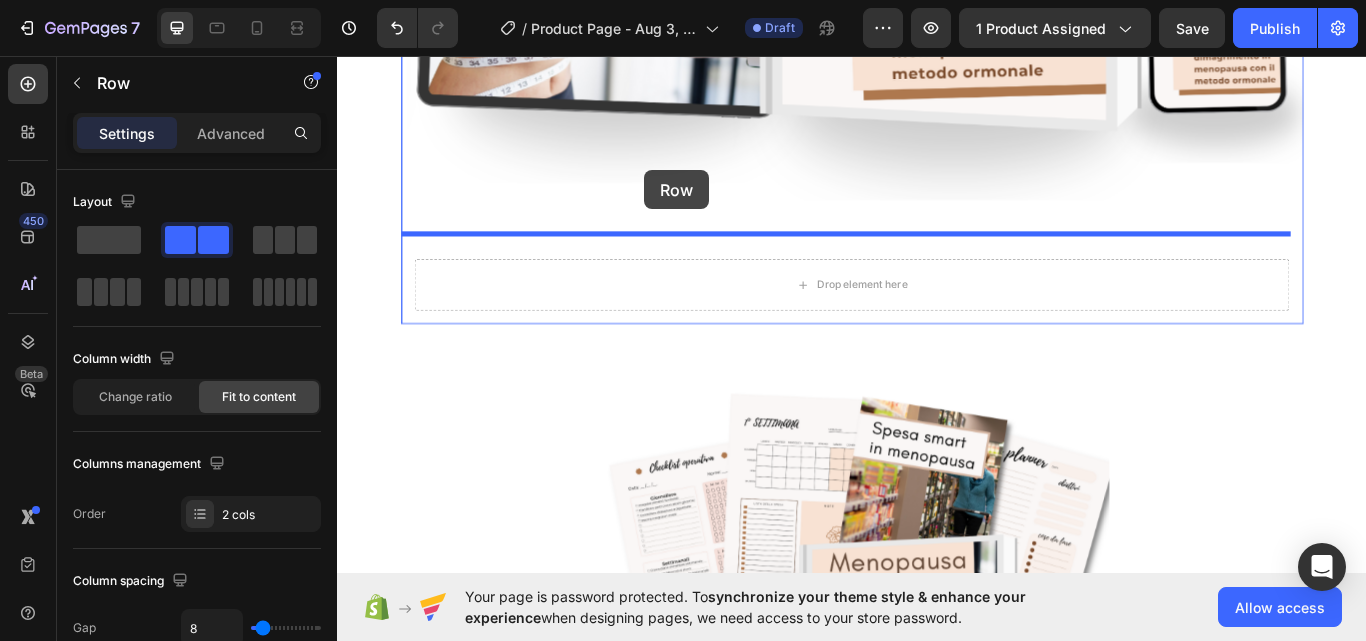 scroll, scrollTop: 1114, scrollLeft: 0, axis: vertical 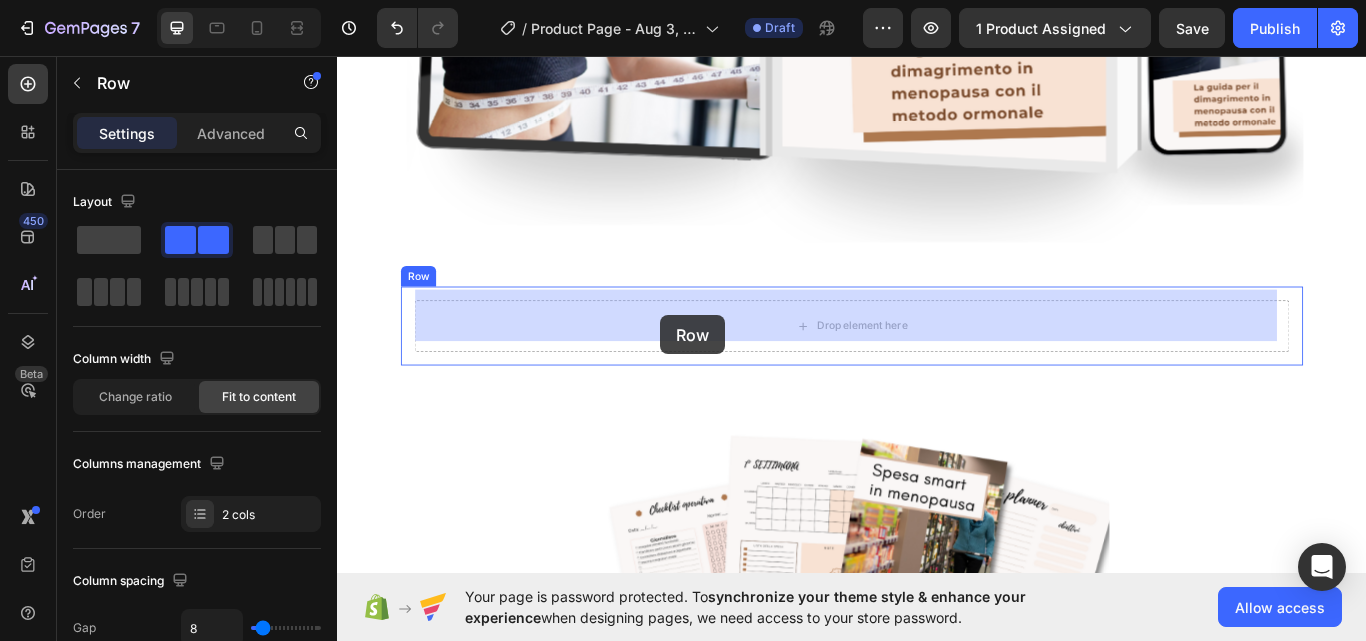 drag, startPoint x: 667, startPoint y: 542, endPoint x: 714, endPoint y: 359, distance: 188.93915 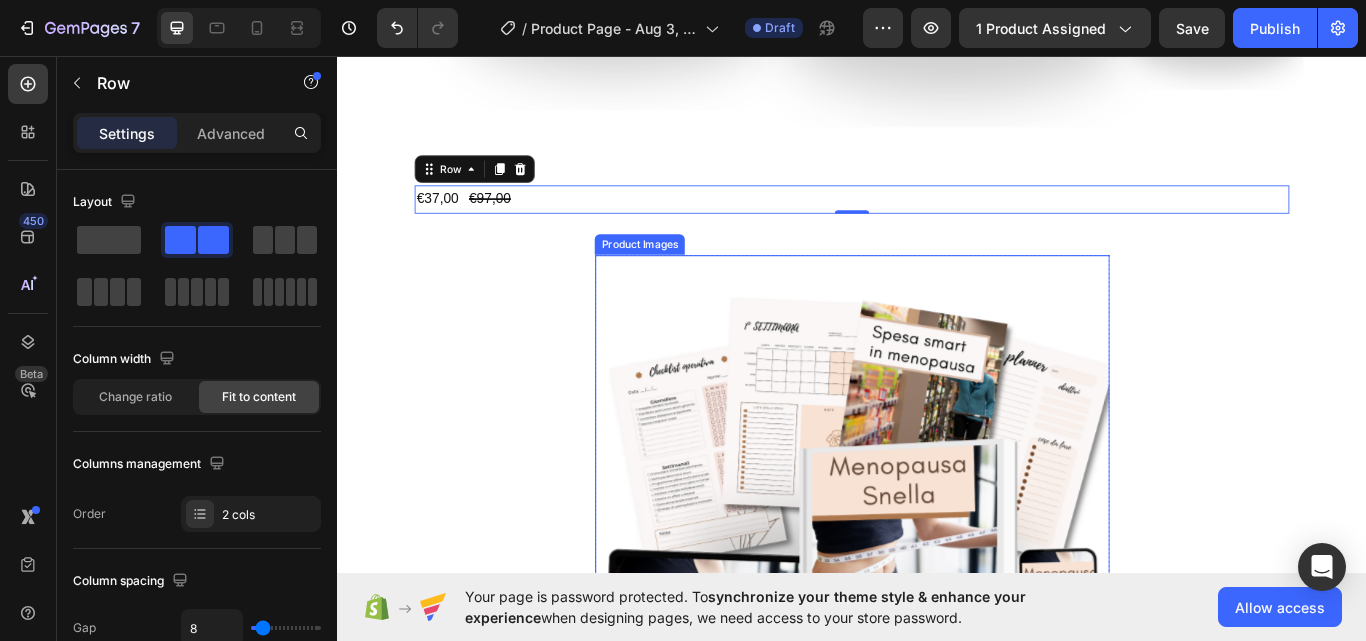 scroll, scrollTop: 1249, scrollLeft: 0, axis: vertical 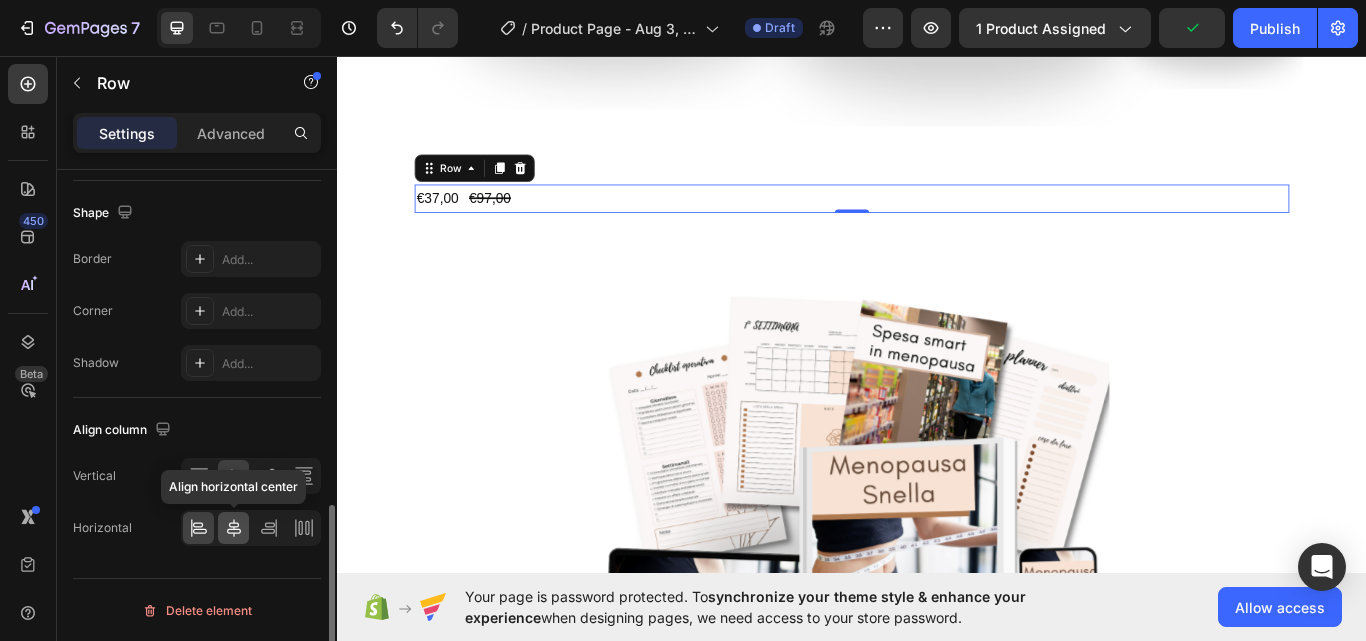 click 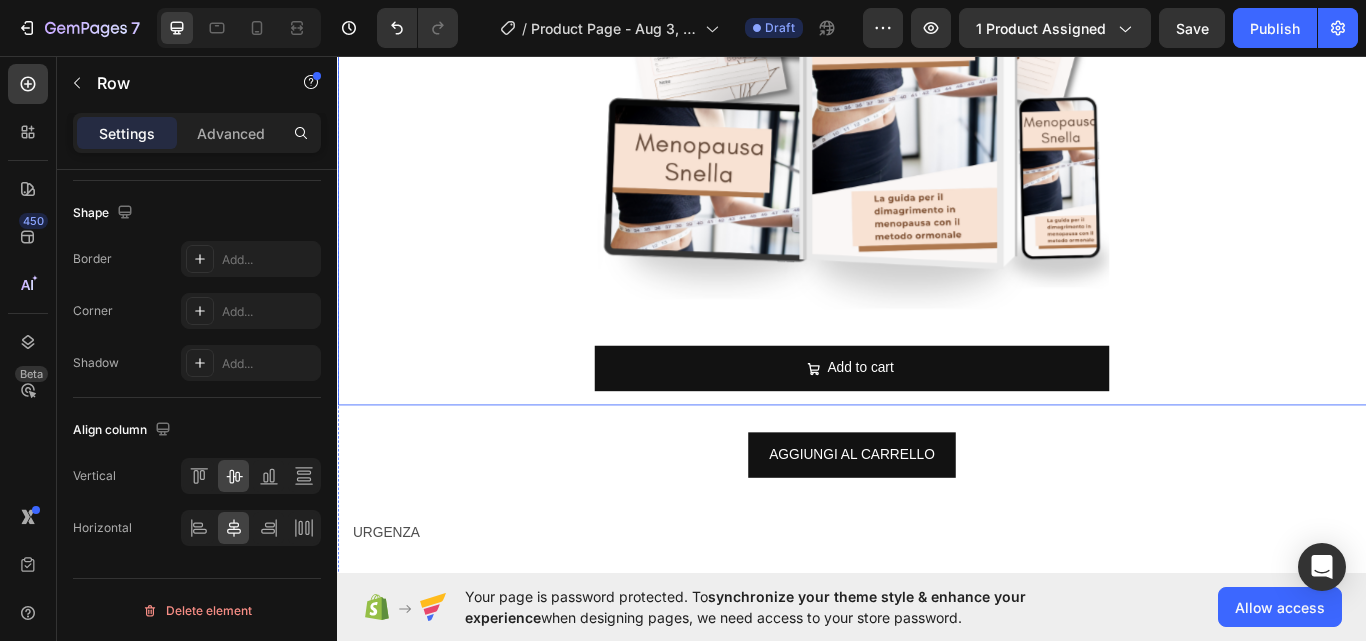 scroll, scrollTop: 1769, scrollLeft: 0, axis: vertical 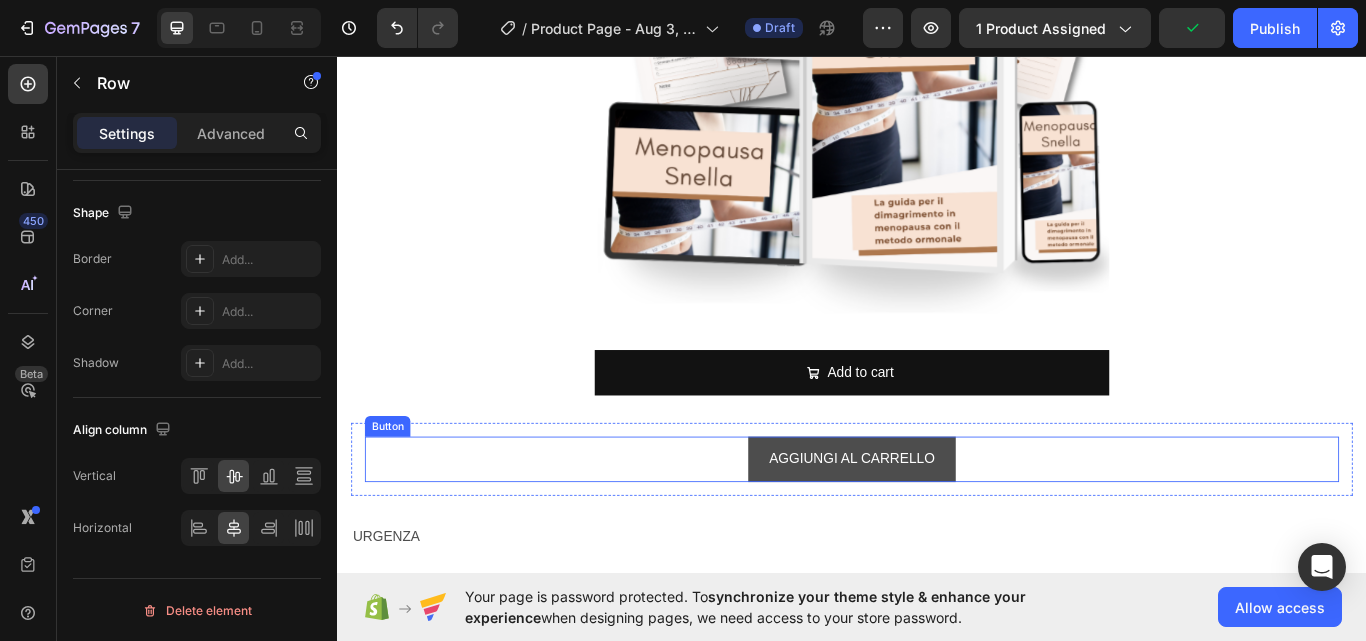click on "AGGIUNGI AL CARRELLO" at bounding box center [936, 527] 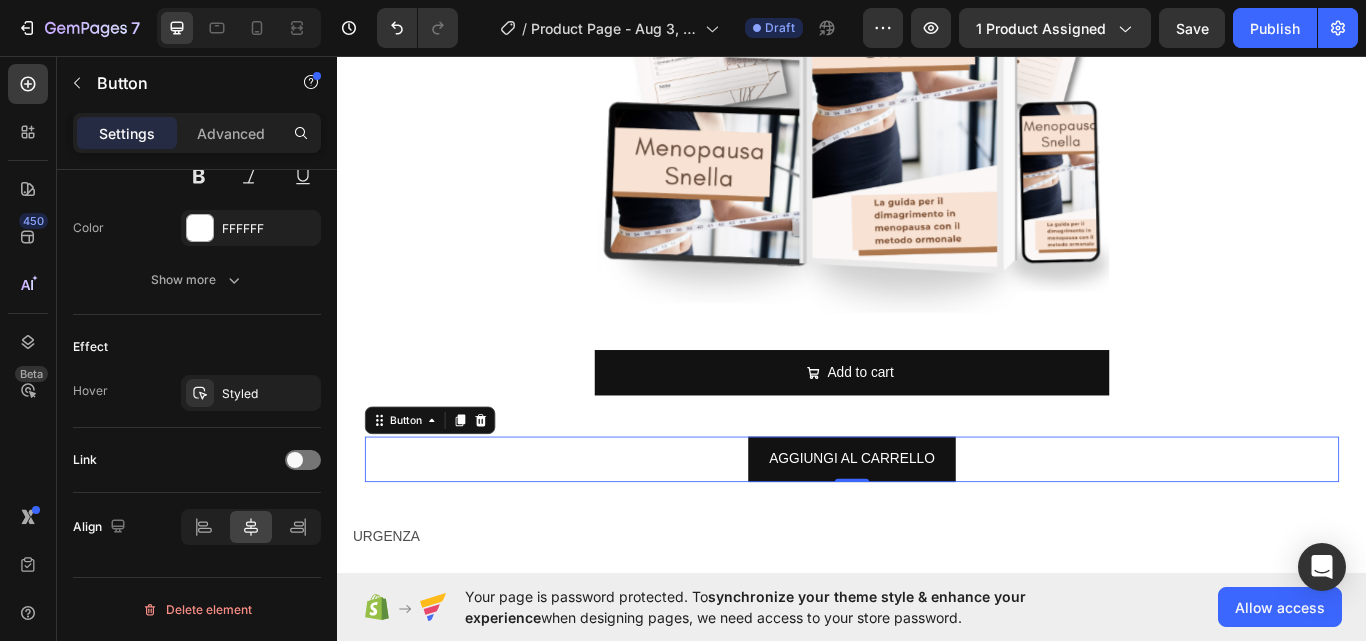 scroll, scrollTop: 0, scrollLeft: 0, axis: both 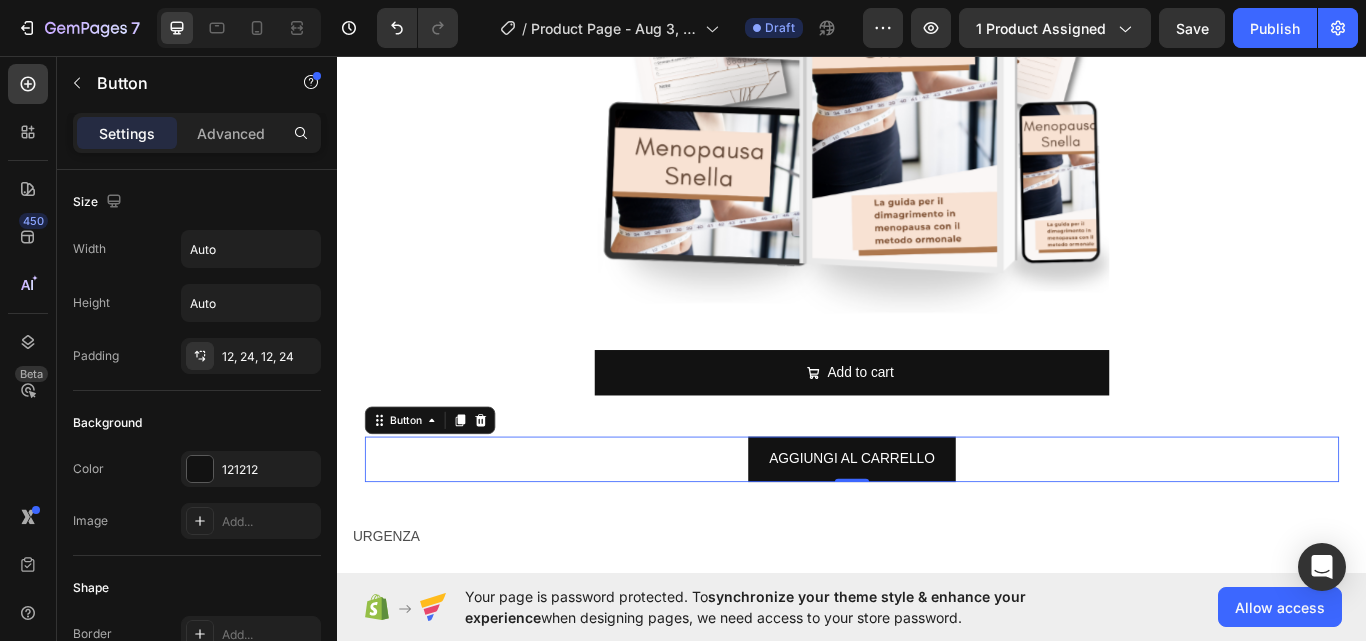 click on "AGGIUNGI AL CARRELLO Button   0" at bounding box center (937, 527) 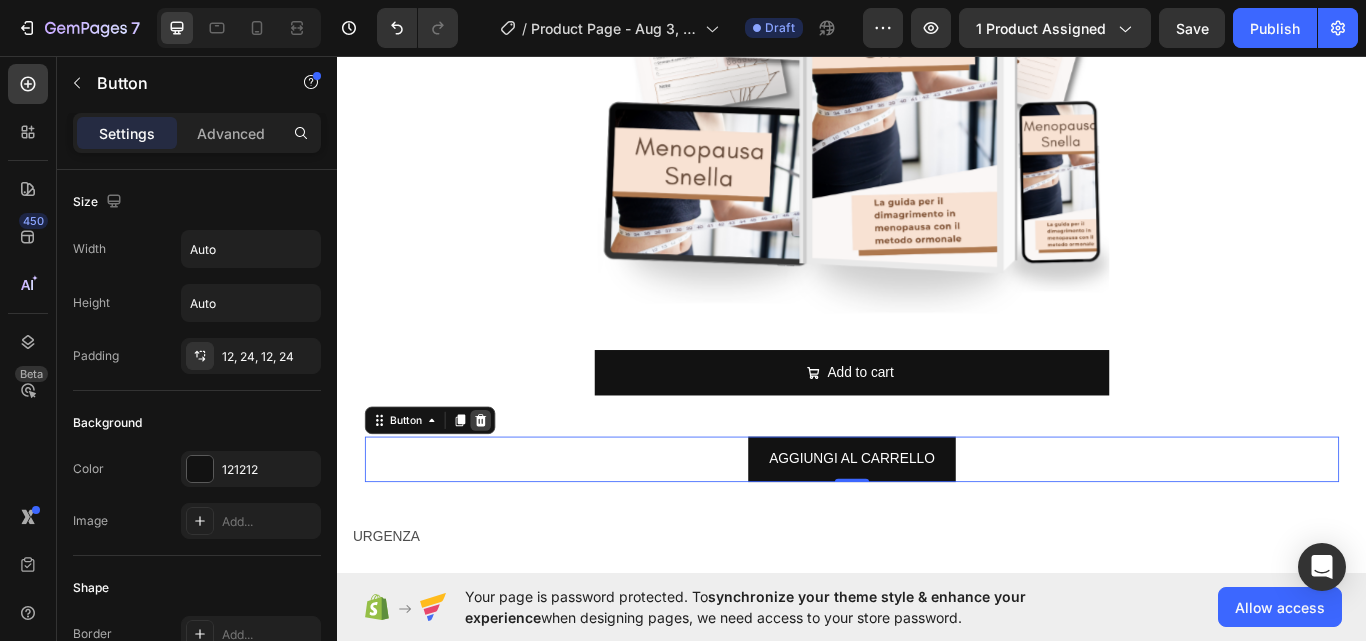 click 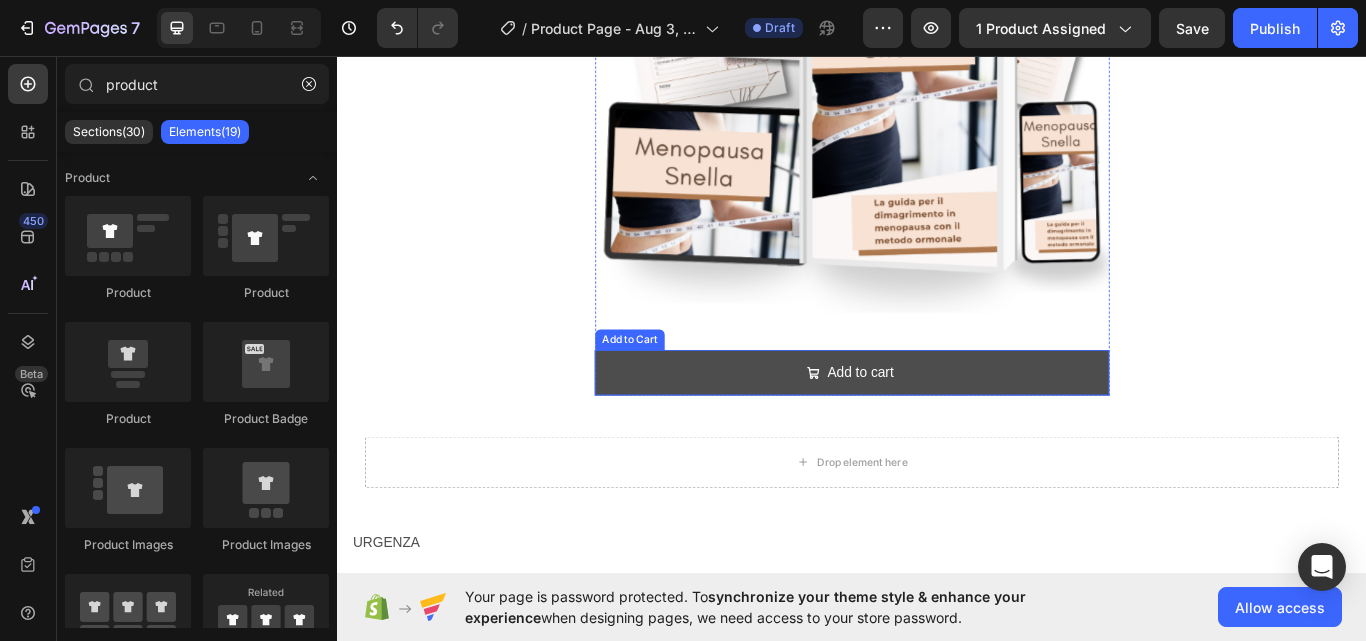 click on "Add to cart" at bounding box center (937, 426) 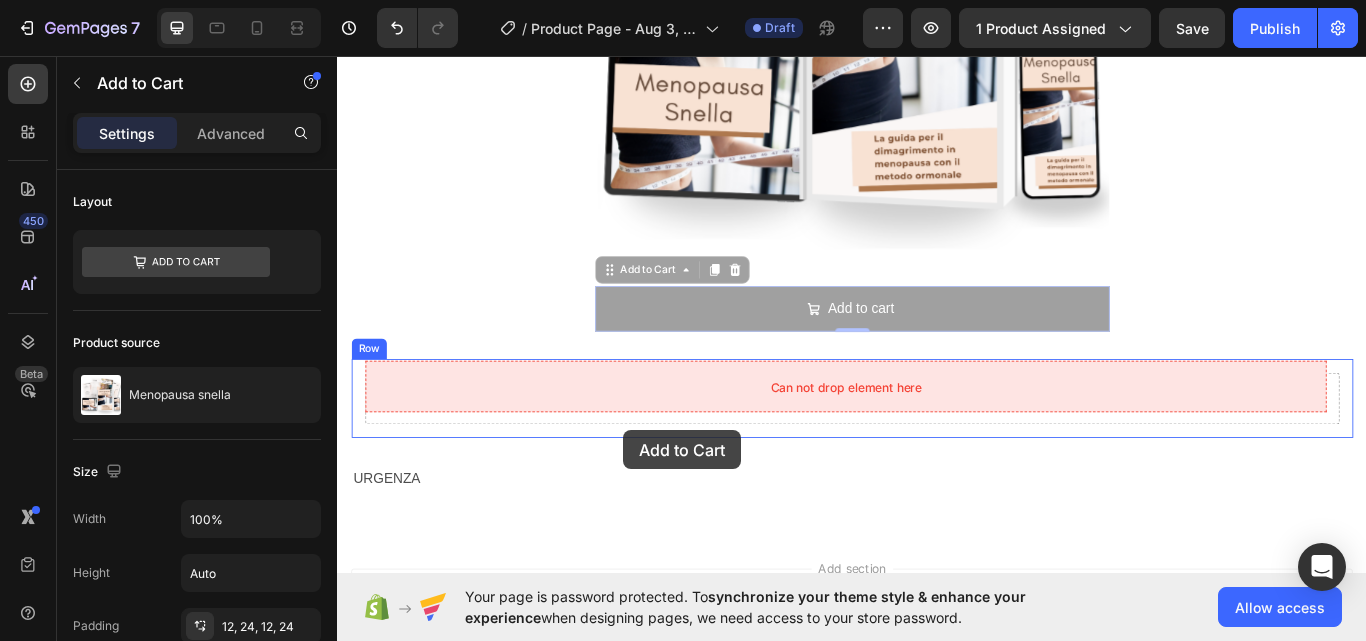 scroll, scrollTop: 1874, scrollLeft: 0, axis: vertical 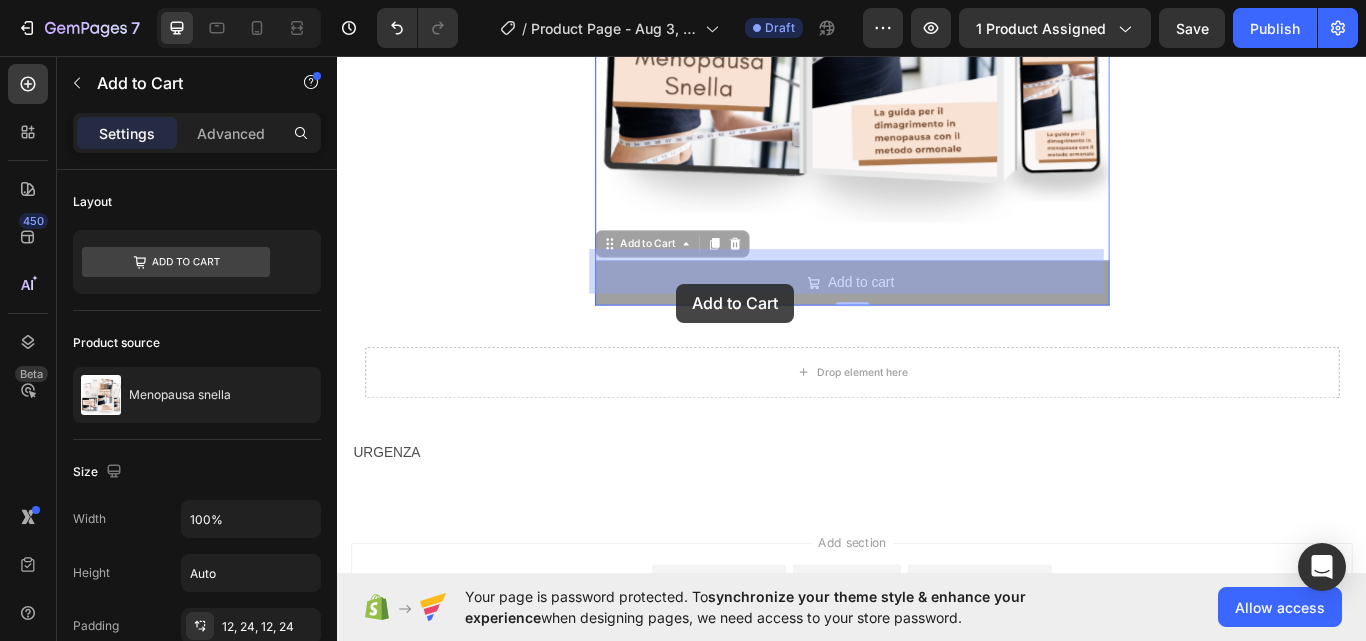 drag, startPoint x: 684, startPoint y: 375, endPoint x: 732, endPoint y: 322, distance: 71.50524 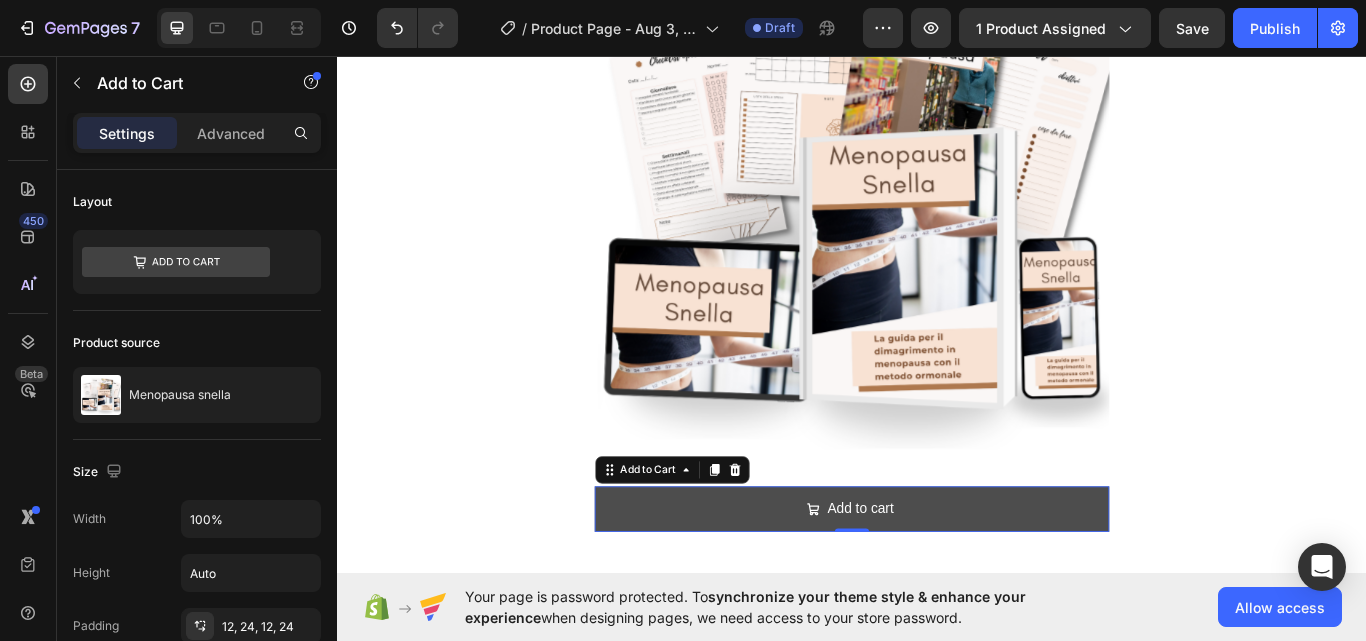 scroll, scrollTop: 1609, scrollLeft: 0, axis: vertical 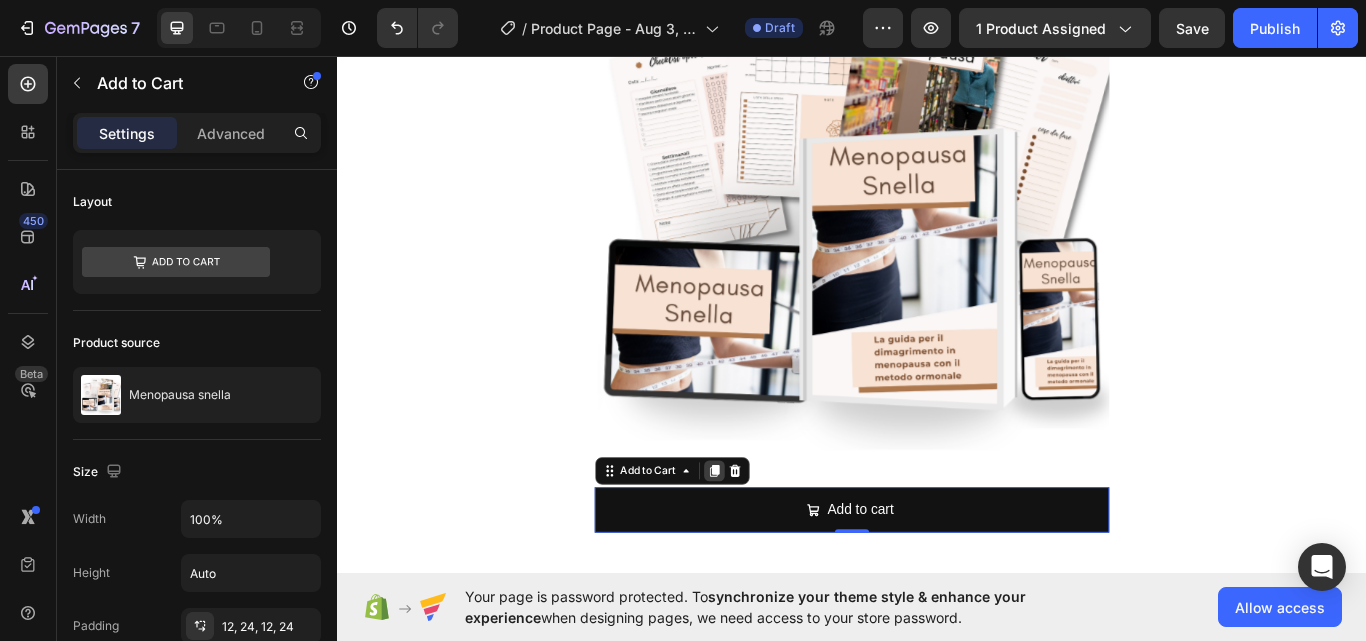 click 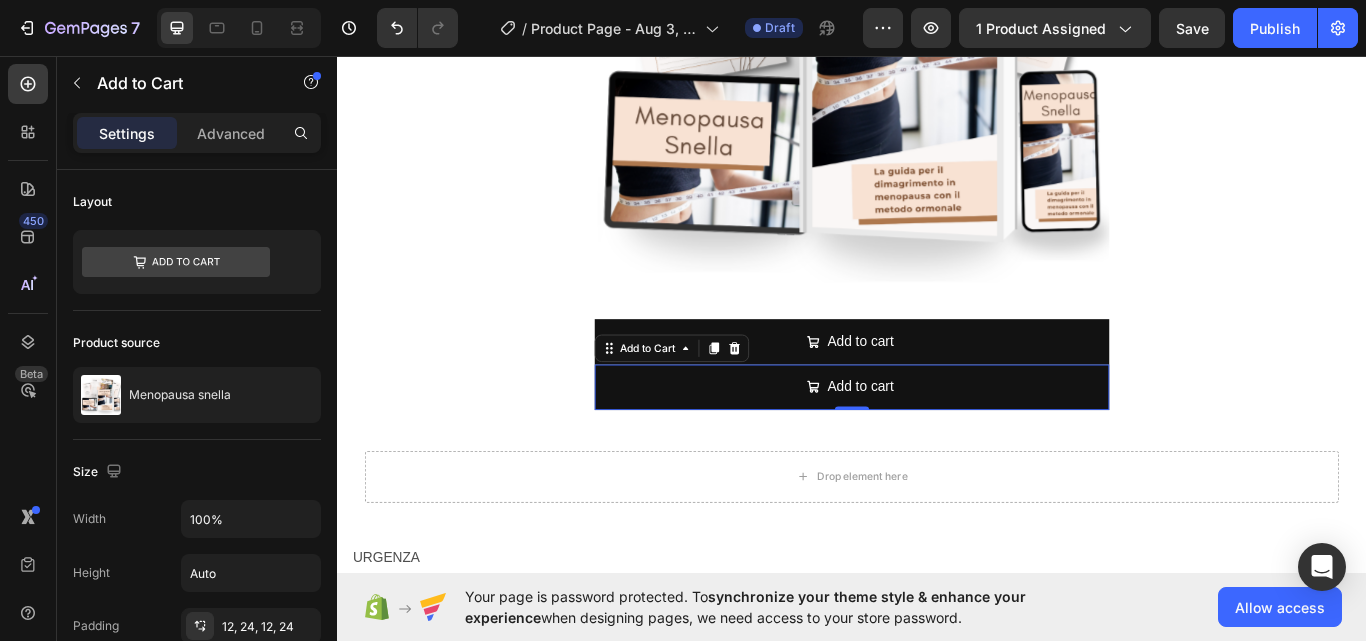 scroll, scrollTop: 1806, scrollLeft: 0, axis: vertical 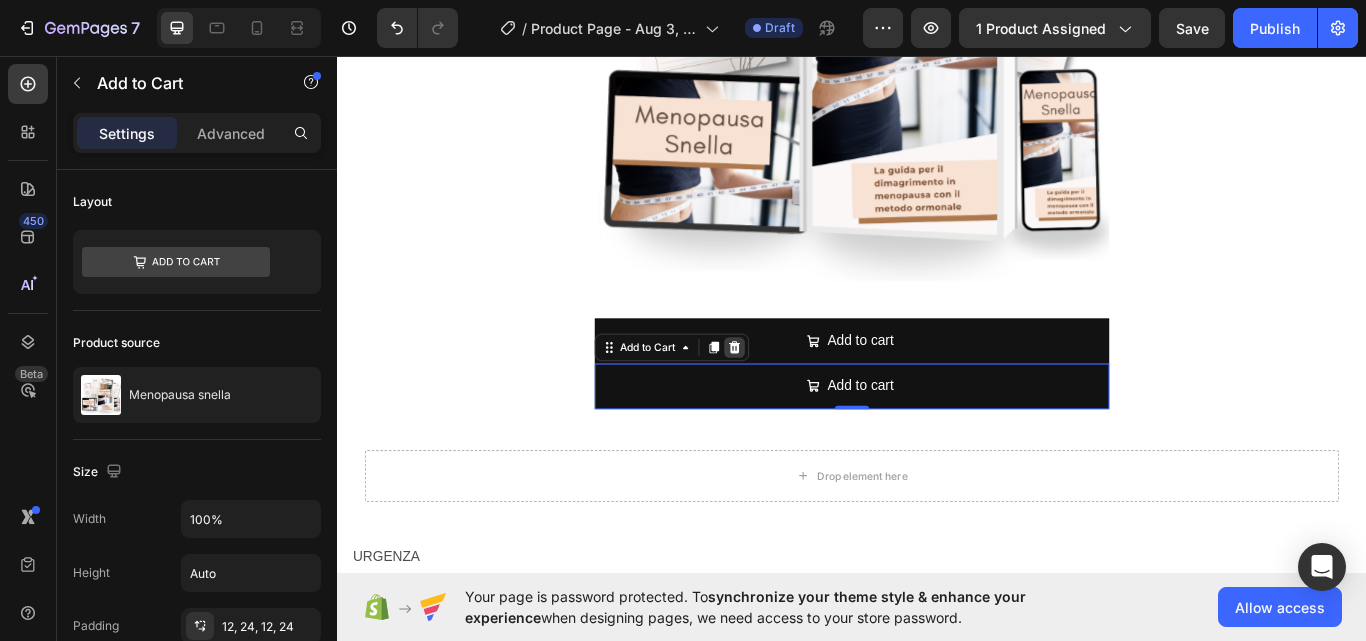 click 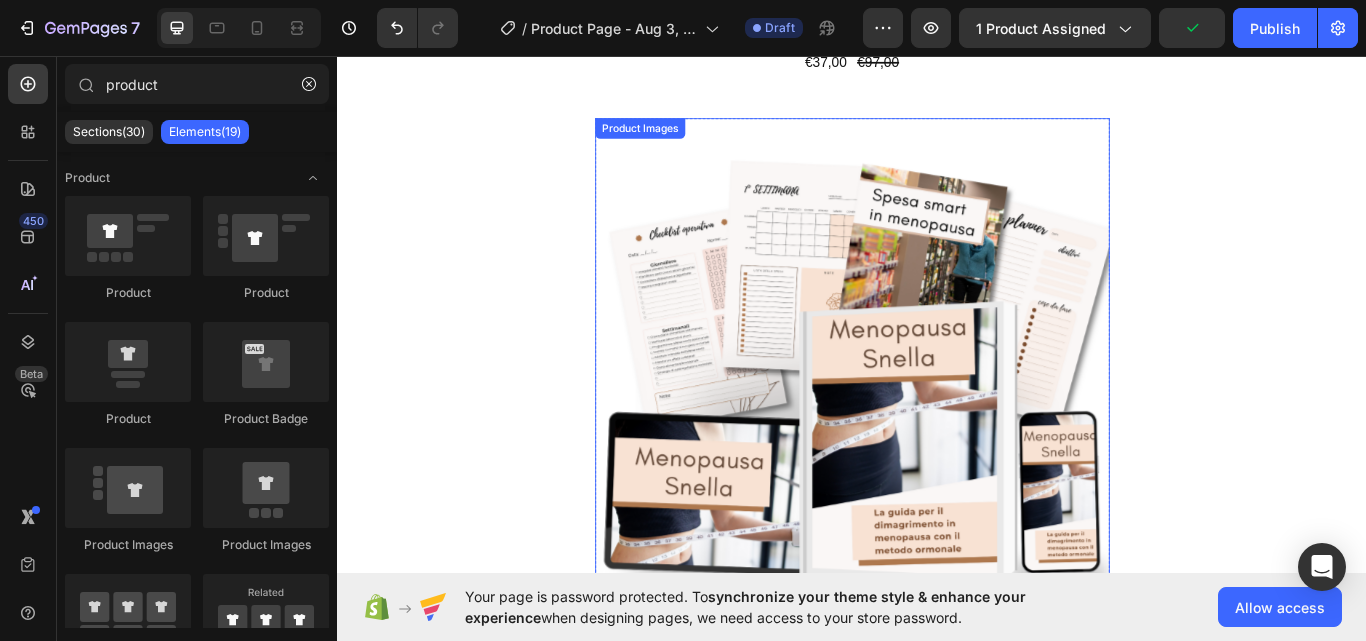 scroll, scrollTop: 1324, scrollLeft: 0, axis: vertical 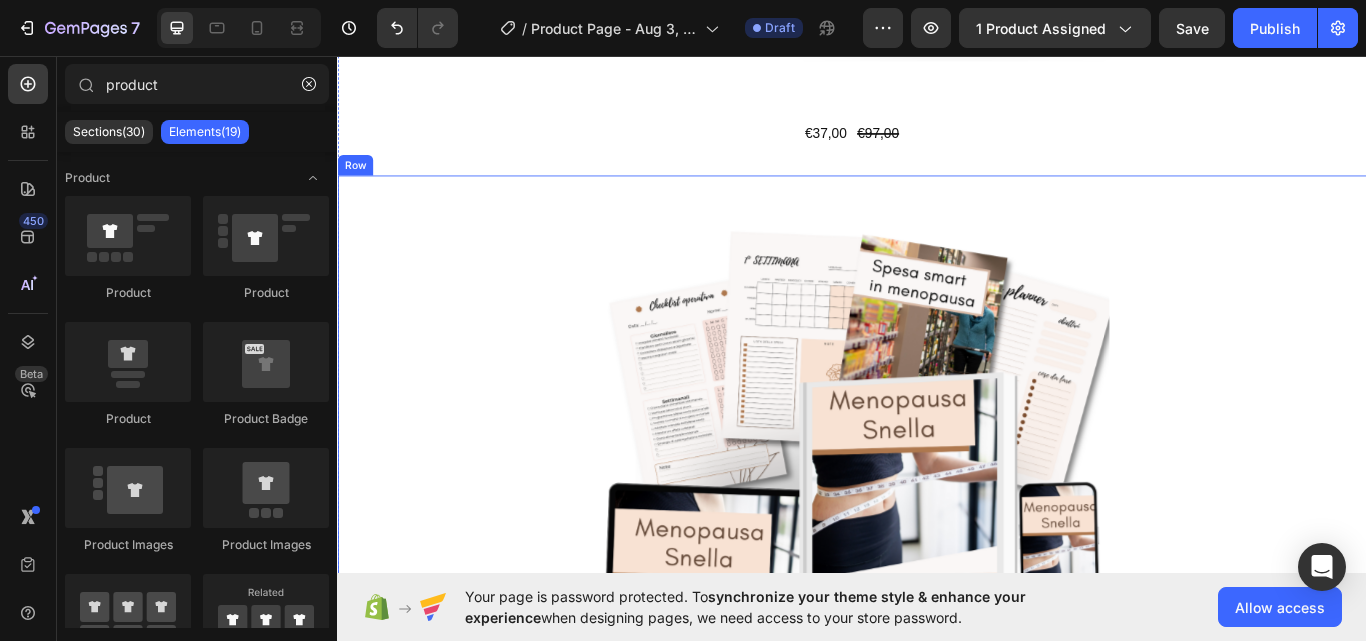 click on "Product Images
Add to cart Add to Cart Product" at bounding box center [937, 555] 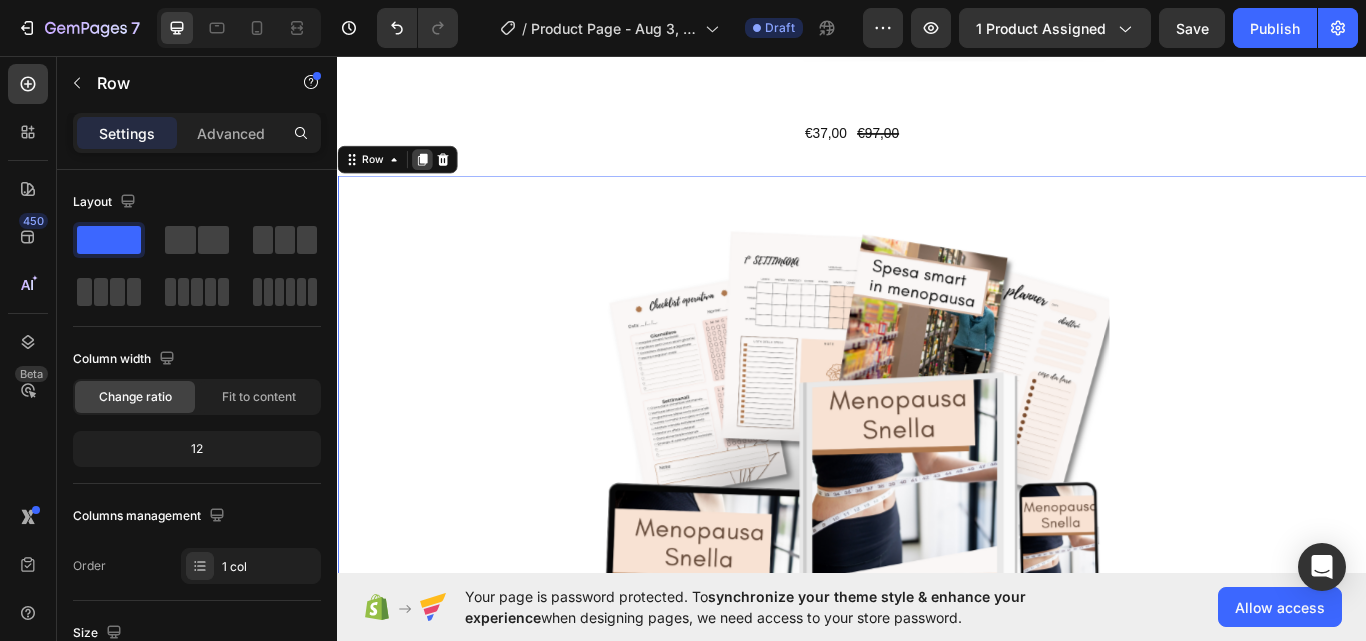 click 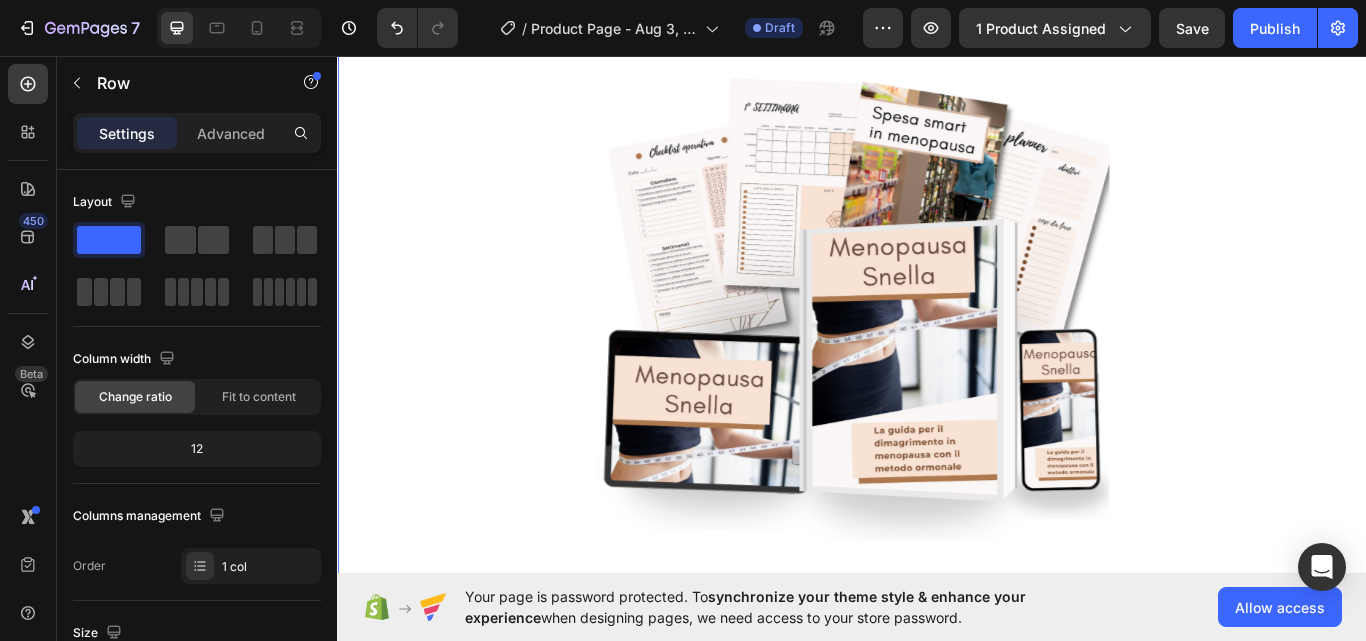 scroll, scrollTop: 2241, scrollLeft: 0, axis: vertical 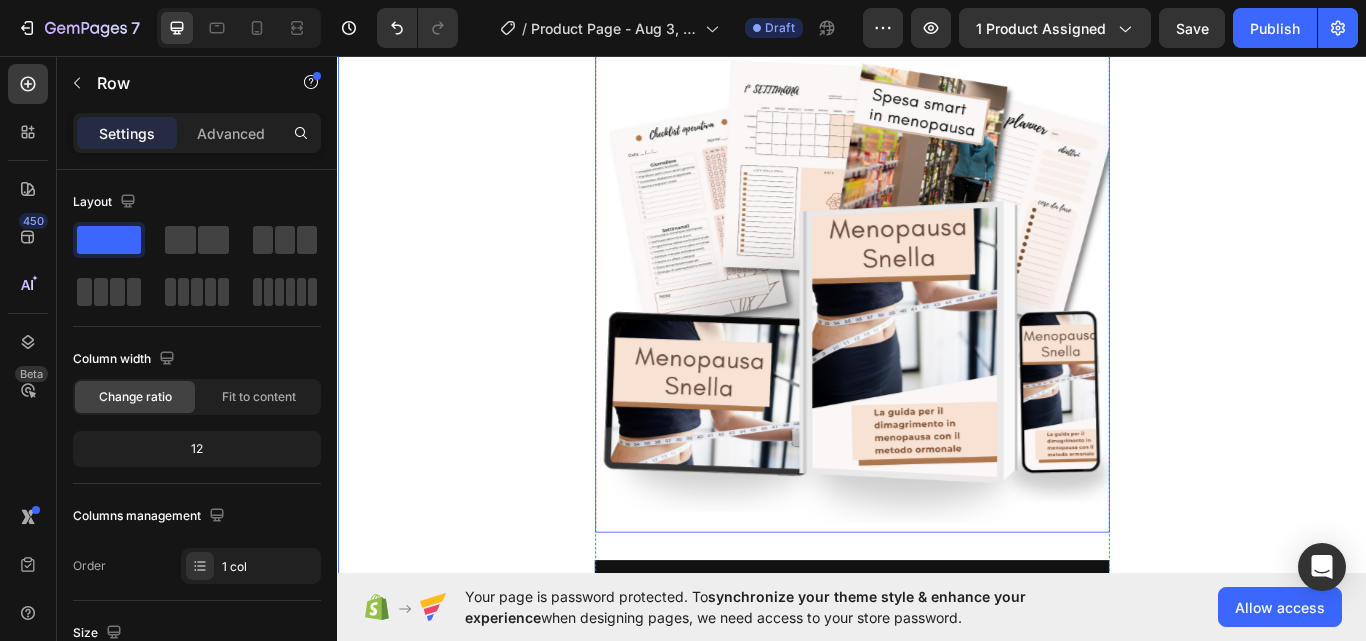 click at bounding box center [937, 313] 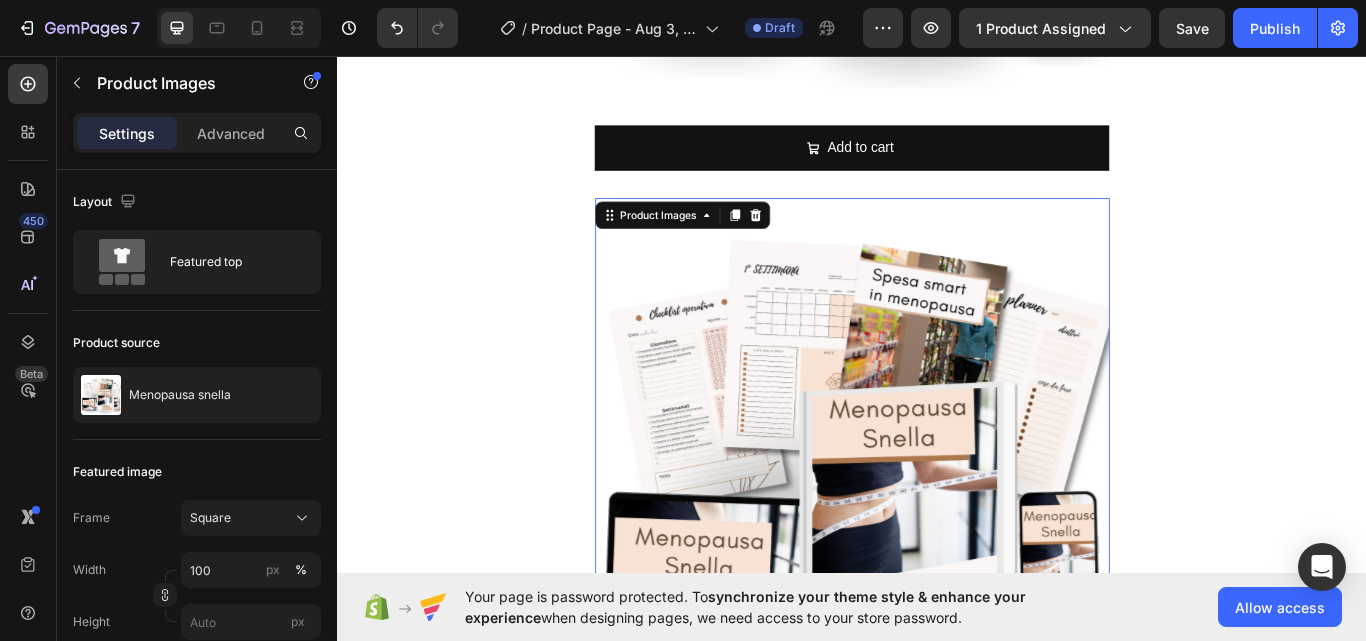 scroll, scrollTop: 2030, scrollLeft: 0, axis: vertical 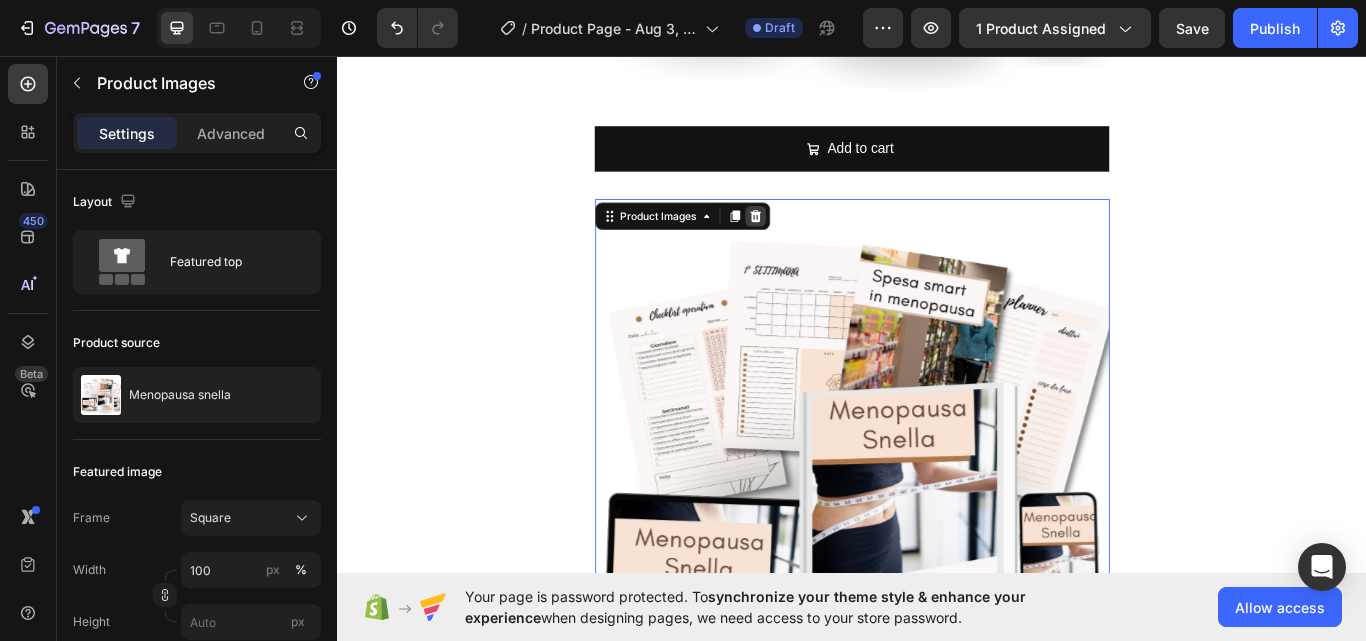 click 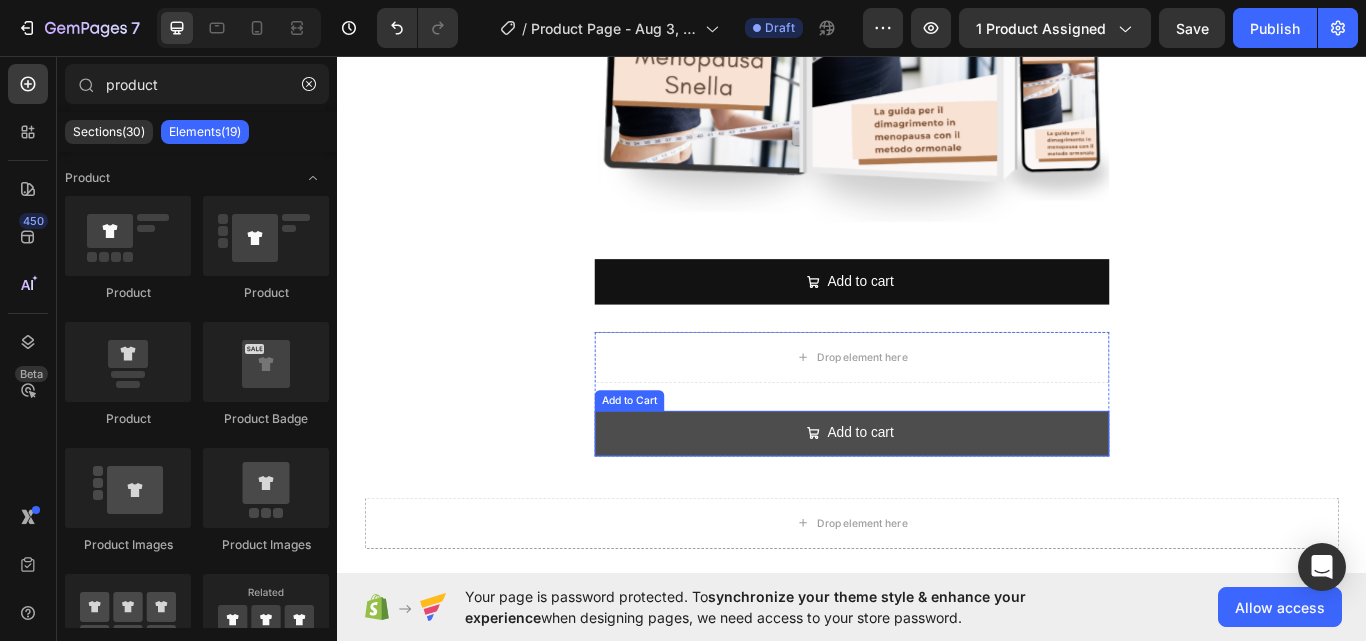 scroll, scrollTop: 1841, scrollLeft: 0, axis: vertical 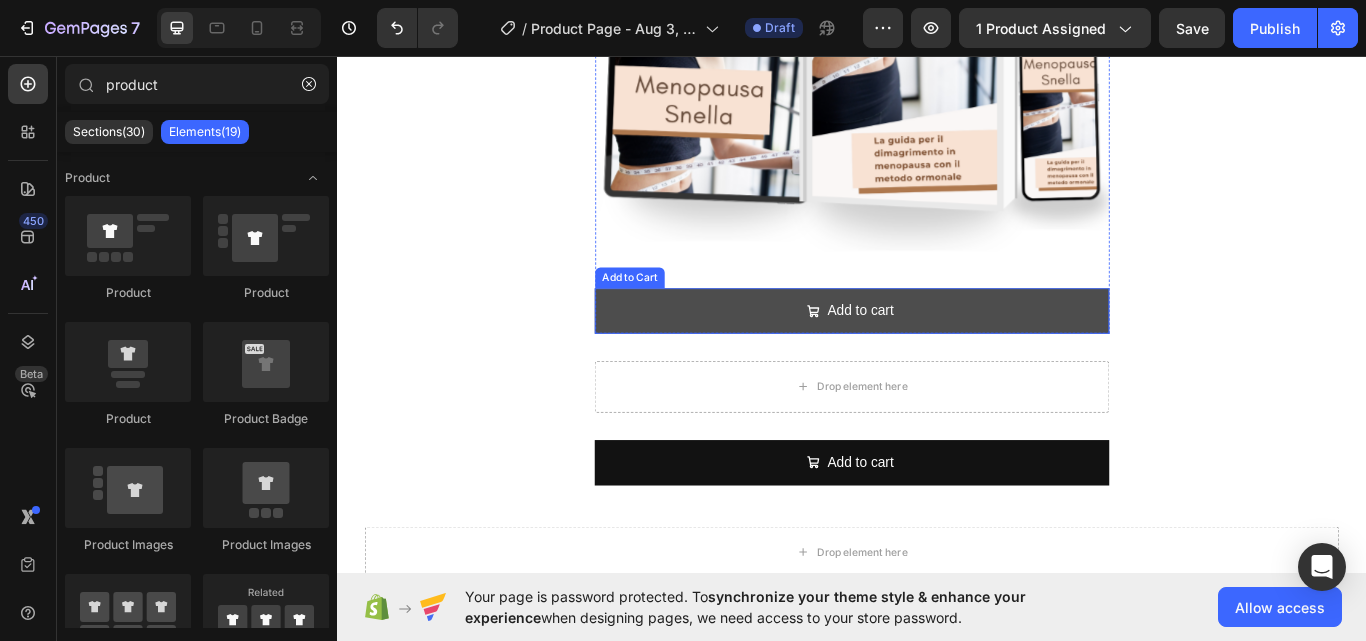 click on "Add to cart" at bounding box center (937, 354) 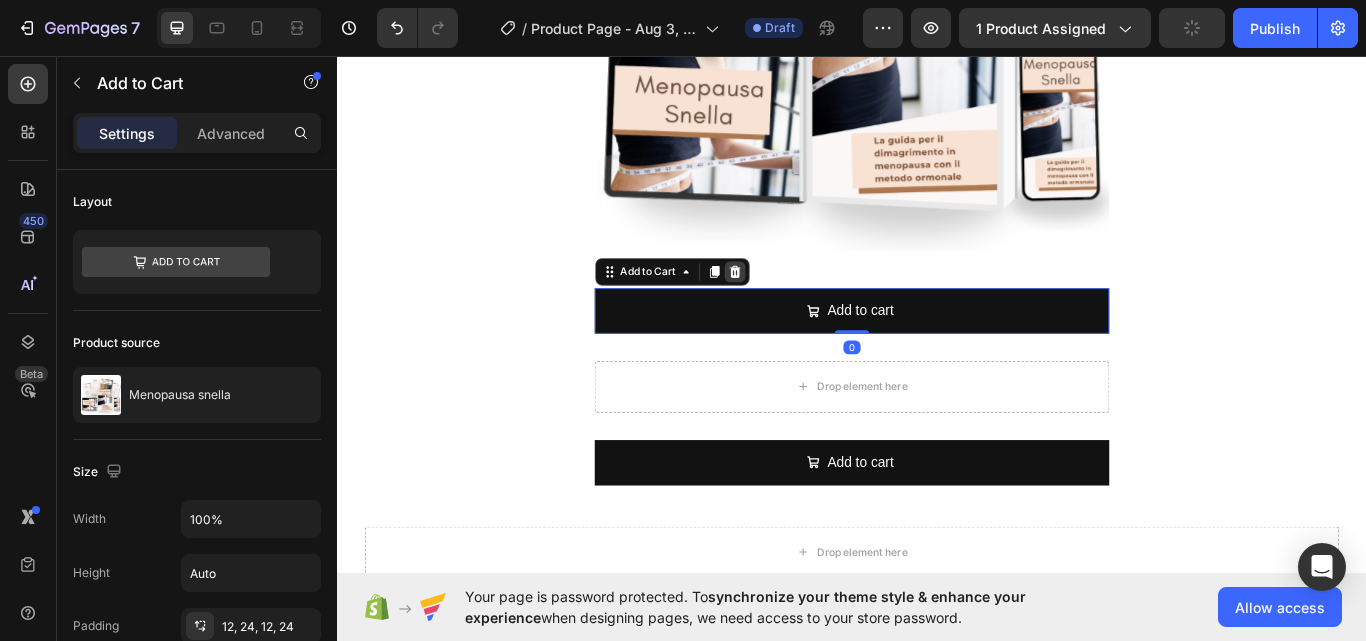 click 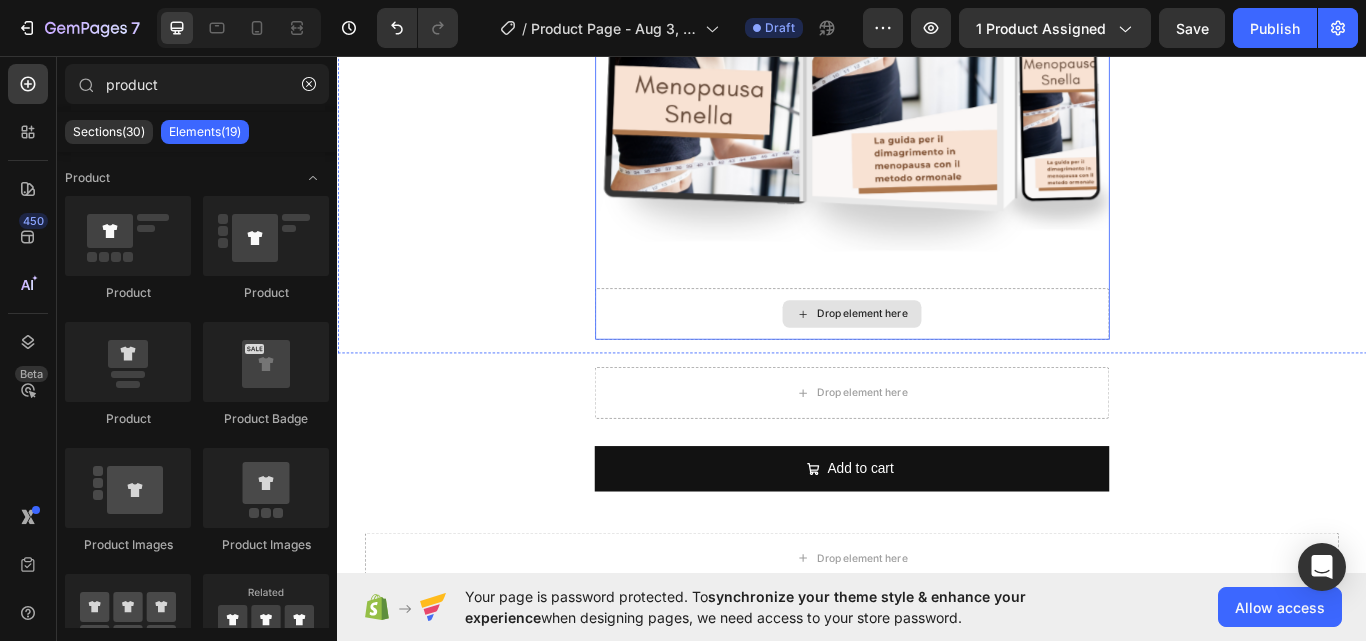 click on "Drop element here" at bounding box center (937, 358) 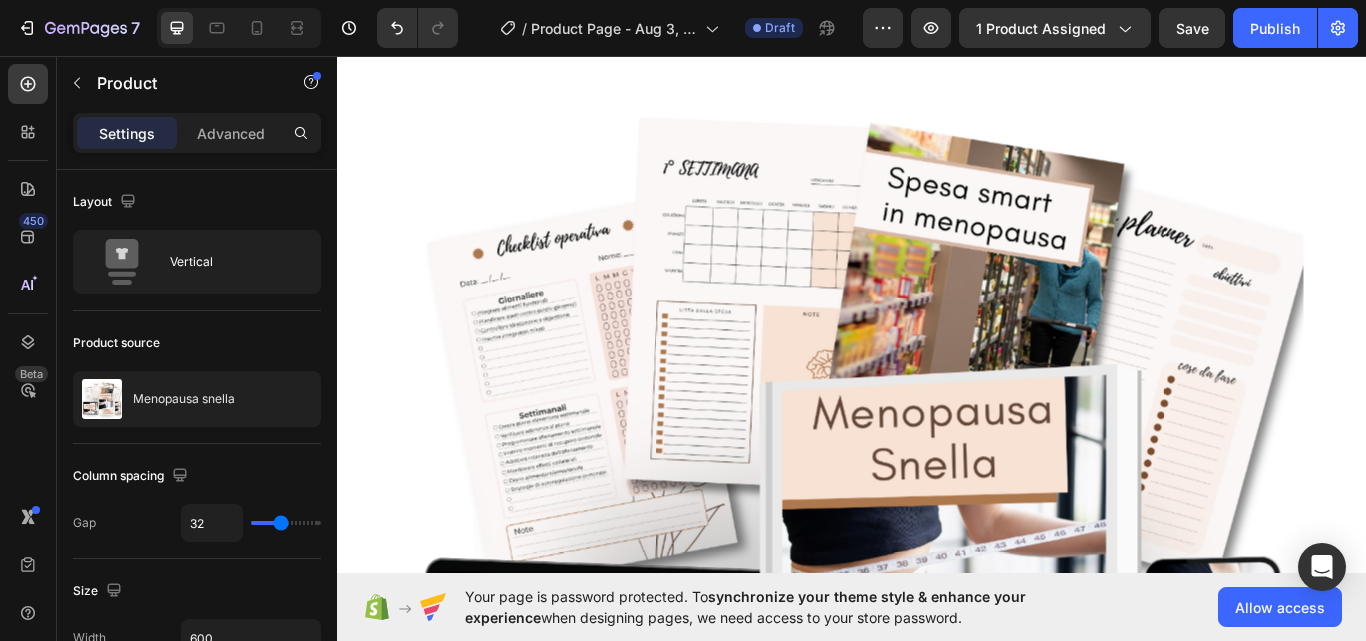 scroll, scrollTop: 315, scrollLeft: 0, axis: vertical 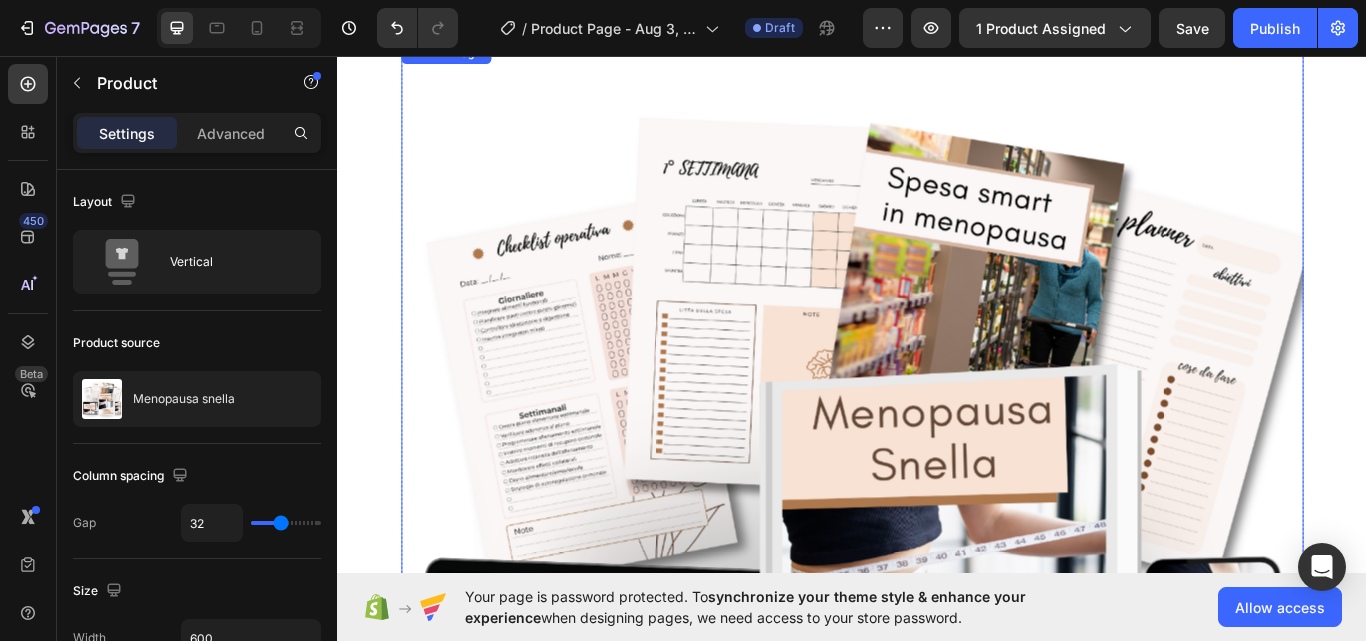 click at bounding box center [936, 567] 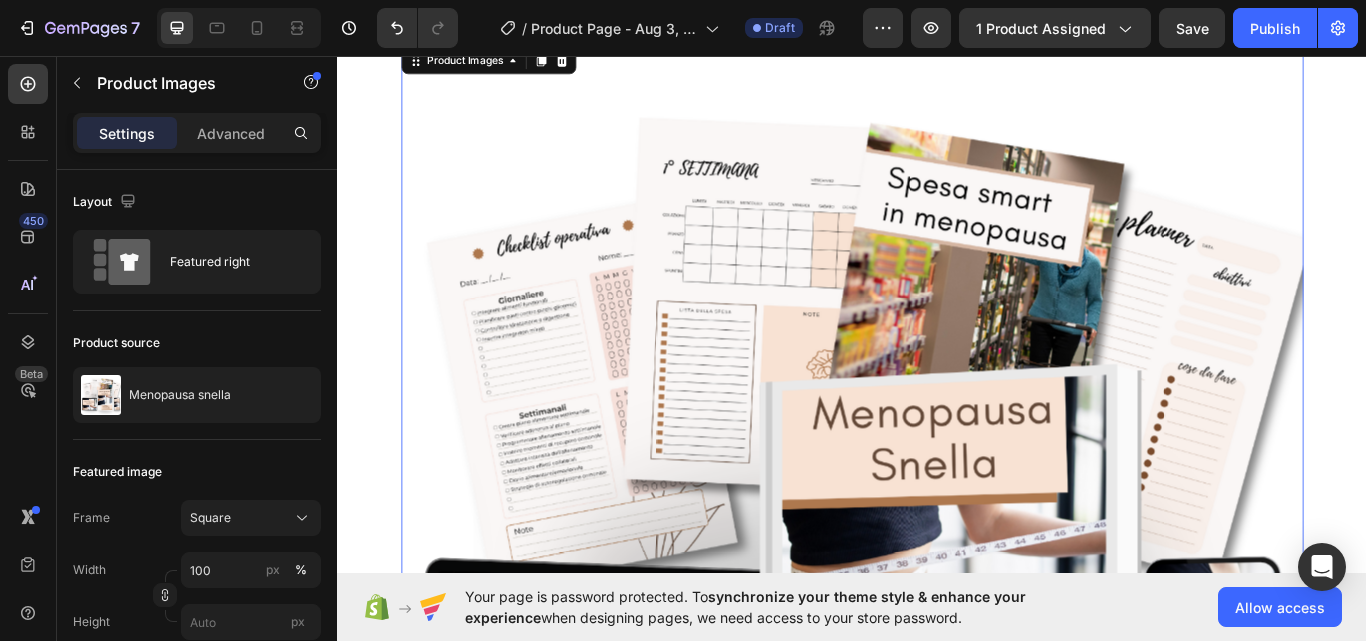 scroll, scrollTop: 143, scrollLeft: 0, axis: vertical 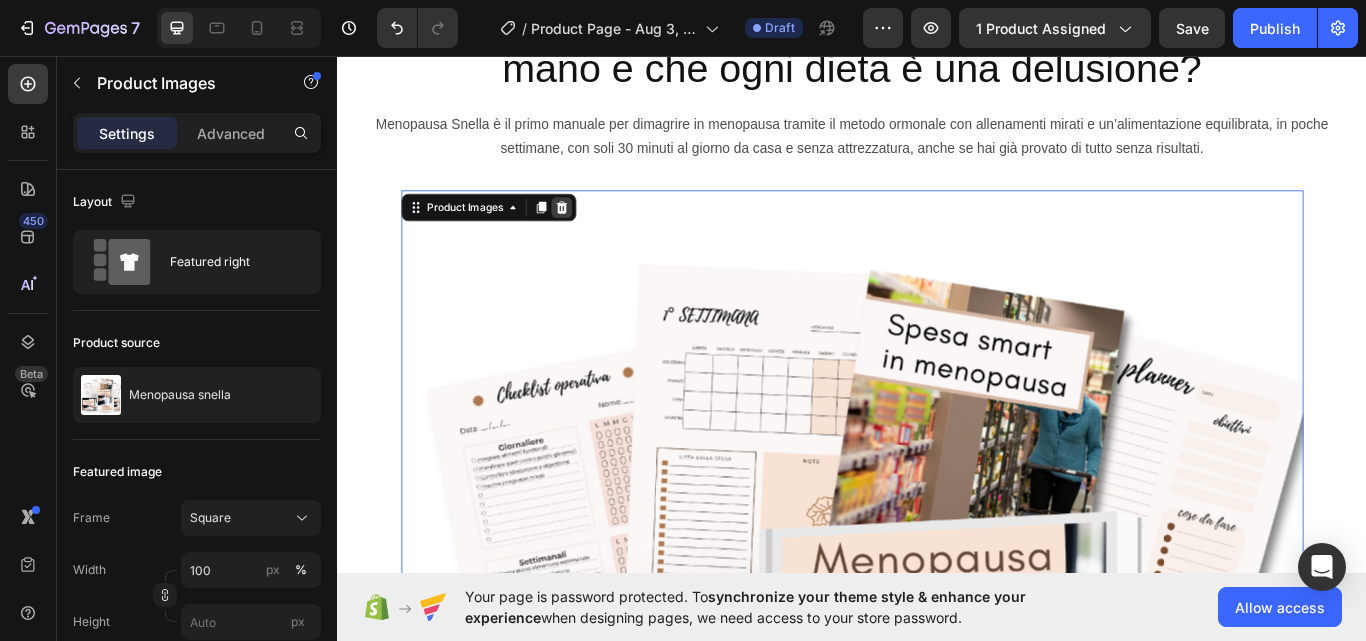 click 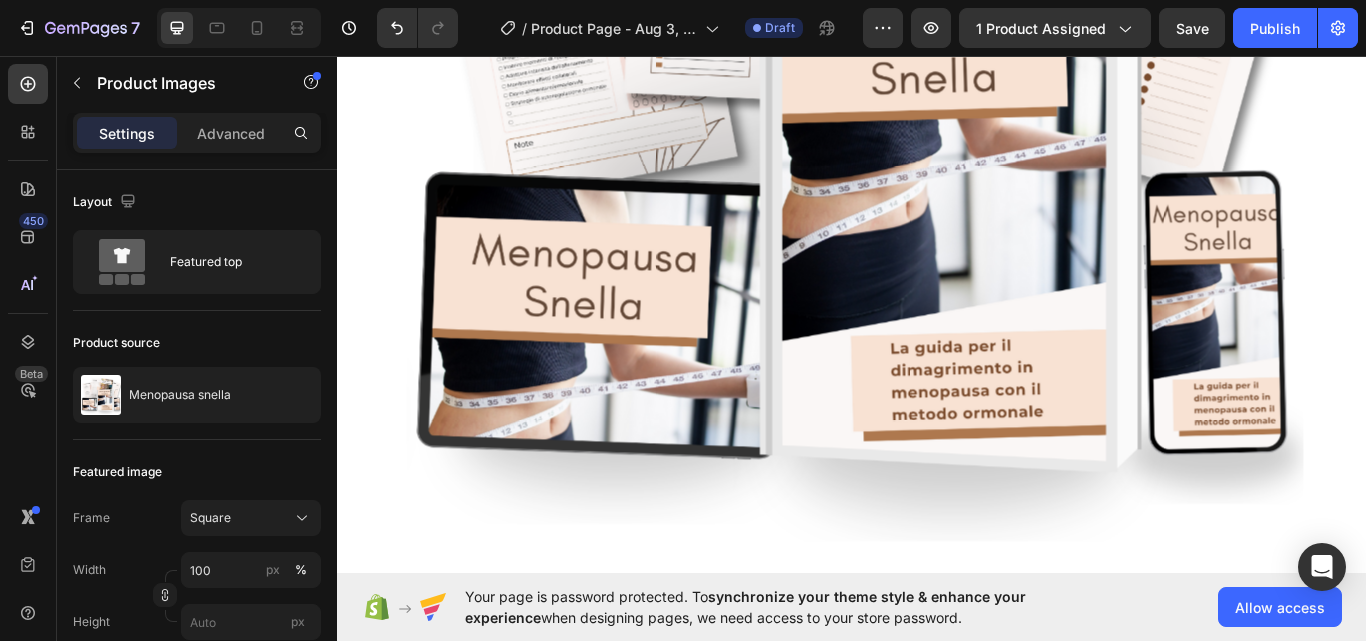 scroll, scrollTop: 652, scrollLeft: 0, axis: vertical 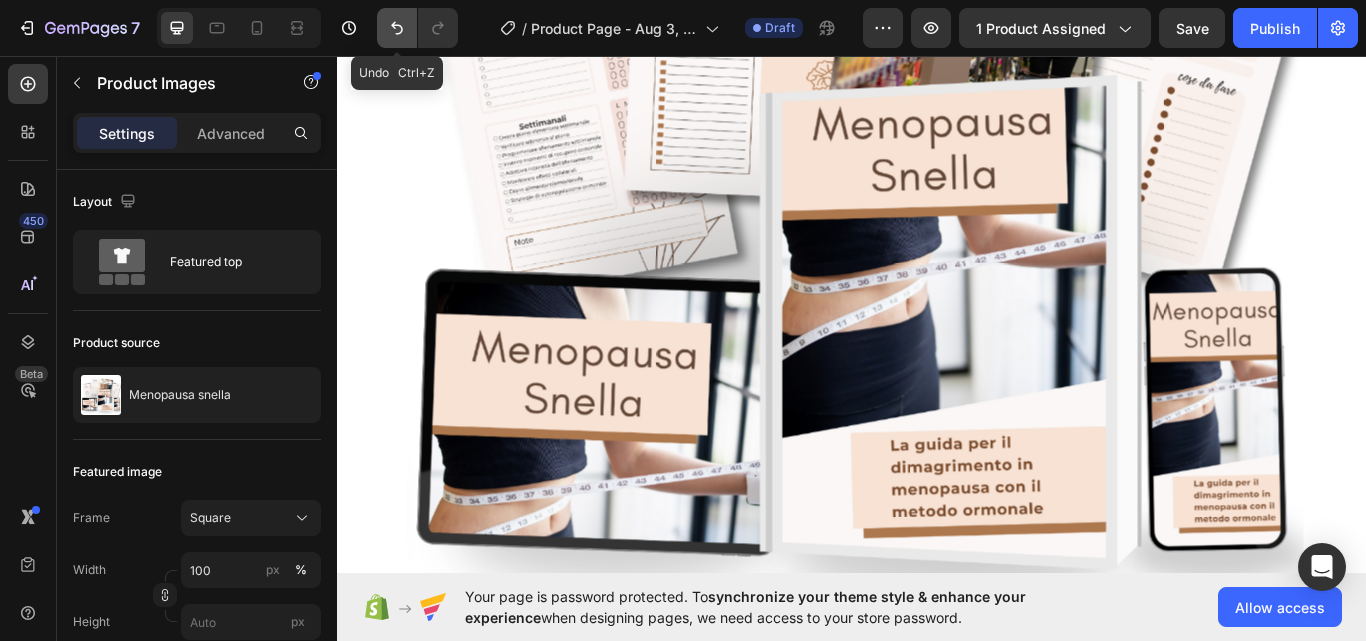 click 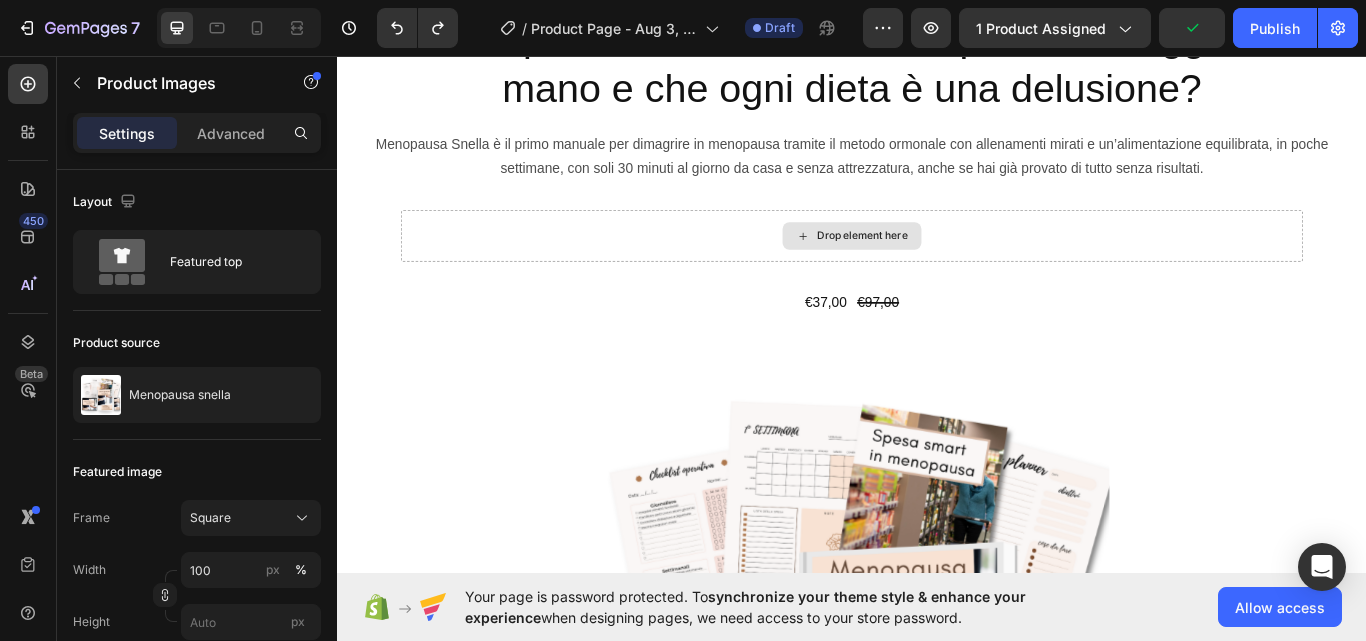 scroll, scrollTop: 119, scrollLeft: 0, axis: vertical 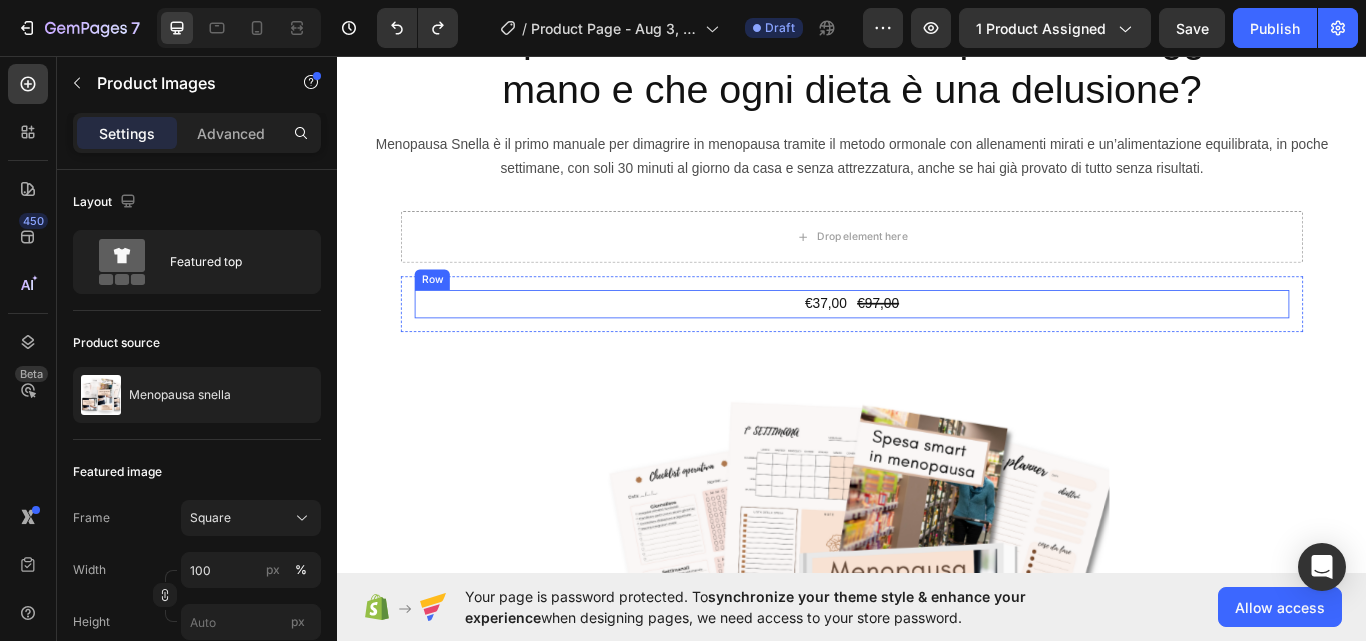 click on "€37,00 Product Price Product Price €97,00 Product Price Product Price Row" at bounding box center (936, 346) 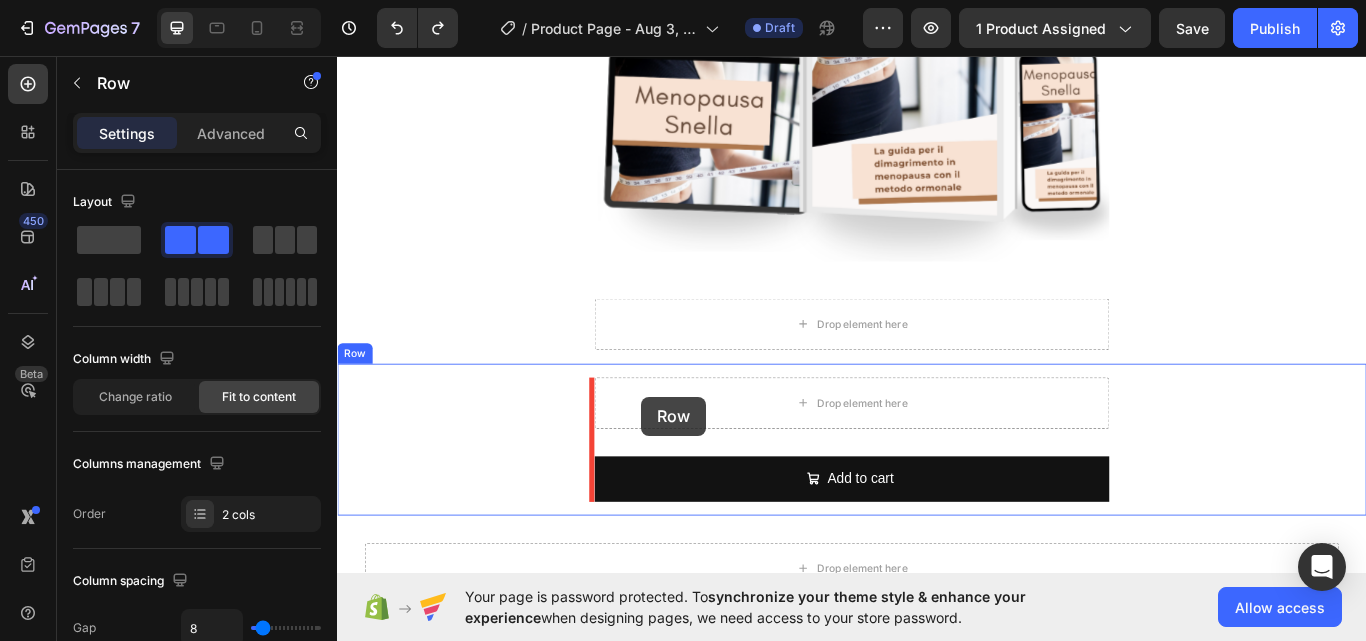 scroll, scrollTop: 828, scrollLeft: 0, axis: vertical 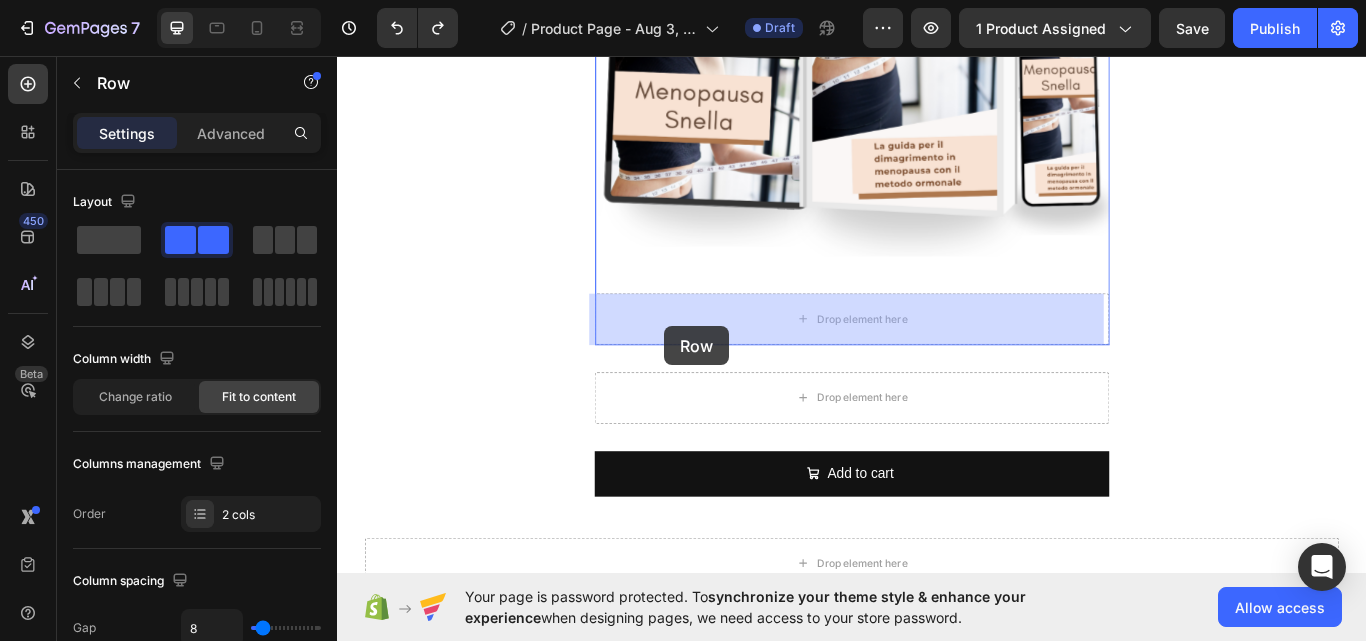 drag, startPoint x: 462, startPoint y: 313, endPoint x: 718, endPoint y: 372, distance: 262.71088 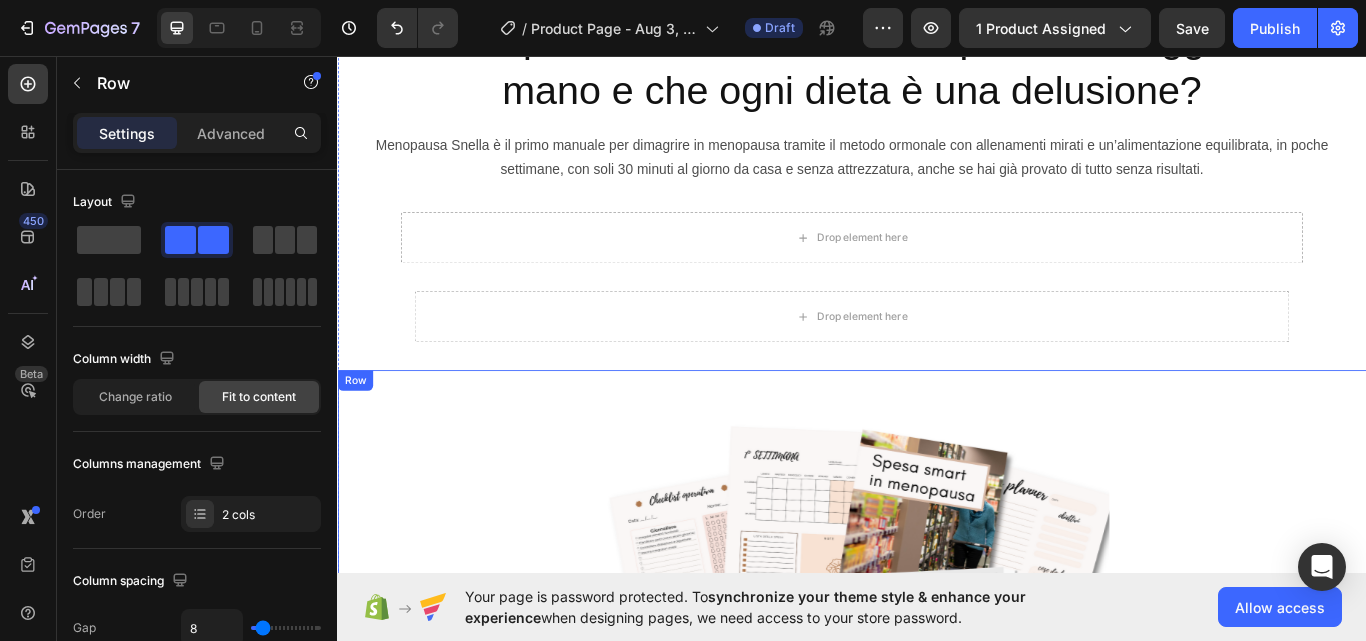 scroll, scrollTop: 108, scrollLeft: 0, axis: vertical 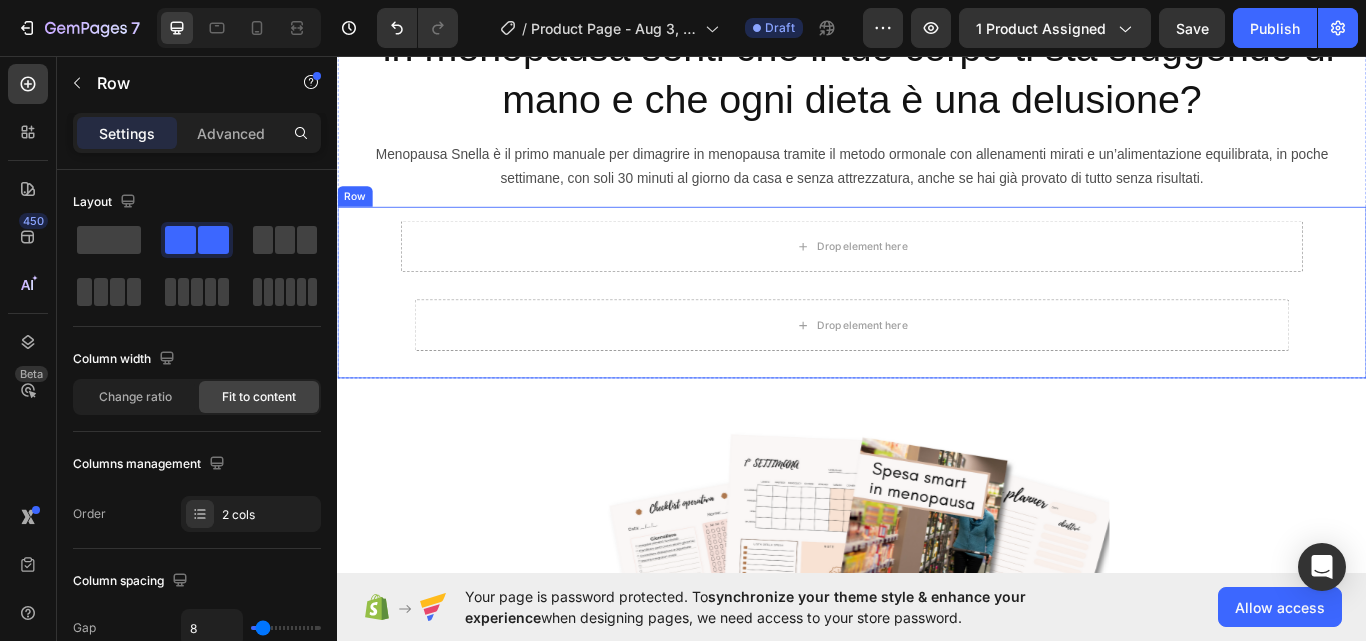 click on "Drop element here
Drop element here Row Product" at bounding box center (937, 333) 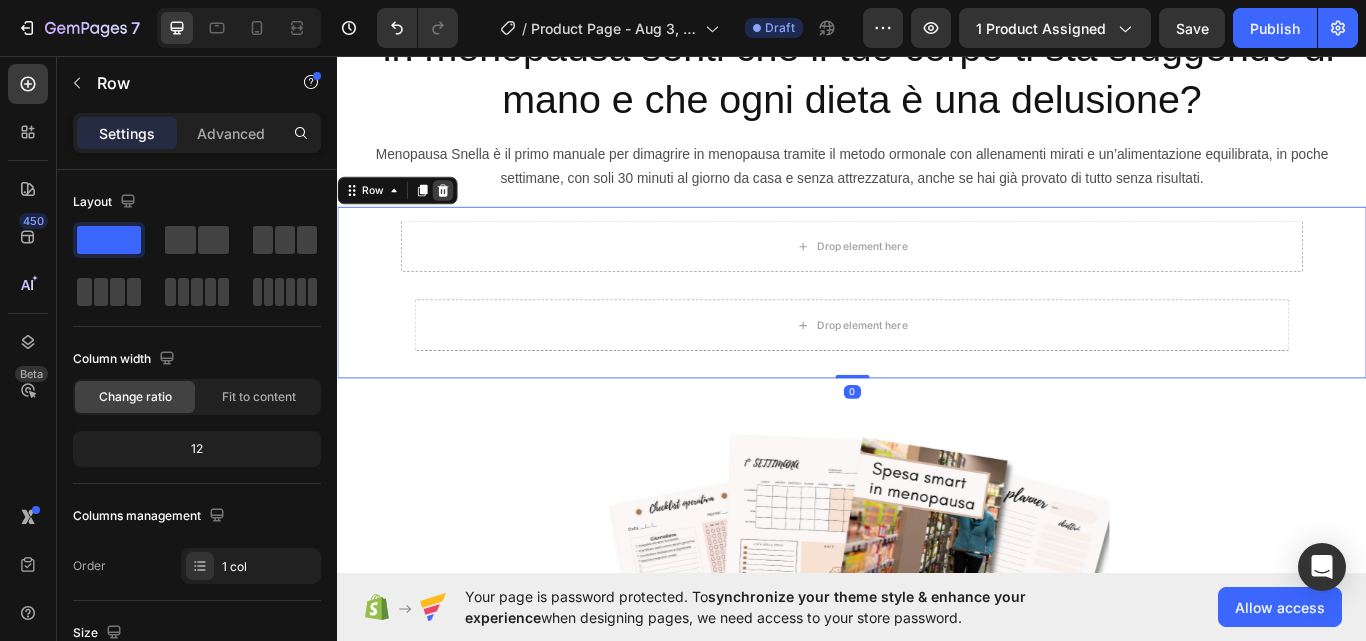 click 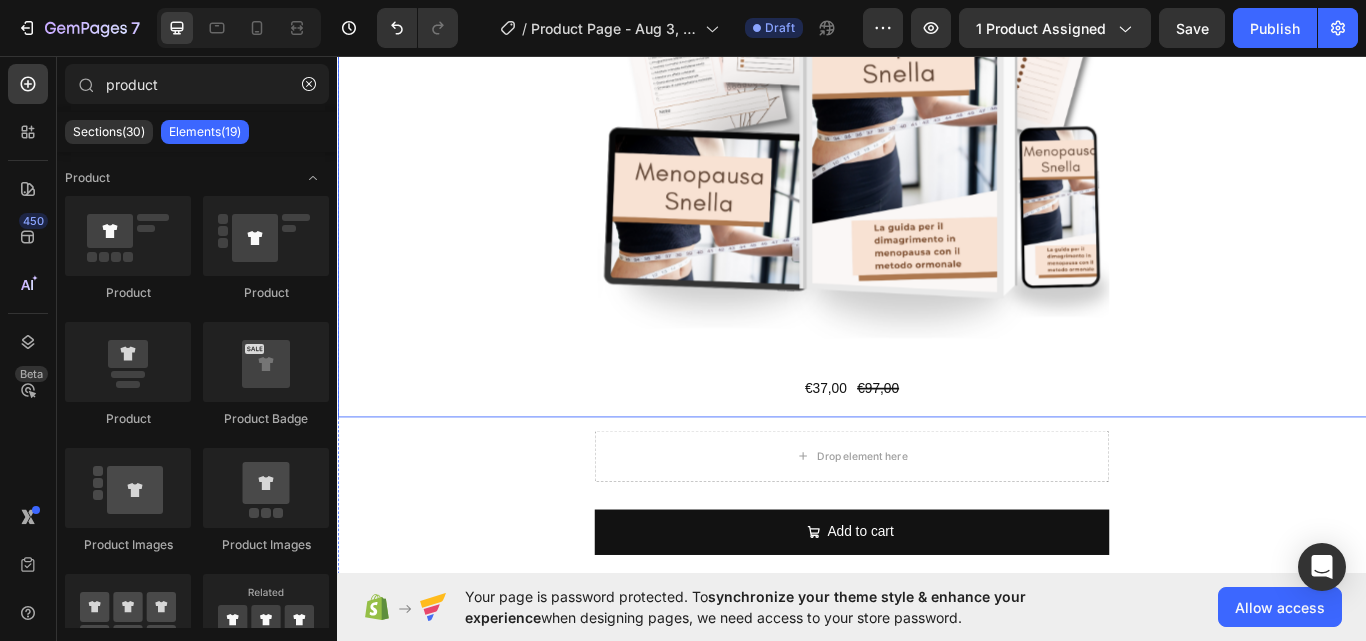 scroll, scrollTop: 559, scrollLeft: 0, axis: vertical 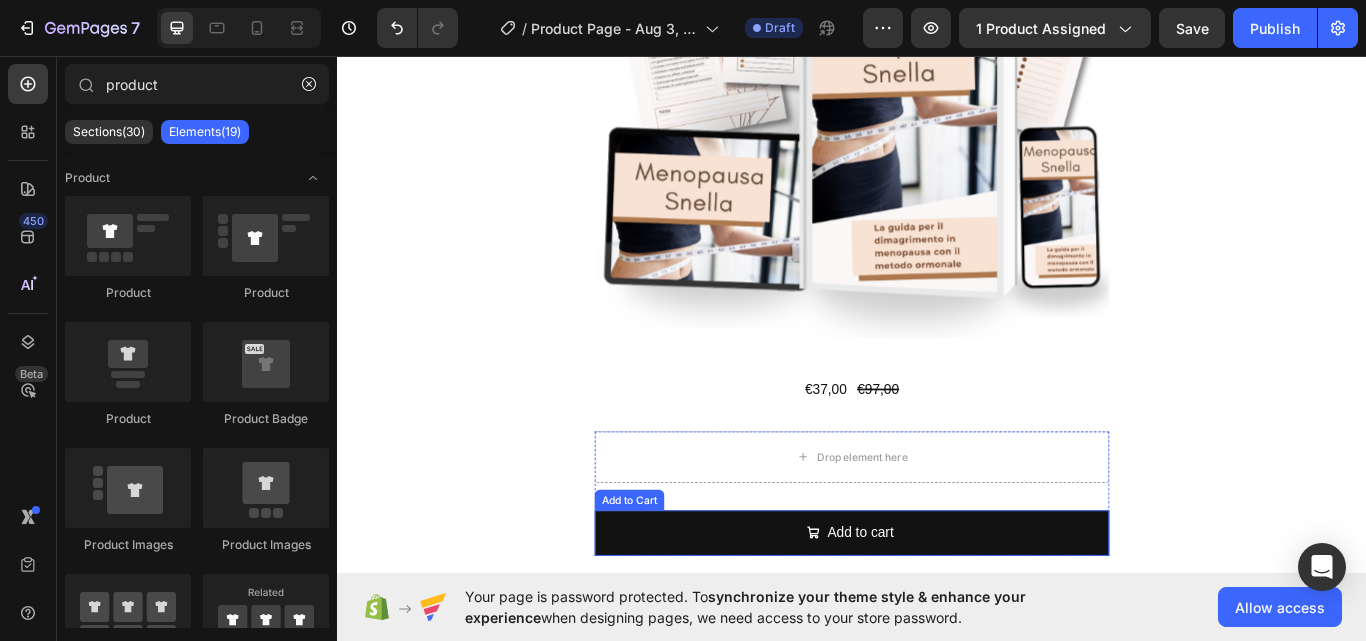 drag, startPoint x: 823, startPoint y: 610, endPoint x: 693, endPoint y: 580, distance: 133.41664 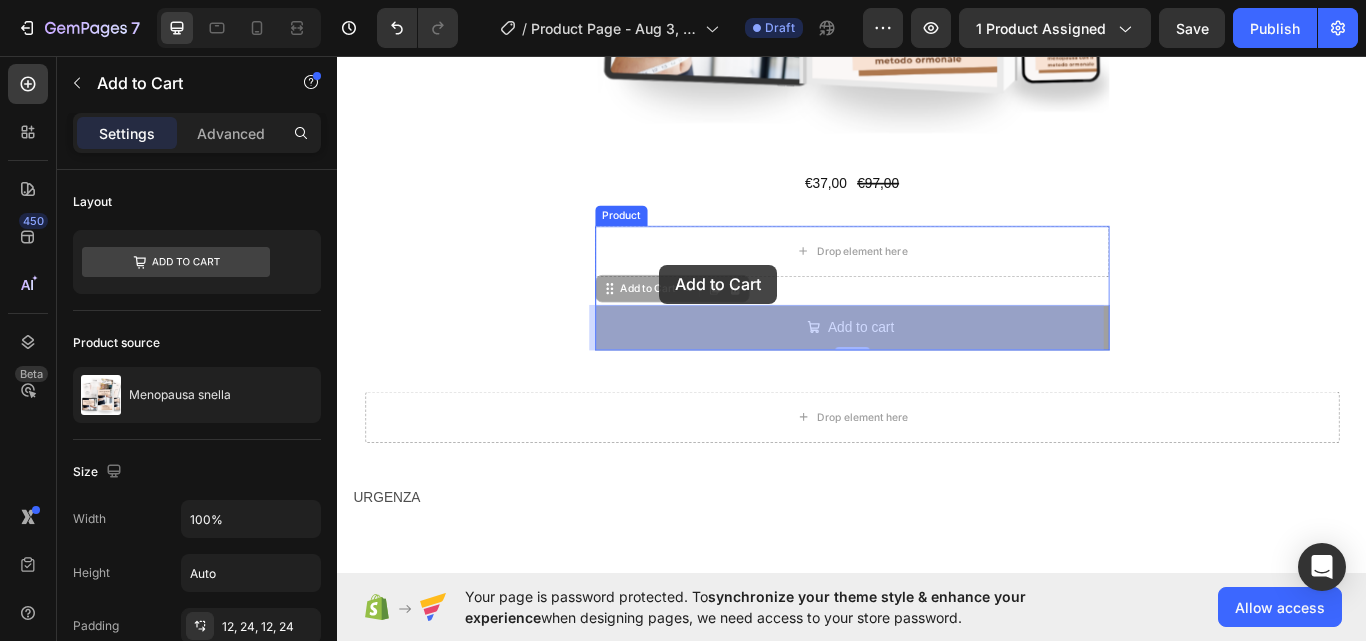 scroll, scrollTop: 819, scrollLeft: 0, axis: vertical 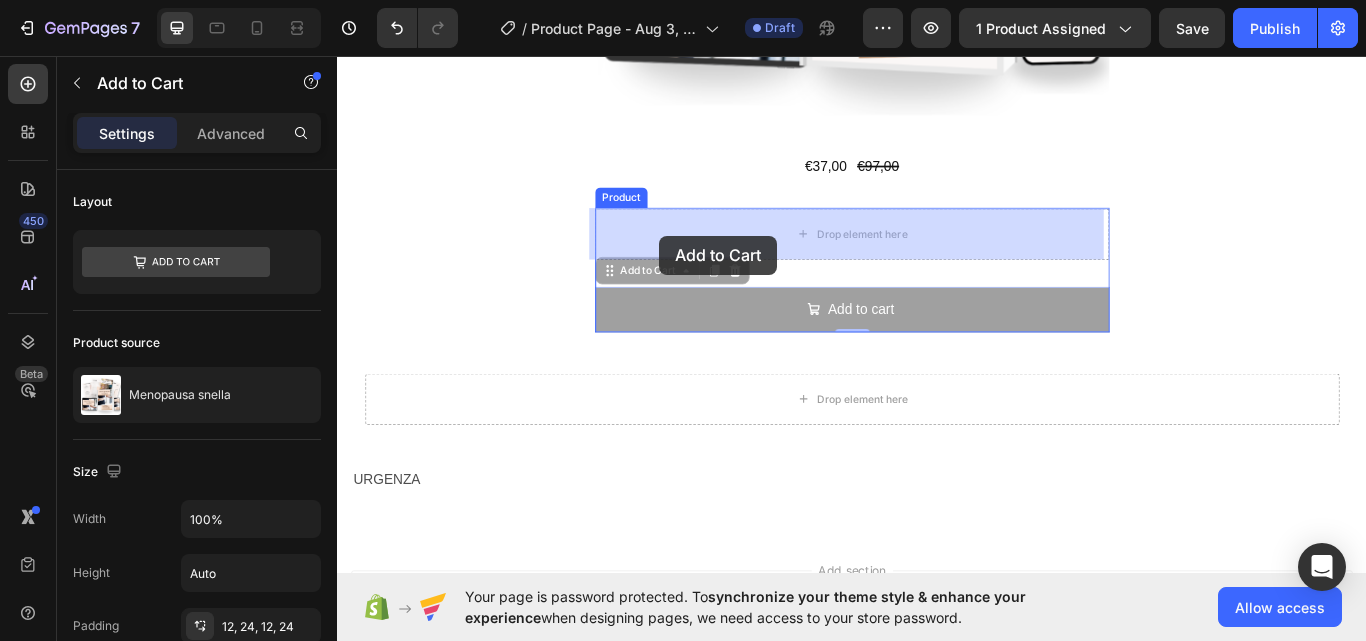 drag, startPoint x: 689, startPoint y: 575, endPoint x: 626, endPoint y: 189, distance: 391.1074 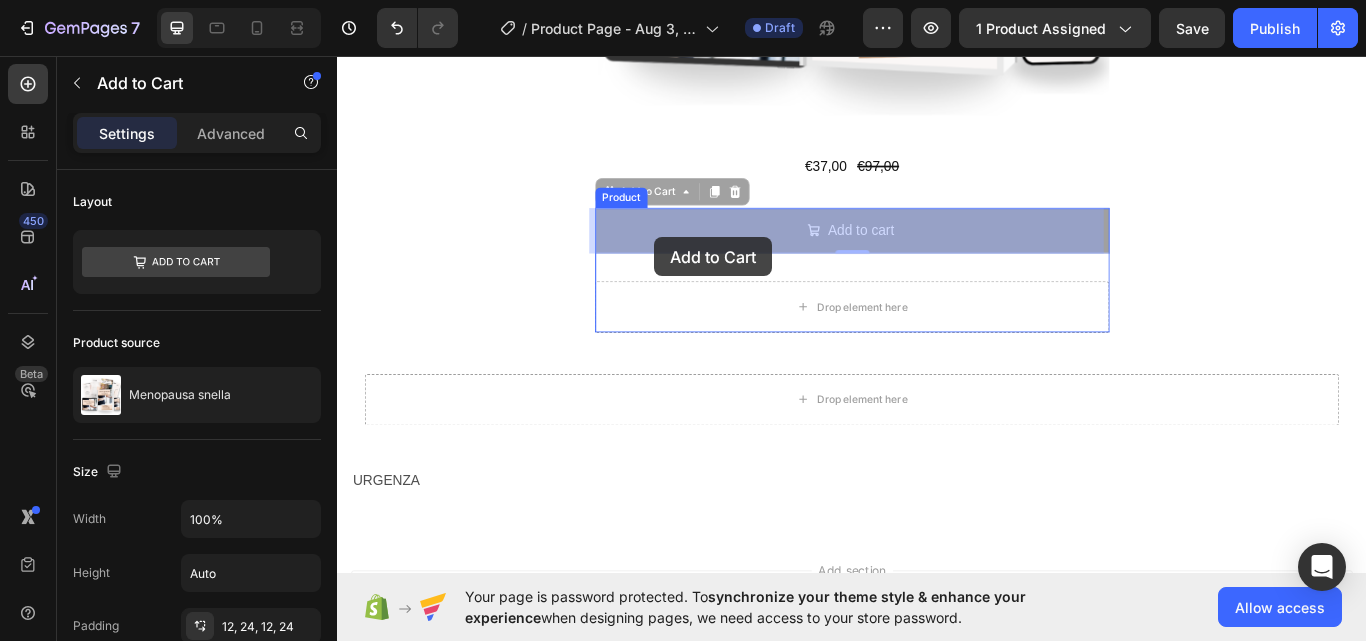 drag, startPoint x: 676, startPoint y: 219, endPoint x: 707, endPoint y: 268, distance: 57.982758 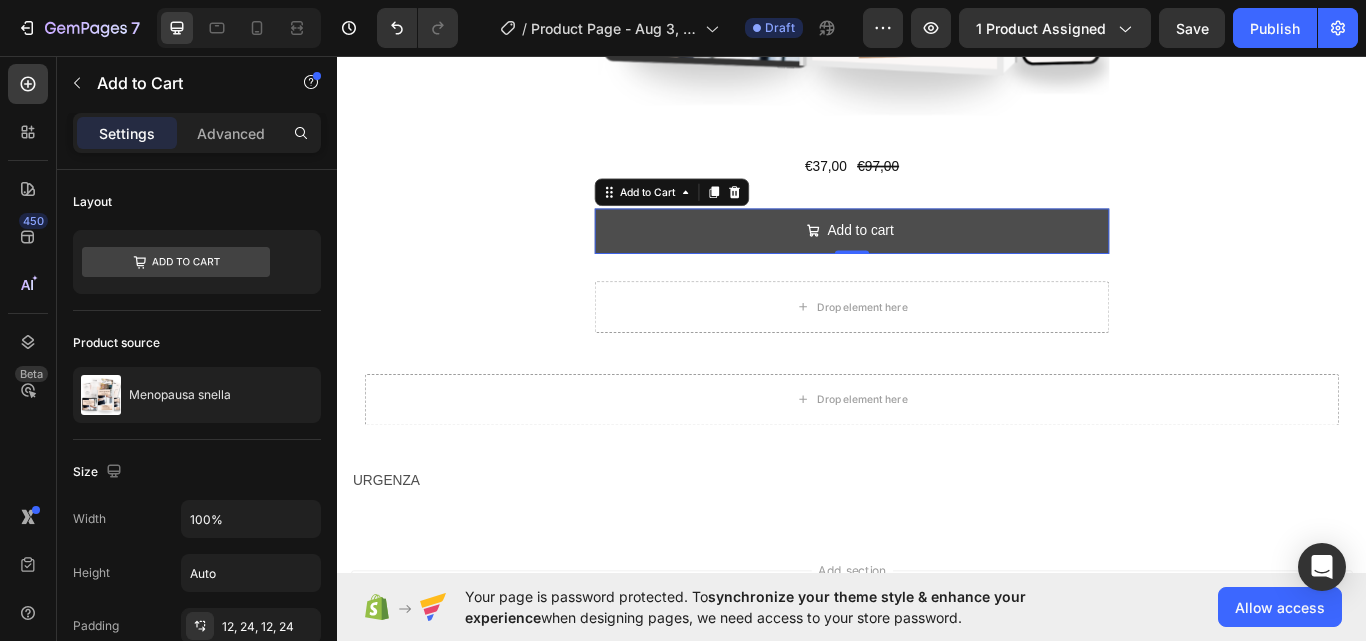 click on "Add to cart" at bounding box center (937, 261) 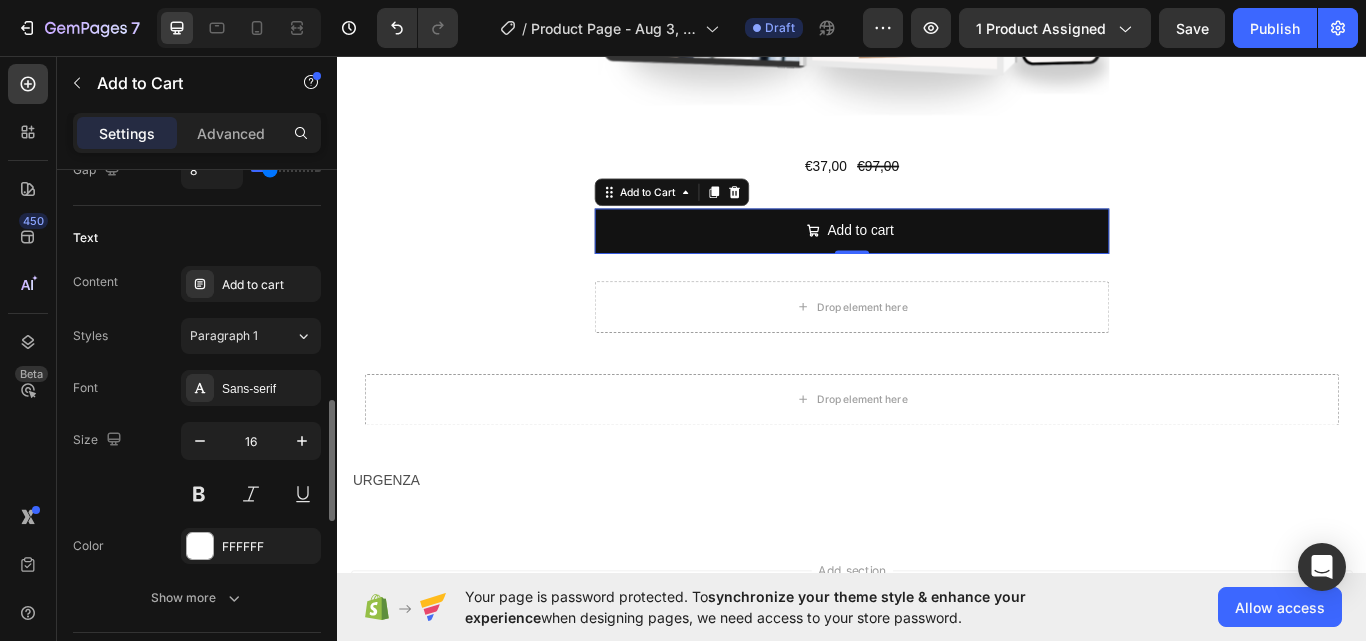 scroll, scrollTop: 1007, scrollLeft: 0, axis: vertical 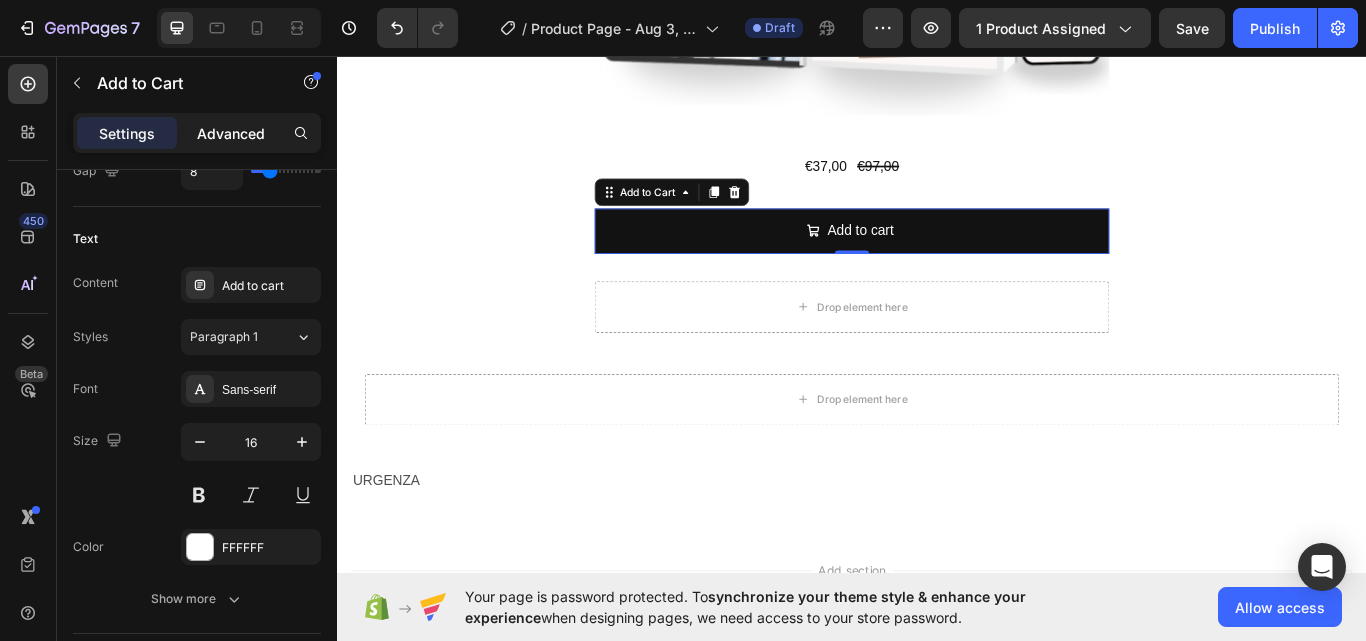click on "Advanced" at bounding box center (231, 133) 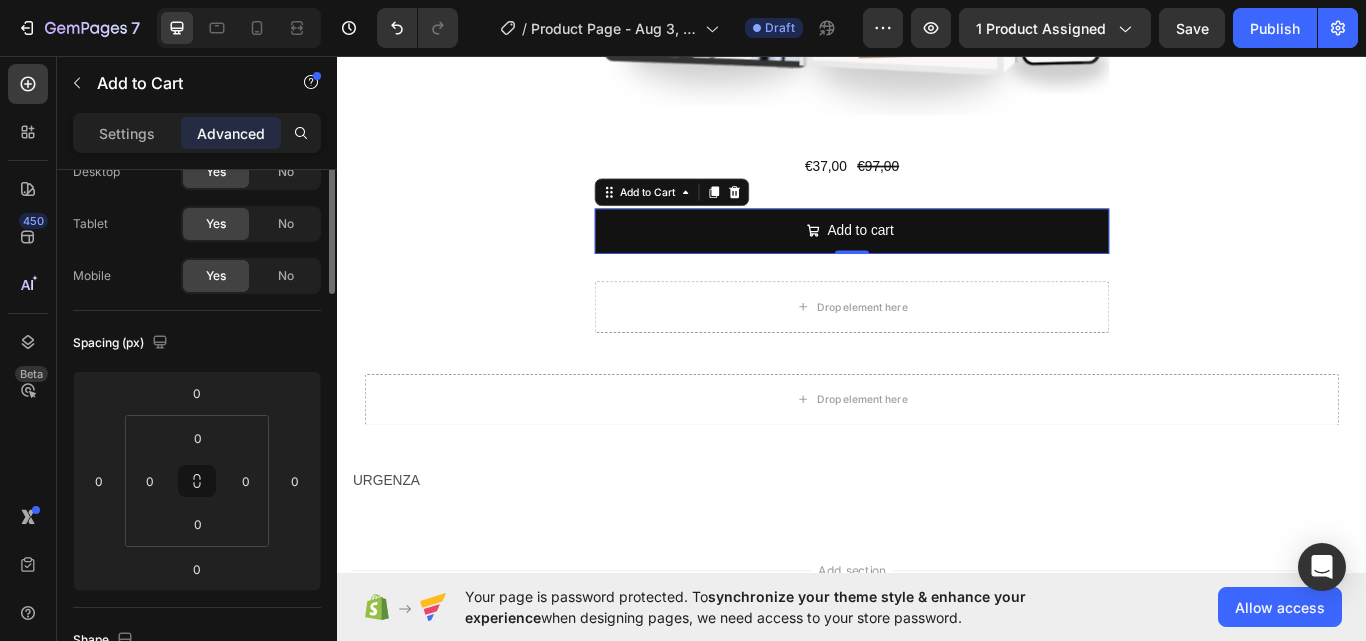 scroll, scrollTop: 0, scrollLeft: 0, axis: both 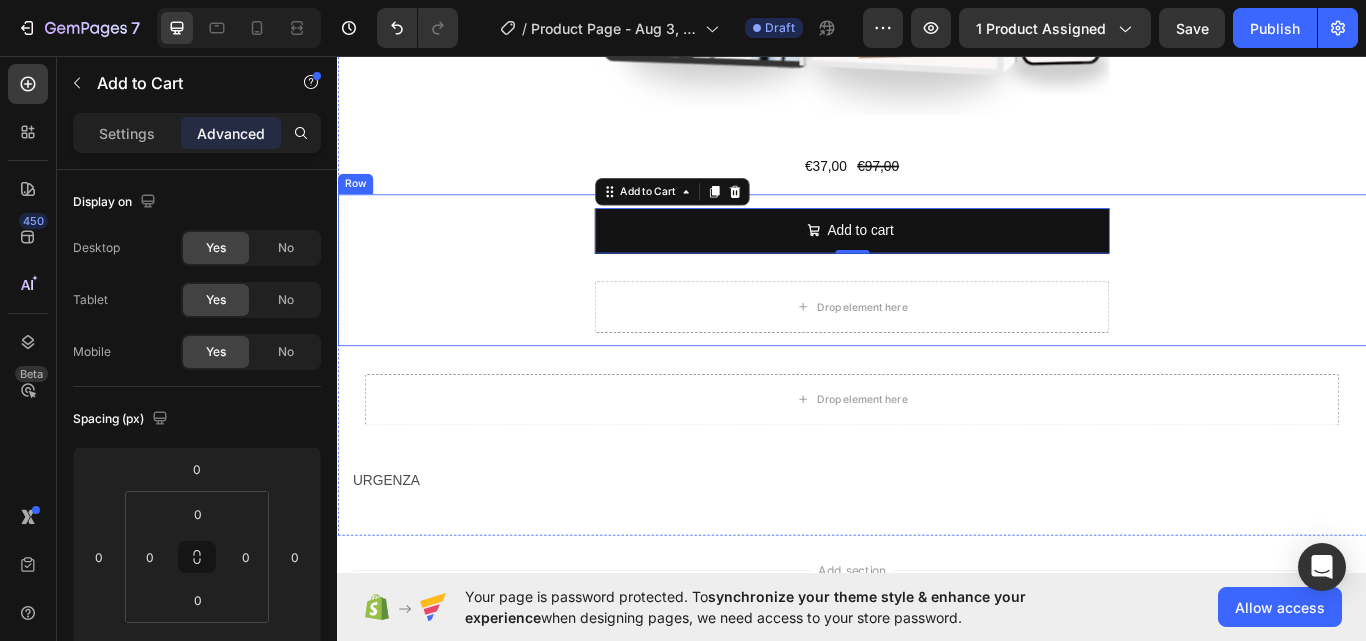 click on "Add to cart Add to Cart   0
Drop element here Product" at bounding box center [937, 307] 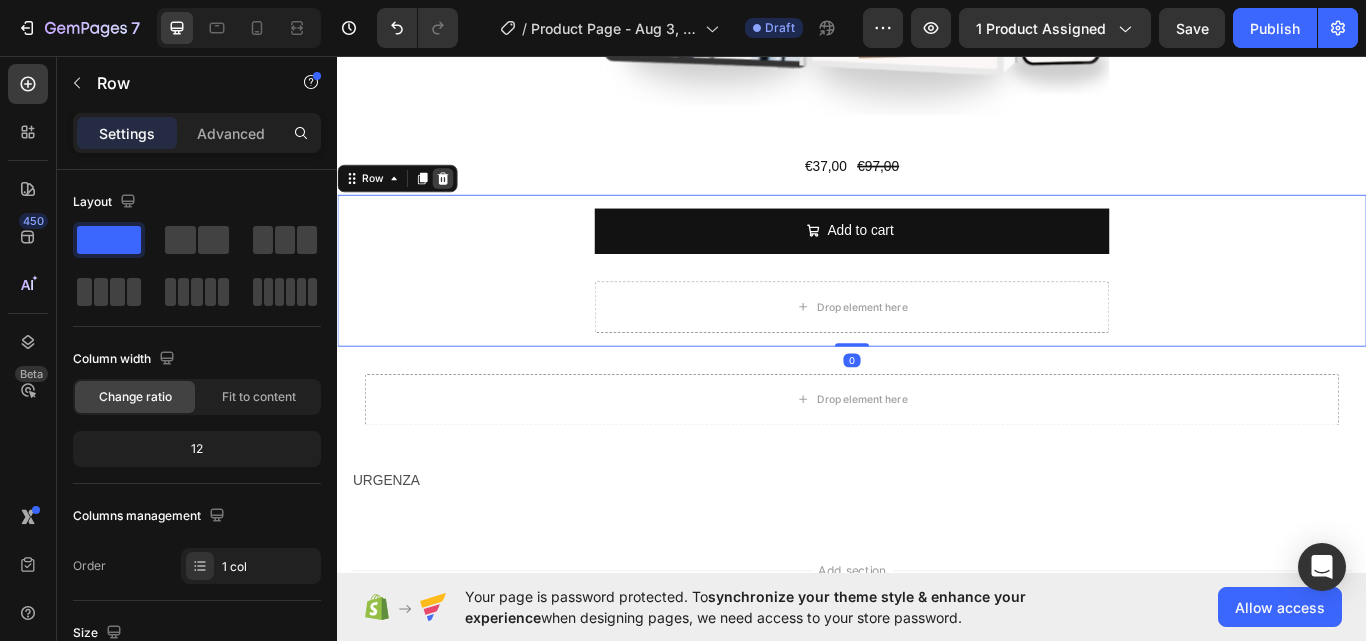 click 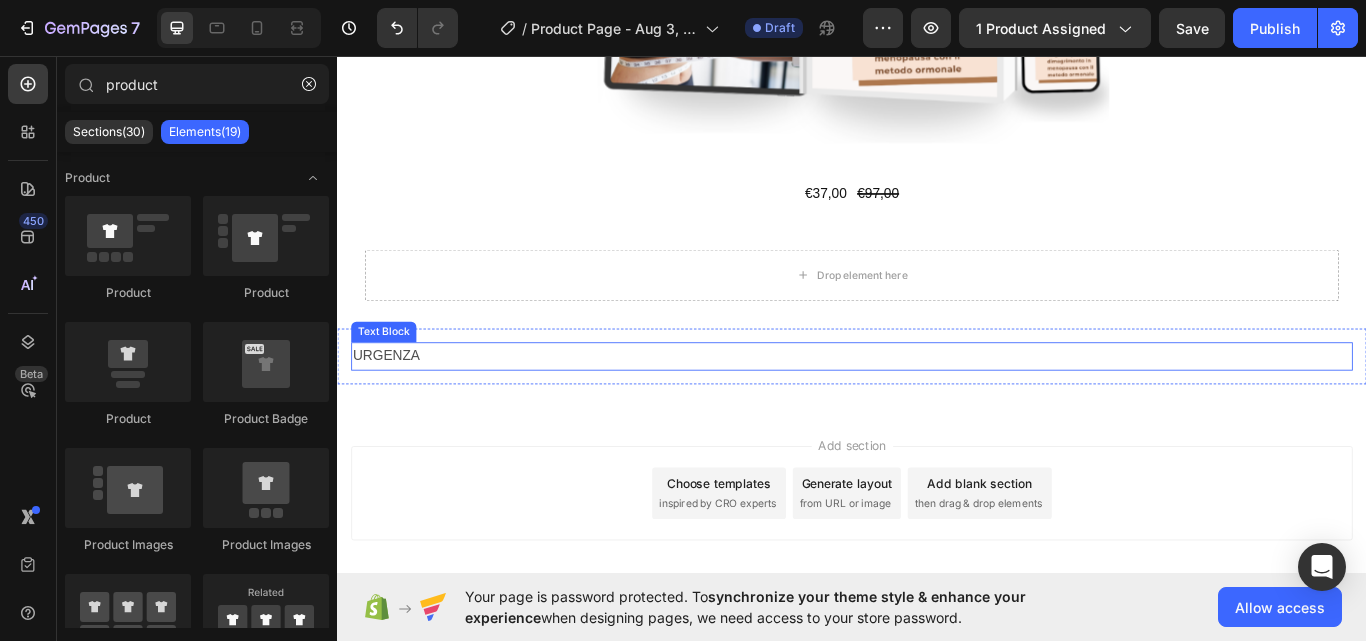 scroll, scrollTop: 788, scrollLeft: 0, axis: vertical 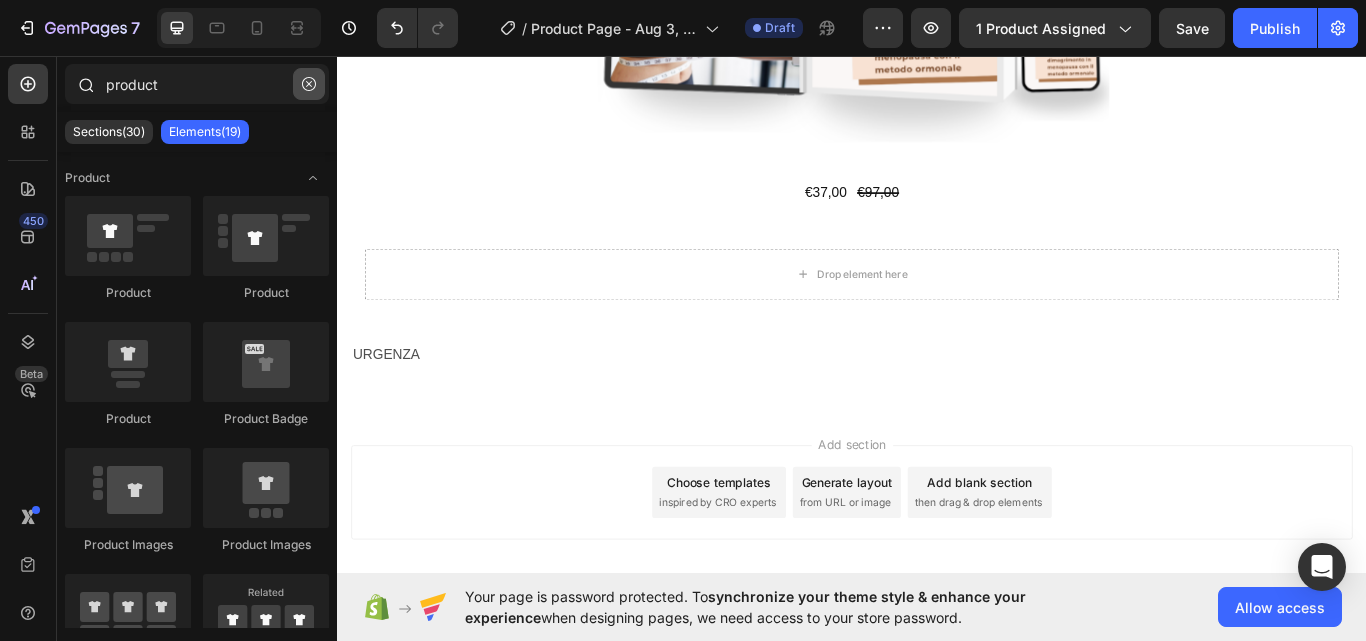 click 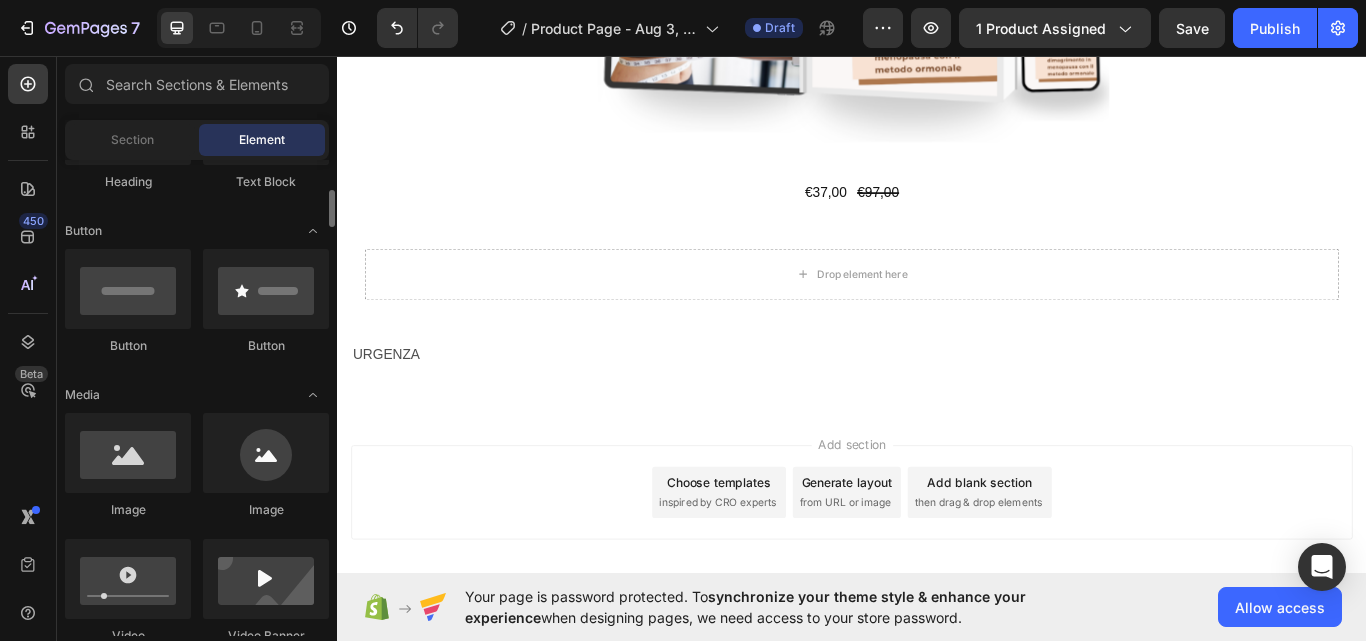 scroll, scrollTop: 408, scrollLeft: 0, axis: vertical 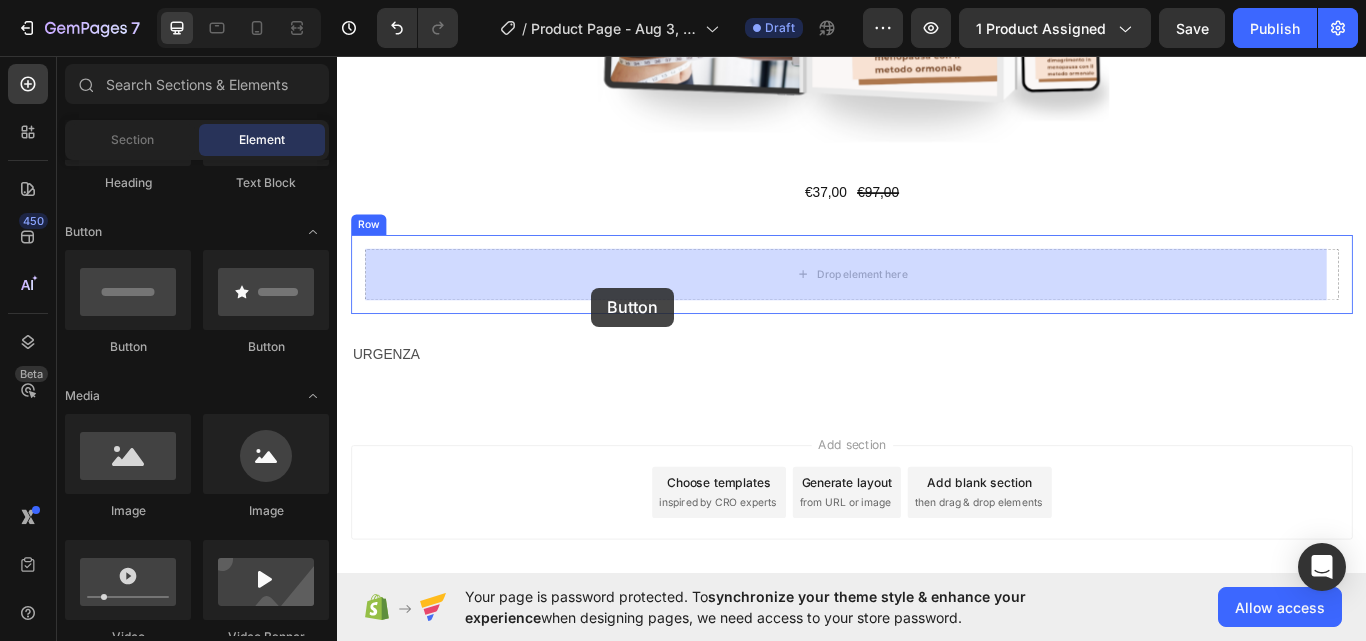 drag, startPoint x: 493, startPoint y: 359, endPoint x: 632, endPoint y: 327, distance: 142.6359 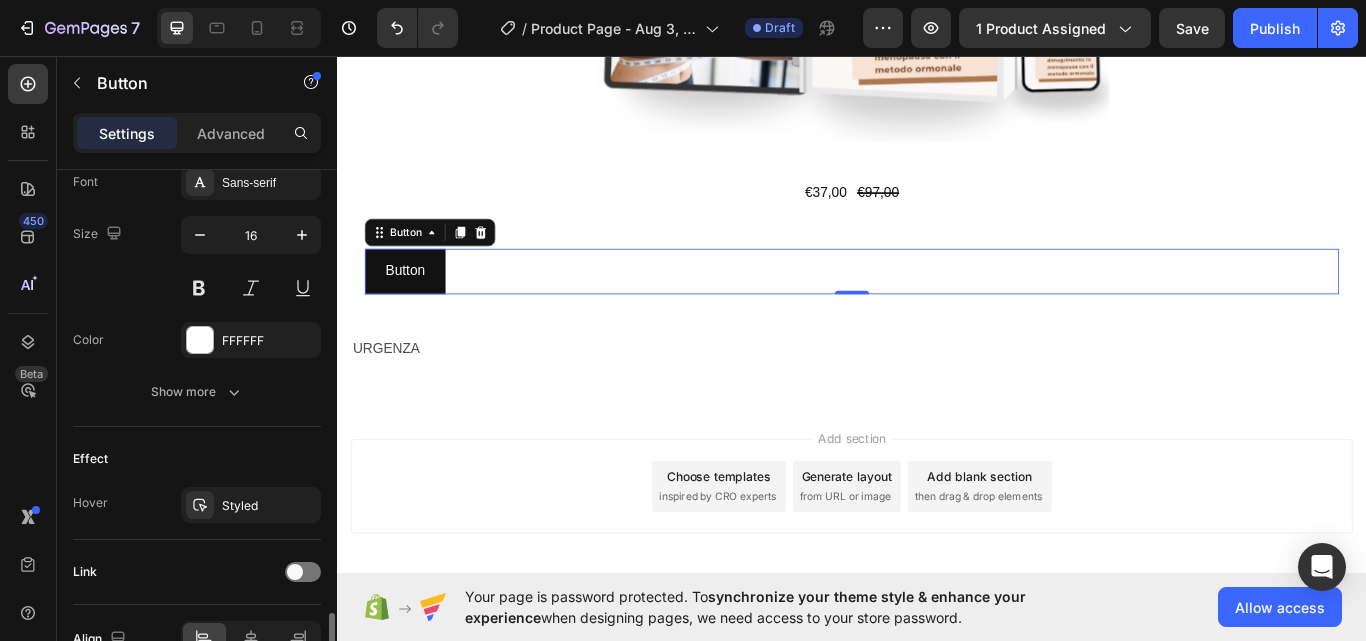 scroll, scrollTop: 906, scrollLeft: 0, axis: vertical 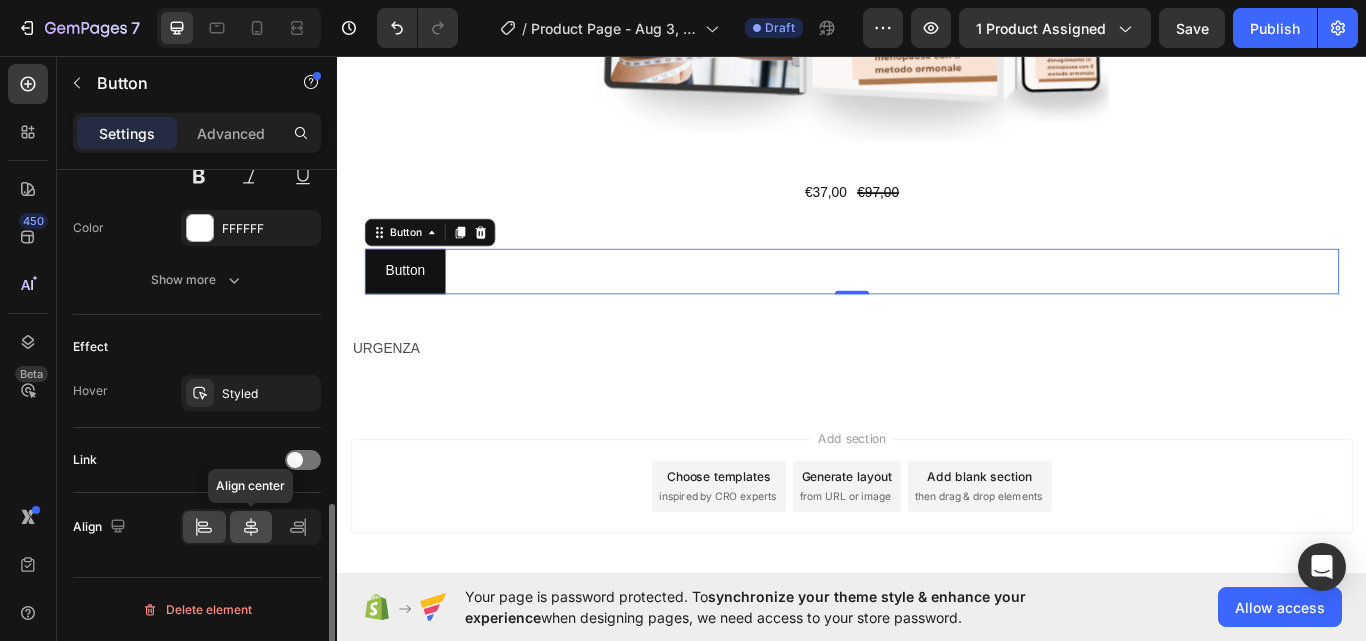 click 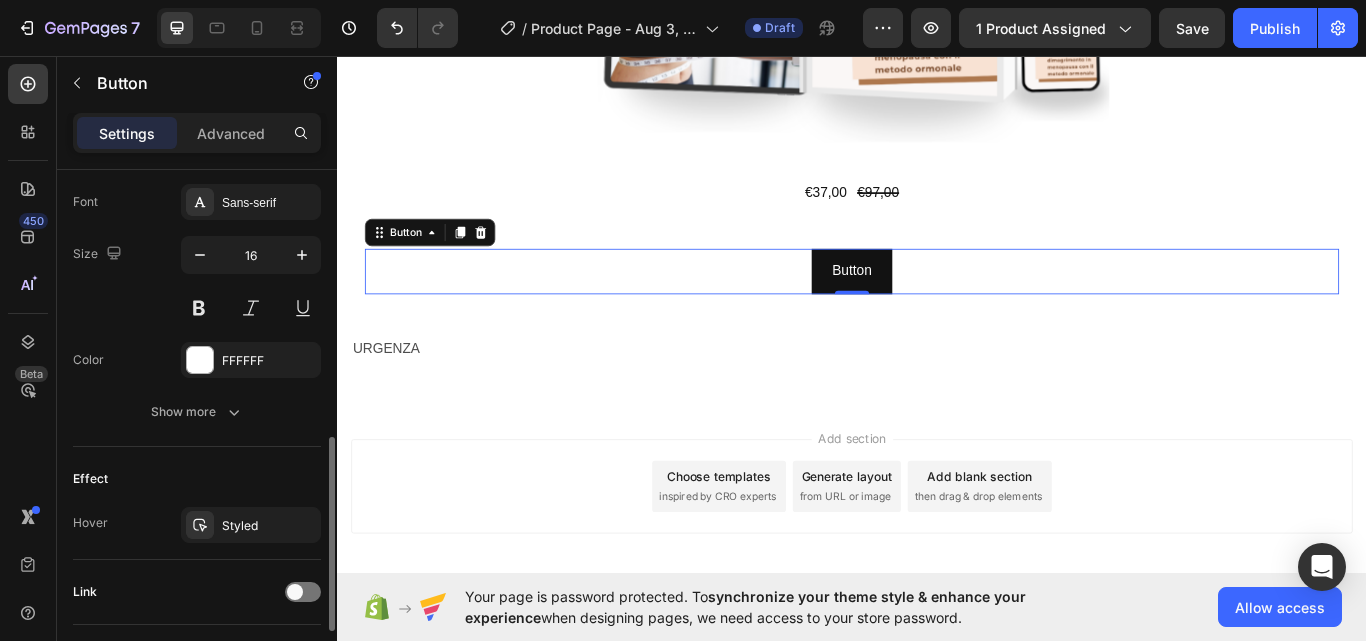 scroll, scrollTop: 761, scrollLeft: 0, axis: vertical 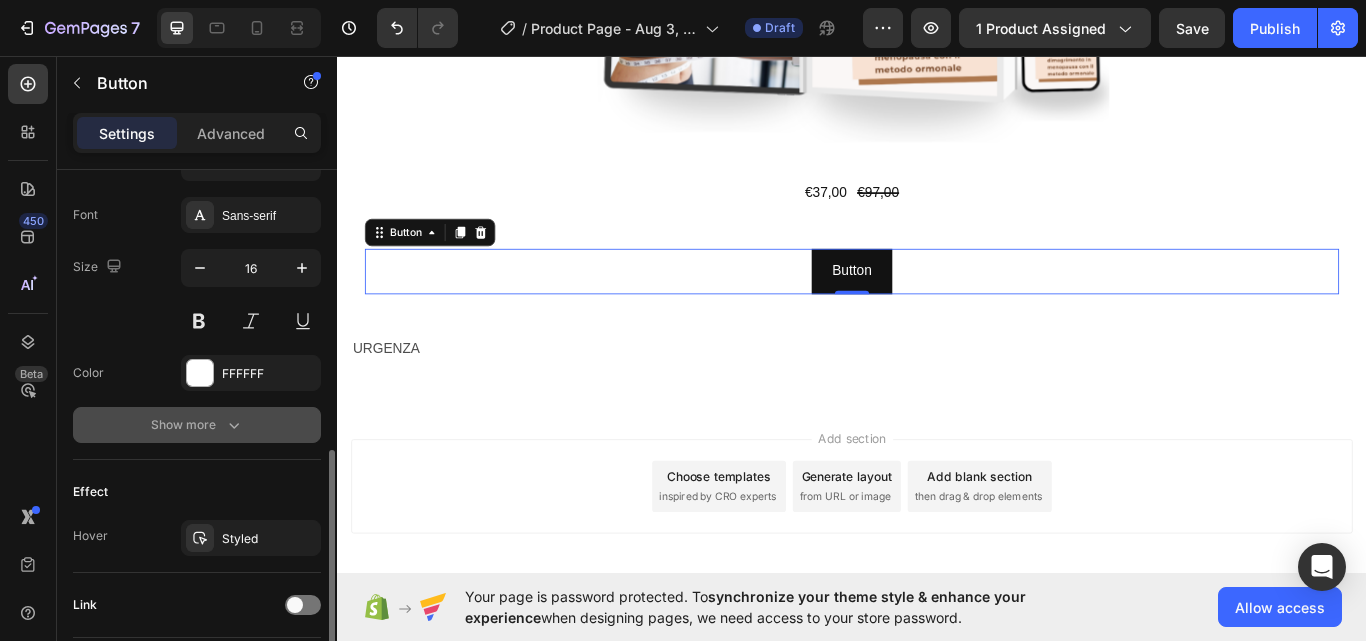 click on "Show more" at bounding box center (197, 425) 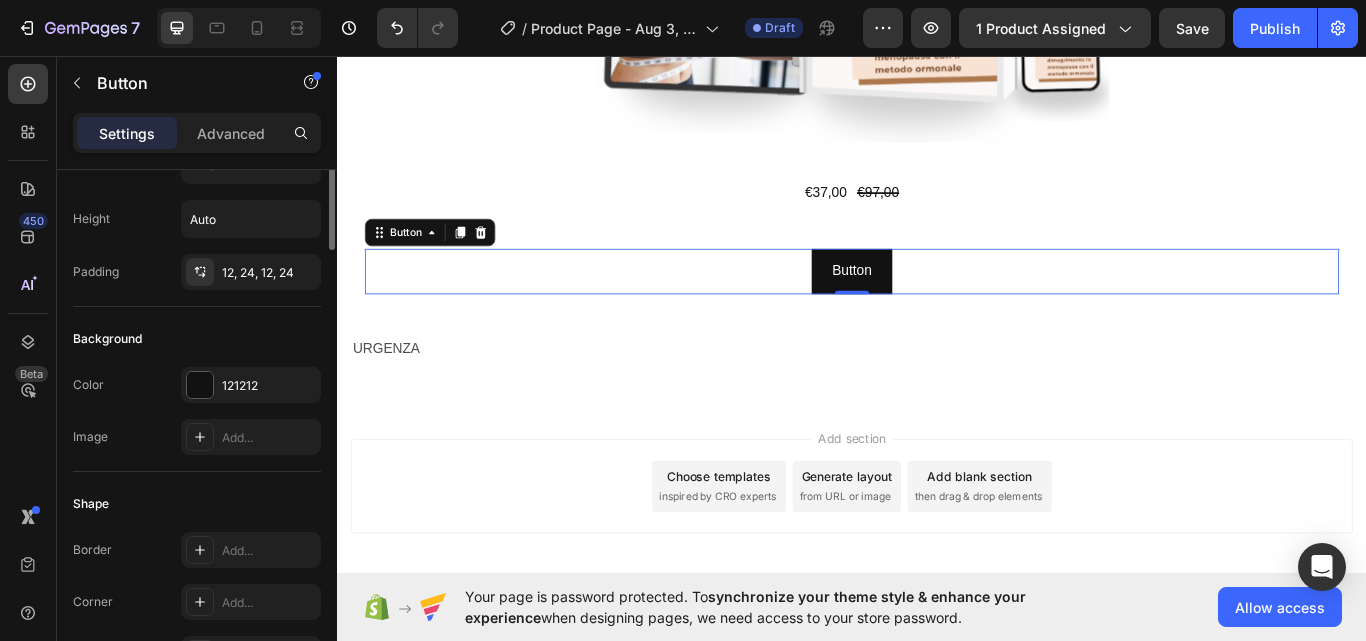 scroll, scrollTop: 0, scrollLeft: 0, axis: both 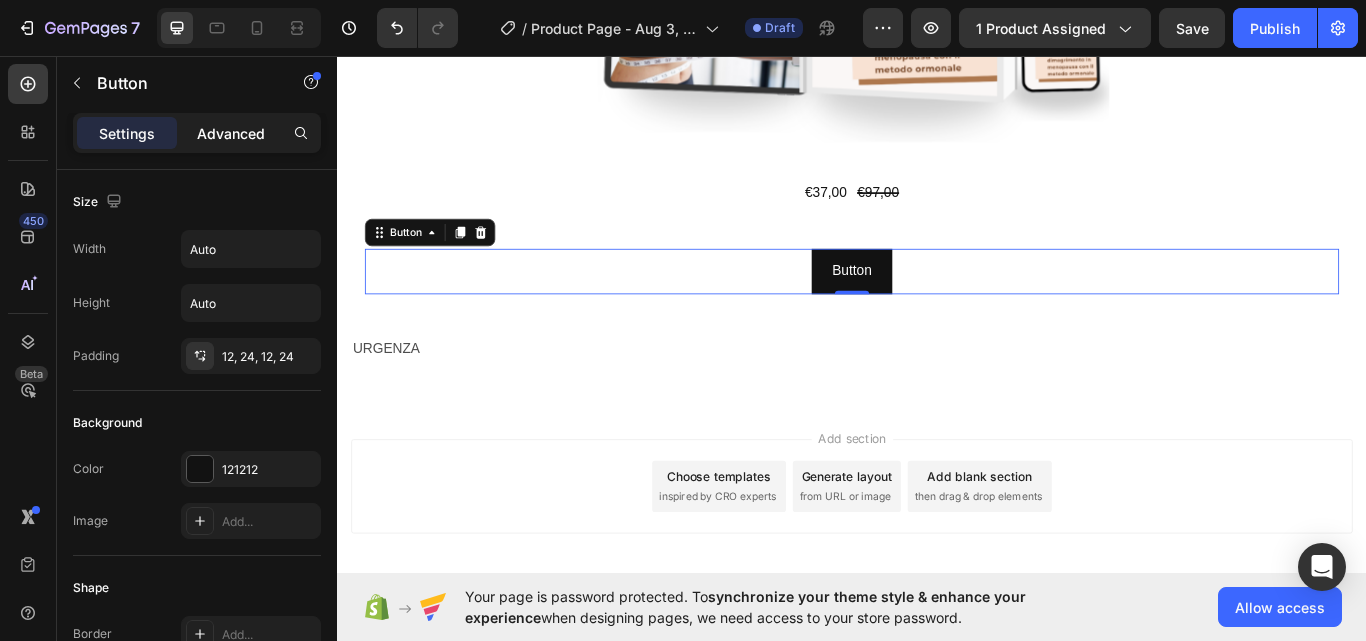 click on "Advanced" at bounding box center (231, 133) 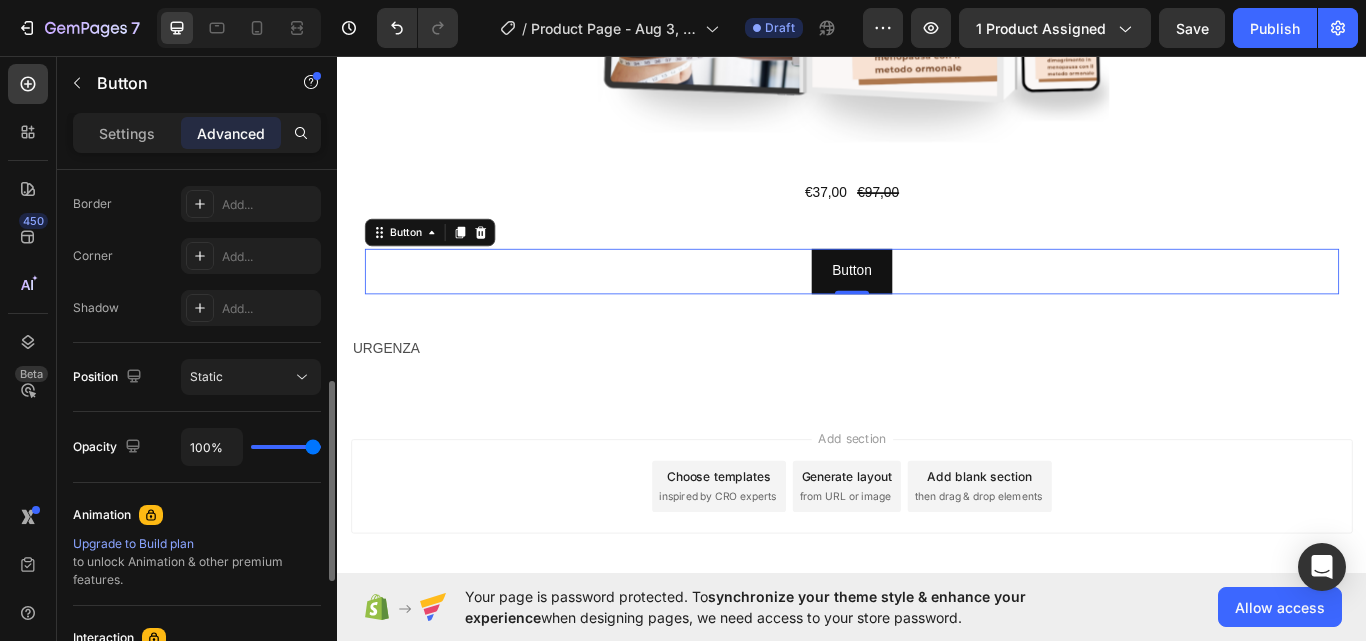 scroll, scrollTop: 557, scrollLeft: 0, axis: vertical 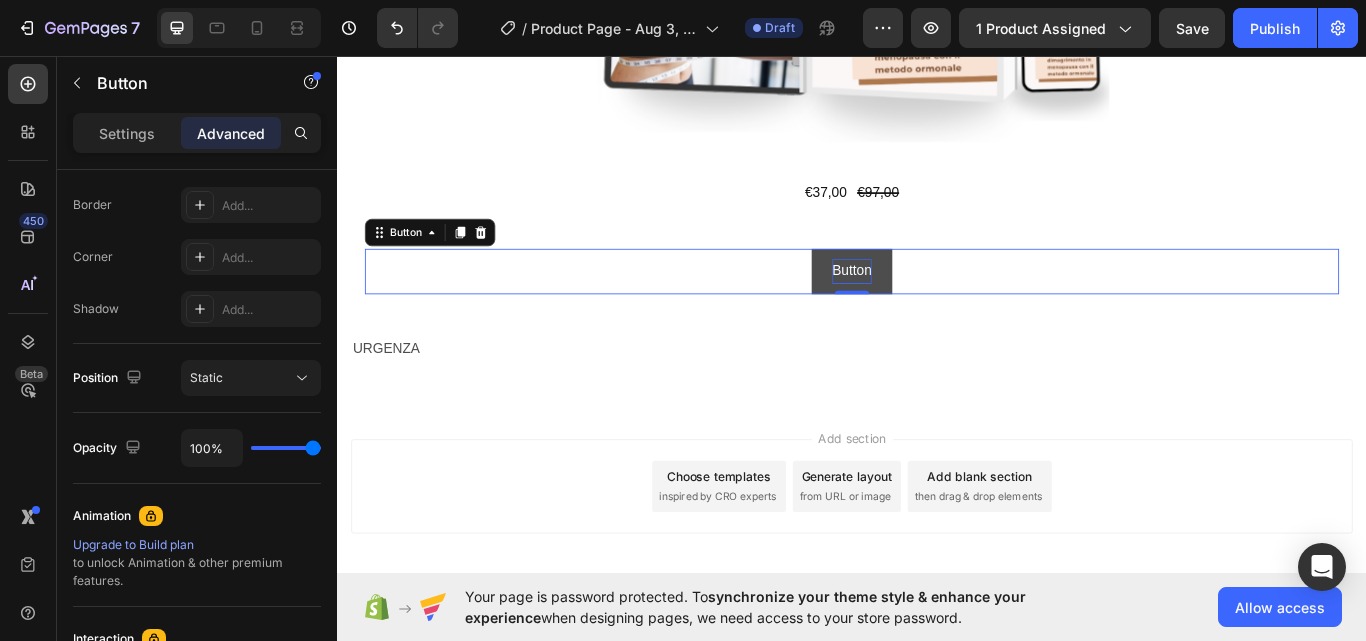 click on "Button" at bounding box center (937, 308) 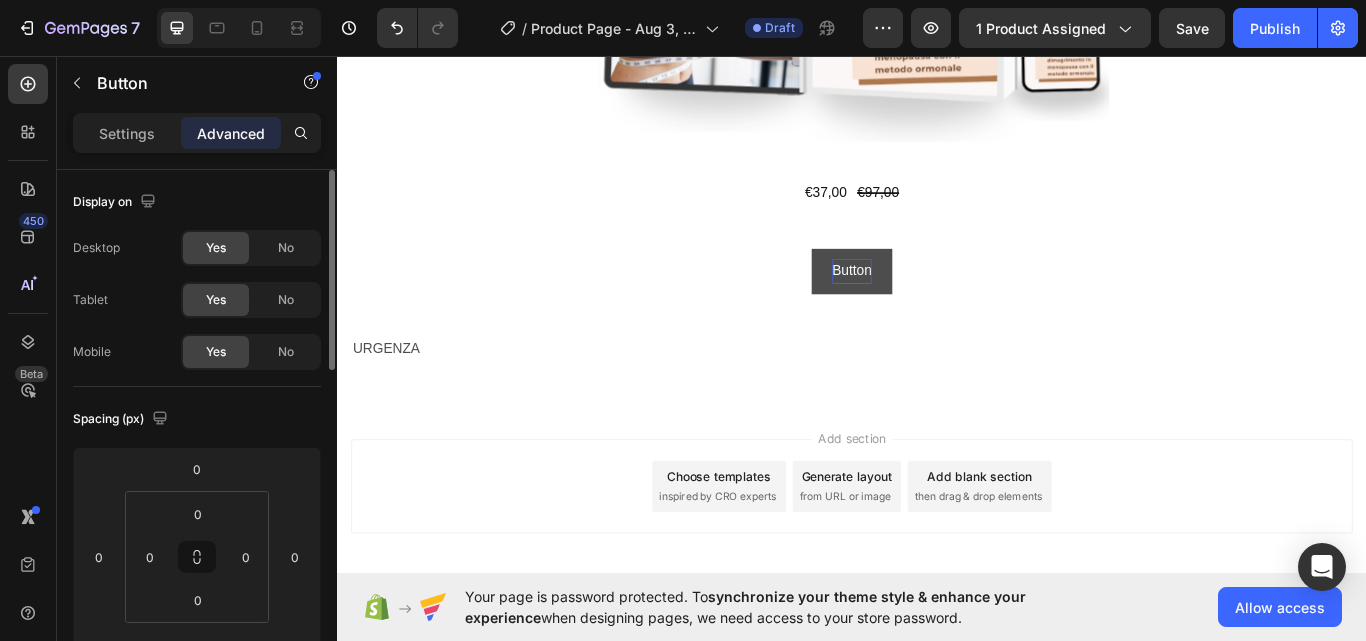 scroll, scrollTop: 1, scrollLeft: 0, axis: vertical 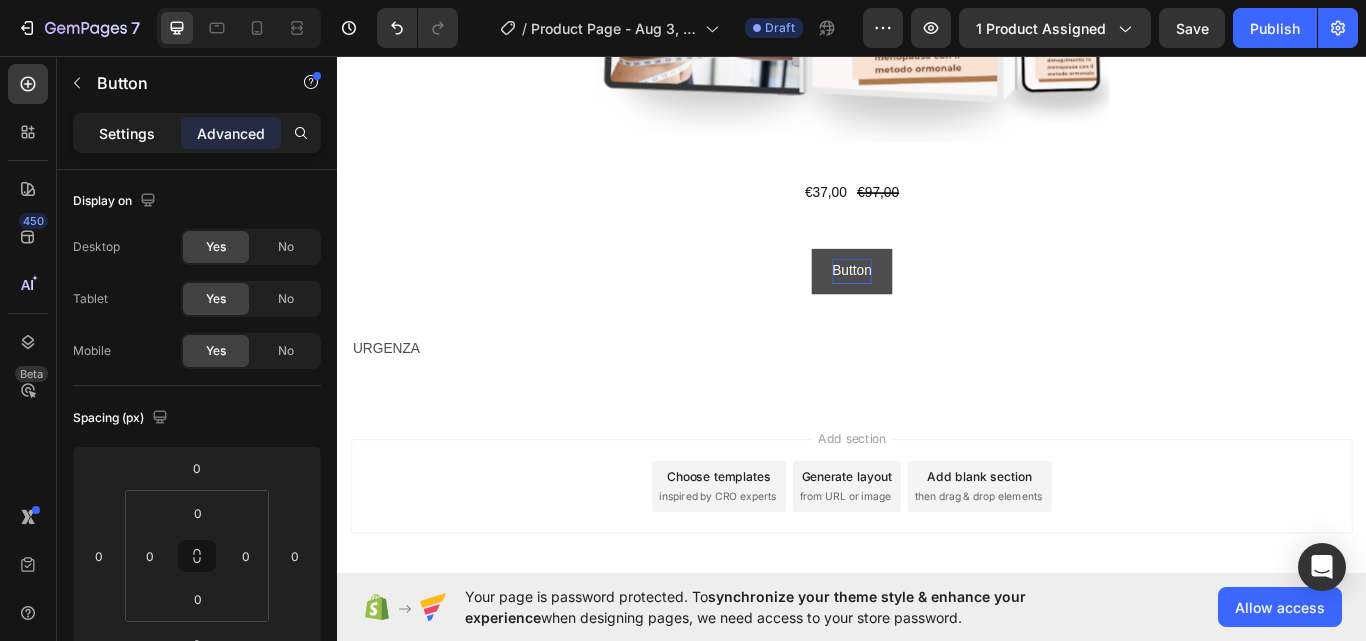click on "Settings" at bounding box center [127, 133] 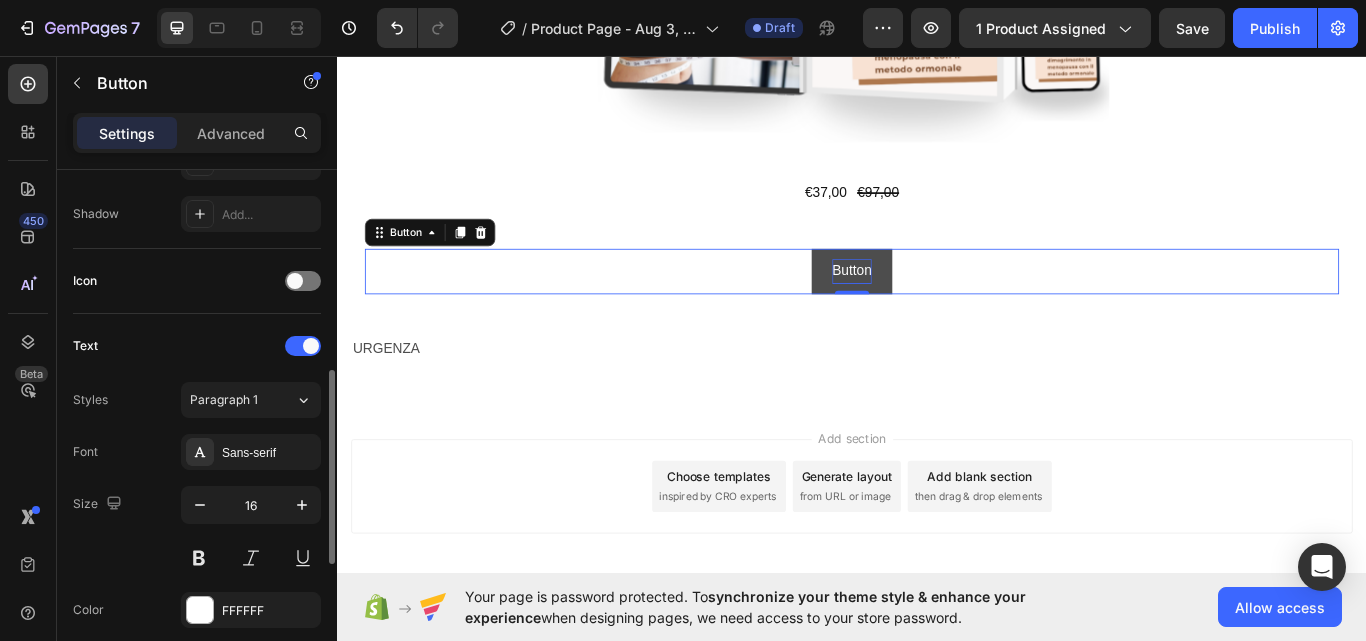 scroll, scrollTop: 533, scrollLeft: 0, axis: vertical 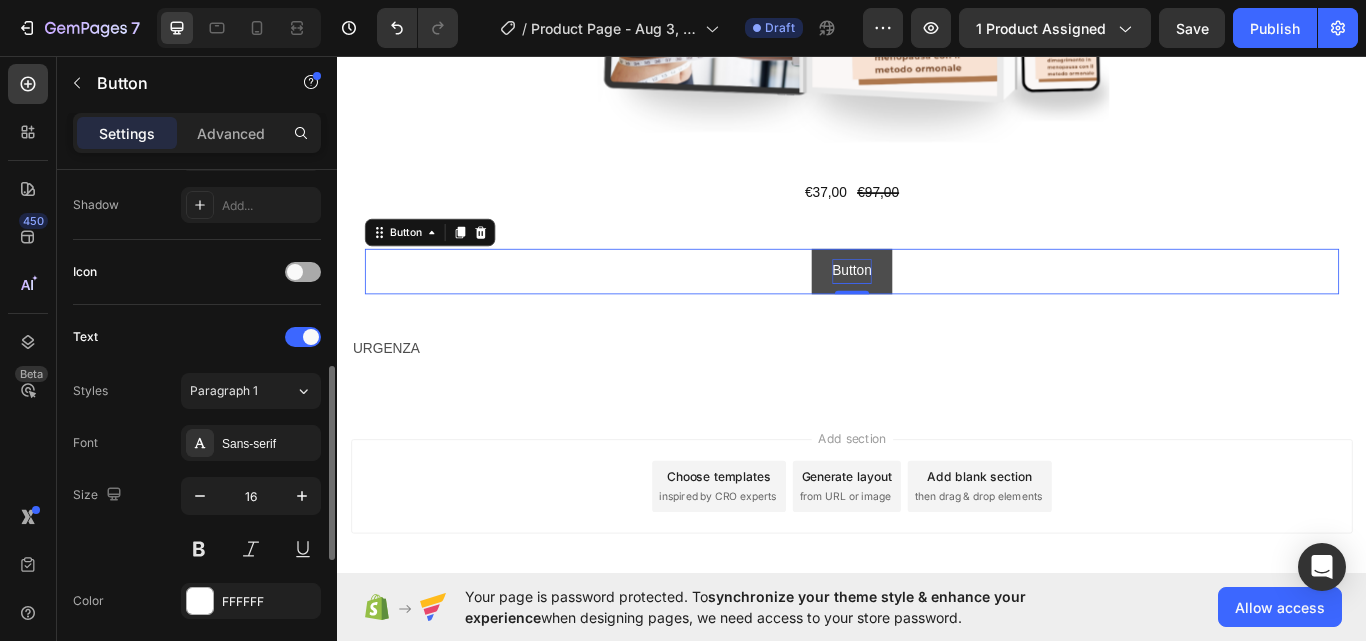 click at bounding box center [295, 272] 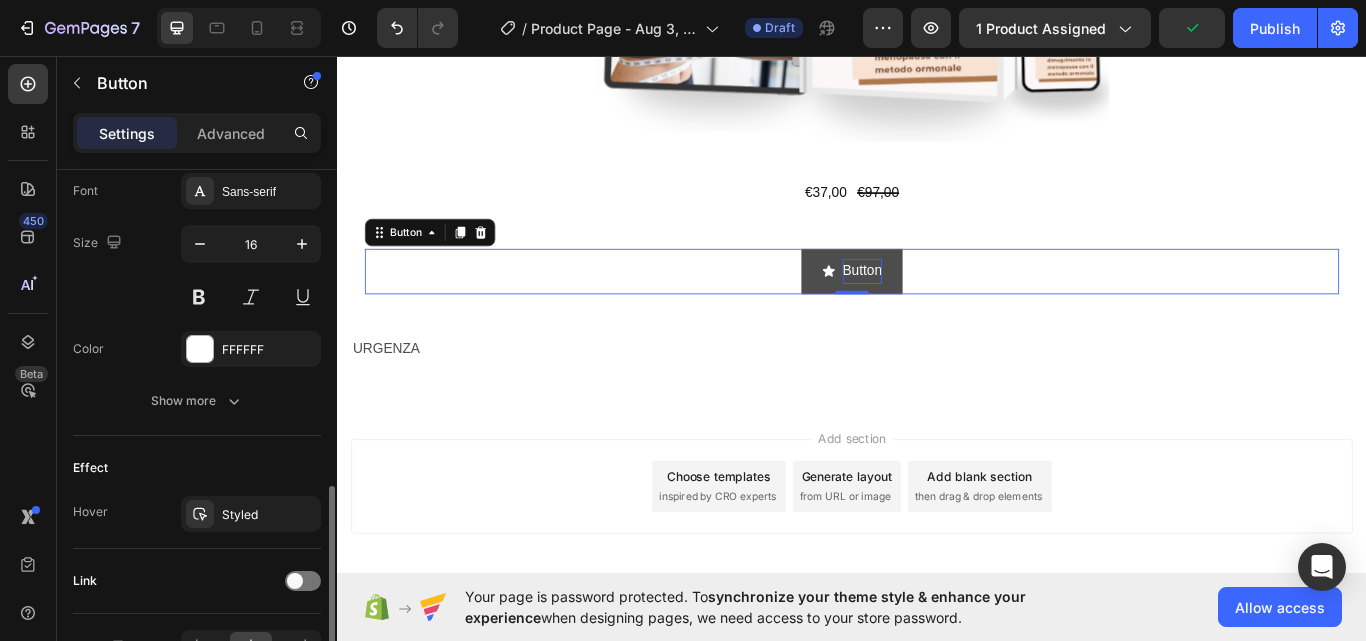 scroll, scrollTop: 946, scrollLeft: 0, axis: vertical 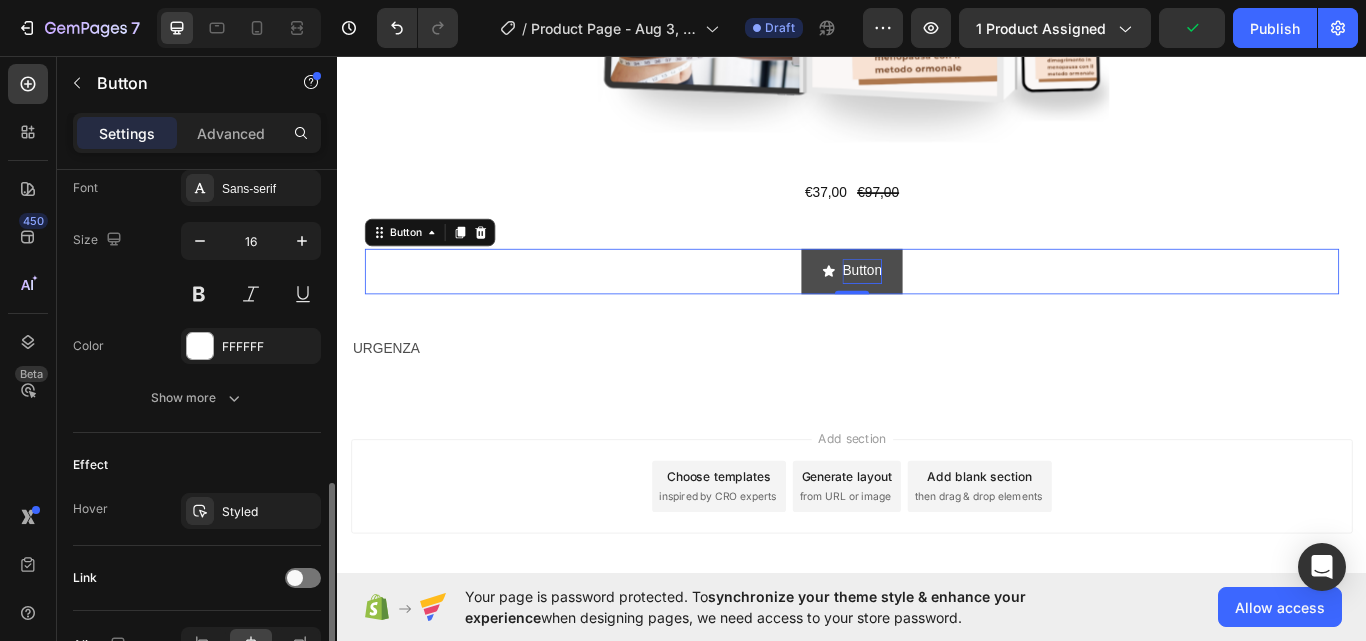 click 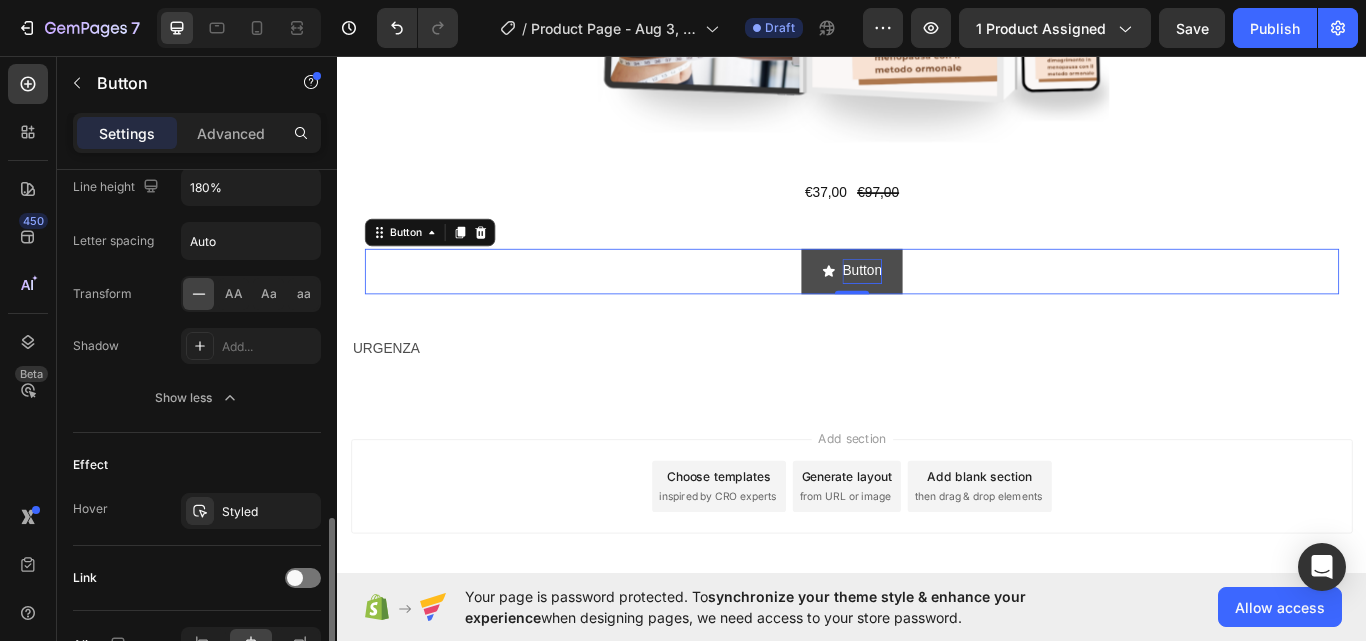 scroll, scrollTop: 1213, scrollLeft: 0, axis: vertical 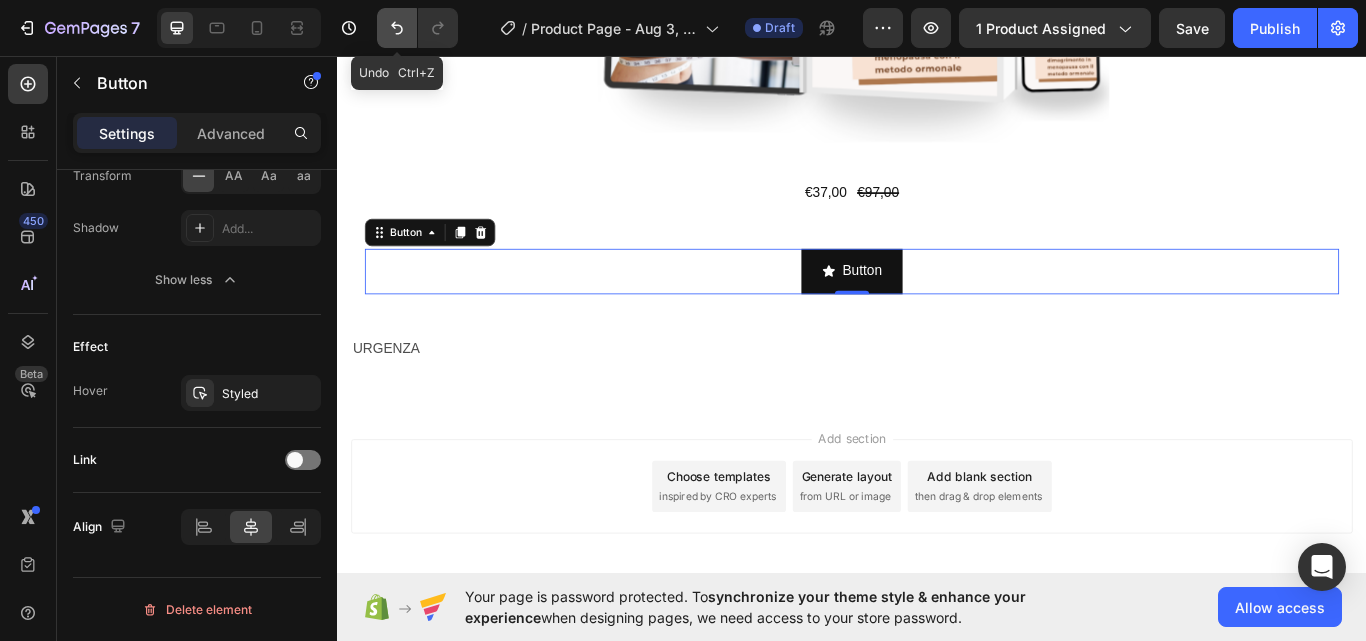 click 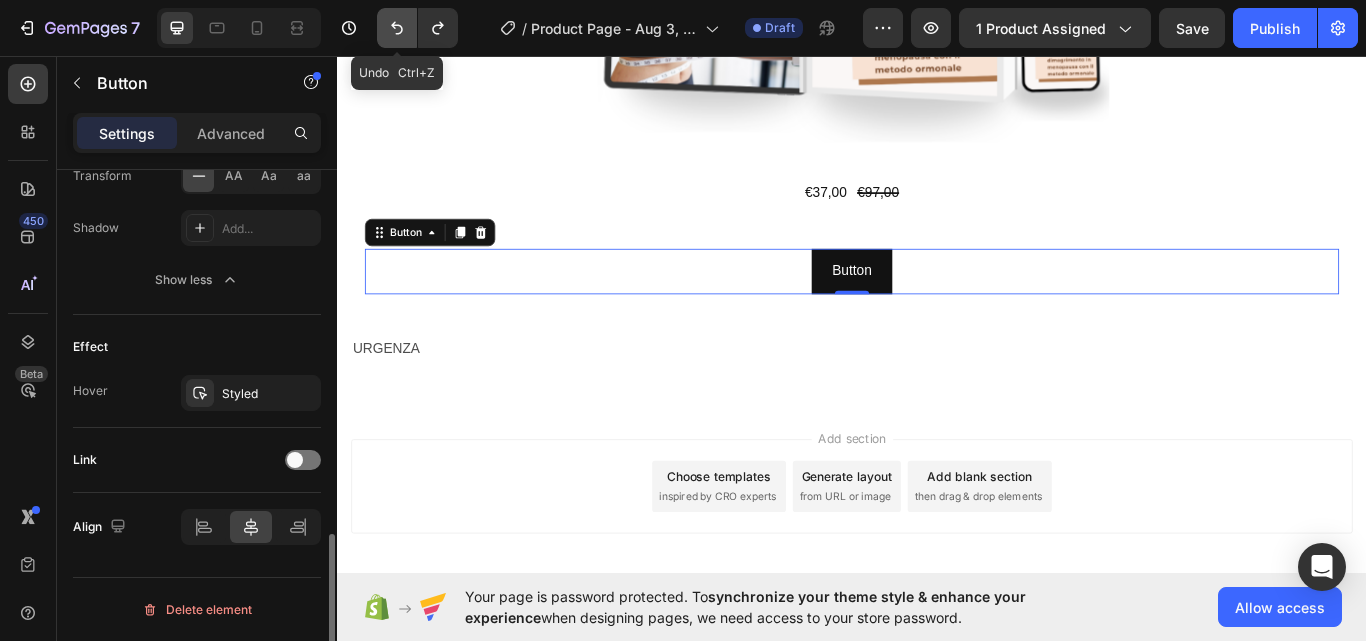 scroll, scrollTop: 1170, scrollLeft: 0, axis: vertical 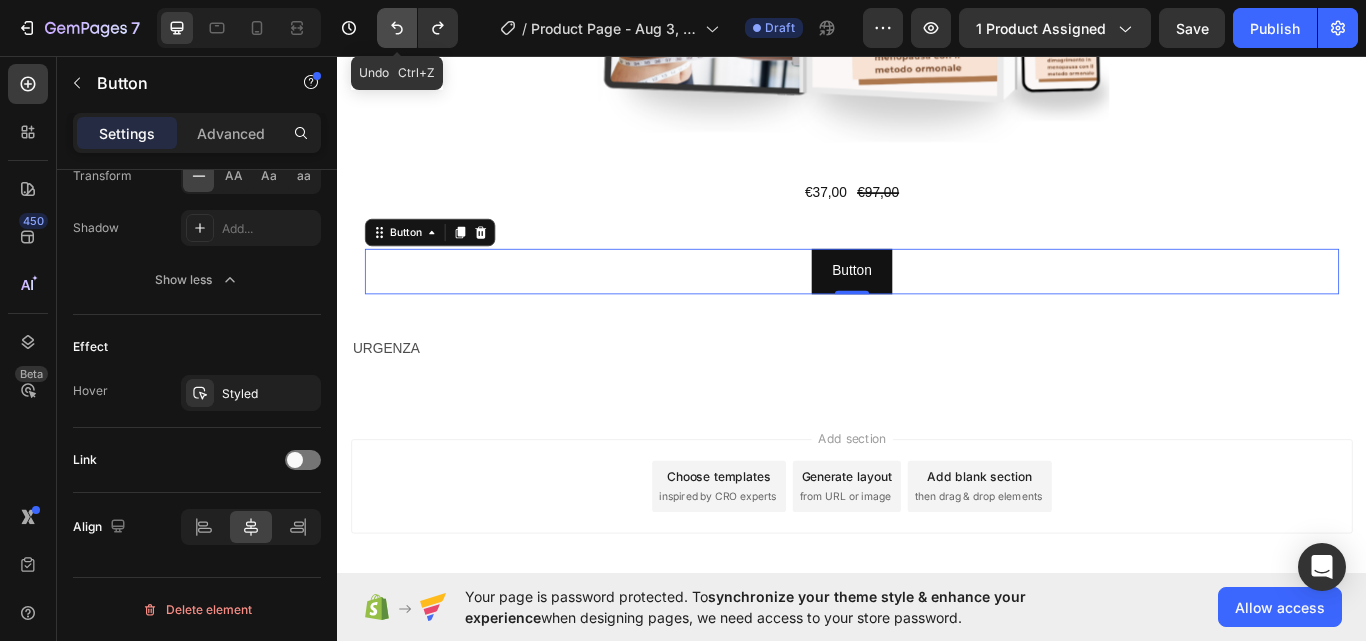 click 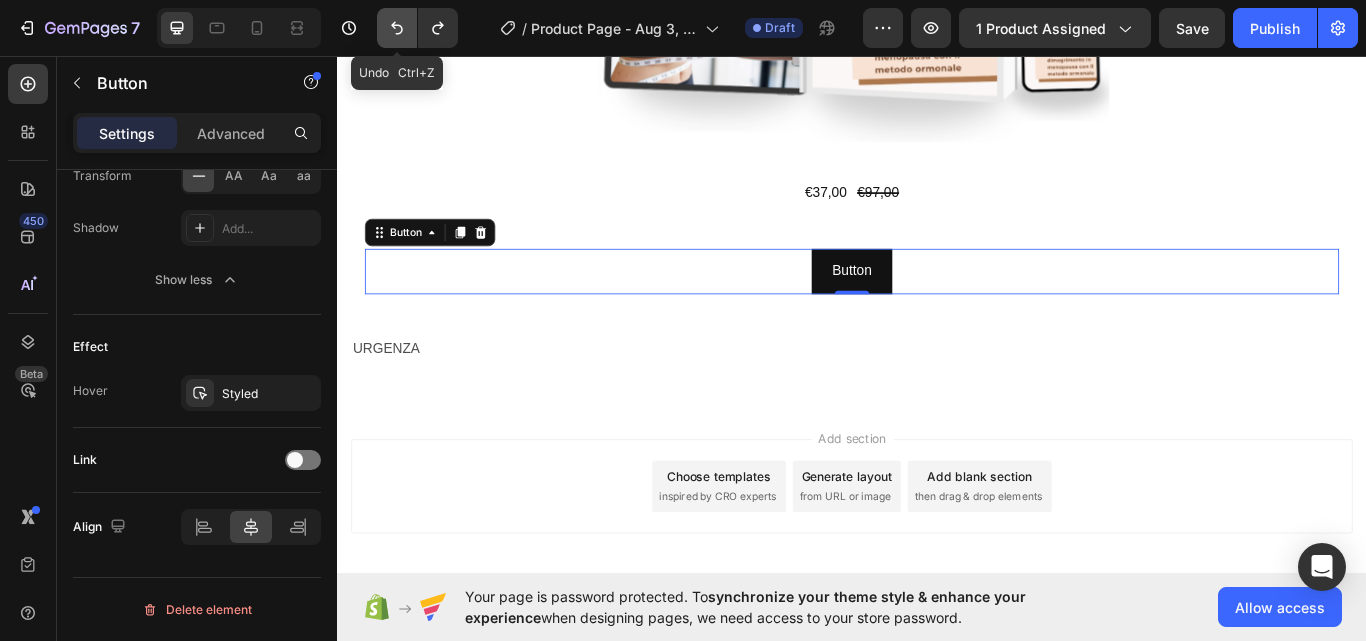 click 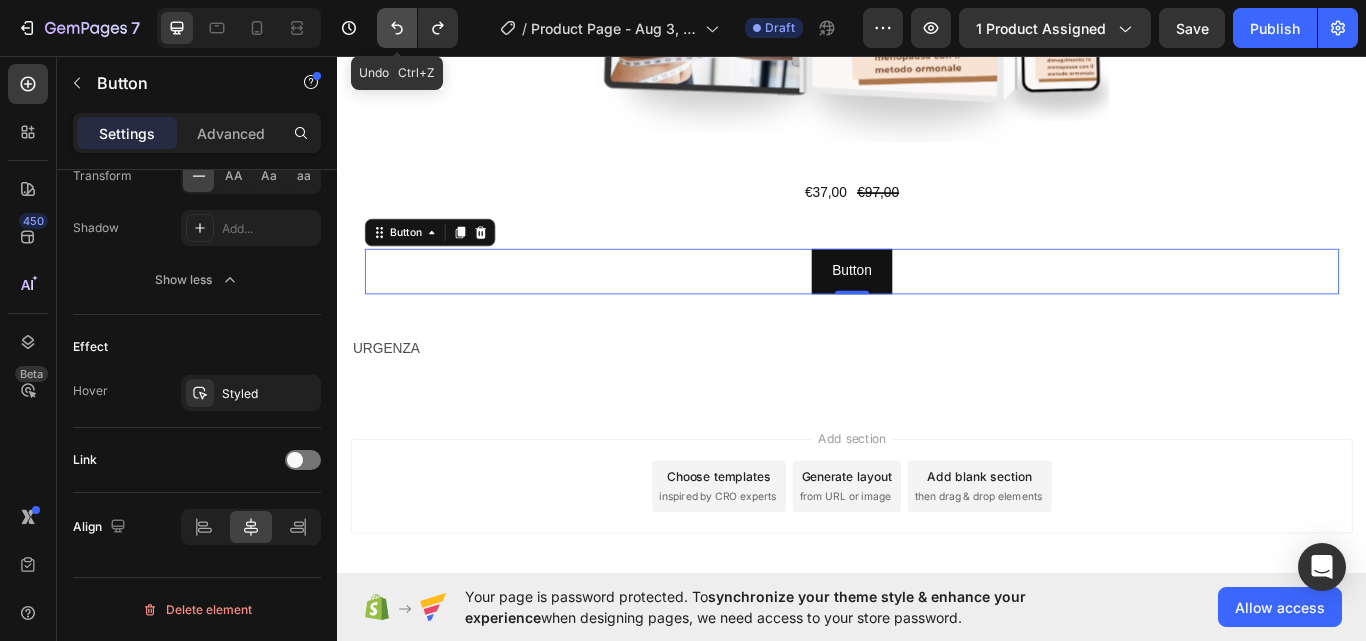 click 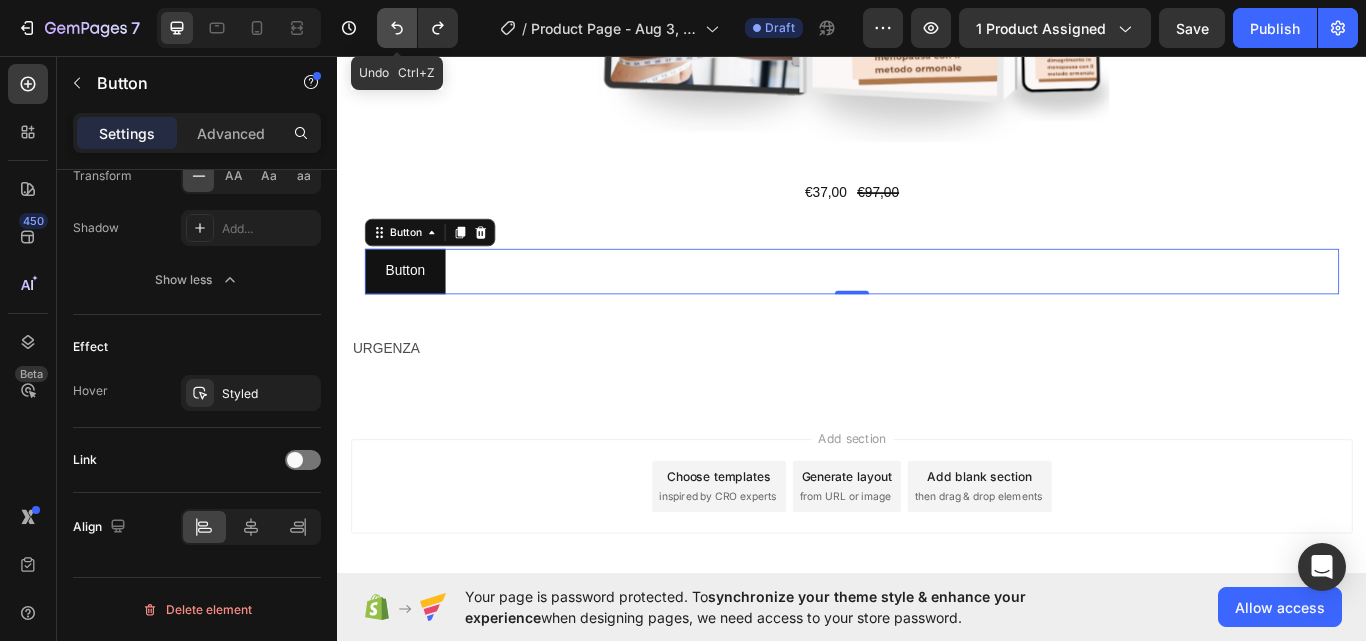 click 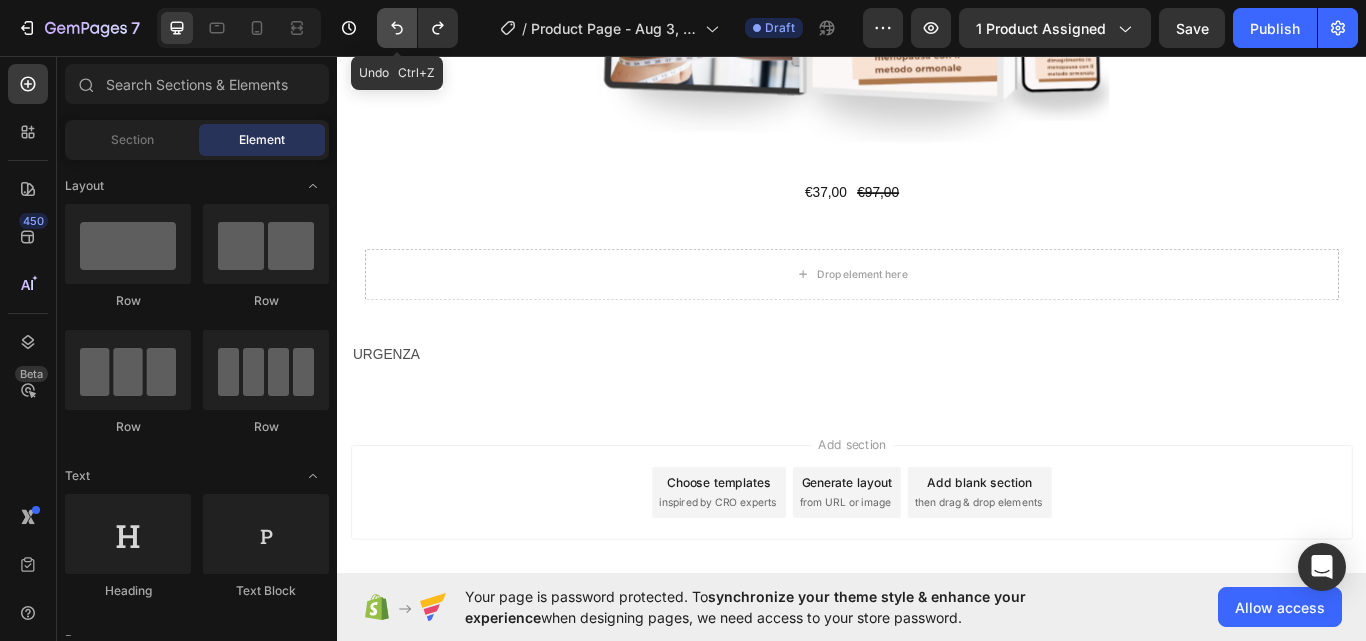 click 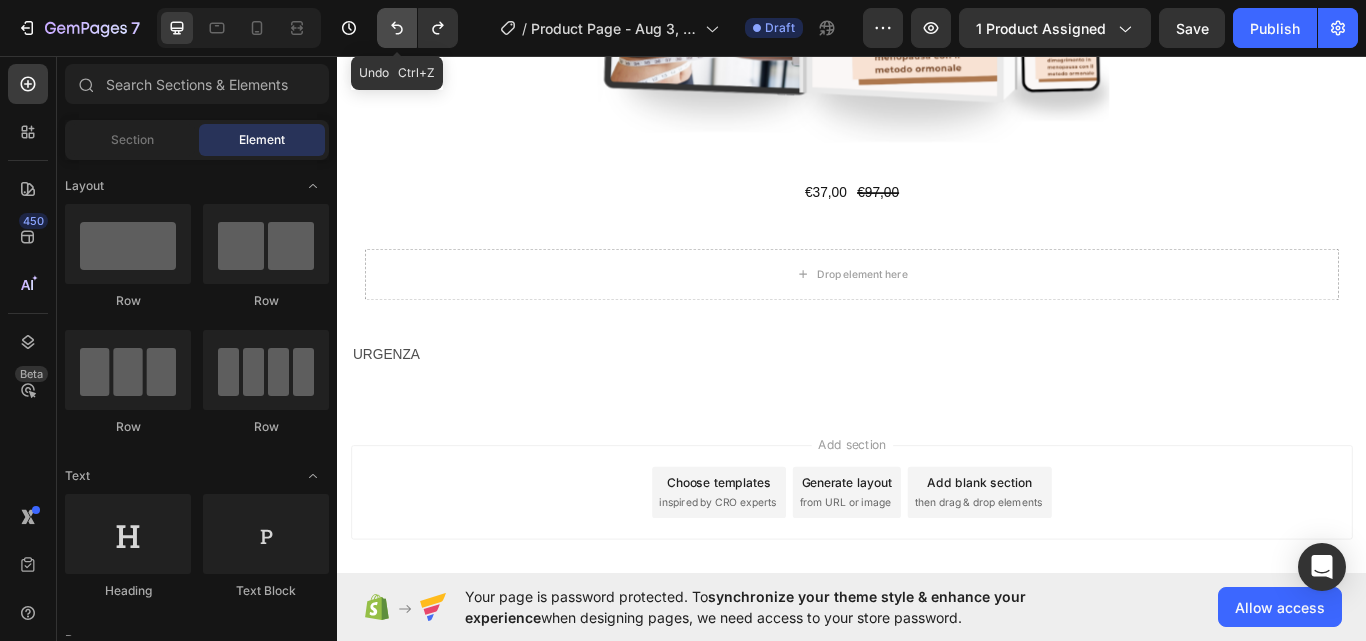 click 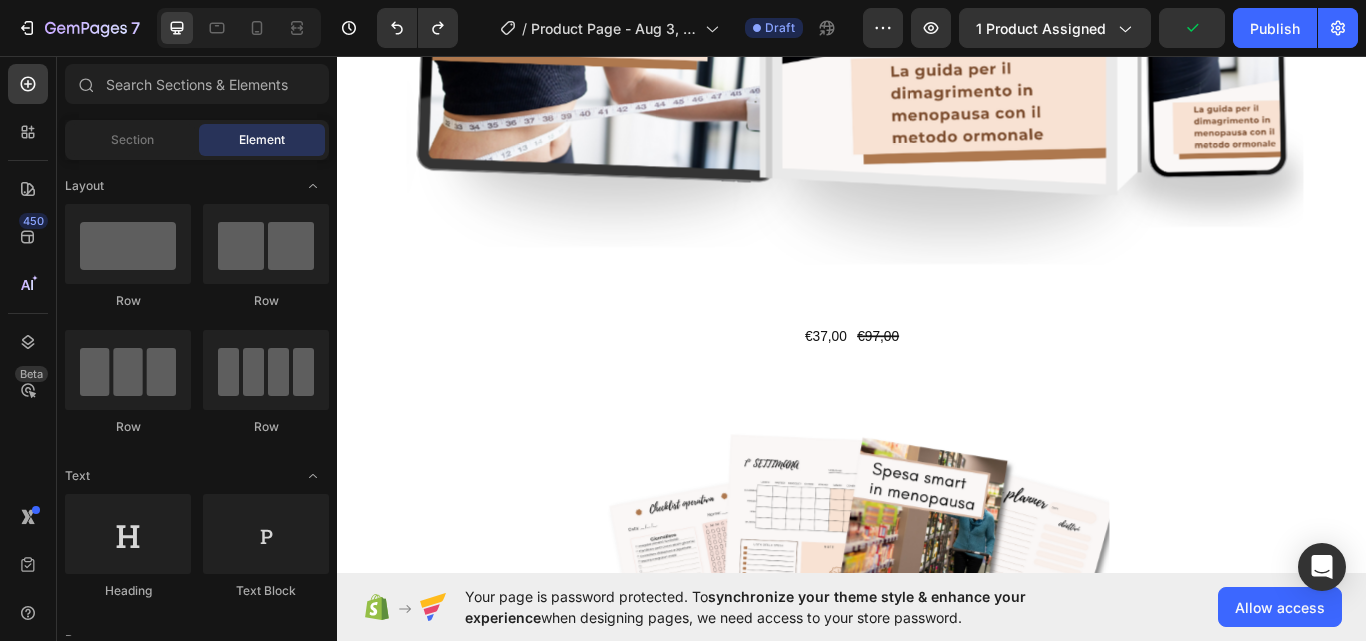 scroll, scrollTop: 1093, scrollLeft: 0, axis: vertical 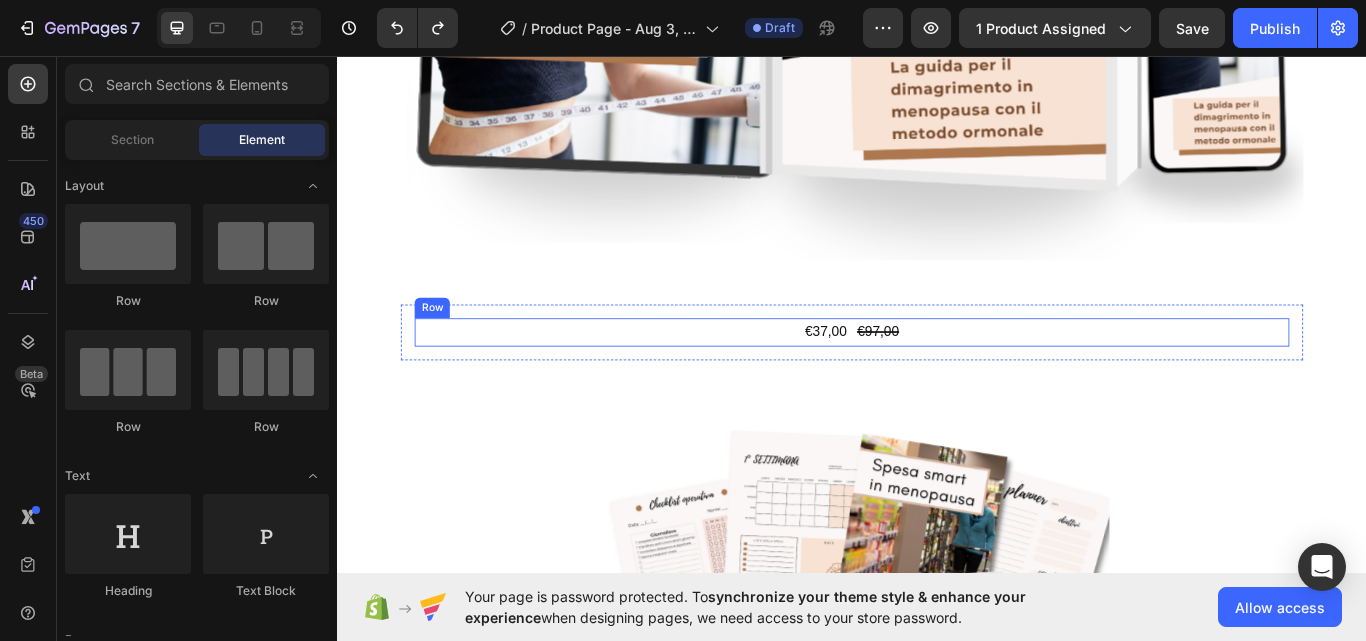click on "€37,00 Product Price Product Price €97,00 Product Price Product Price Row" at bounding box center [936, 379] 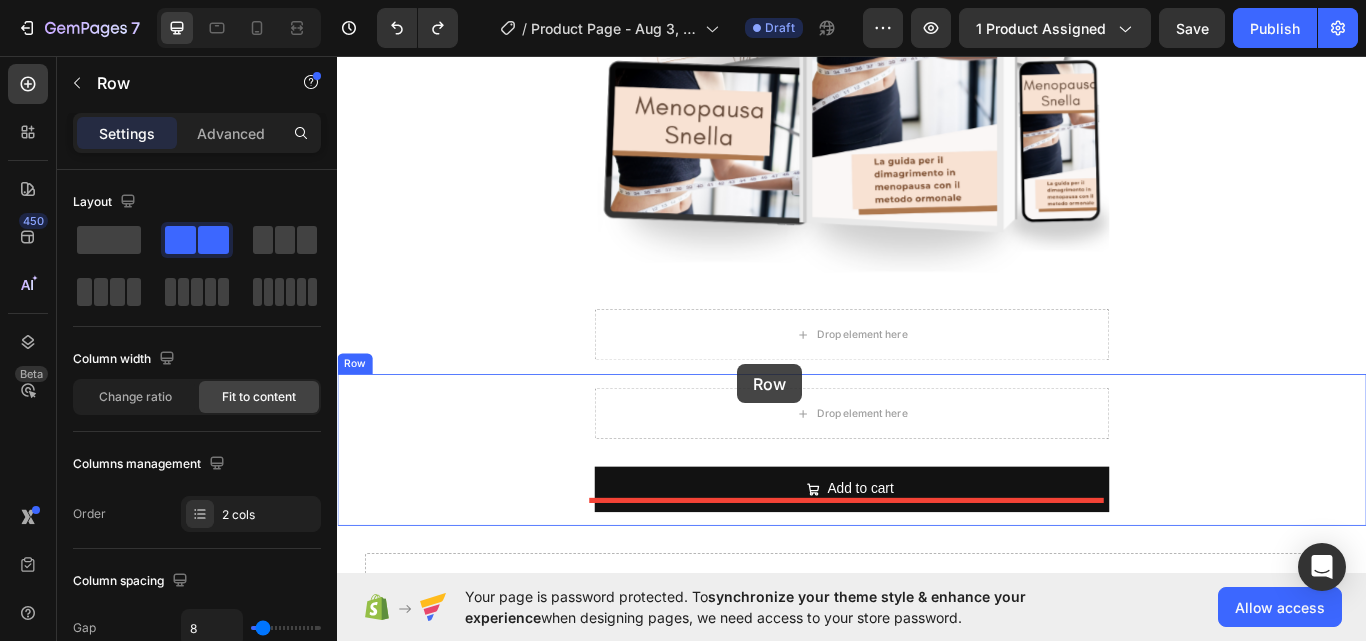scroll, scrollTop: 1841, scrollLeft: 0, axis: vertical 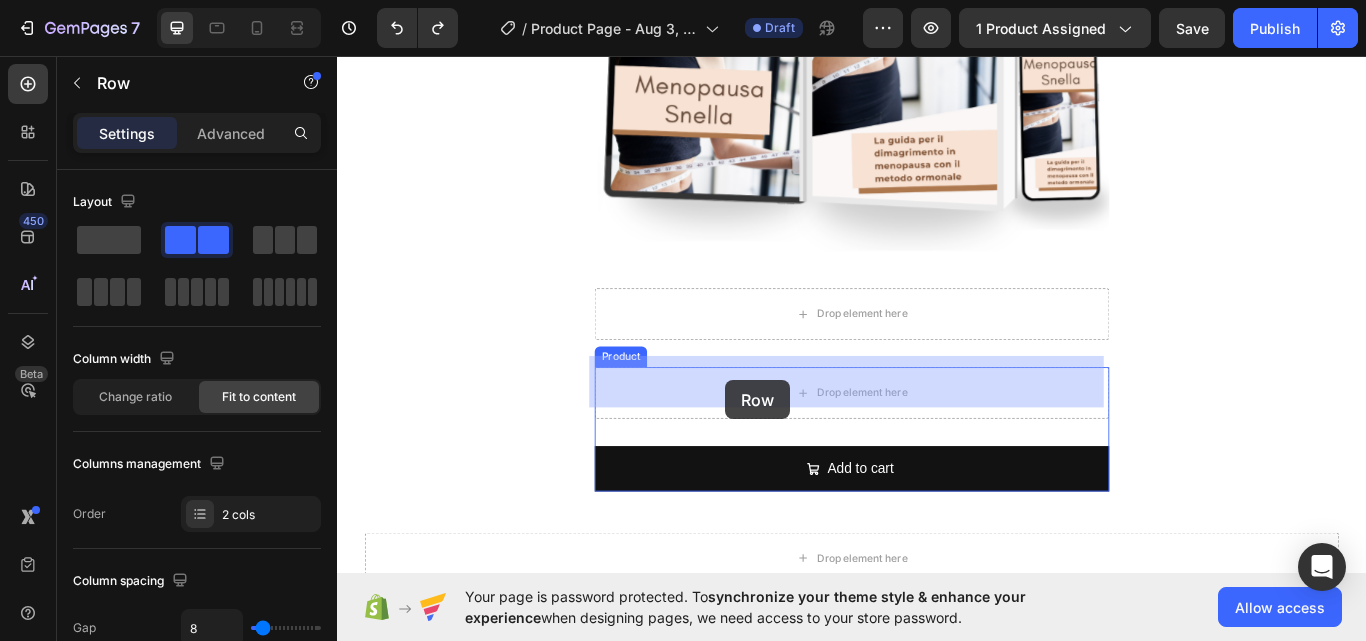 drag, startPoint x: 466, startPoint y: 338, endPoint x: 790, endPoint y: 433, distance: 337.64035 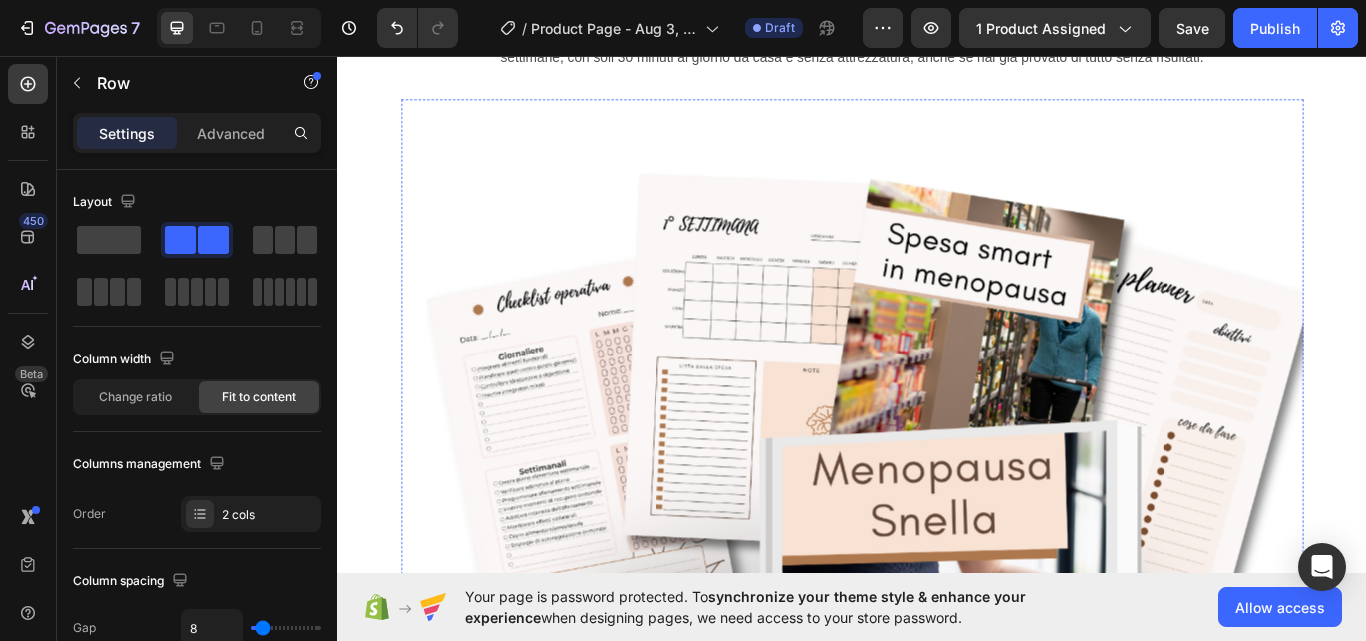 scroll, scrollTop: 81, scrollLeft: 0, axis: vertical 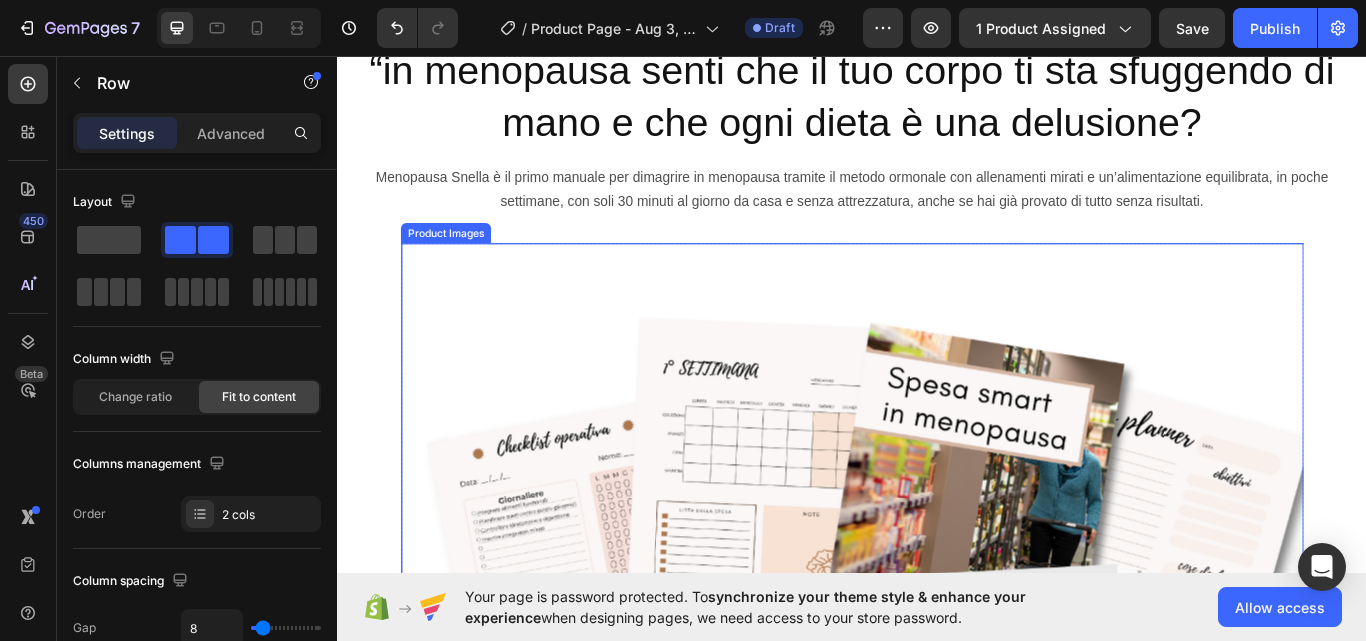 click at bounding box center [936, 801] 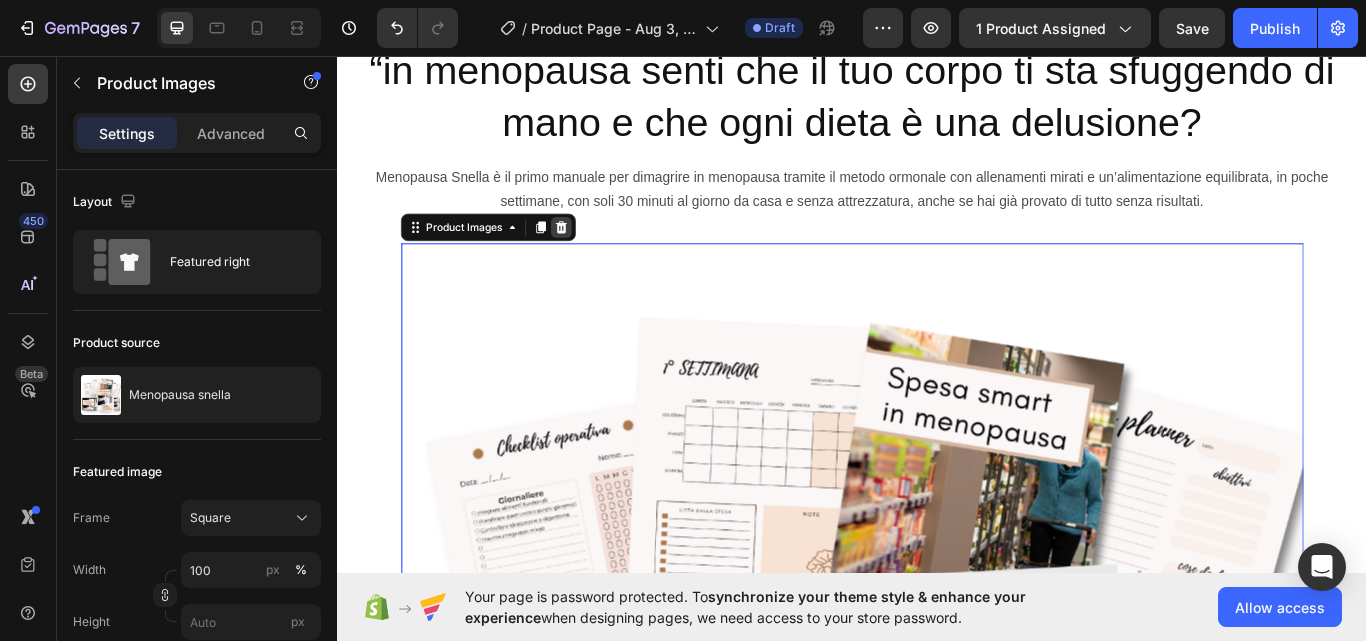 click 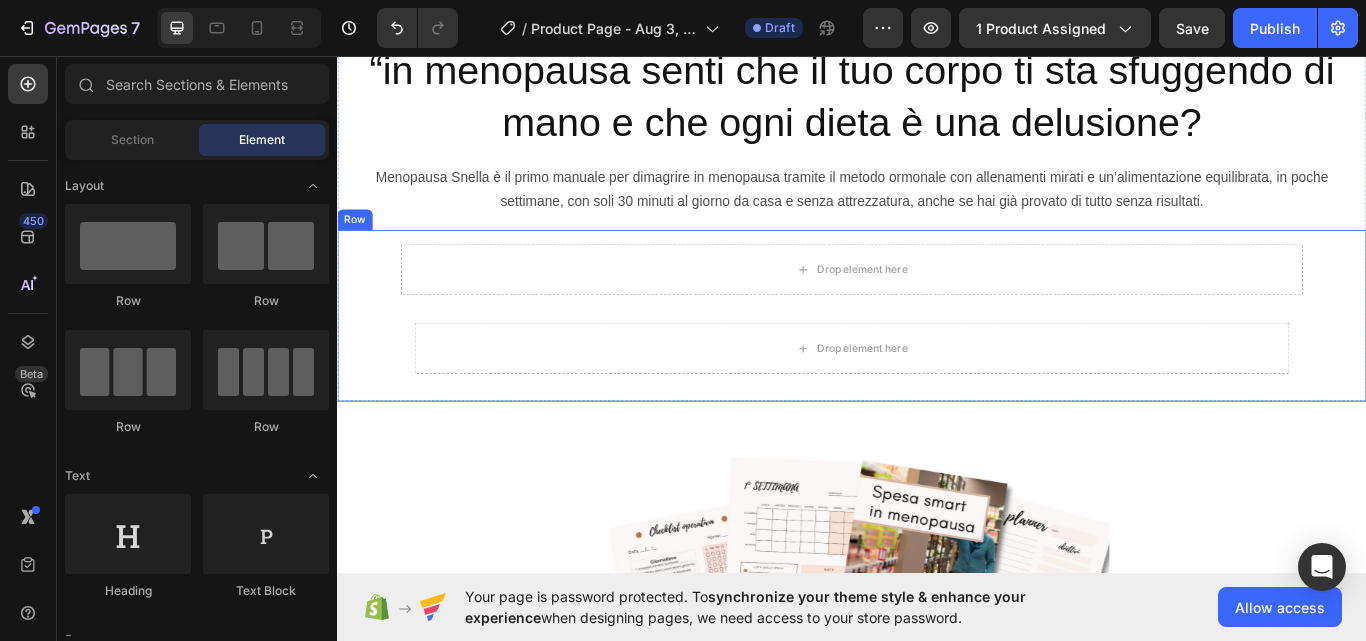 click on "Drop element here
Drop element here Row Product" at bounding box center (937, 360) 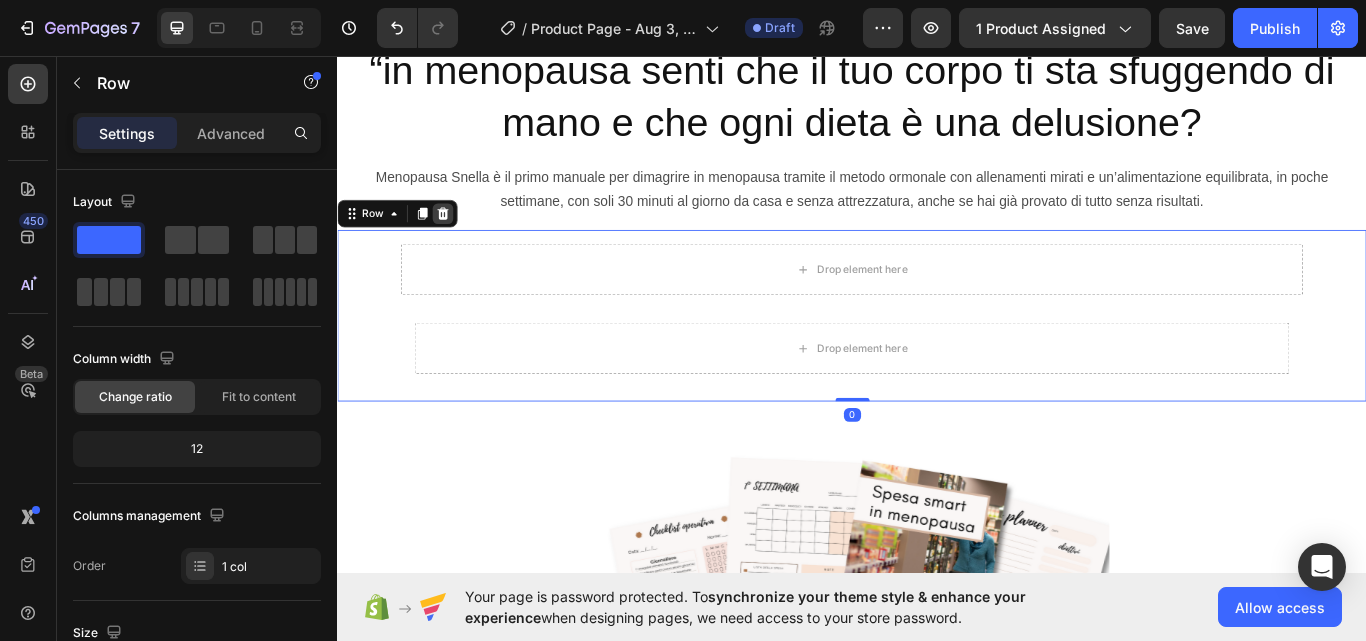 click 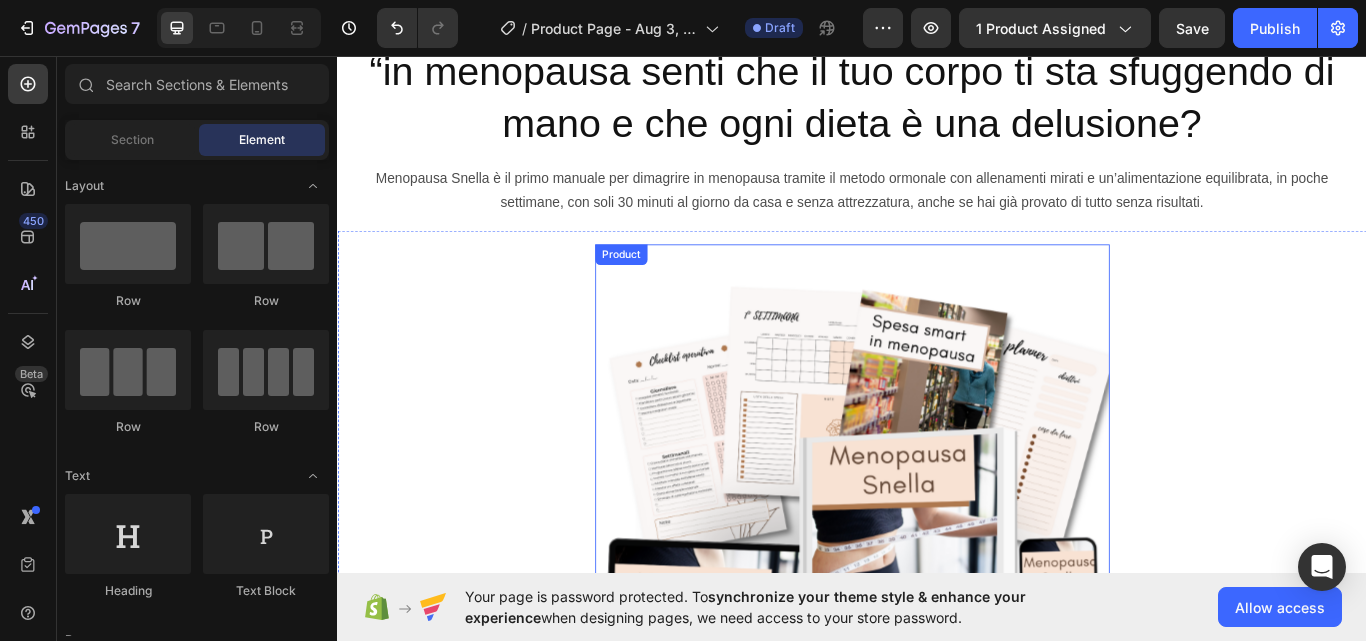 scroll, scrollTop: 0, scrollLeft: 0, axis: both 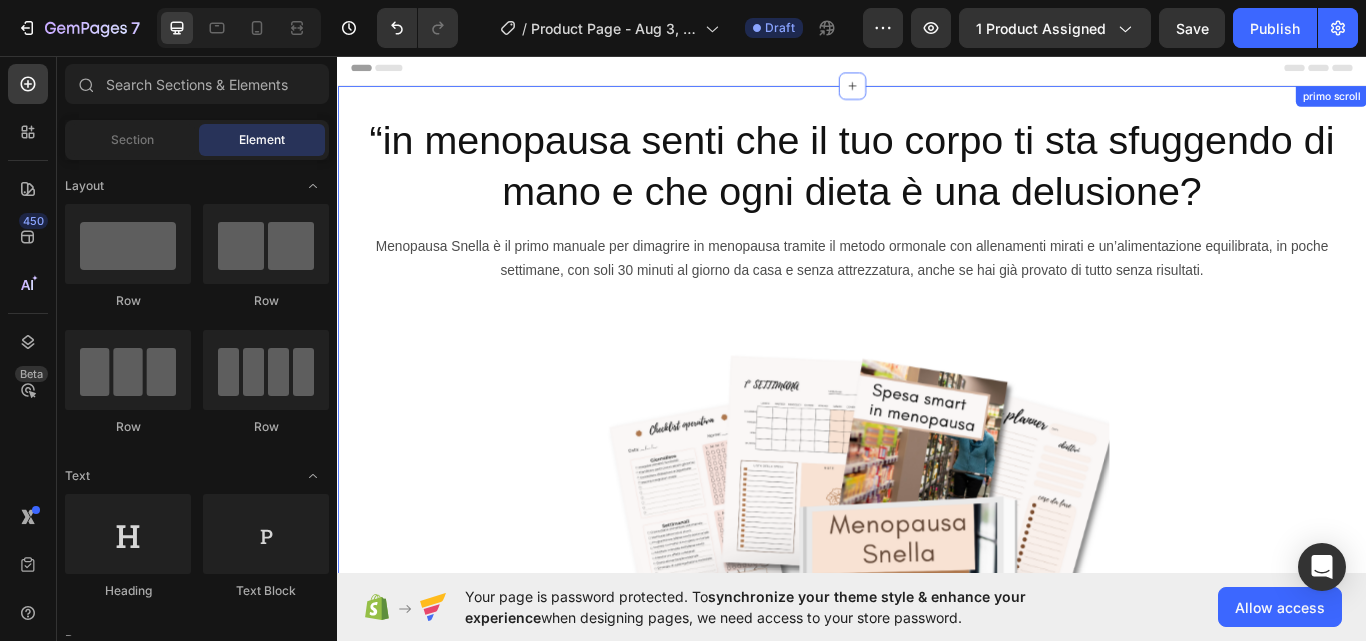 click on "“in menopausa senti che il tuo corpo ti sta sfuggendo di mano e che ogni dieta è una delusione? Heading Menopausa Snella è il primo manuale per dimagrire in menopausa tramite il metodo ormonale con allenamenti mirati e un’alimentazione equilibrata, in poche settimane, con soli 30 minuti al giorno da casa e senza attrezzatura, anche se hai già provato di tutto senza risultati. Text Block Row Row Row Product Images
Drop element here Product Row €37,00 Product Price Product Price €97,00 Product Price Product Price Row
Add to cart Add to Cart Product Row
Drop element here Row Row URGENZA Text Block Row primo scroll" at bounding box center [937, 764] 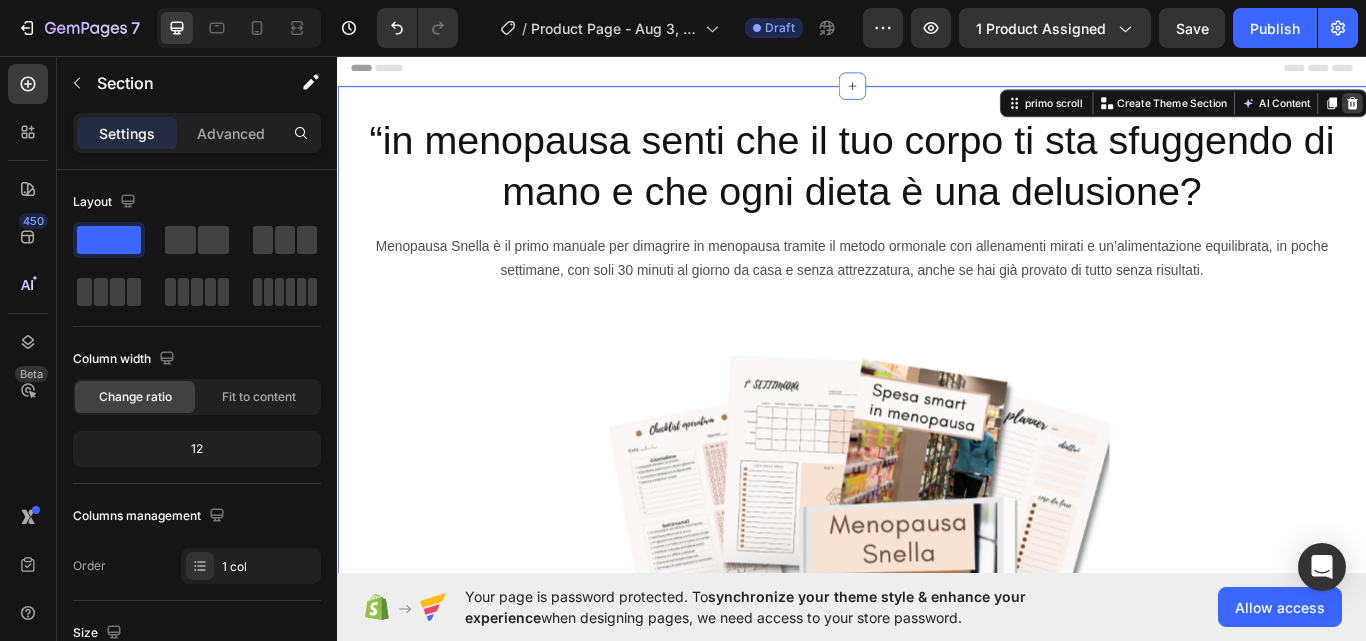 click 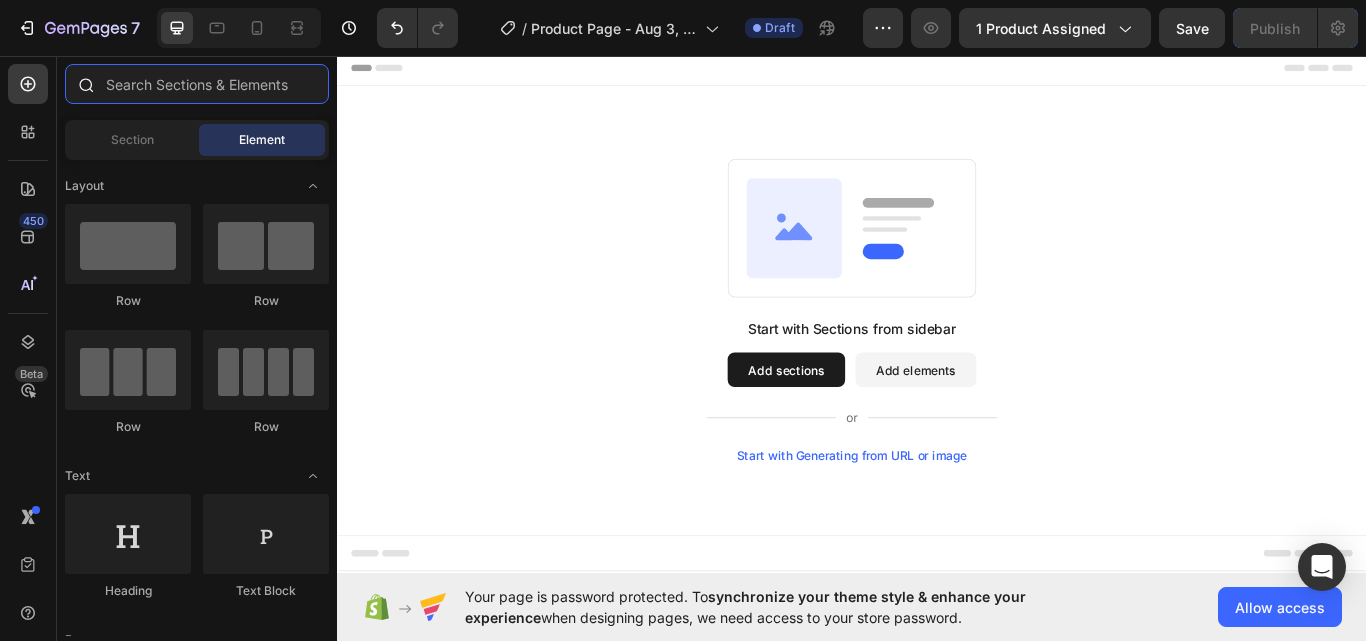 click at bounding box center [197, 84] 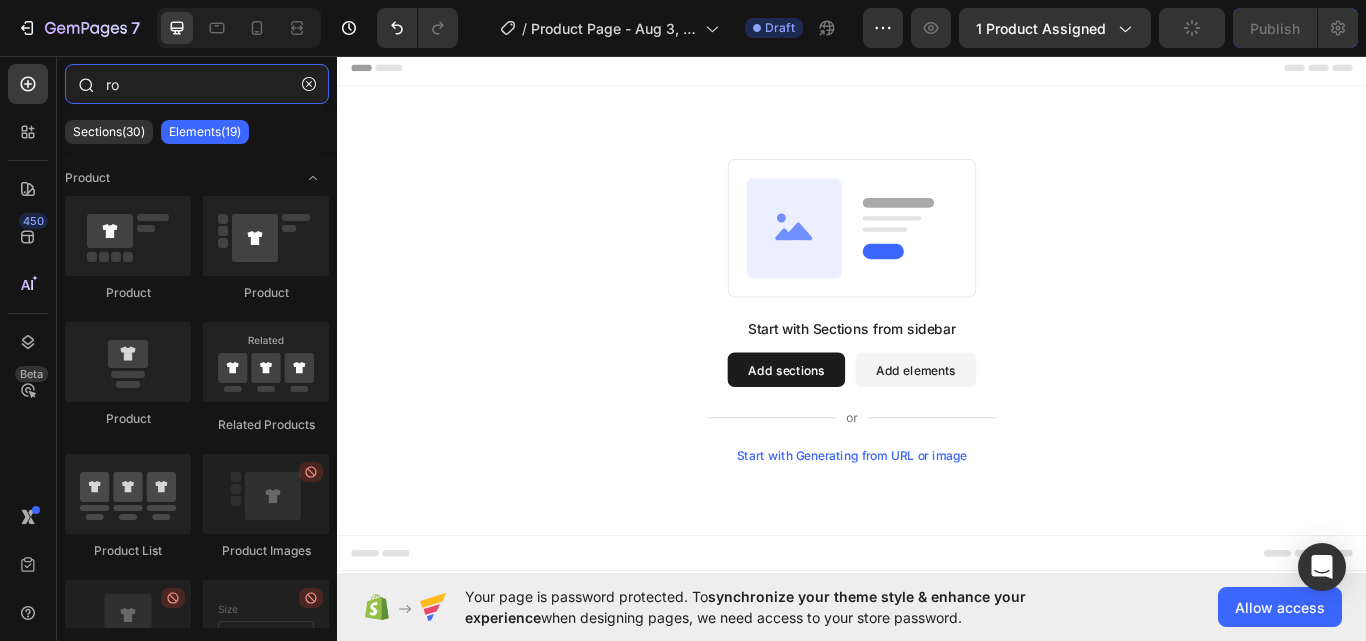 type on "r" 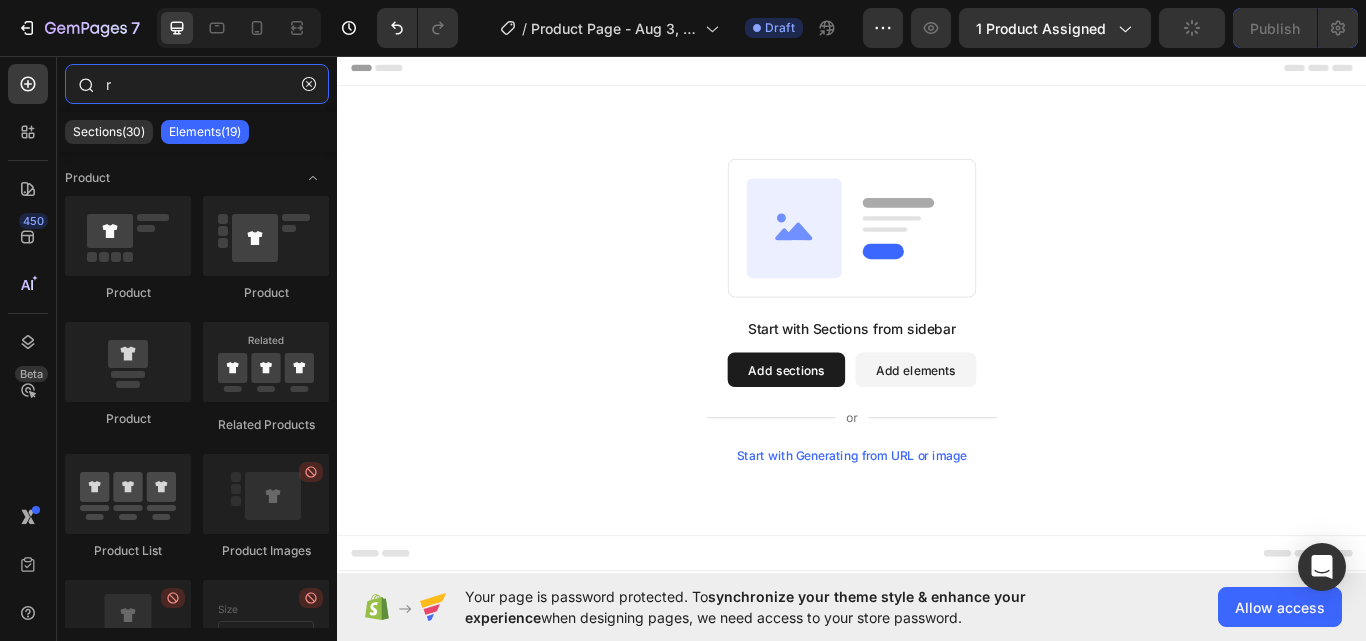 type 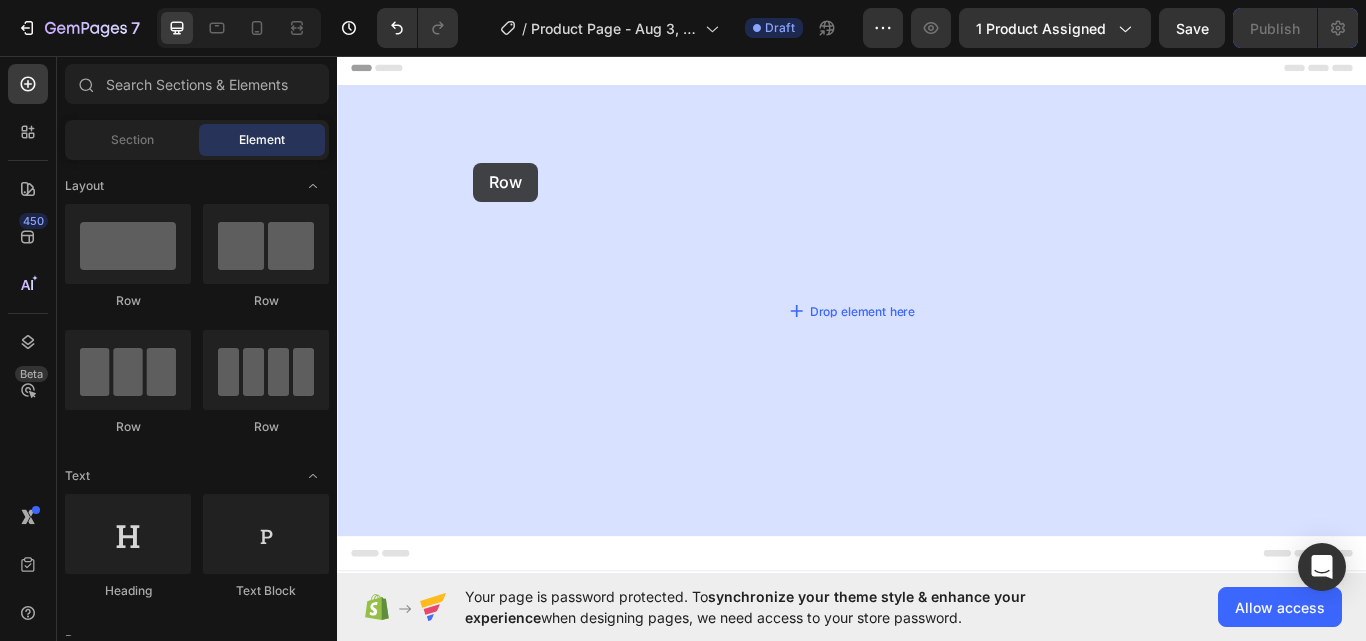 drag, startPoint x: 457, startPoint y: 311, endPoint x: 496, endPoint y: 183, distance: 133.80957 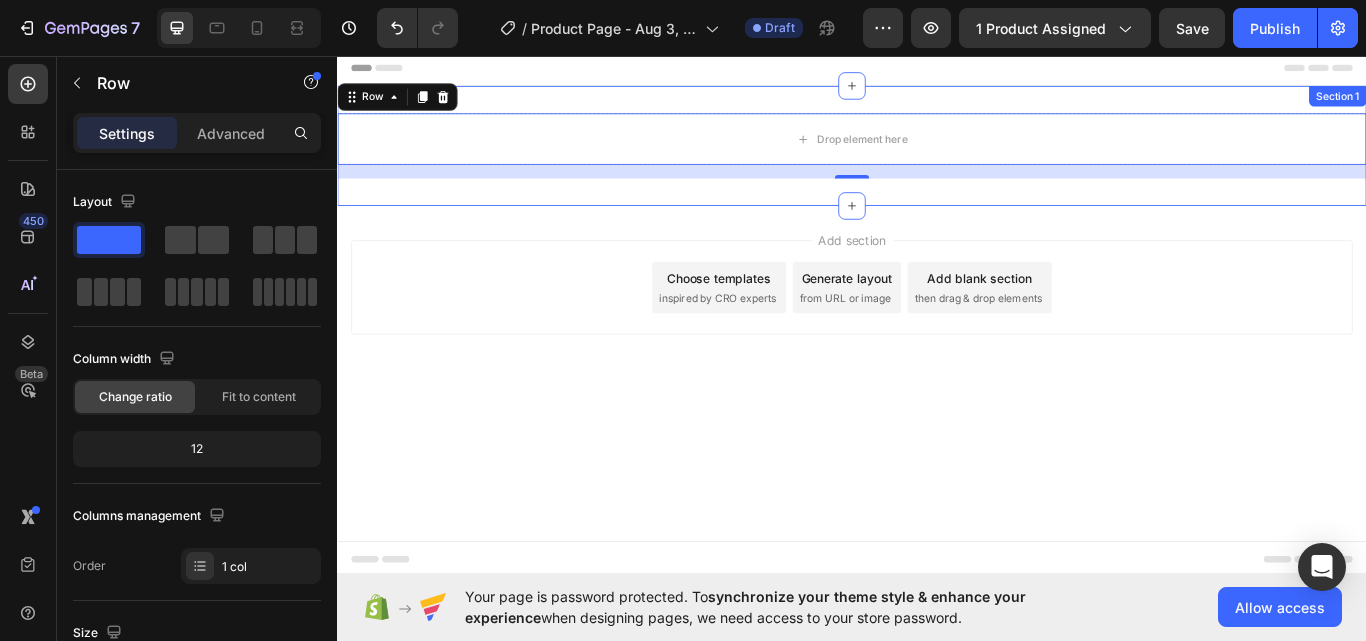 click on "Section 1" at bounding box center [1503, 104] 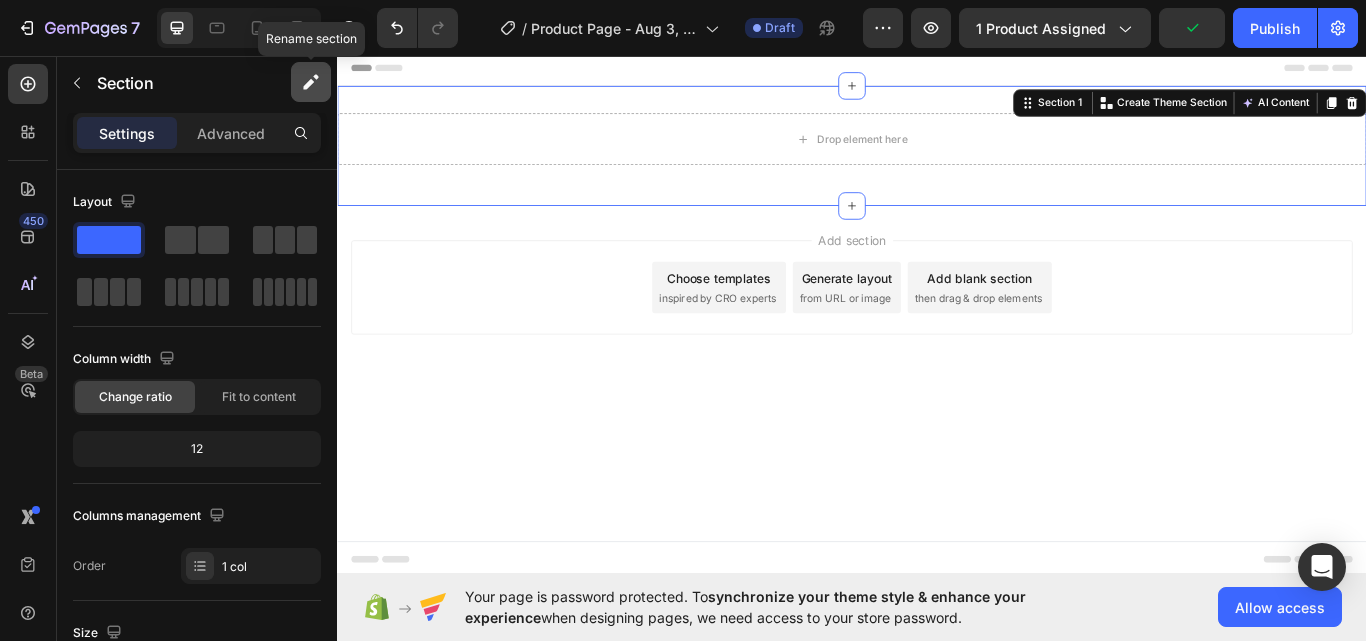 click 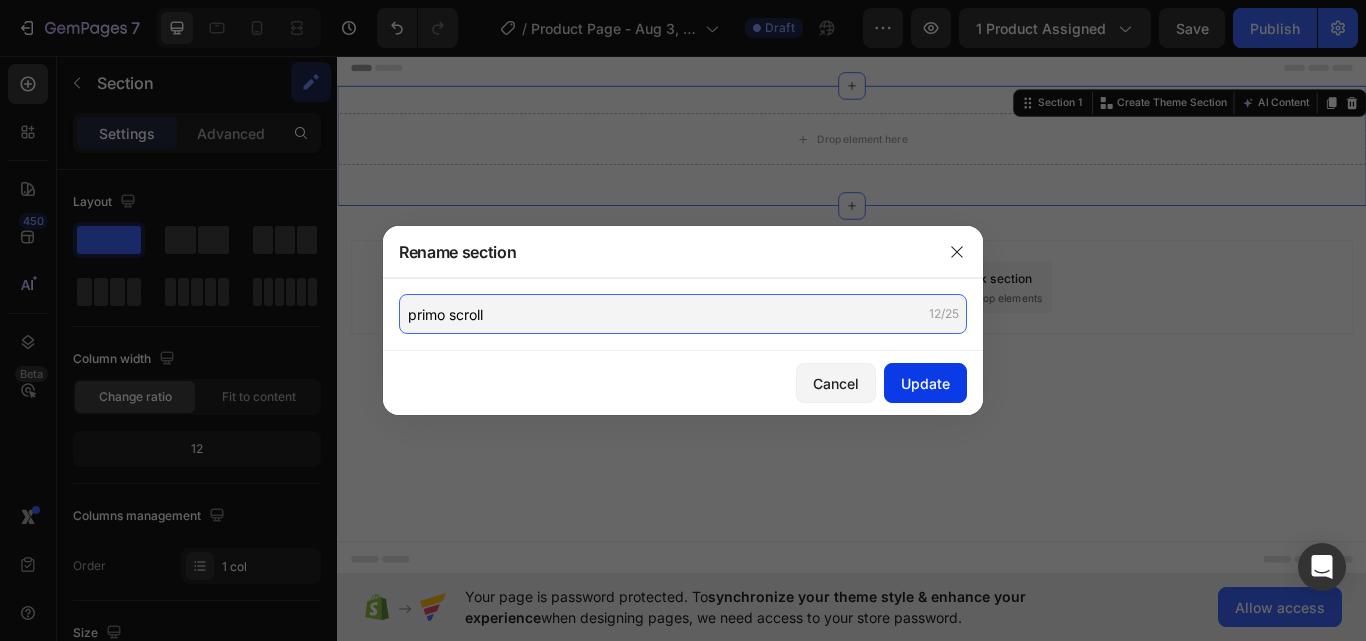 type on "primo scroll" 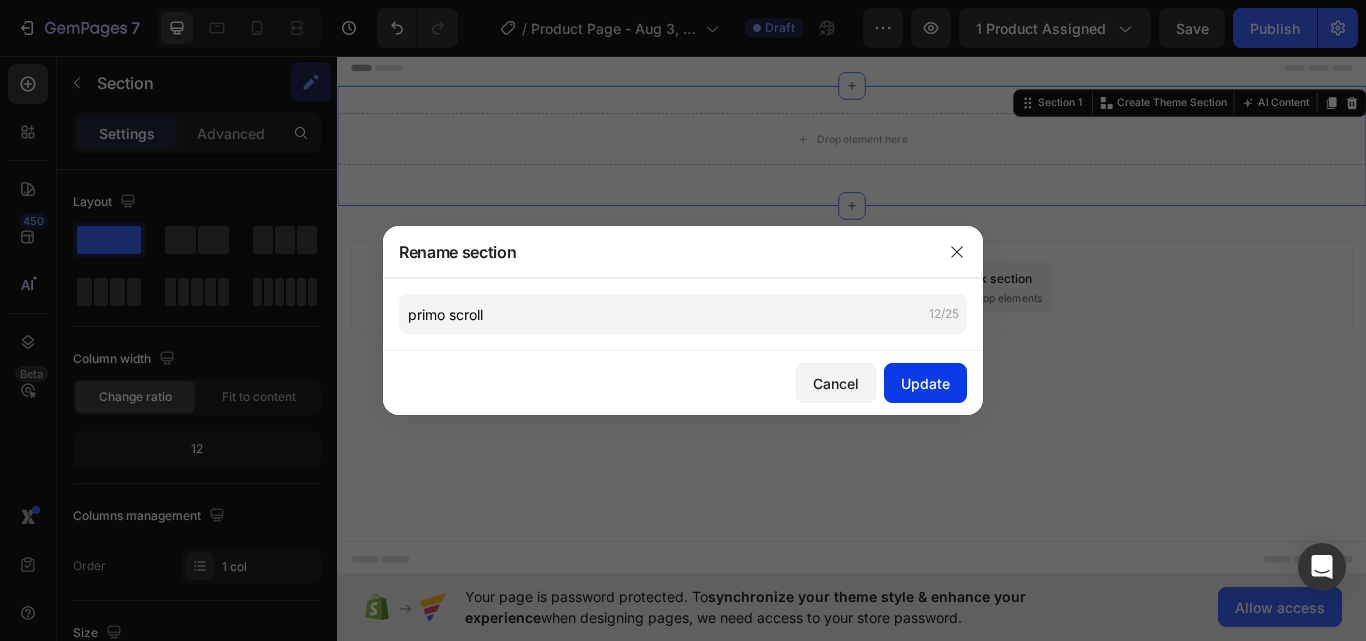click on "Update" at bounding box center [925, 383] 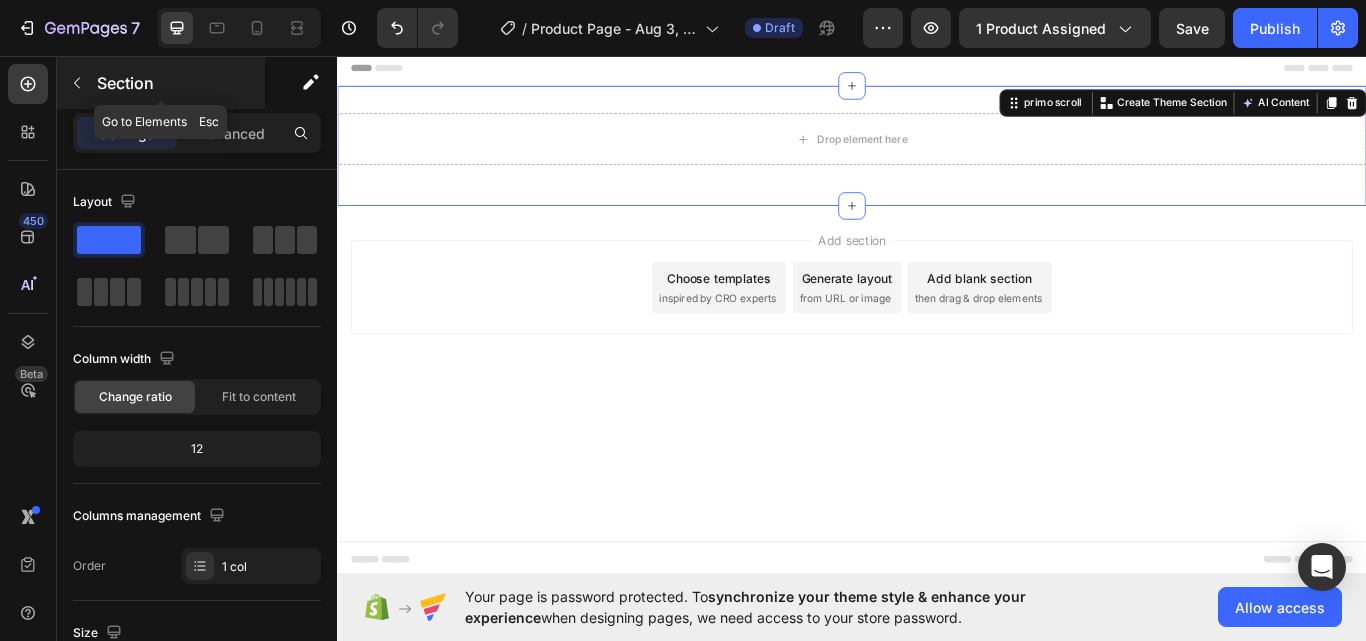 click at bounding box center (77, 83) 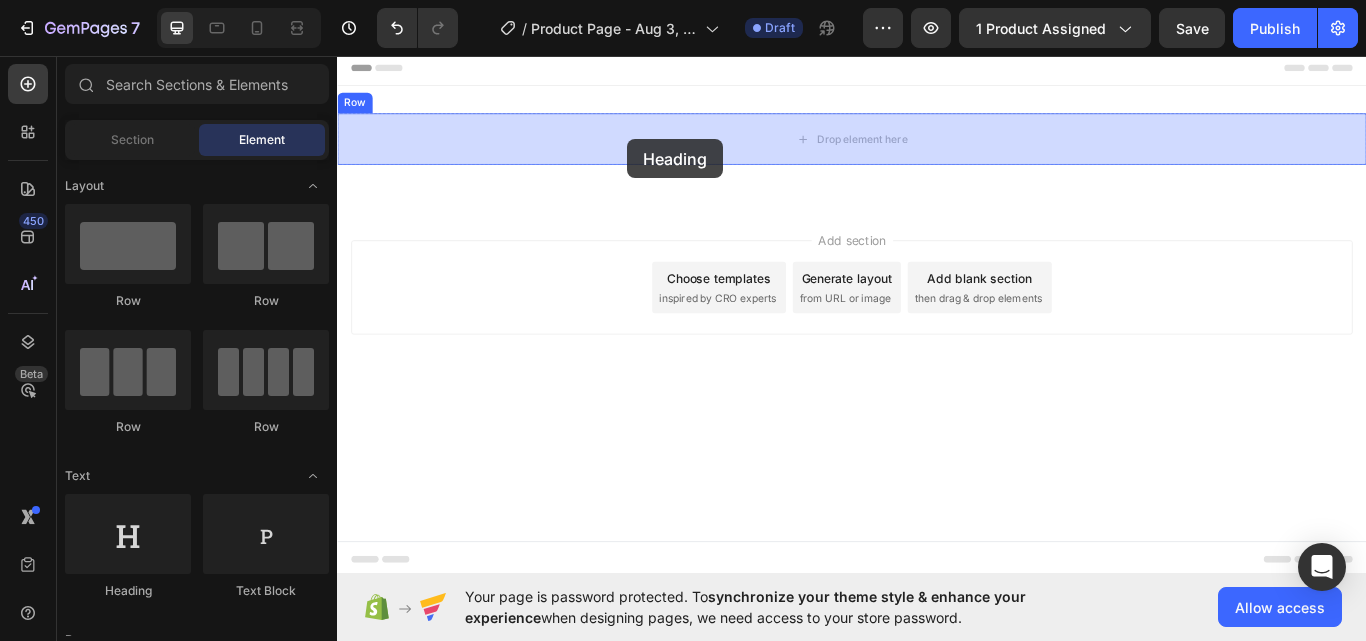 drag, startPoint x: 448, startPoint y: 595, endPoint x: 1148, endPoint y: 52, distance: 885.91705 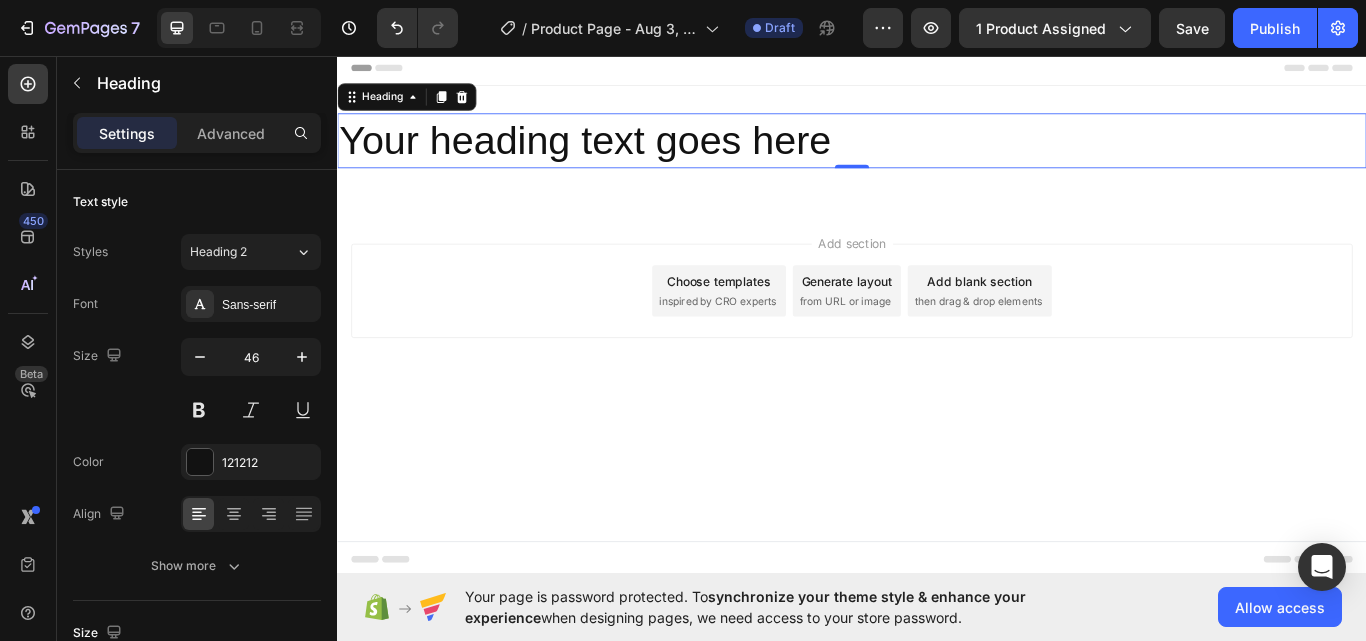 click on "Your heading text goes here" at bounding box center (937, 156) 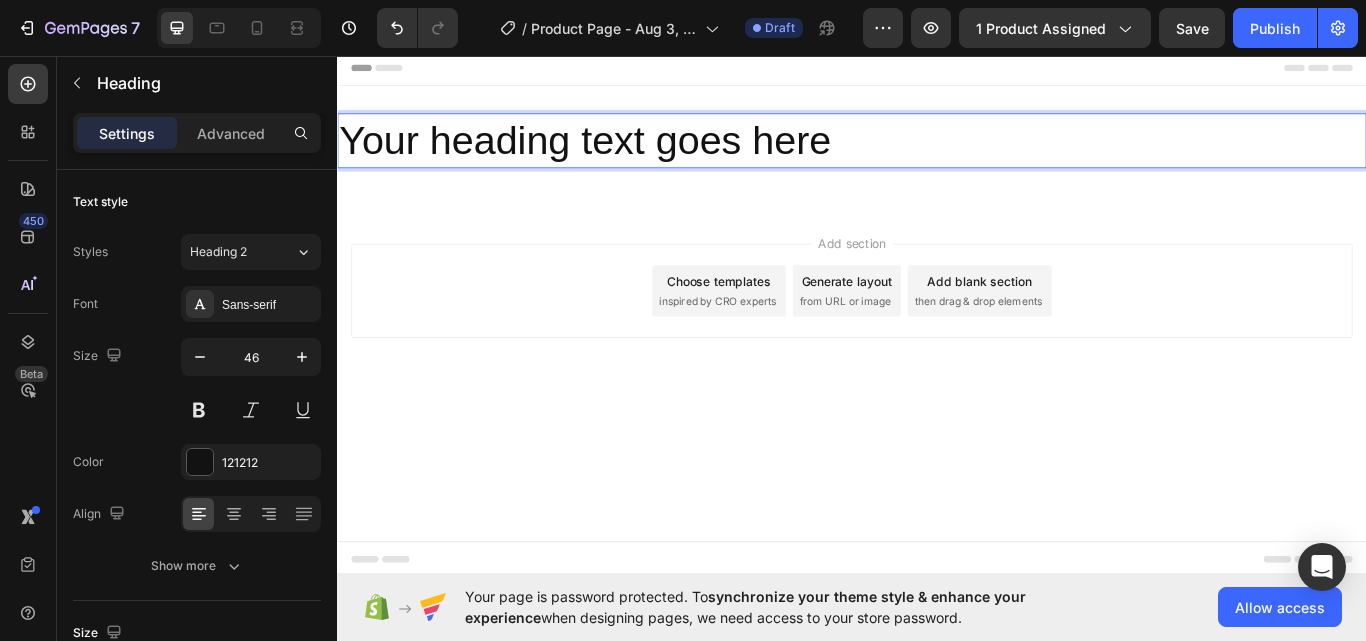 click on "Your heading text goes here" at bounding box center (937, 156) 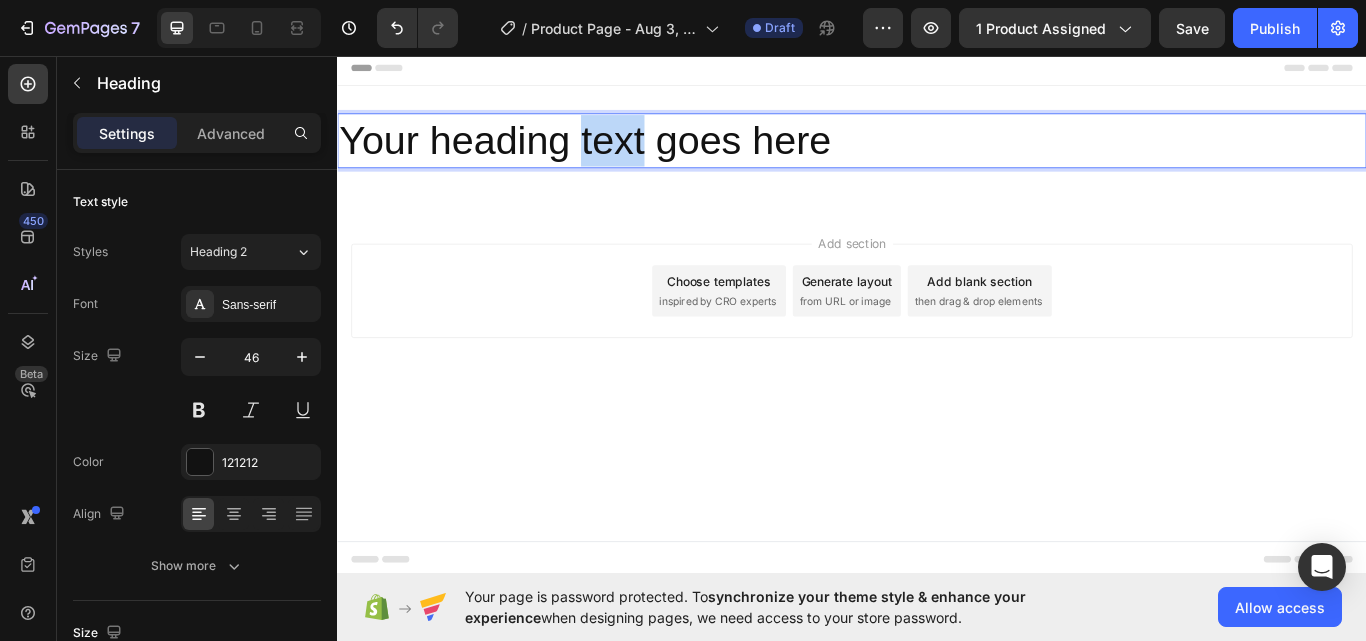 click on "Your heading text goes here" at bounding box center [937, 156] 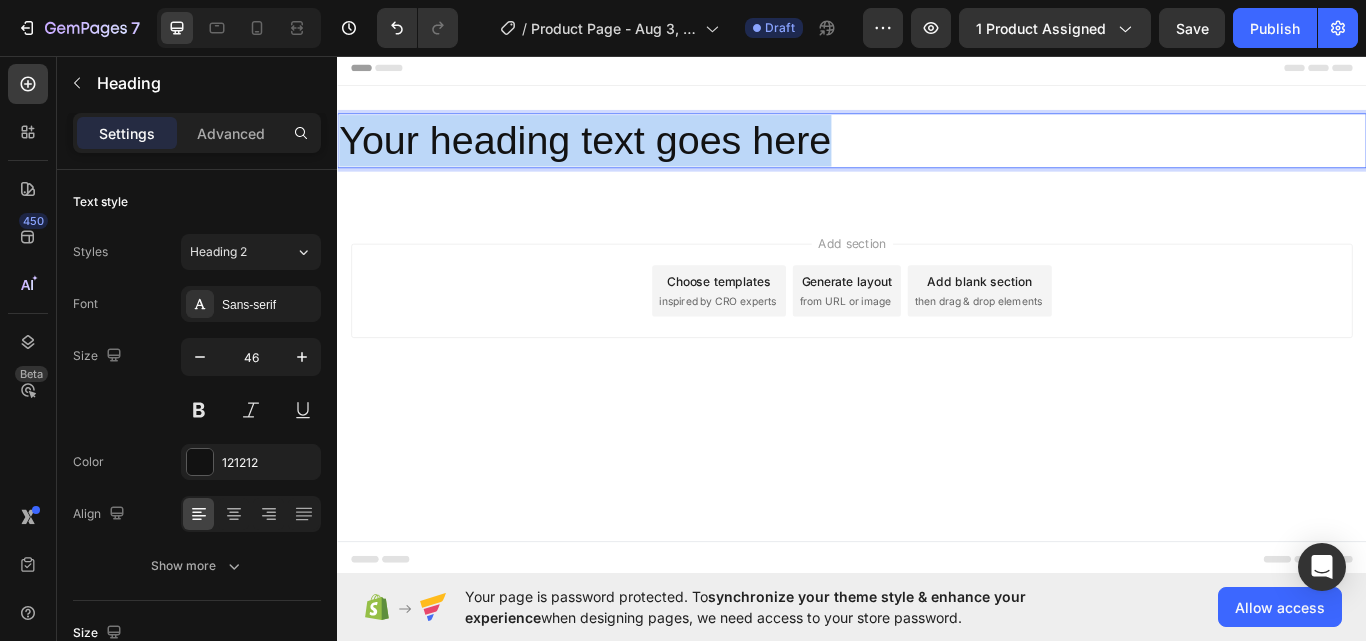 click on "Your heading text goes here" at bounding box center (937, 156) 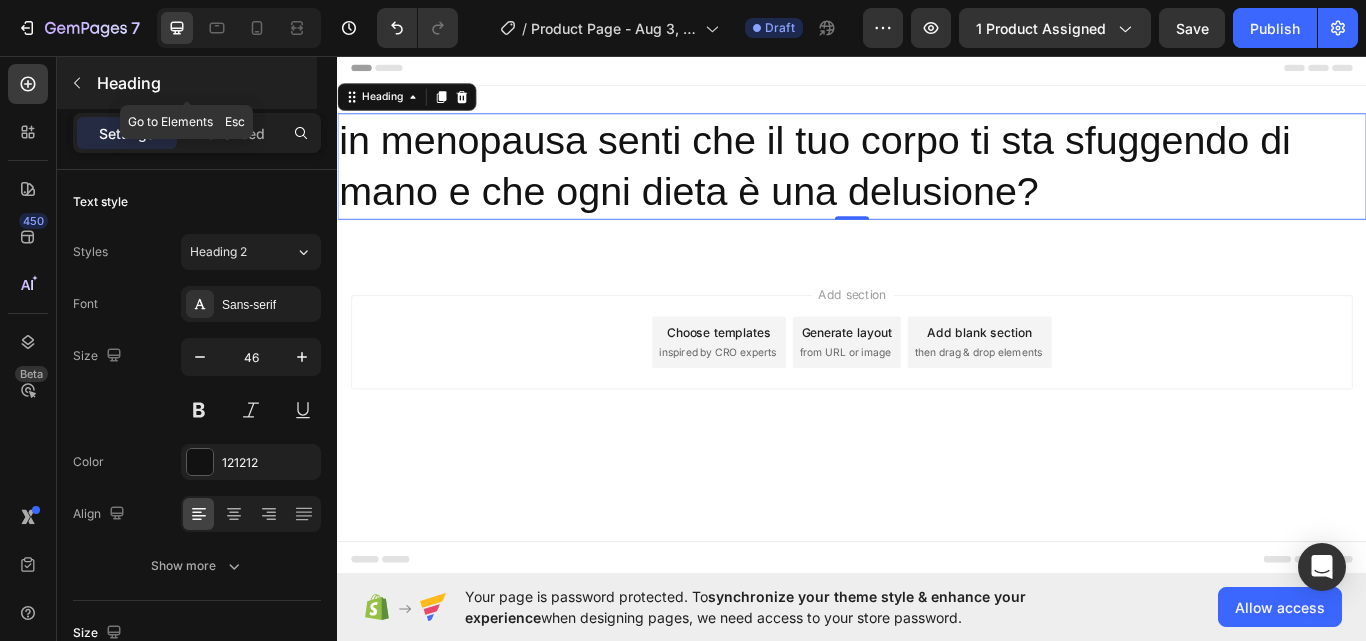 click on "Heading" at bounding box center [205, 83] 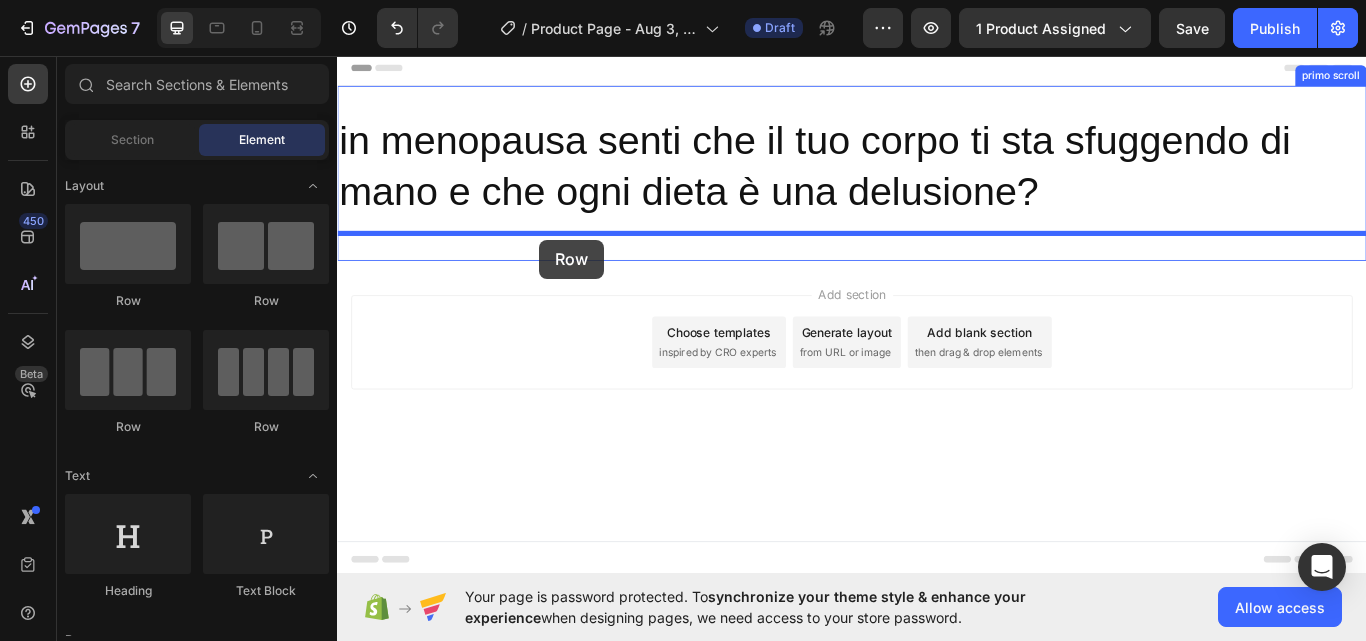 drag, startPoint x: 457, startPoint y: 298, endPoint x: 573, endPoint y: 271, distance: 119.1008 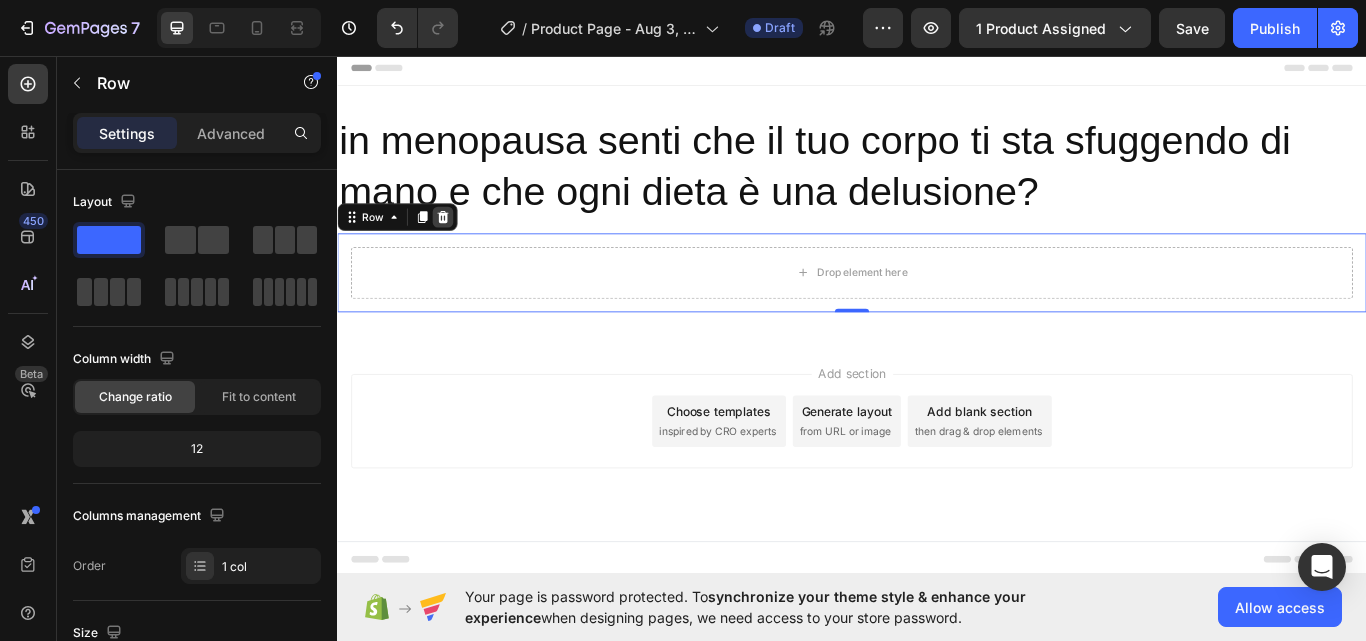 click 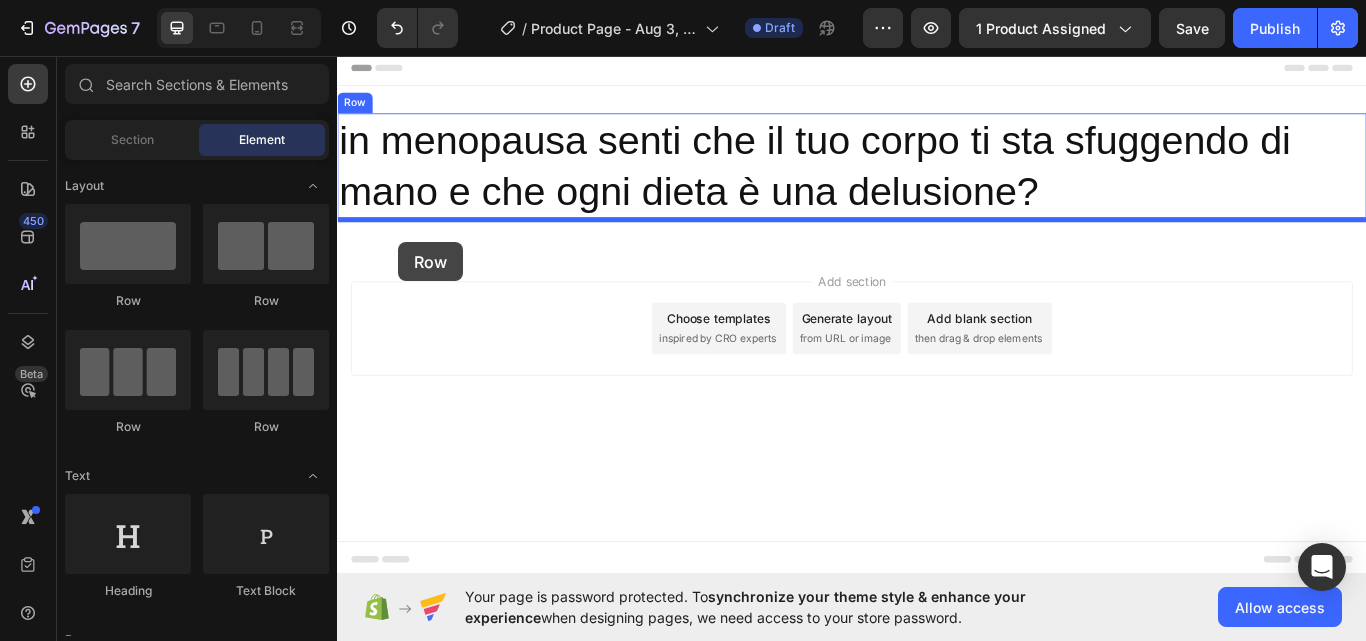 drag, startPoint x: 433, startPoint y: 291, endPoint x: 408, endPoint y: 274, distance: 30.232433 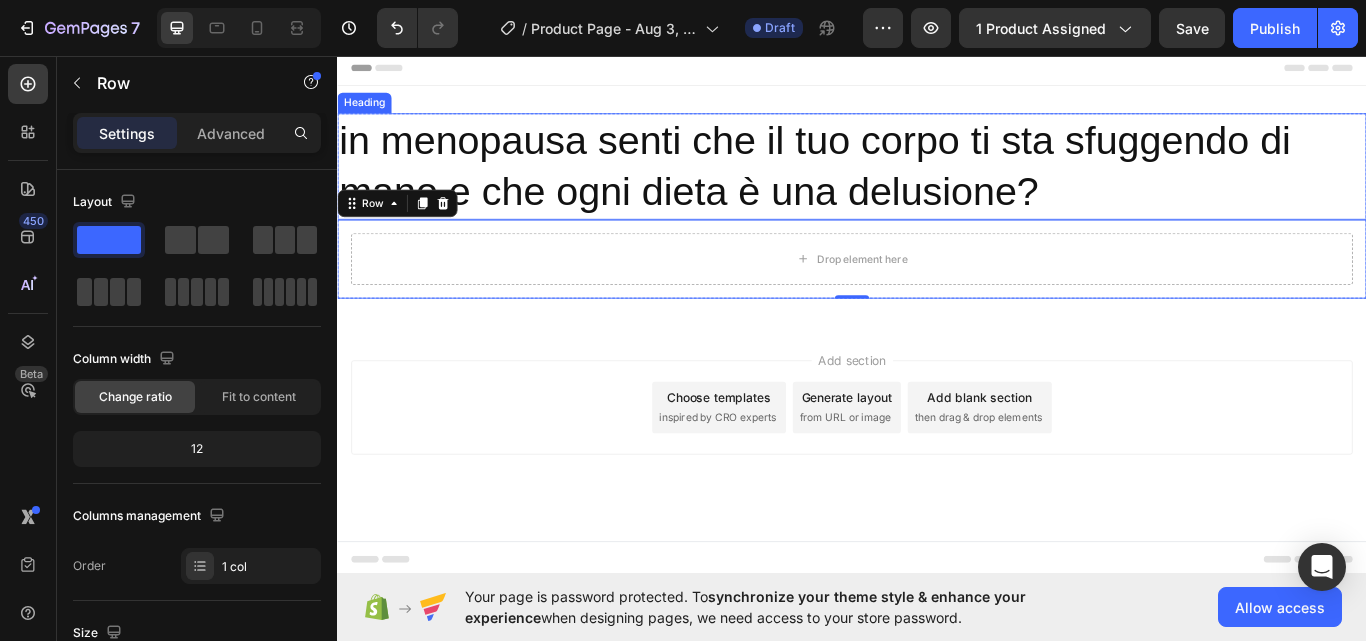 click on "Heading" at bounding box center (368, 112) 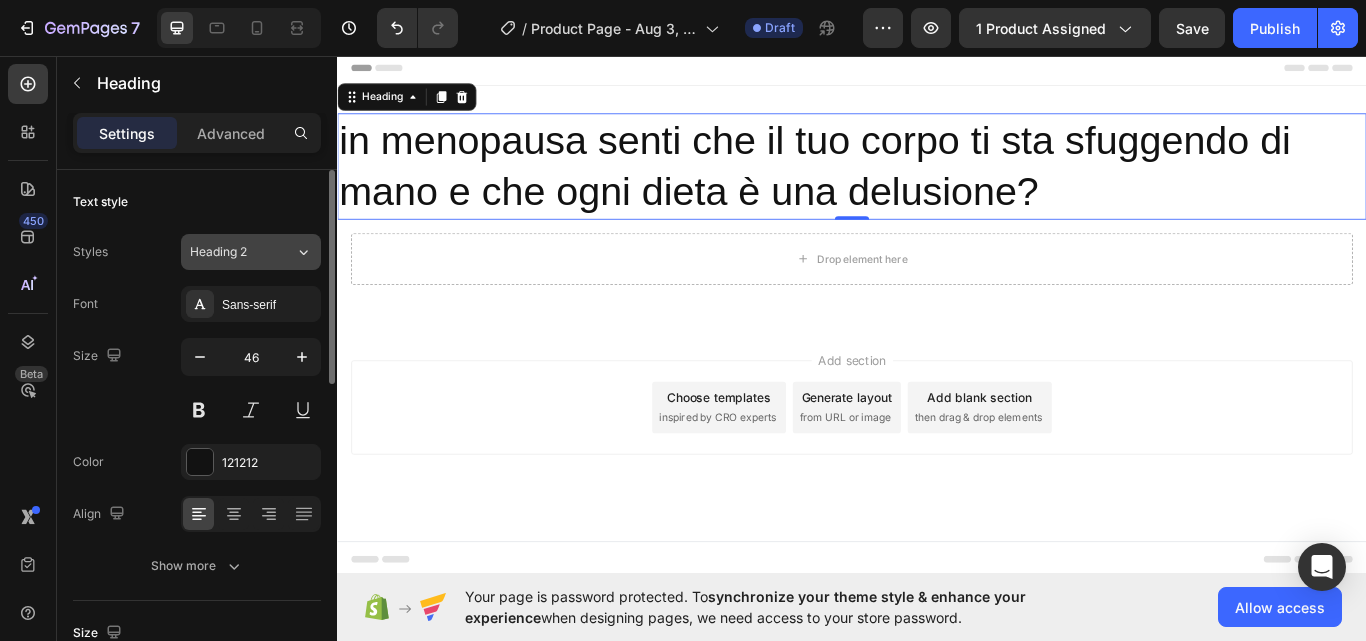 click 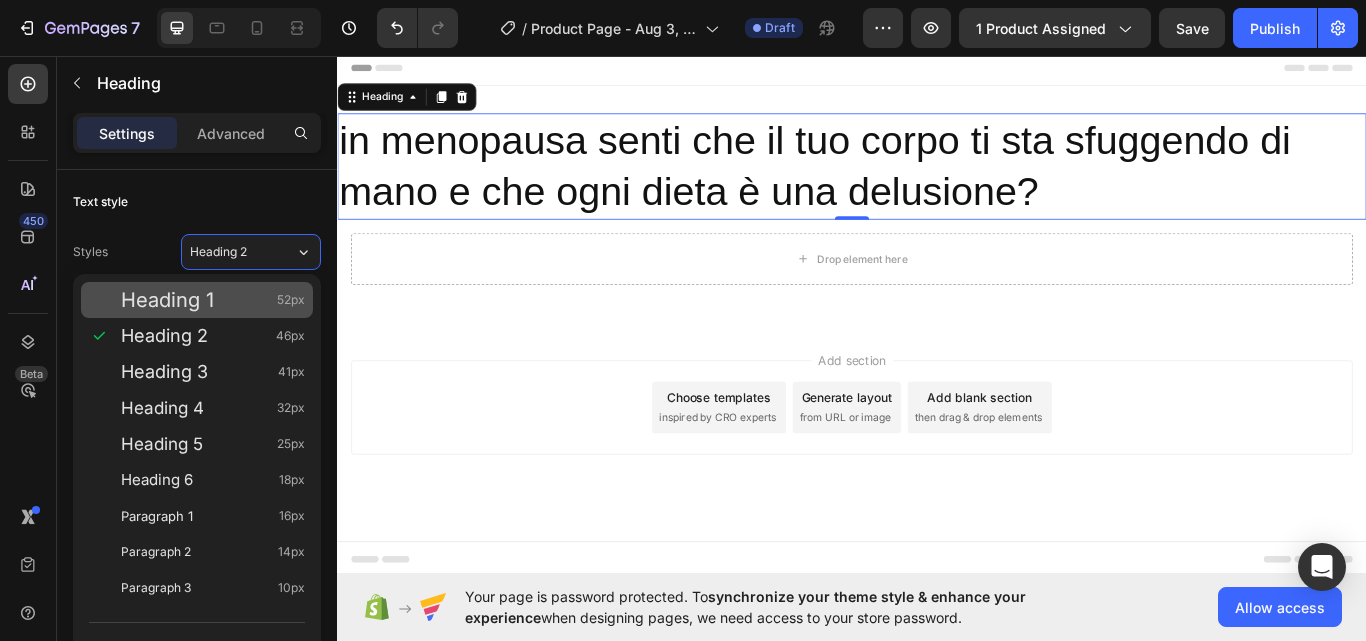 click on "Heading 1 52px" at bounding box center [213, 300] 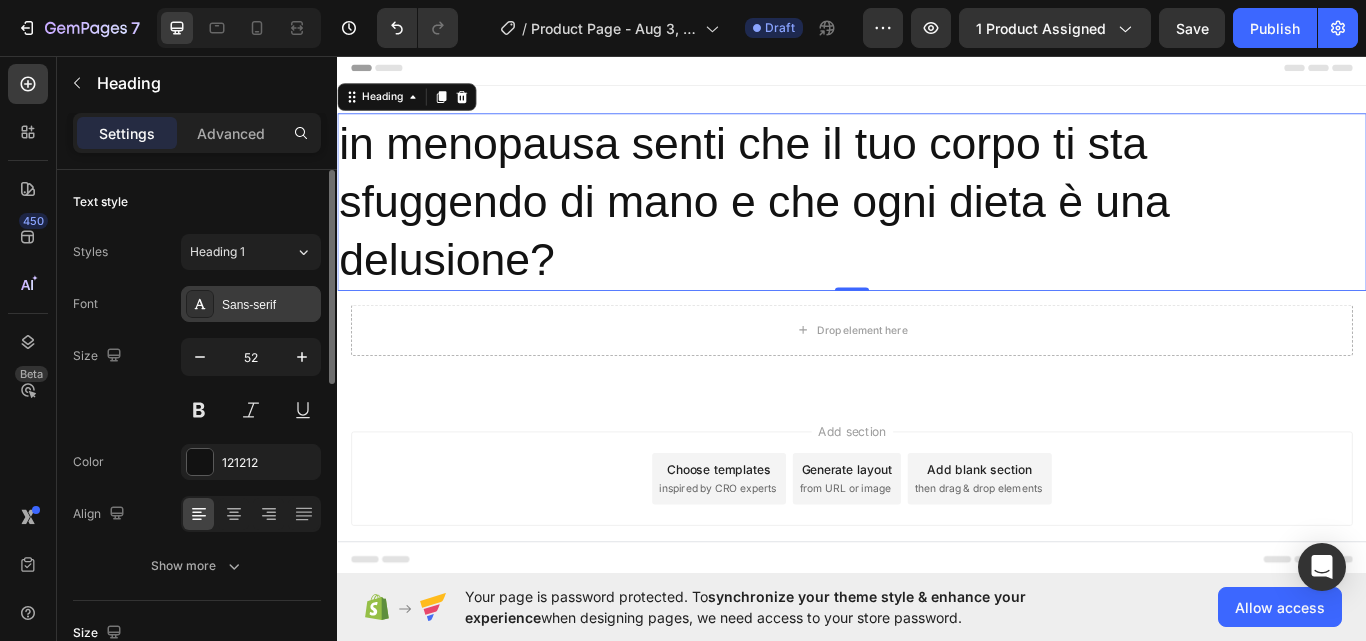click at bounding box center (200, 304) 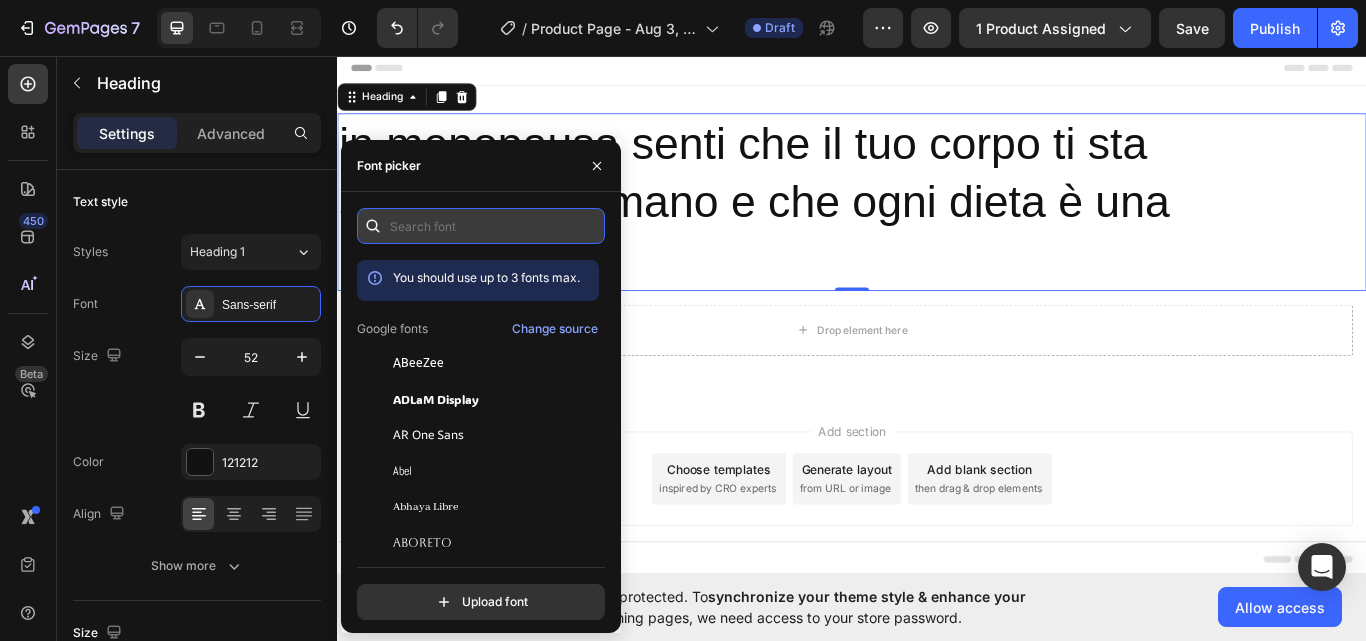 click at bounding box center [481, 226] 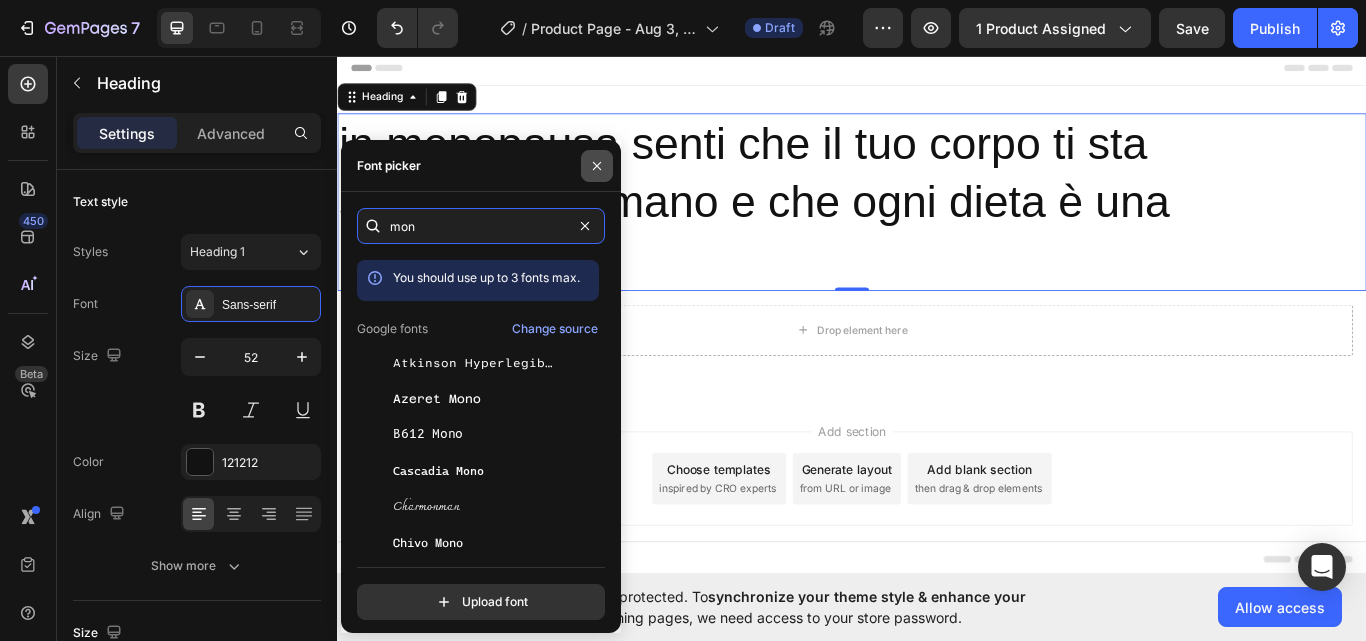 type on "mon" 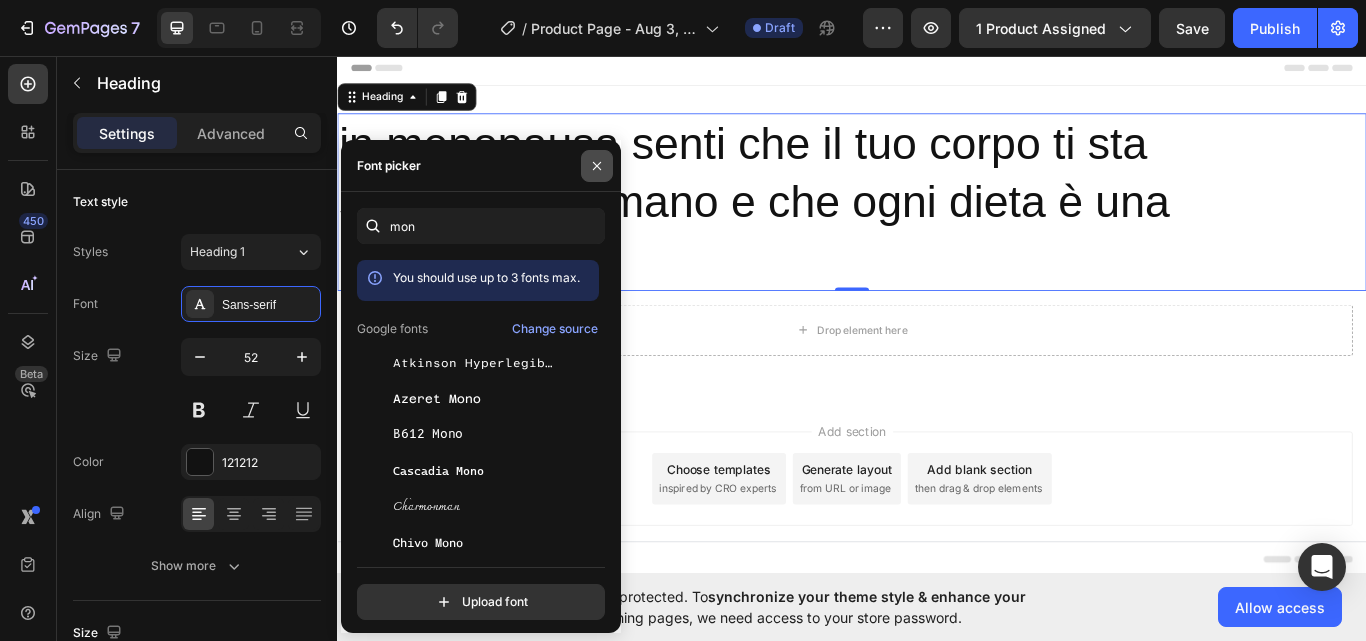 click 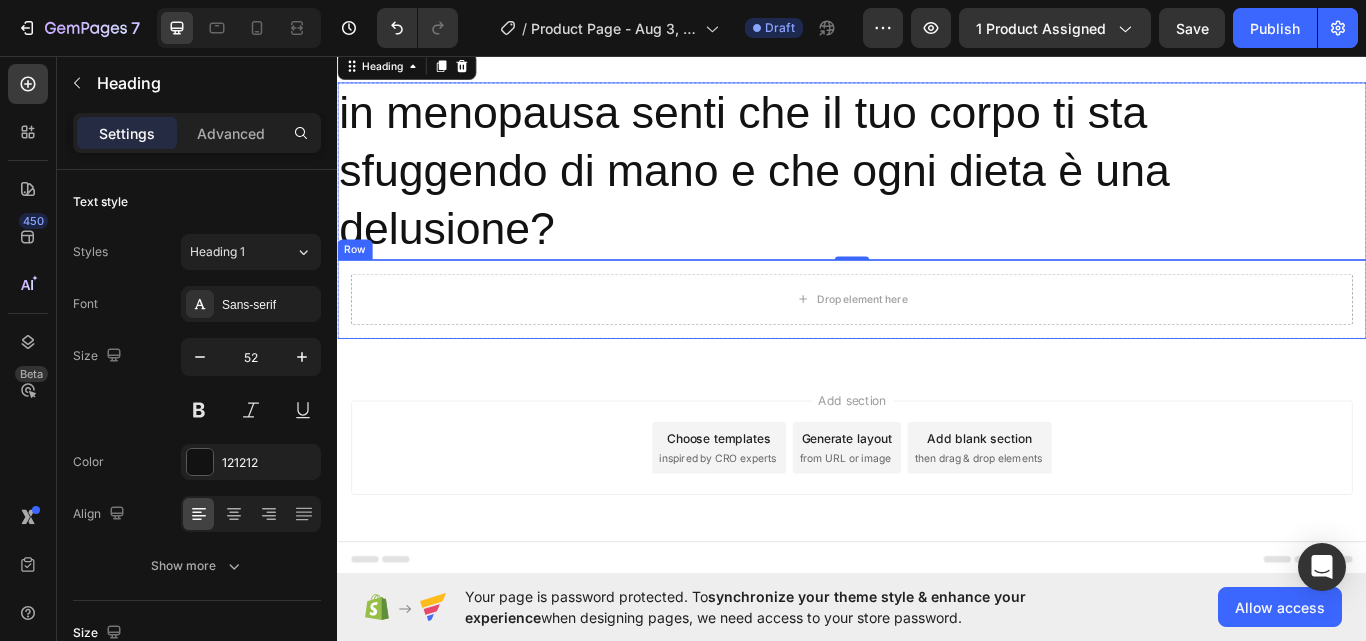 scroll, scrollTop: 0, scrollLeft: 0, axis: both 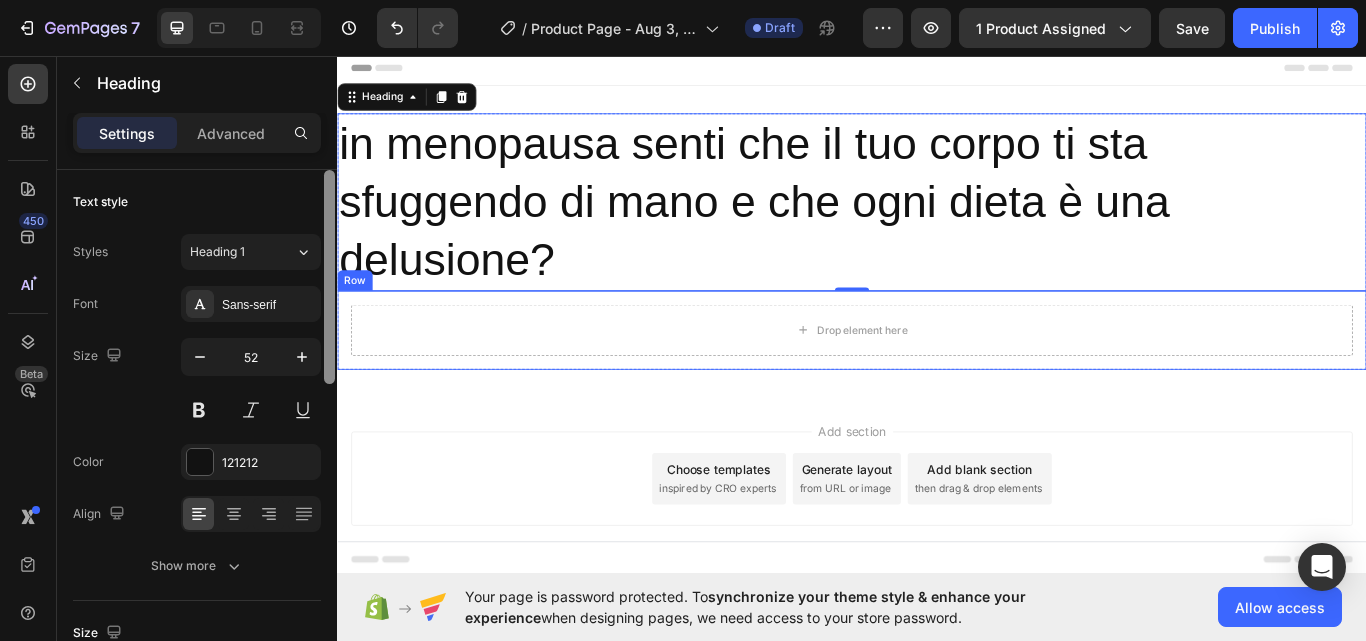drag, startPoint x: 670, startPoint y: 410, endPoint x: 342, endPoint y: 330, distance: 337.61517 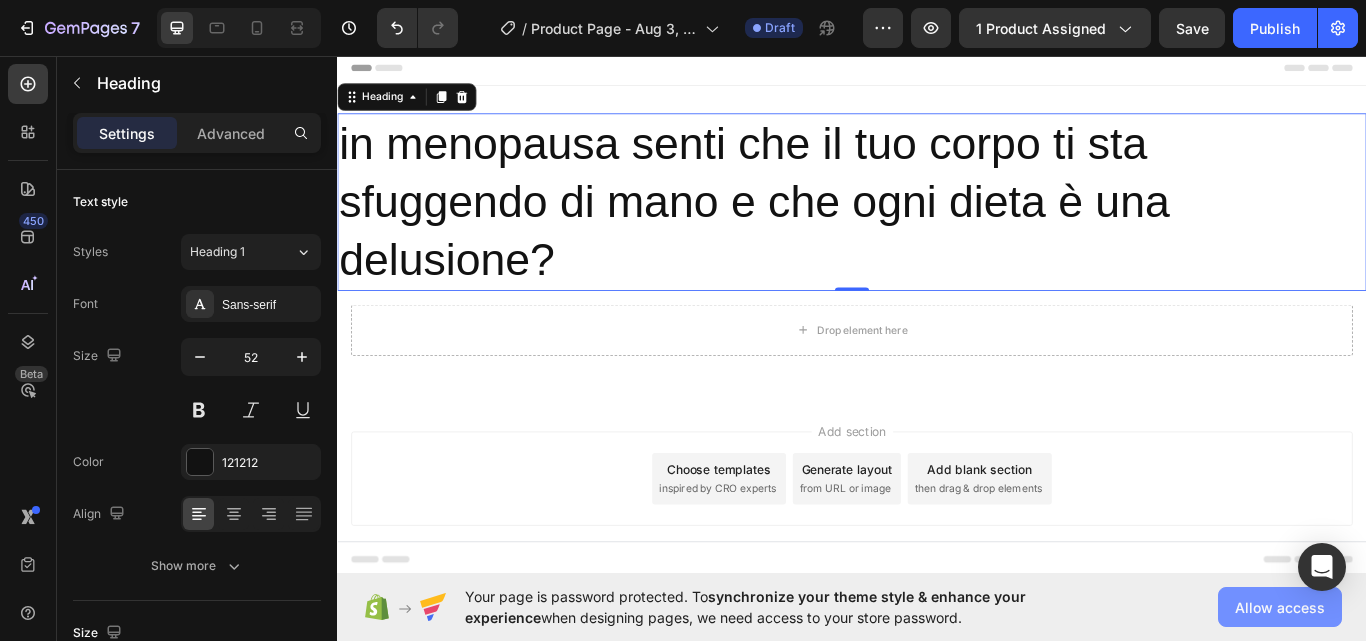 scroll, scrollTop: 616, scrollLeft: 0, axis: vertical 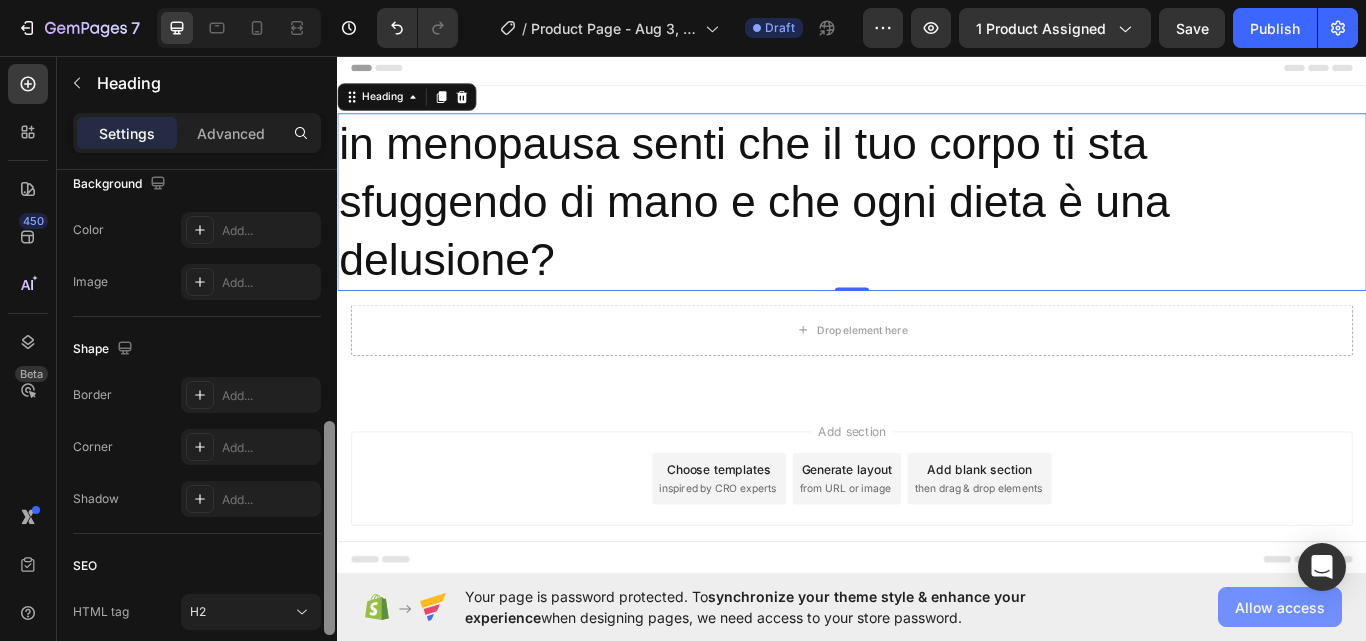 click on "Allow access" 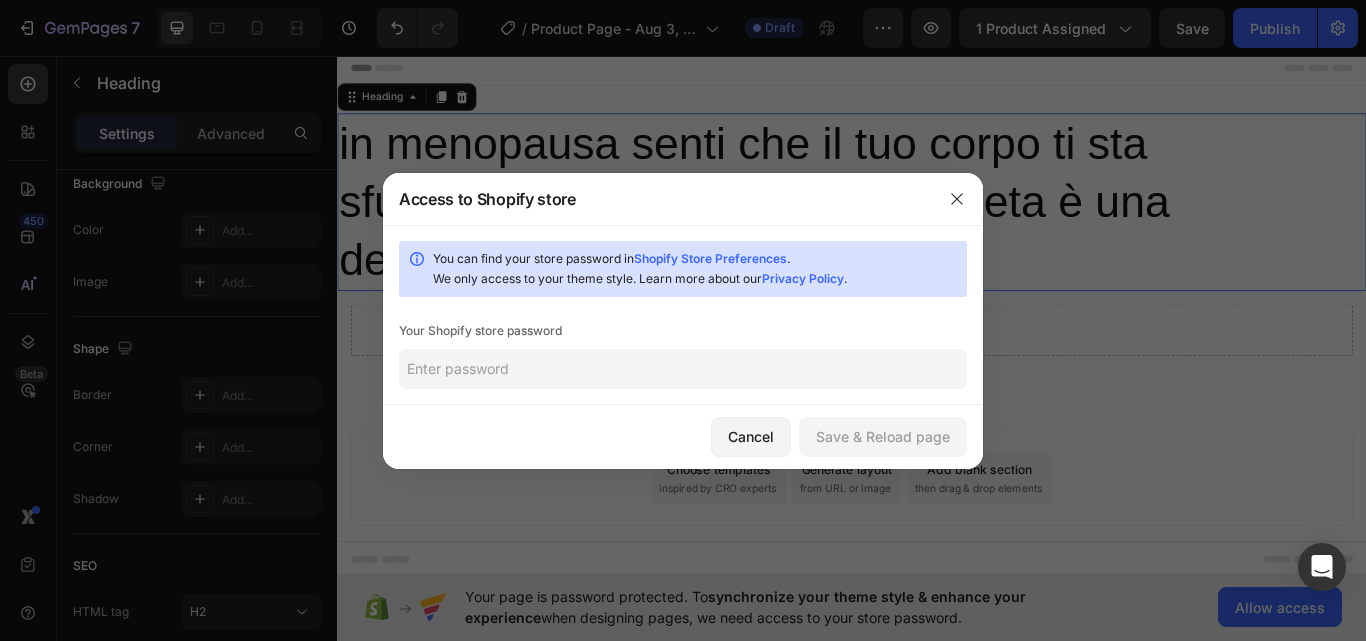 click on "Shopify Store Preferences" at bounding box center (710, 258) 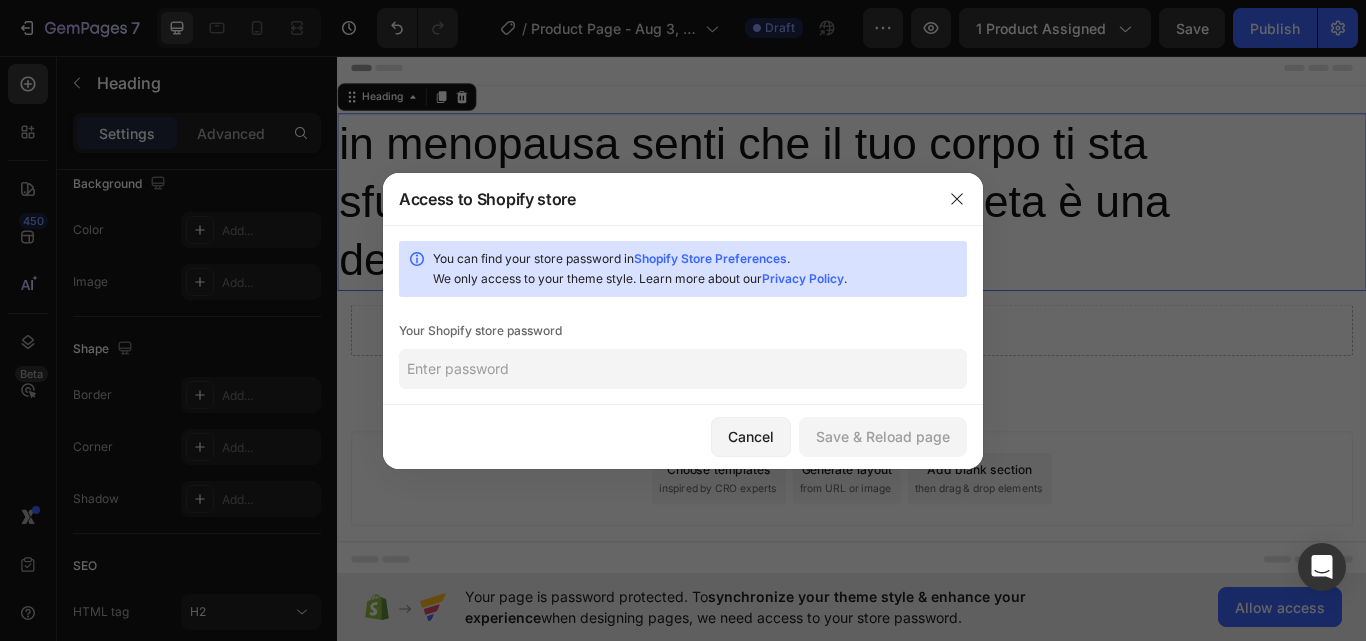 click 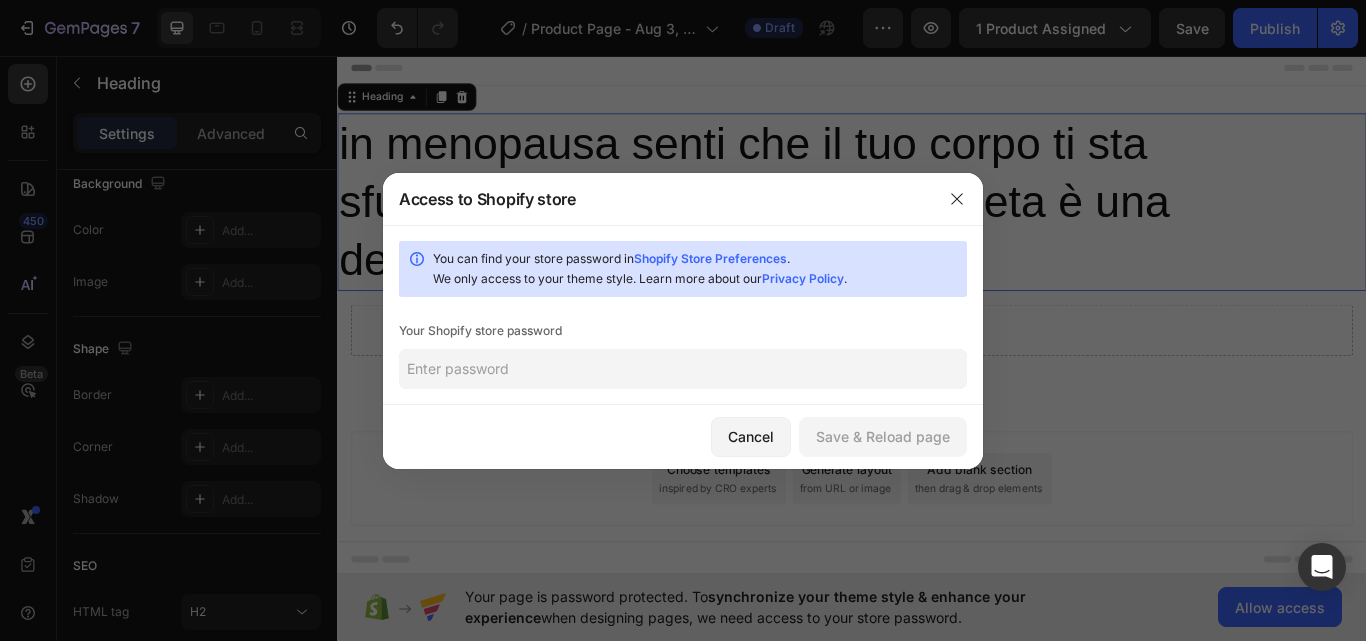 paste on "ahbahs" 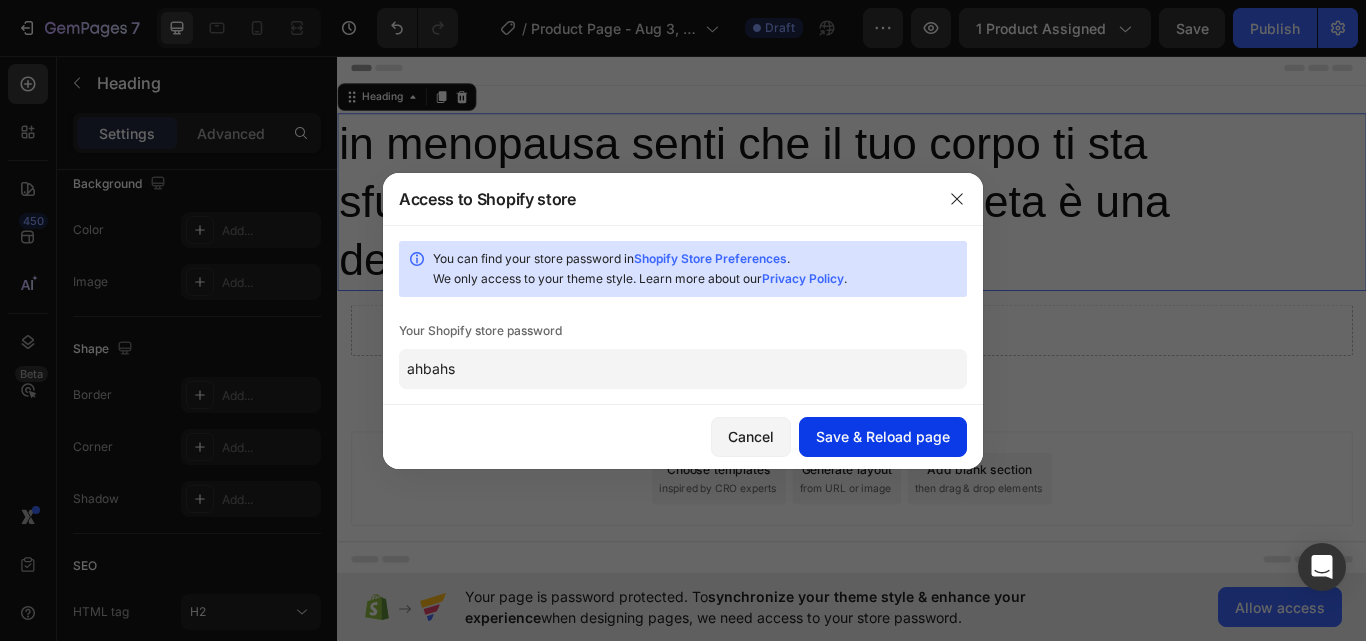 type on "ahbahs" 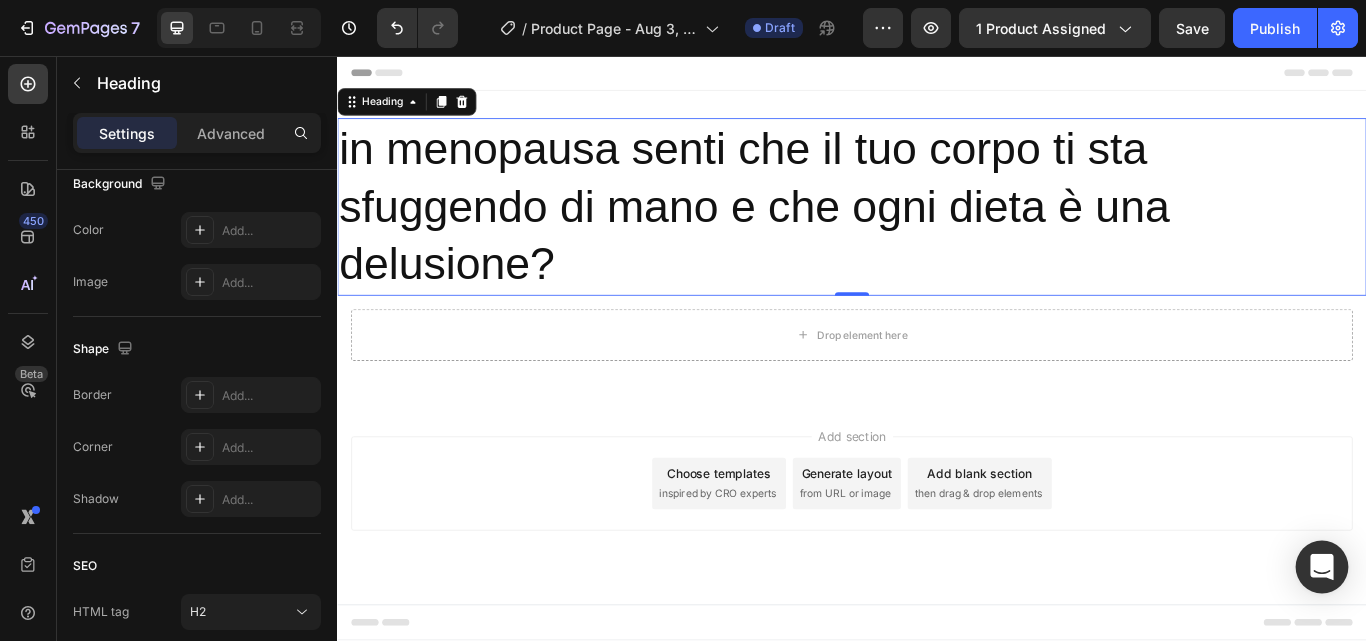 type on "48" 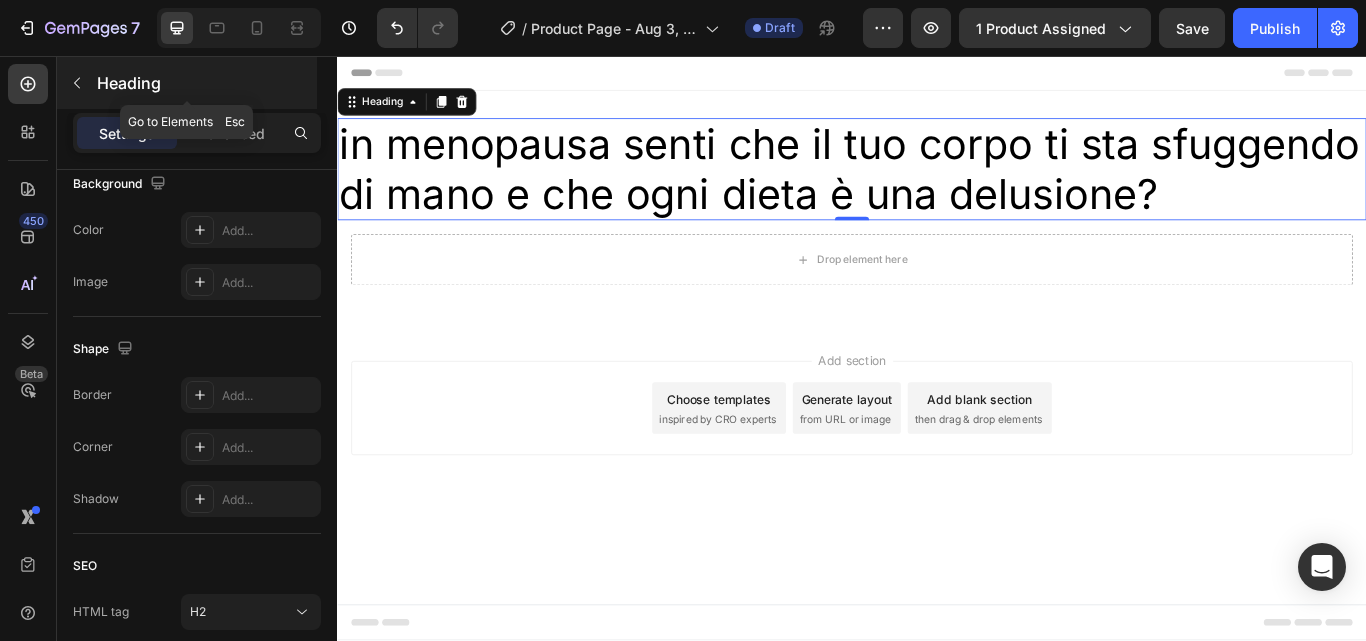 click on "Heading" at bounding box center (205, 83) 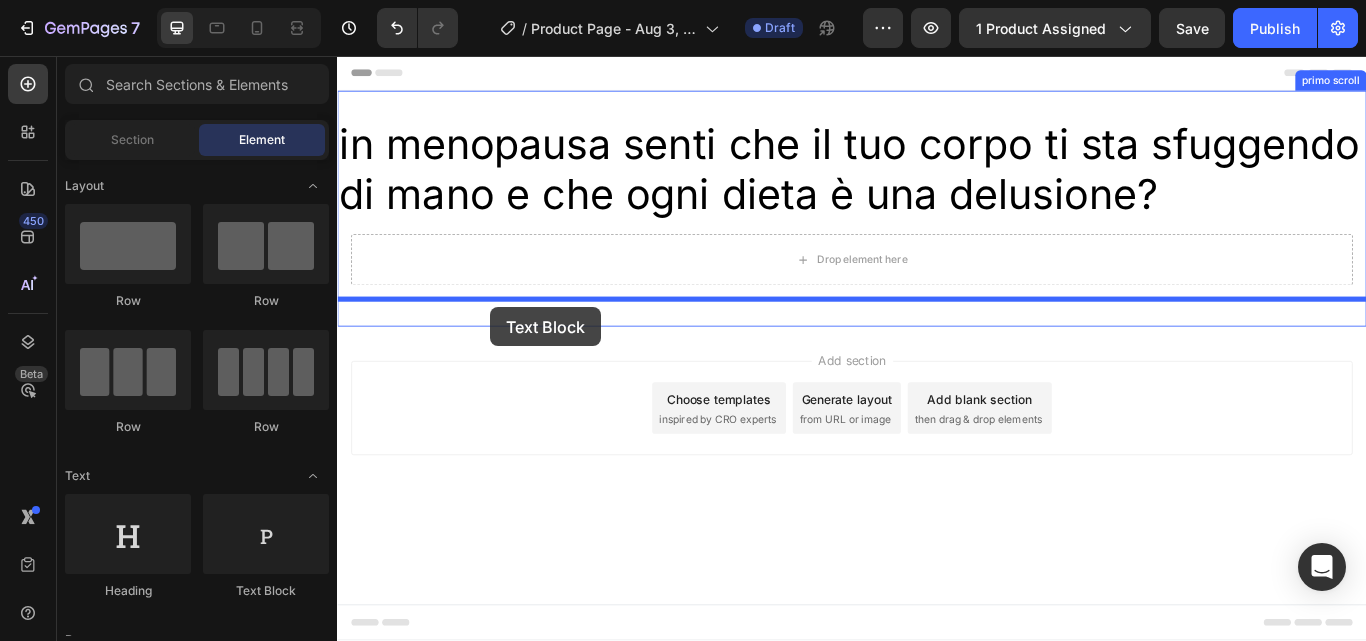 drag, startPoint x: 607, startPoint y: 599, endPoint x: 515, endPoint y: 349, distance: 266.3907 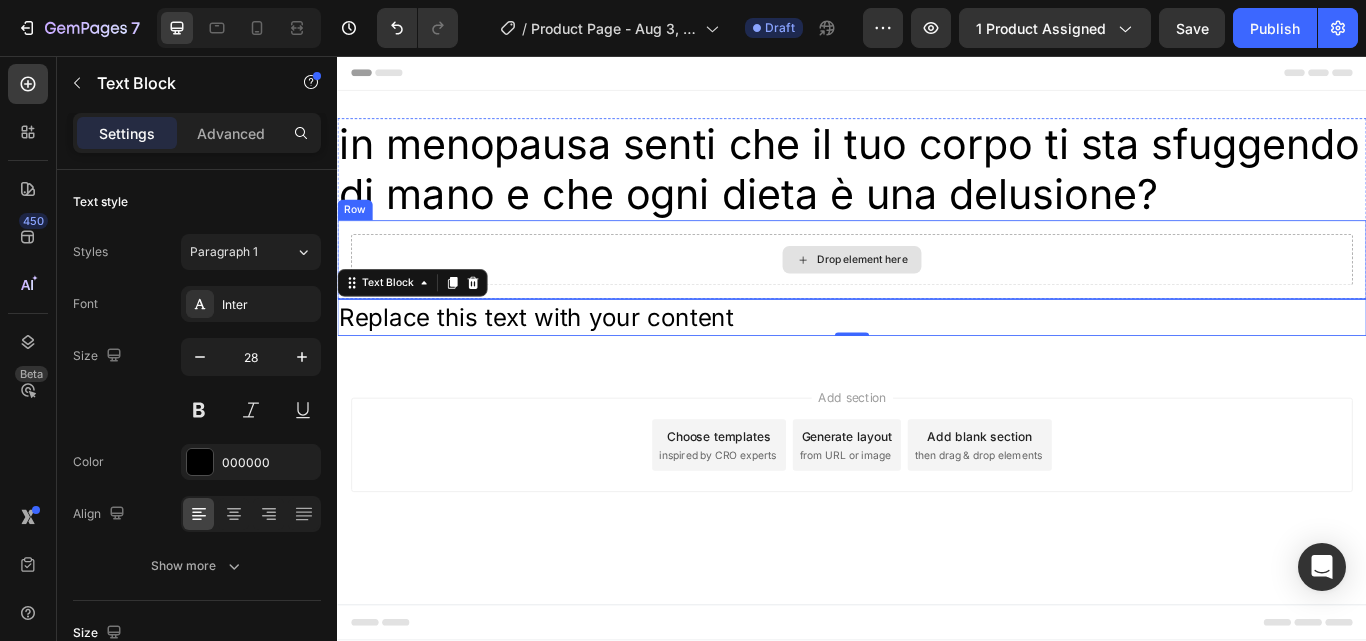 click on "Drop element here" at bounding box center (937, 294) 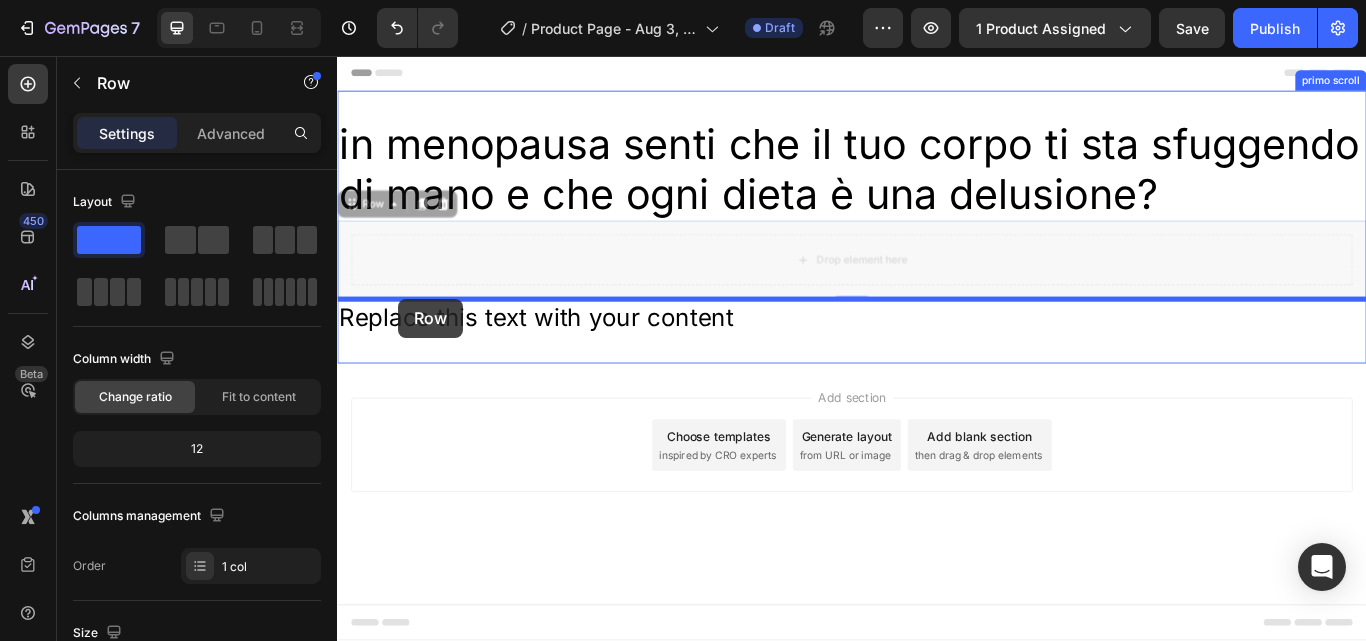 drag, startPoint x: 377, startPoint y: 239, endPoint x: 408, endPoint y: 339, distance: 104.69479 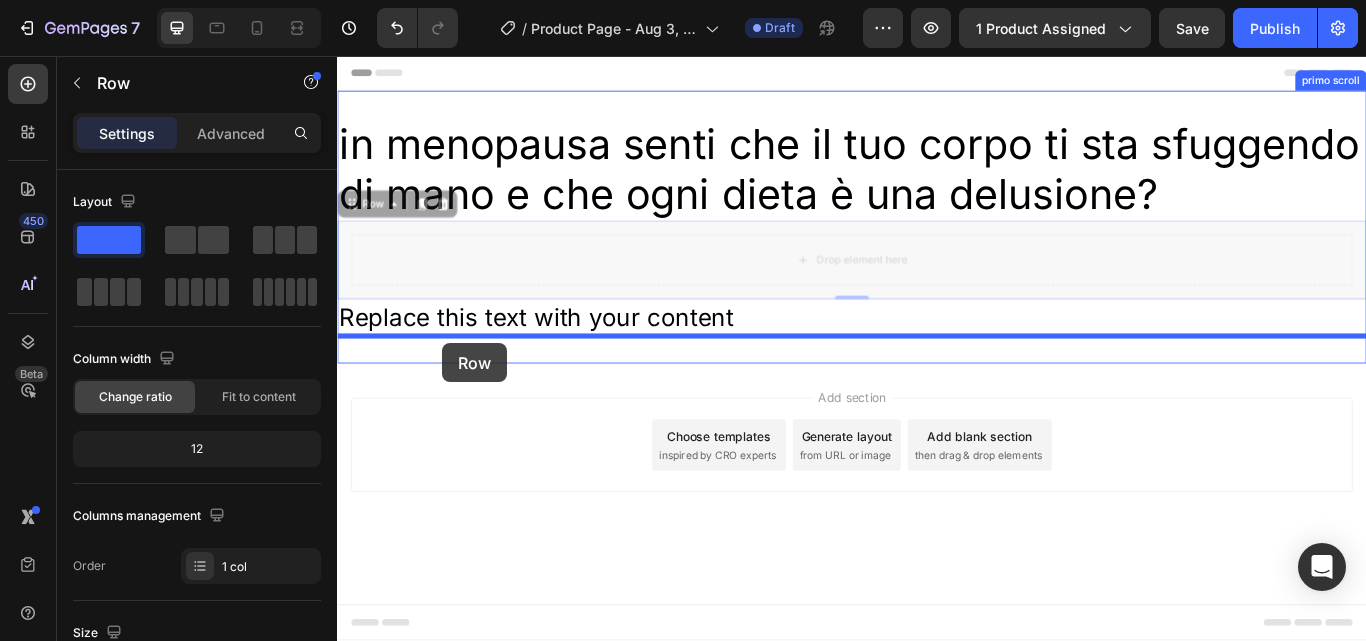 drag, startPoint x: 380, startPoint y: 232, endPoint x: 459, endPoint y: 391, distance: 177.54436 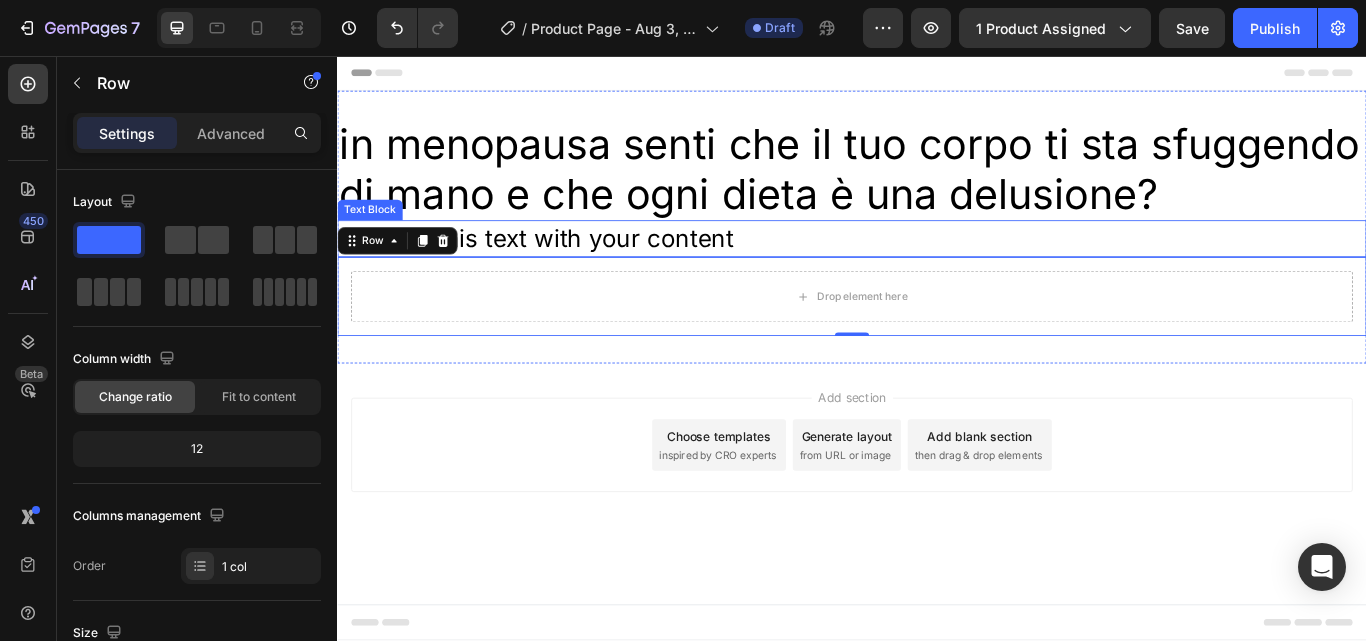 click on "Text Block" at bounding box center (375, 236) 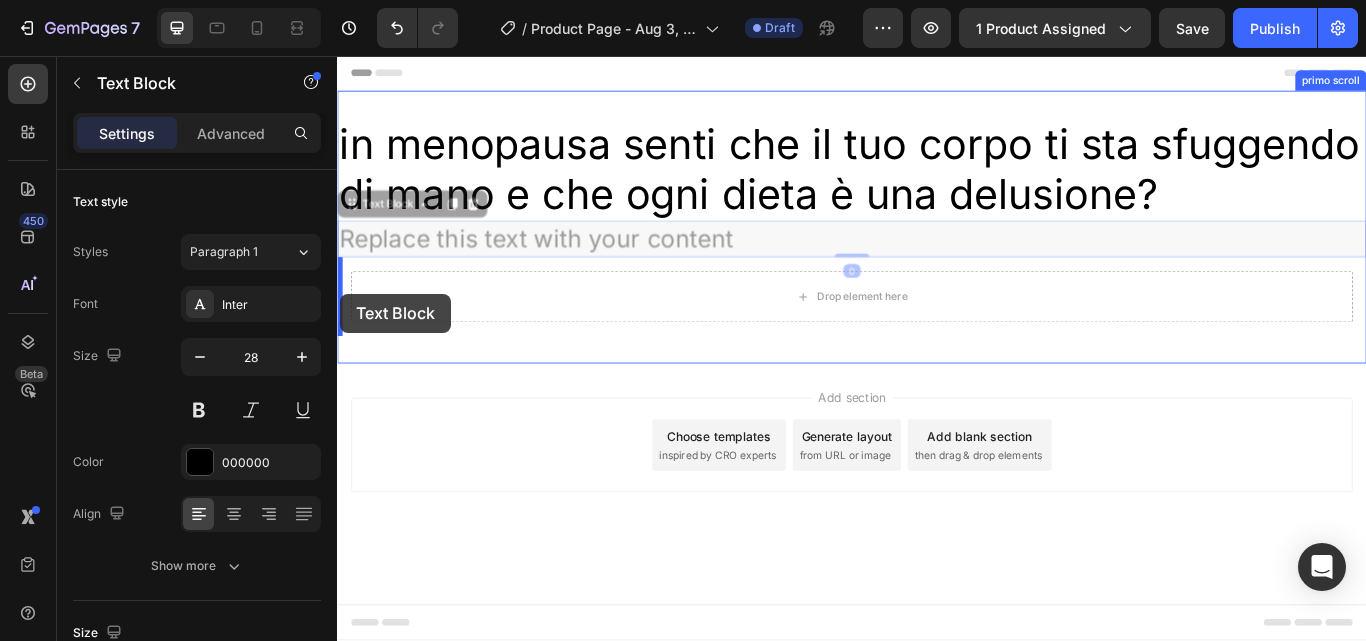 drag, startPoint x: 376, startPoint y: 236, endPoint x: 337, endPoint y: 333, distance: 104.54664 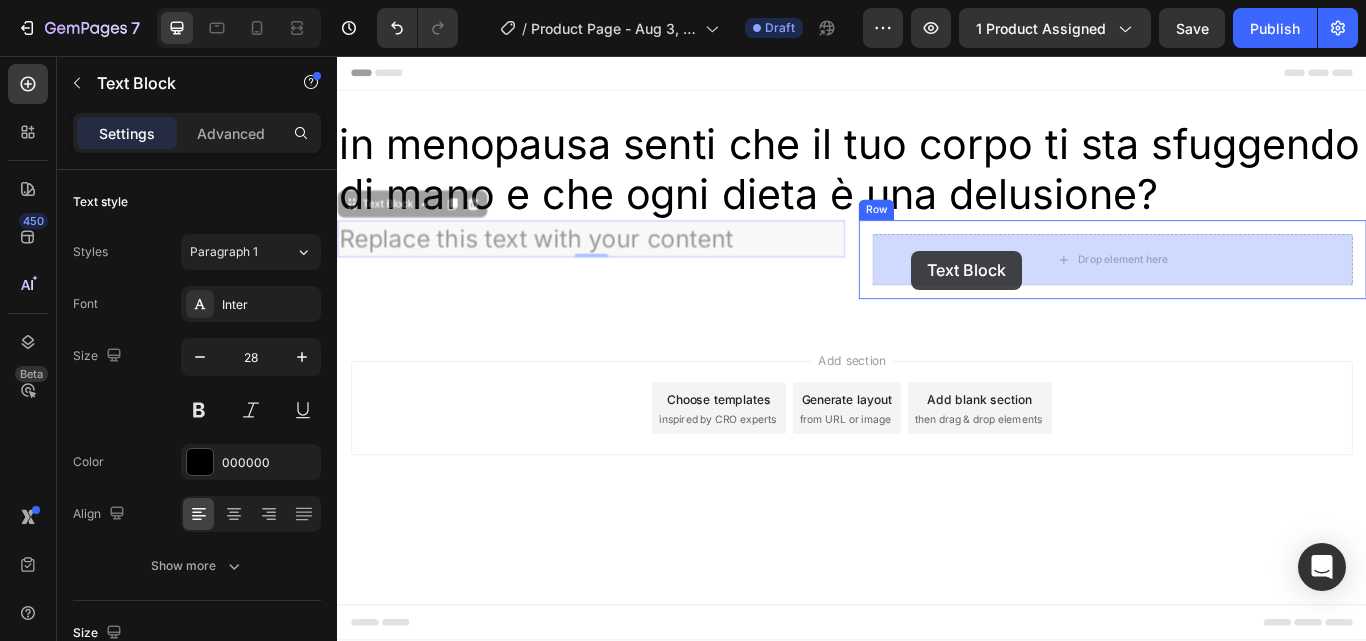 drag, startPoint x: 406, startPoint y: 237, endPoint x: 1006, endPoint y: 284, distance: 601.838 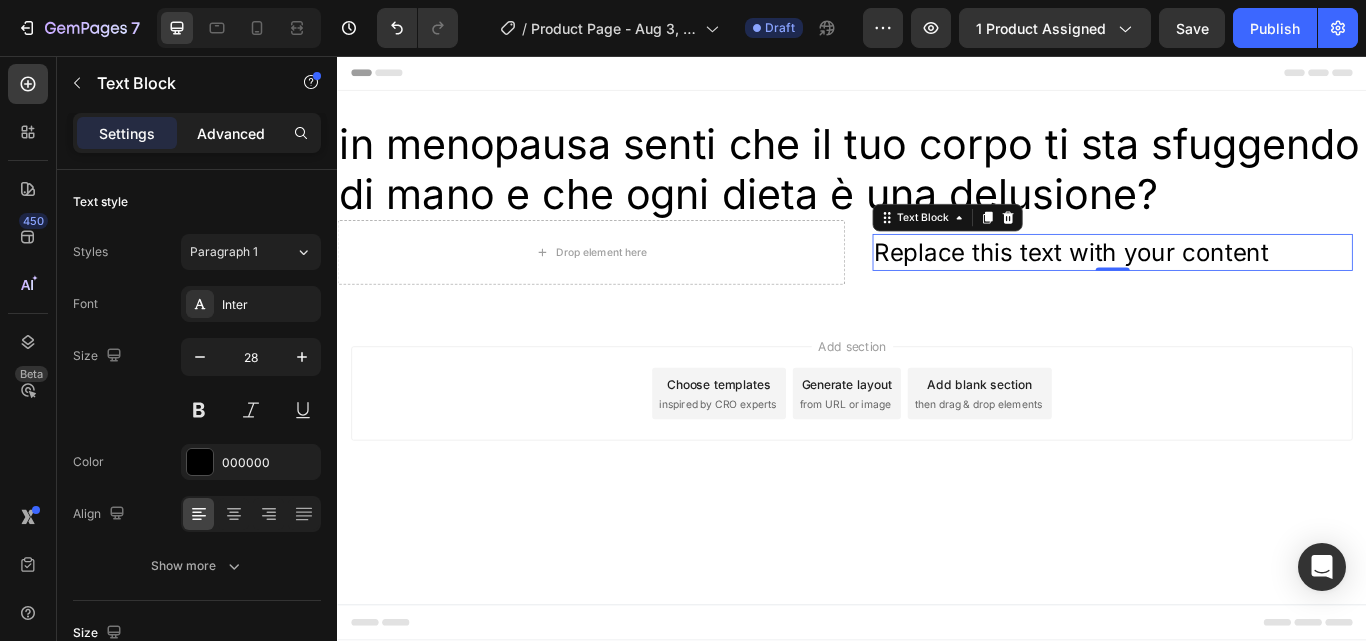 click on "Advanced" at bounding box center (231, 133) 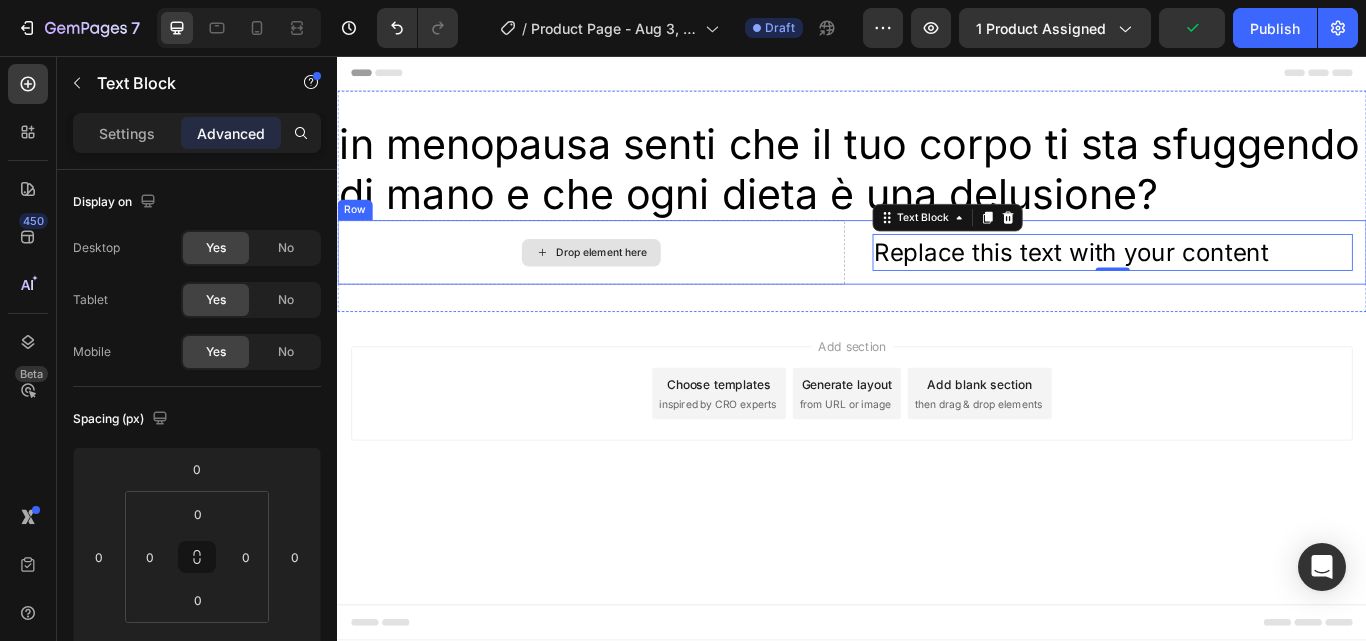 click on "Drop element here" at bounding box center (633, 285) 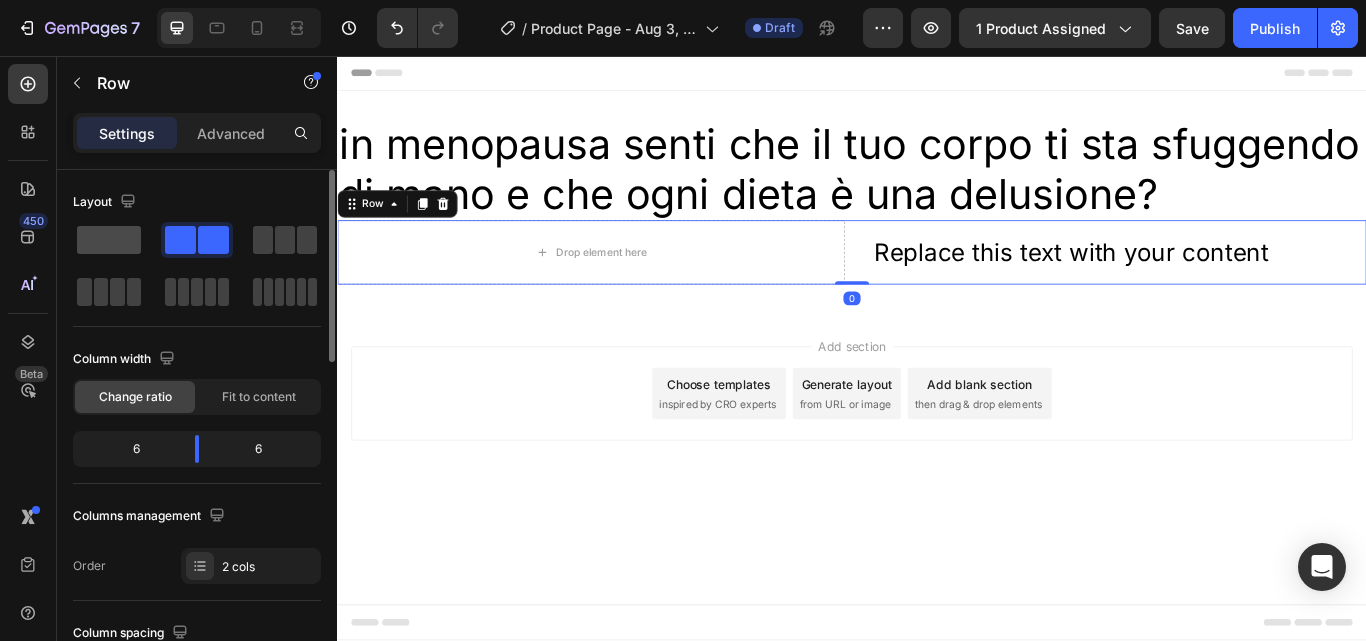 click 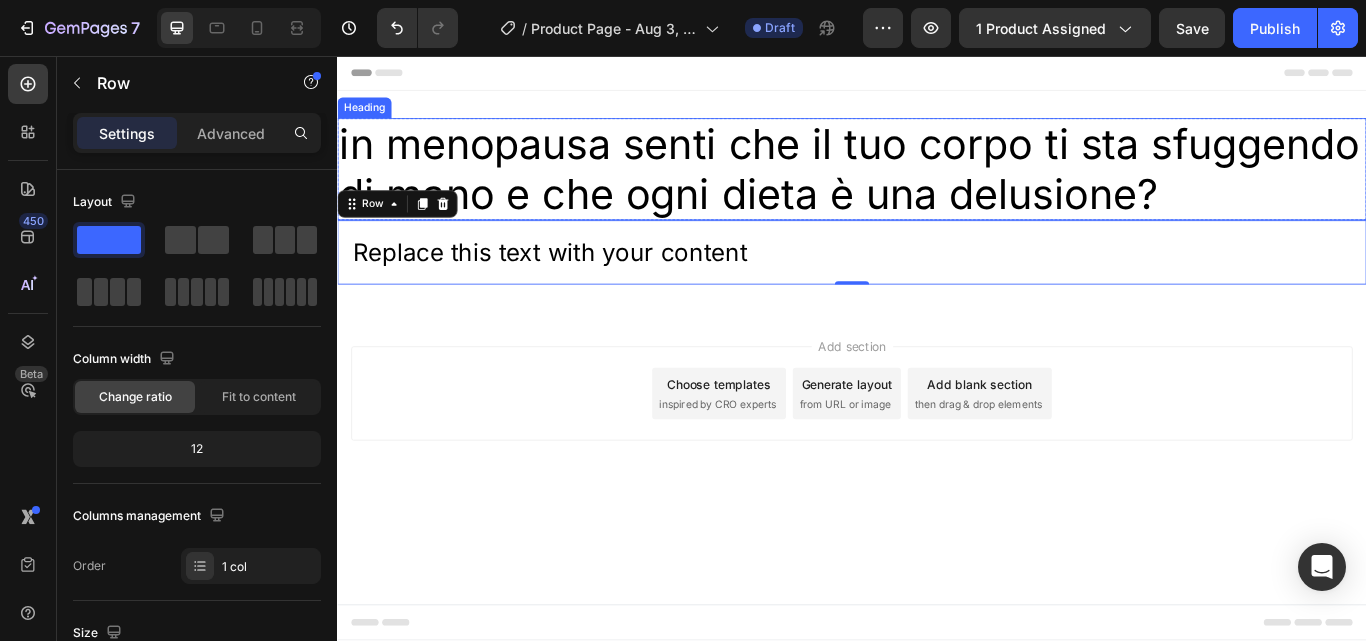 click on "Heading" at bounding box center (368, 117) 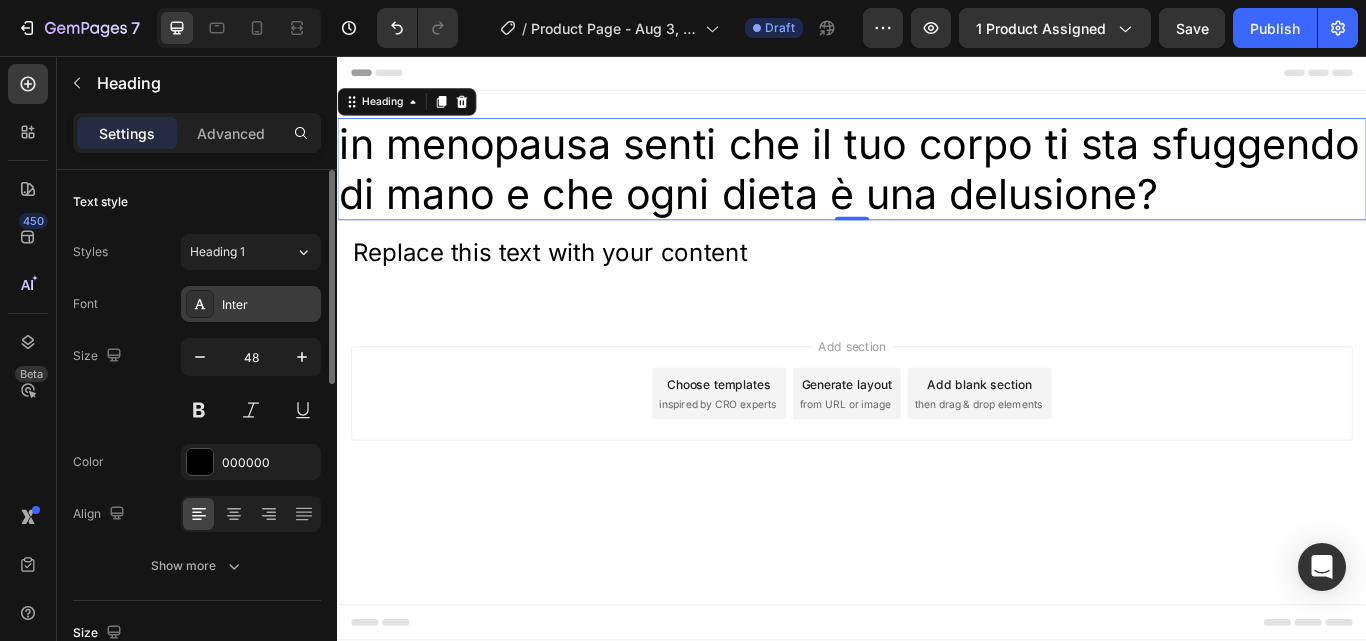 click on "Inter" at bounding box center (269, 305) 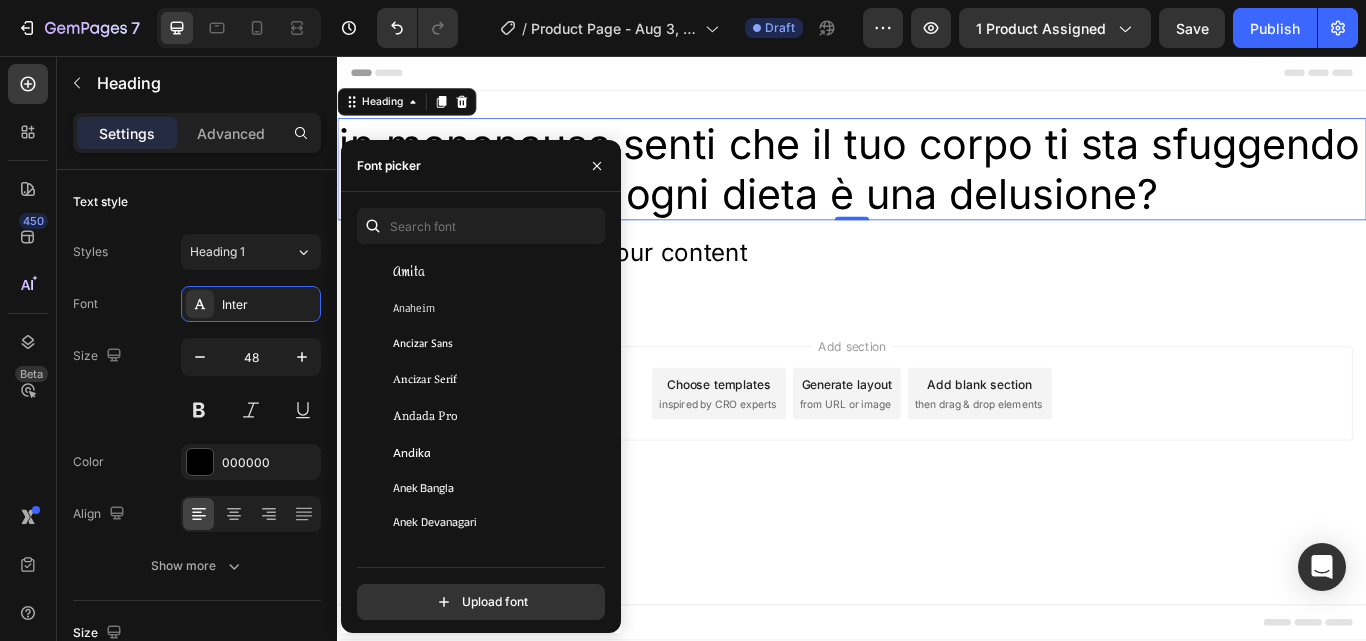 scroll, scrollTop: 2603, scrollLeft: 0, axis: vertical 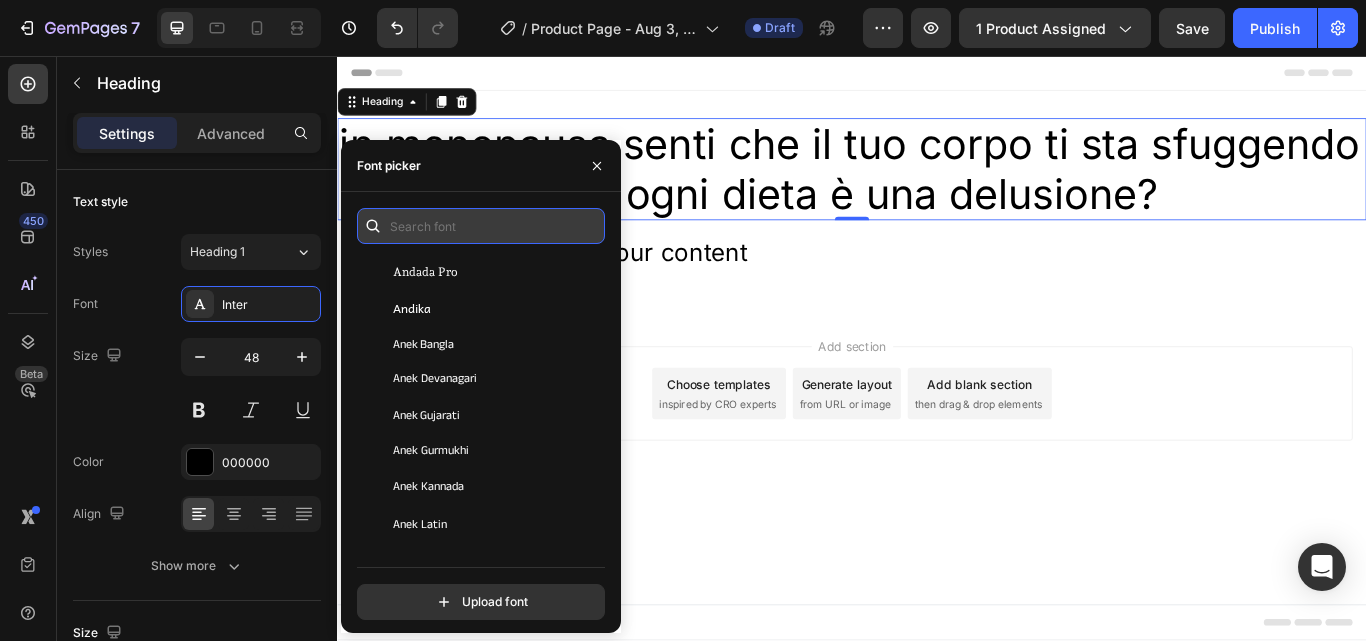click at bounding box center [481, 226] 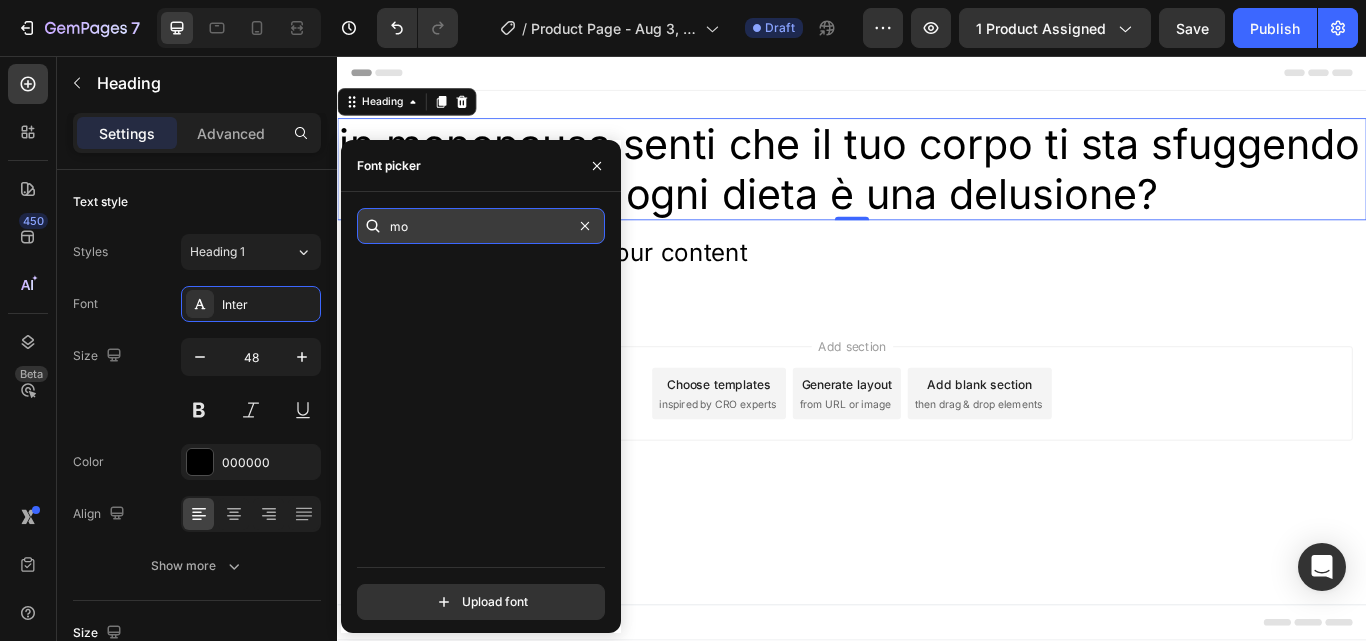 scroll, scrollTop: 0, scrollLeft: 0, axis: both 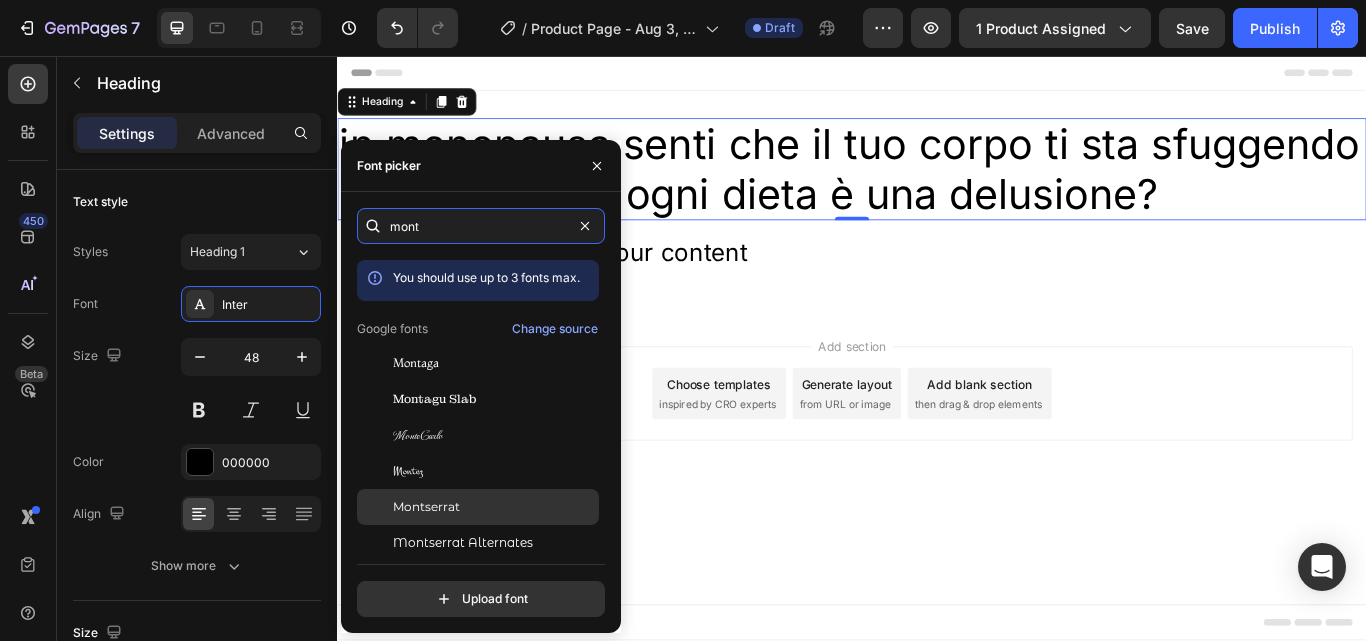 type on "mont" 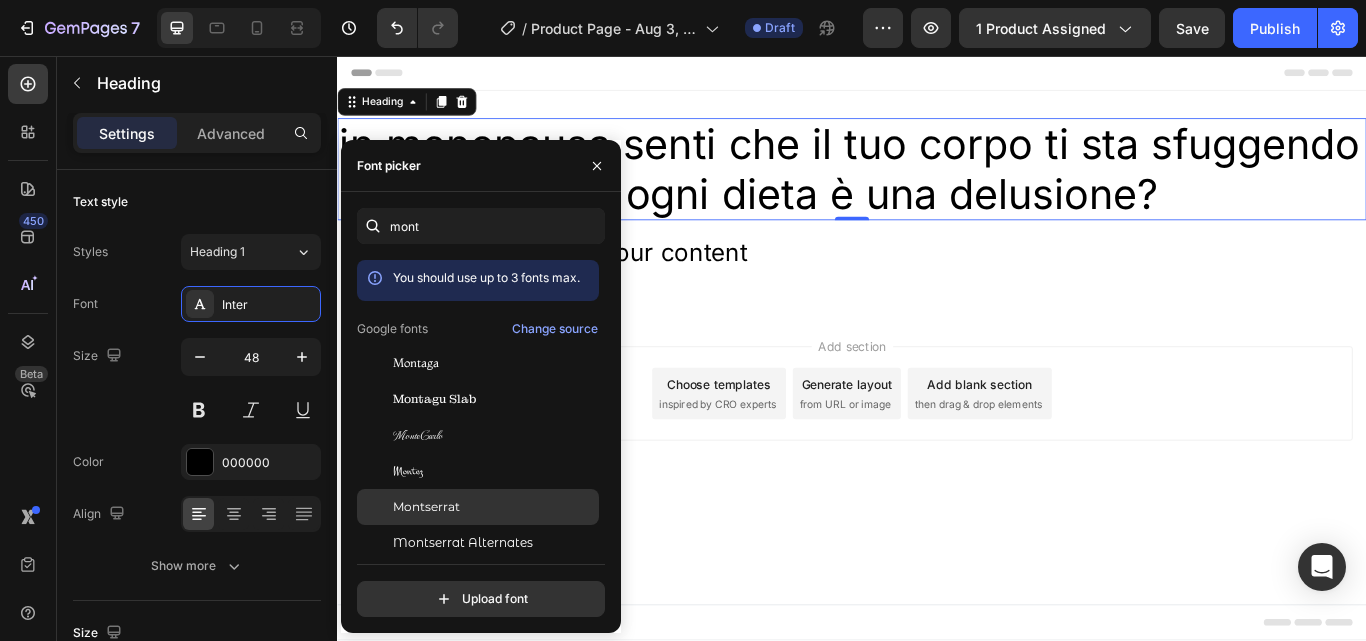 click on "Montserrat" at bounding box center (426, 507) 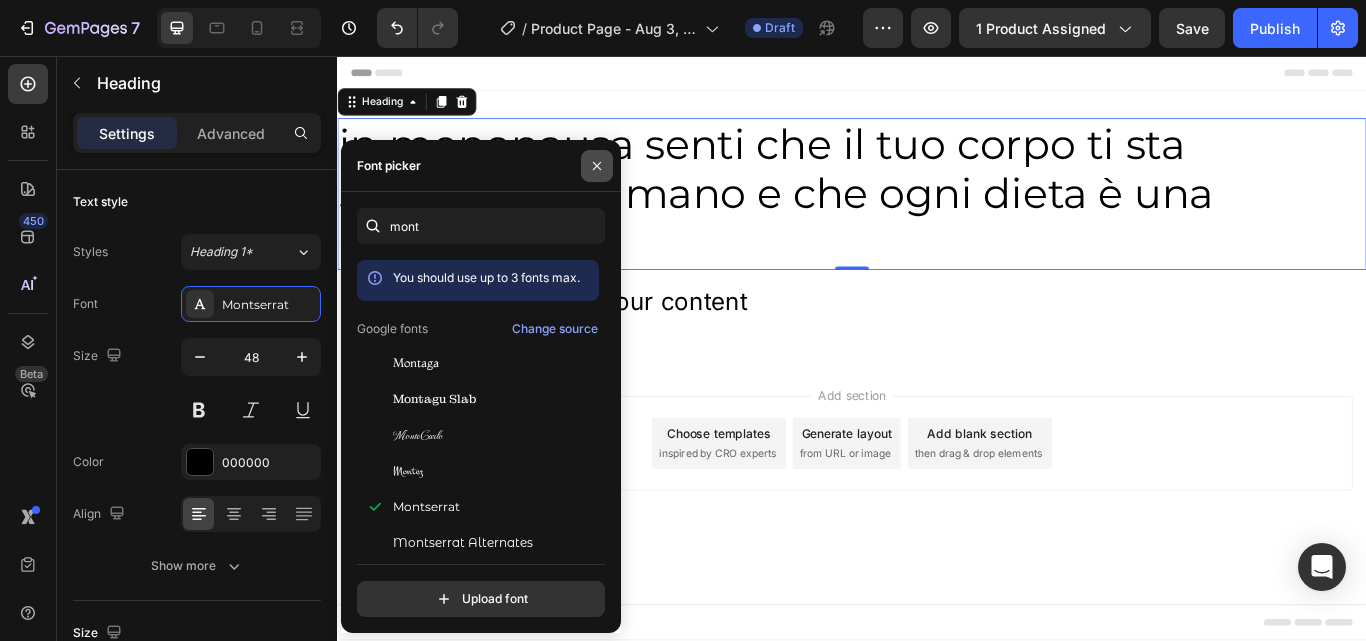 click at bounding box center [597, 166] 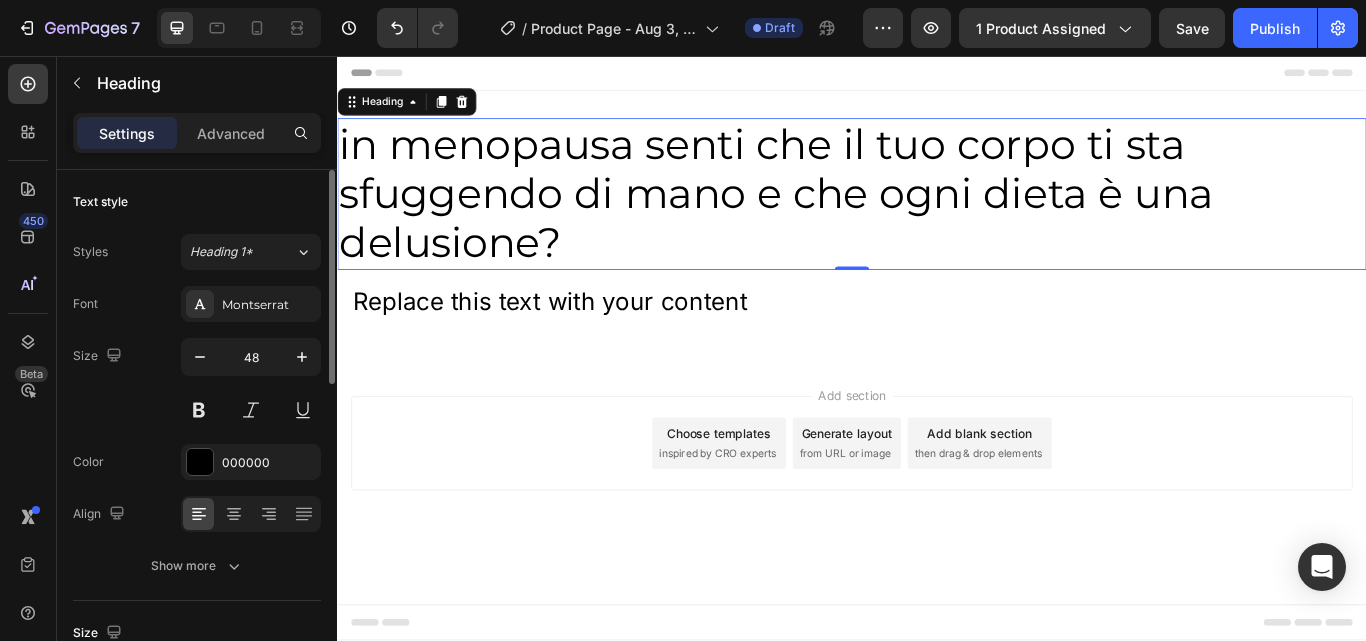 click 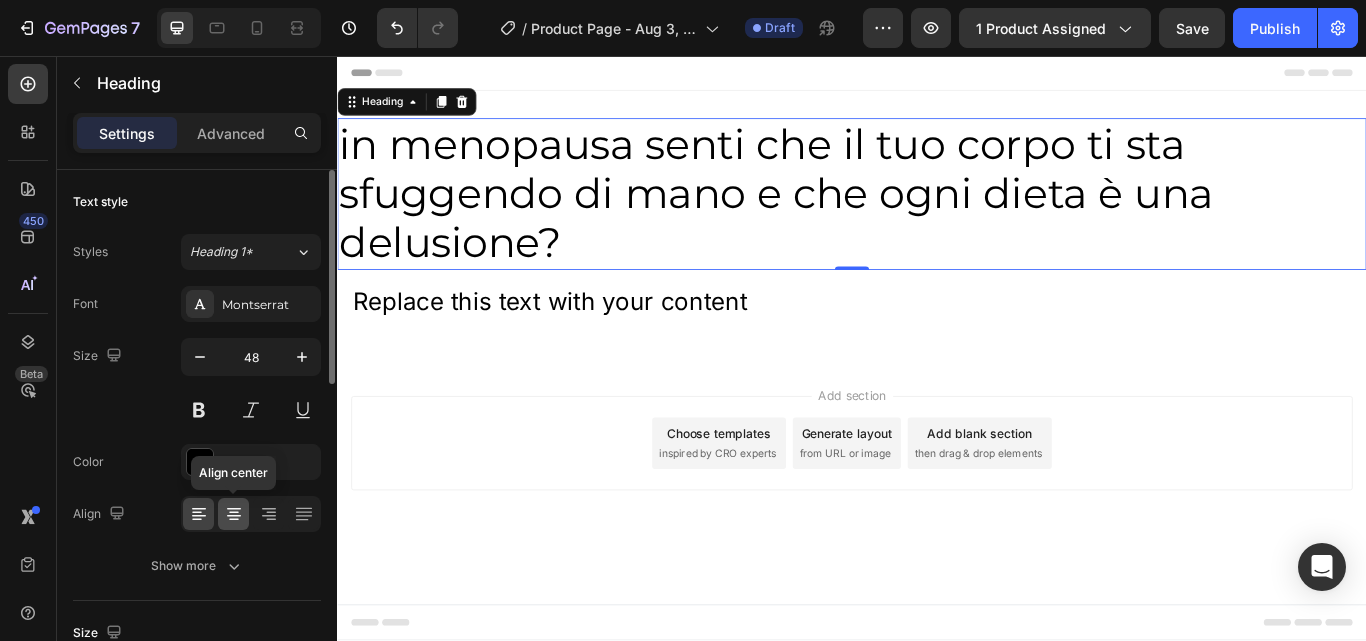click 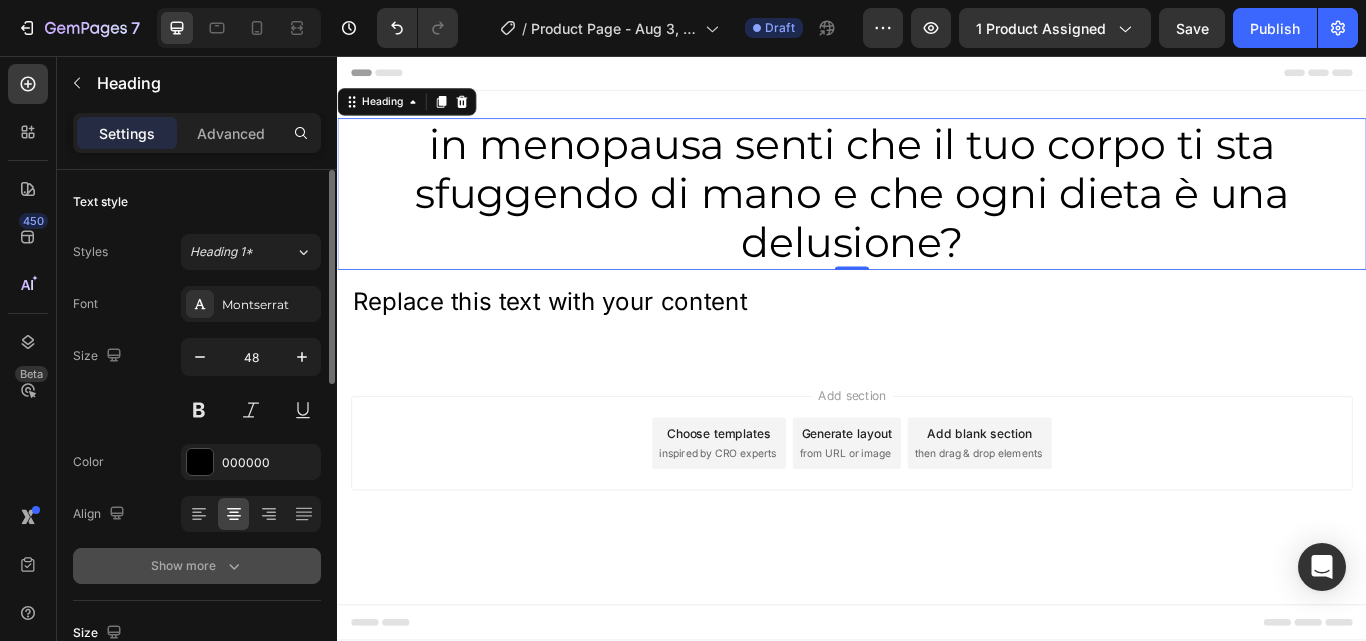 click on "Show more" at bounding box center (197, 566) 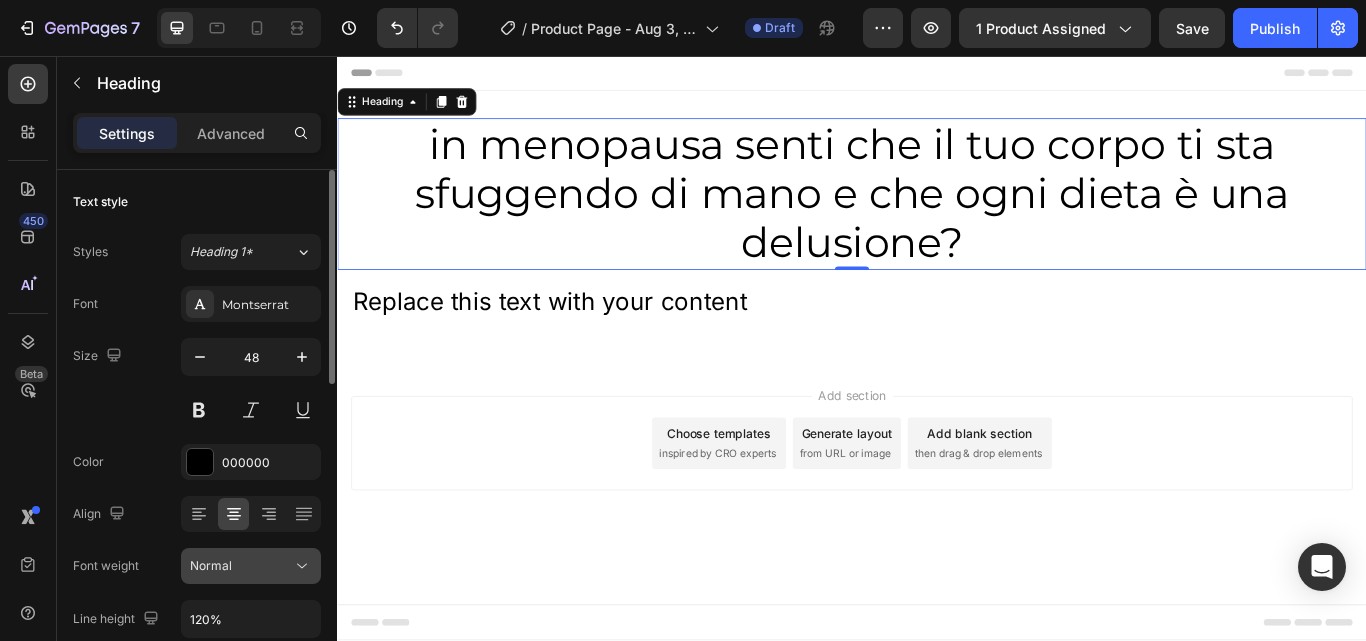 click on "Normal" at bounding box center (241, 566) 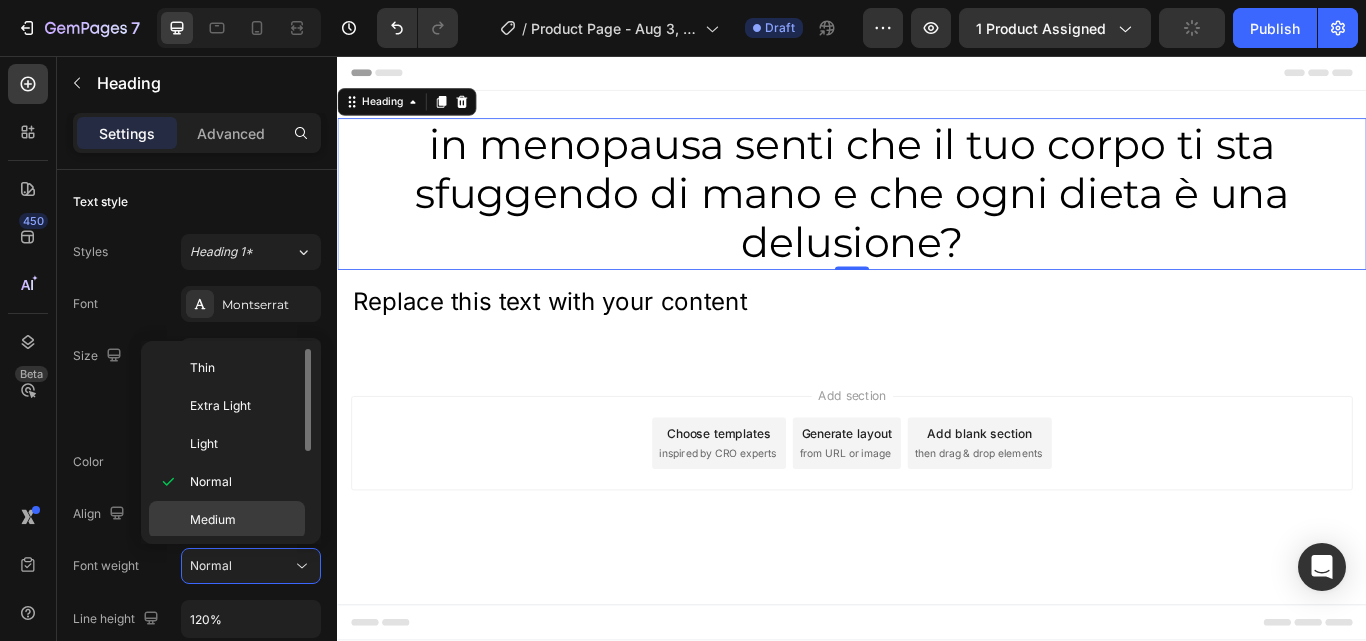 click on "Medium" 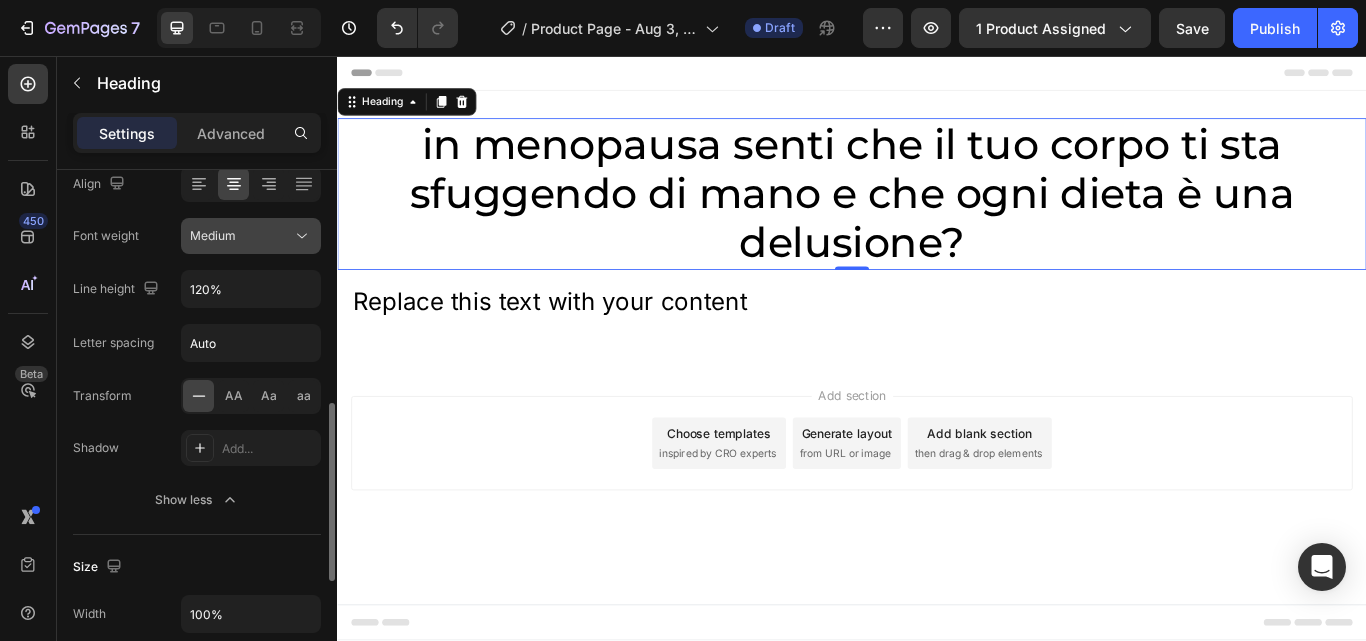 scroll, scrollTop: 423, scrollLeft: 0, axis: vertical 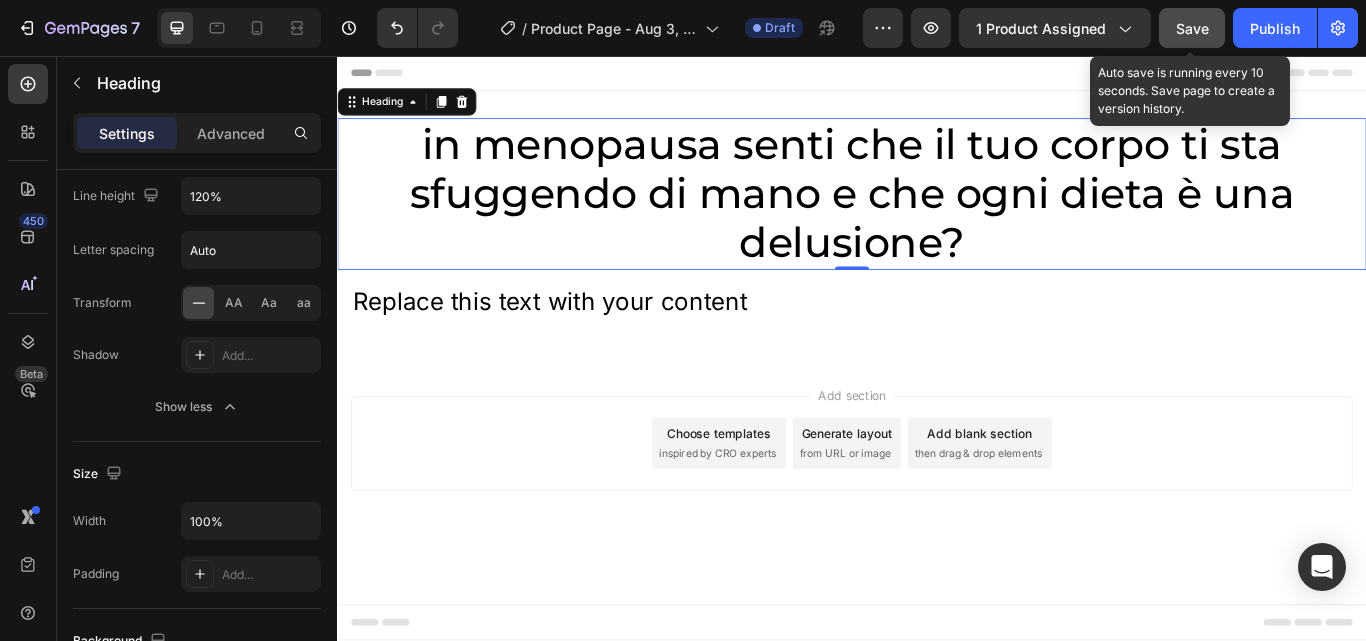 click on "Save" at bounding box center (1192, 28) 